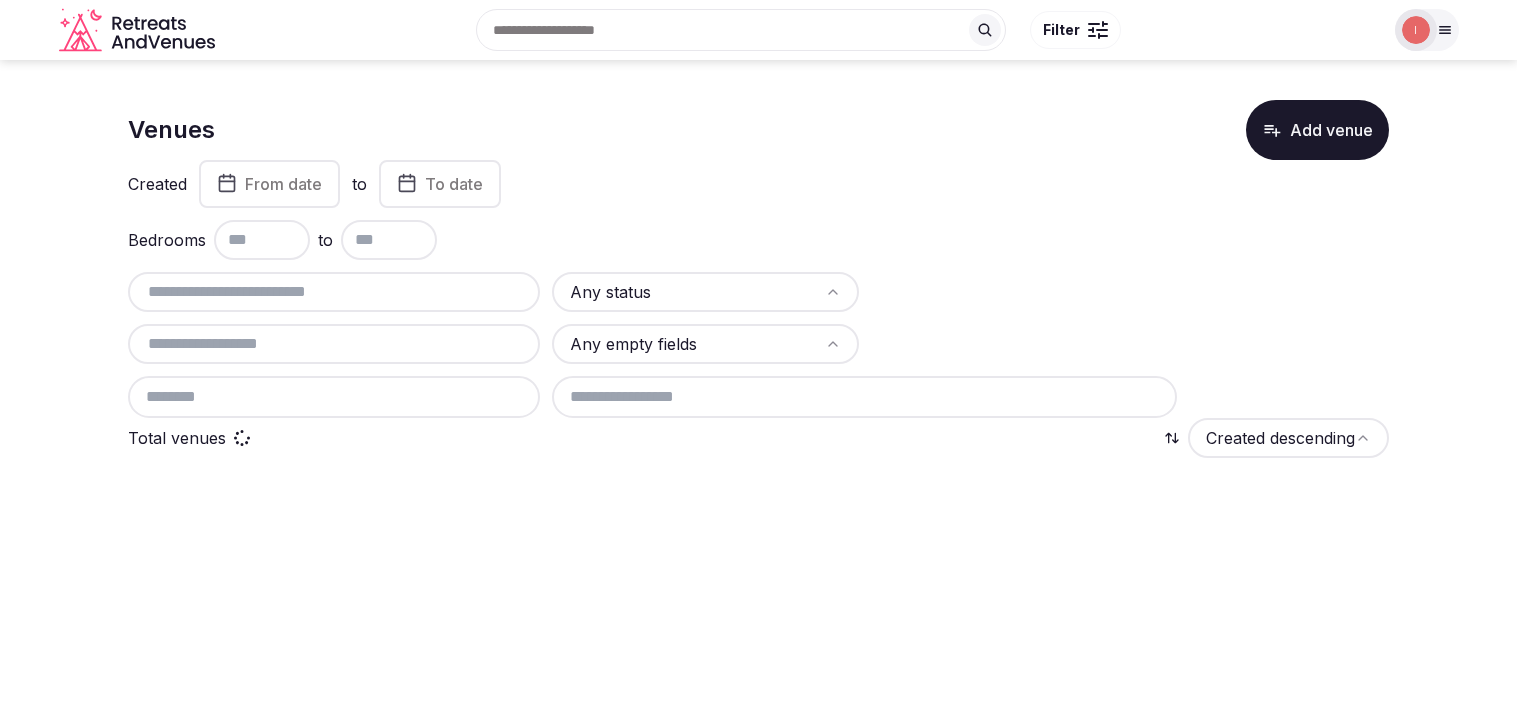 scroll, scrollTop: 0, scrollLeft: 0, axis: both 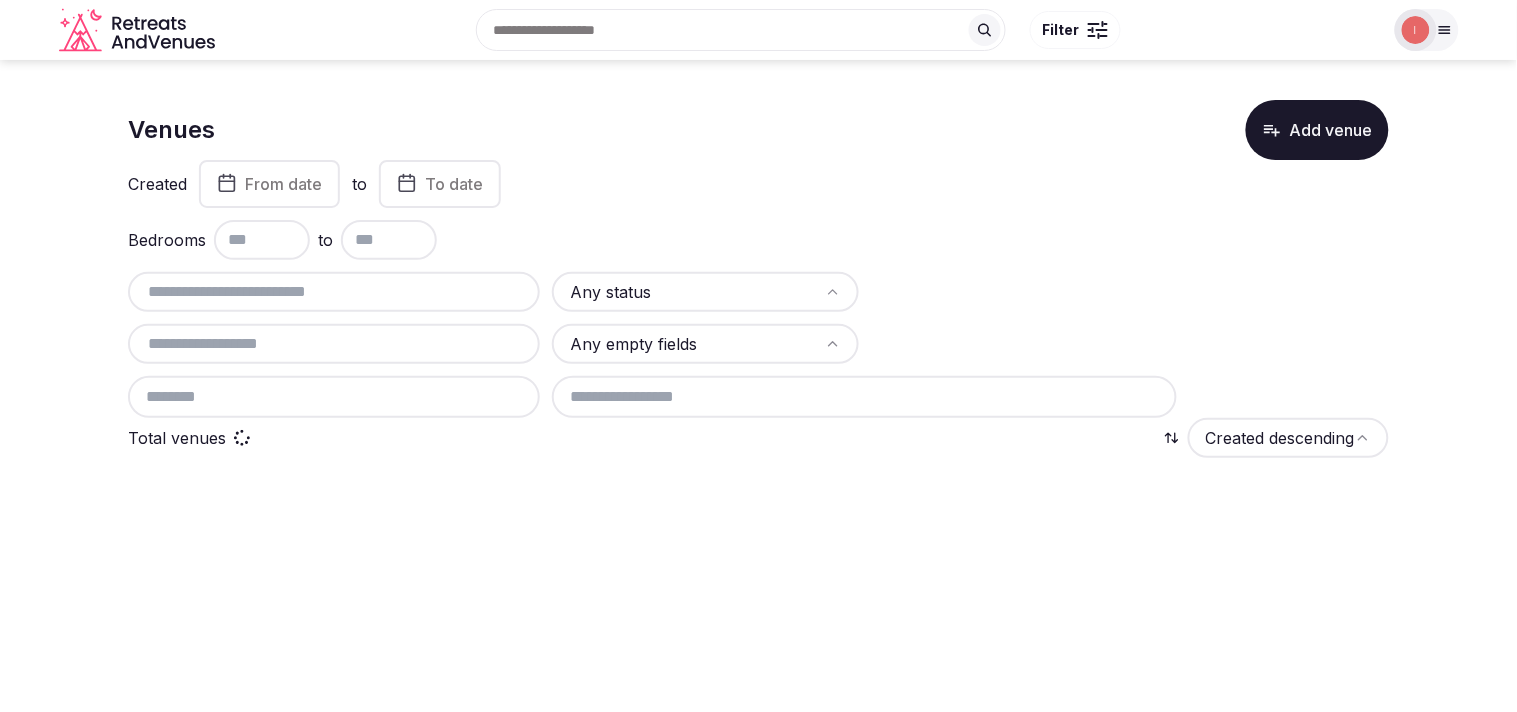 click at bounding box center (334, 292) 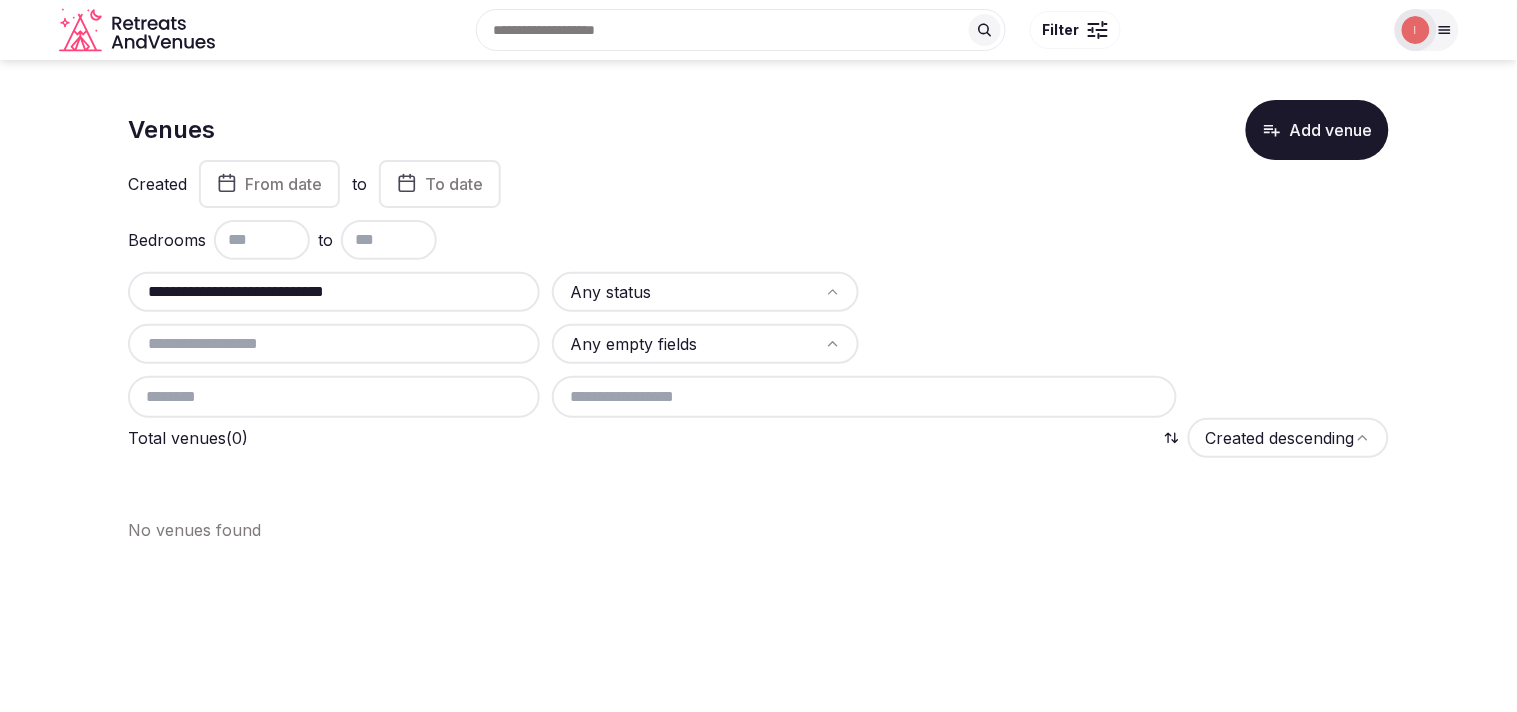 drag, startPoint x: 403, startPoint y: 281, endPoint x: 56, endPoint y: 345, distance: 352.85266 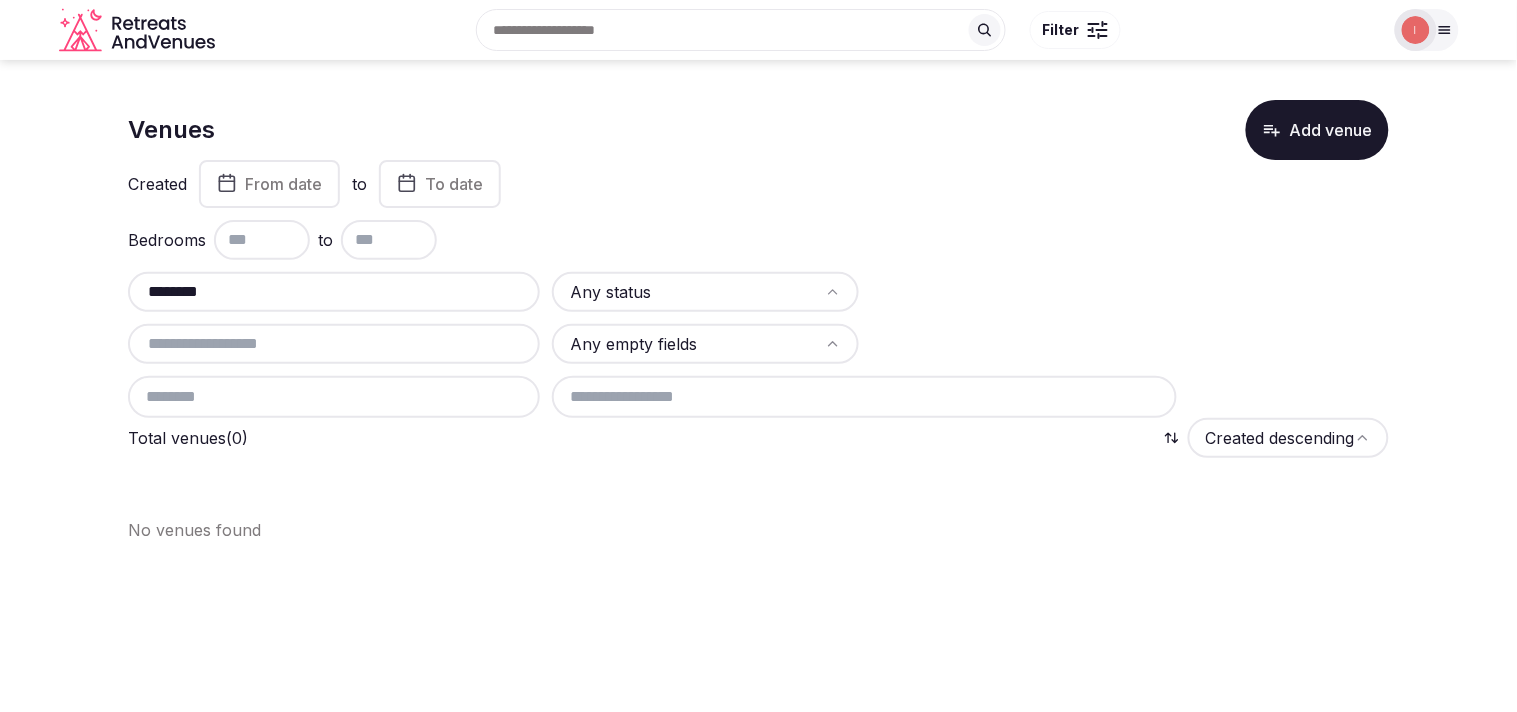 click on "********" at bounding box center [334, 292] 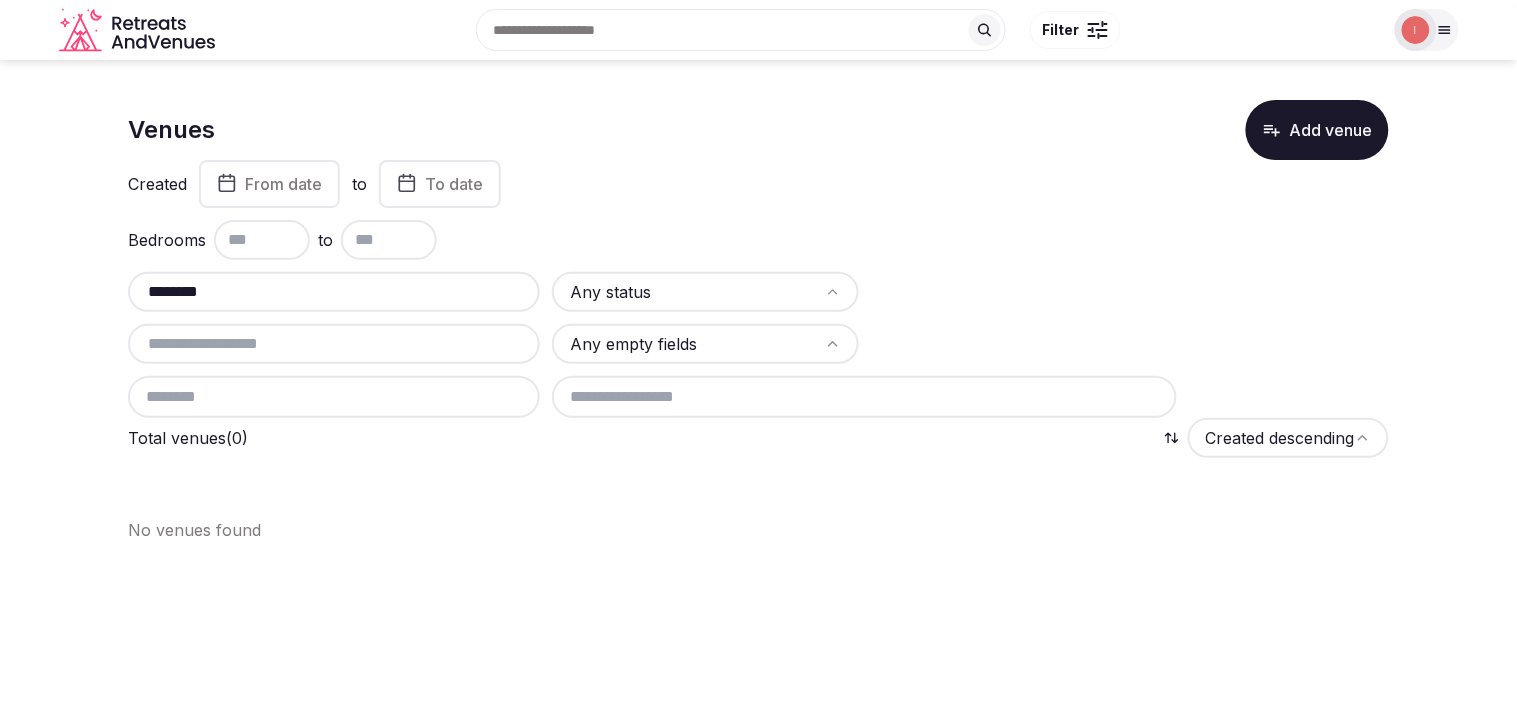 drag, startPoint x: 270, startPoint y: 295, endPoint x: 112, endPoint y: 280, distance: 158.71043 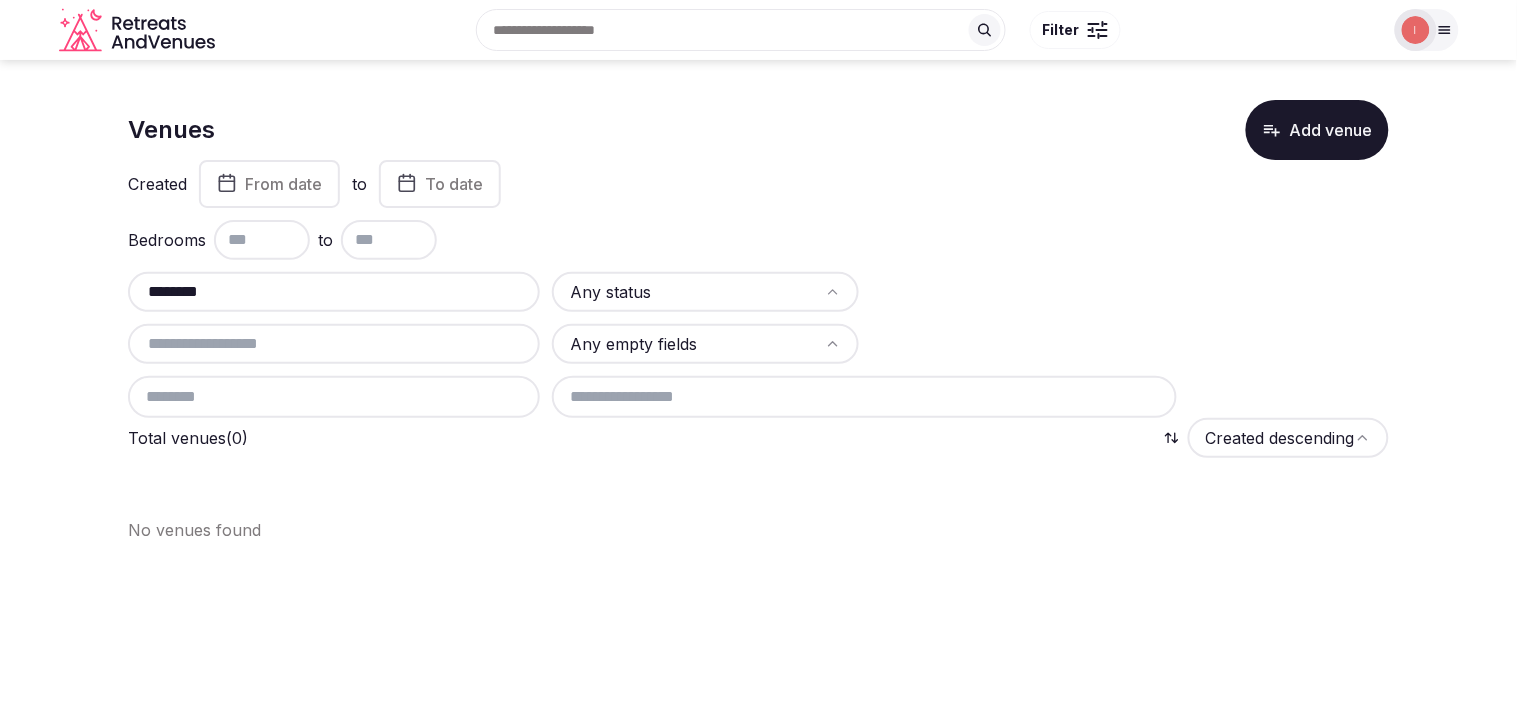 click on "Venues   Add venue Created From date to To date Bedrooms to ******** Any status Any empty fields Total venues  (0) Created descending No venues found" at bounding box center (758, 313) 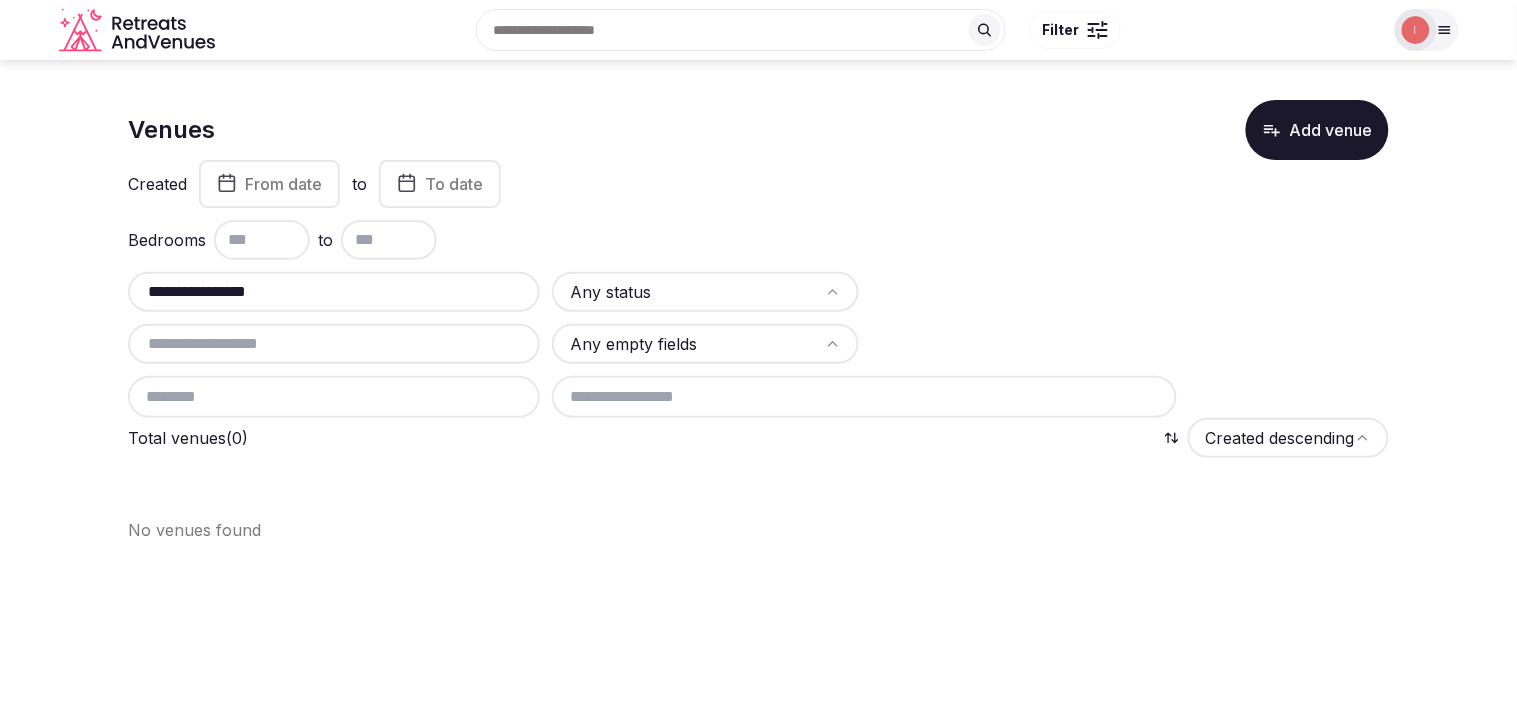 drag, startPoint x: 298, startPoint y: 281, endPoint x: 170, endPoint y: 292, distance: 128.47179 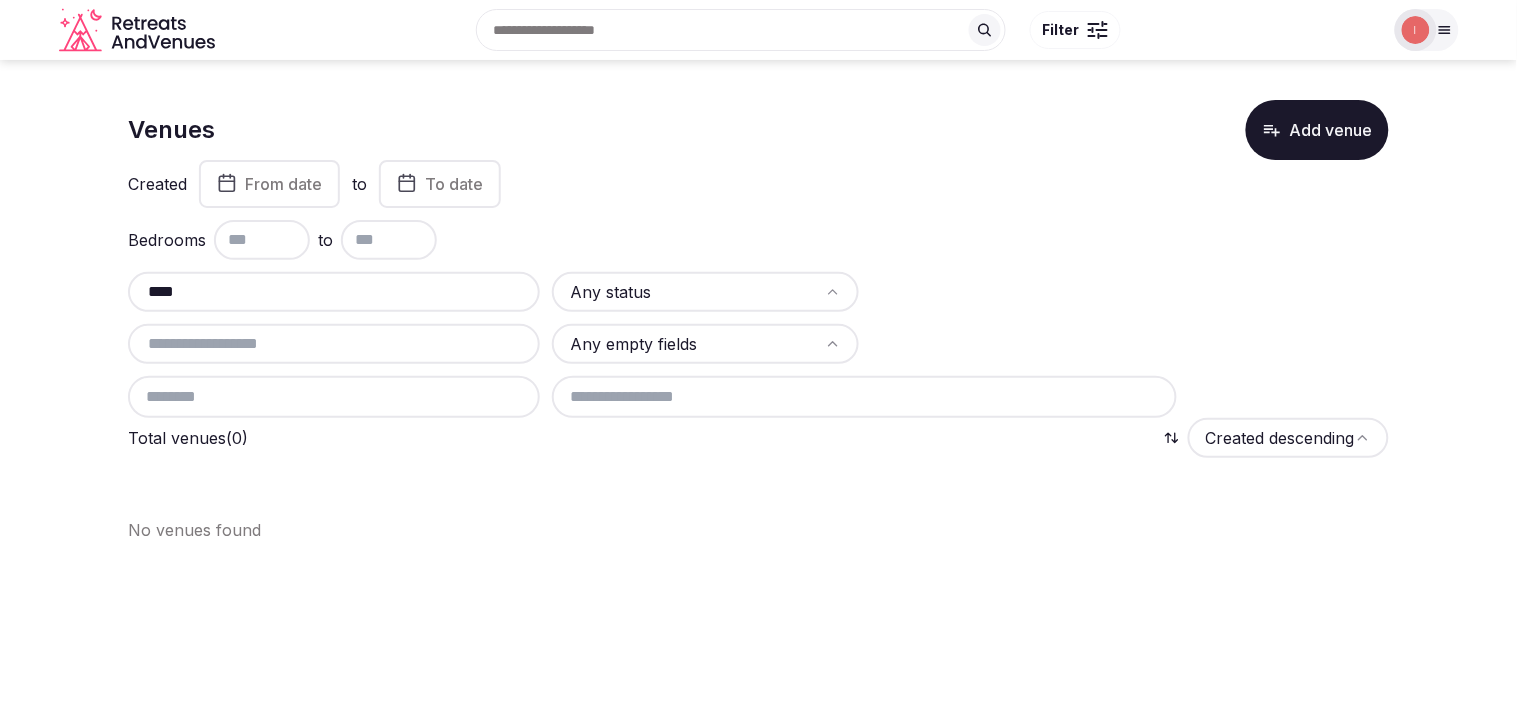 click on "**** Any status Any empty fields" at bounding box center (758, 345) 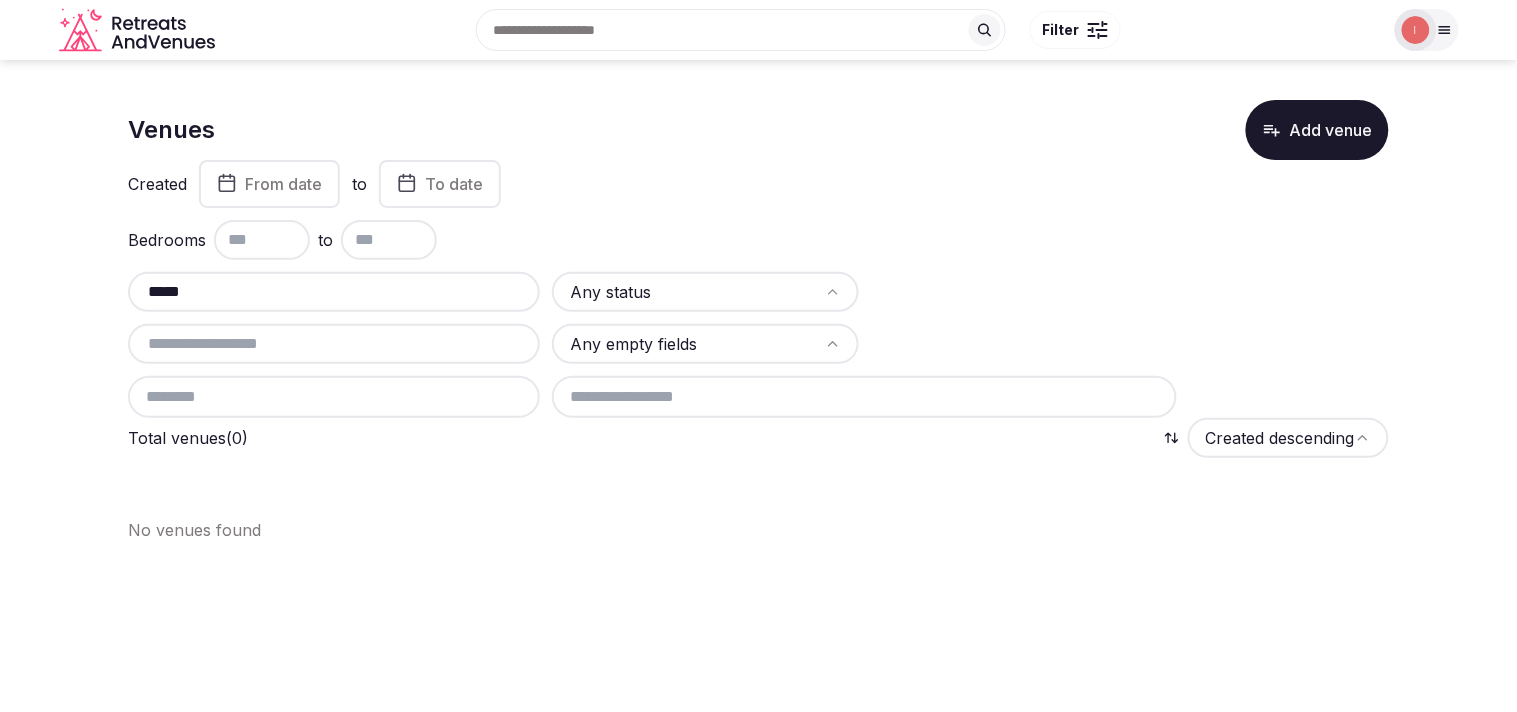 paste on "**********" 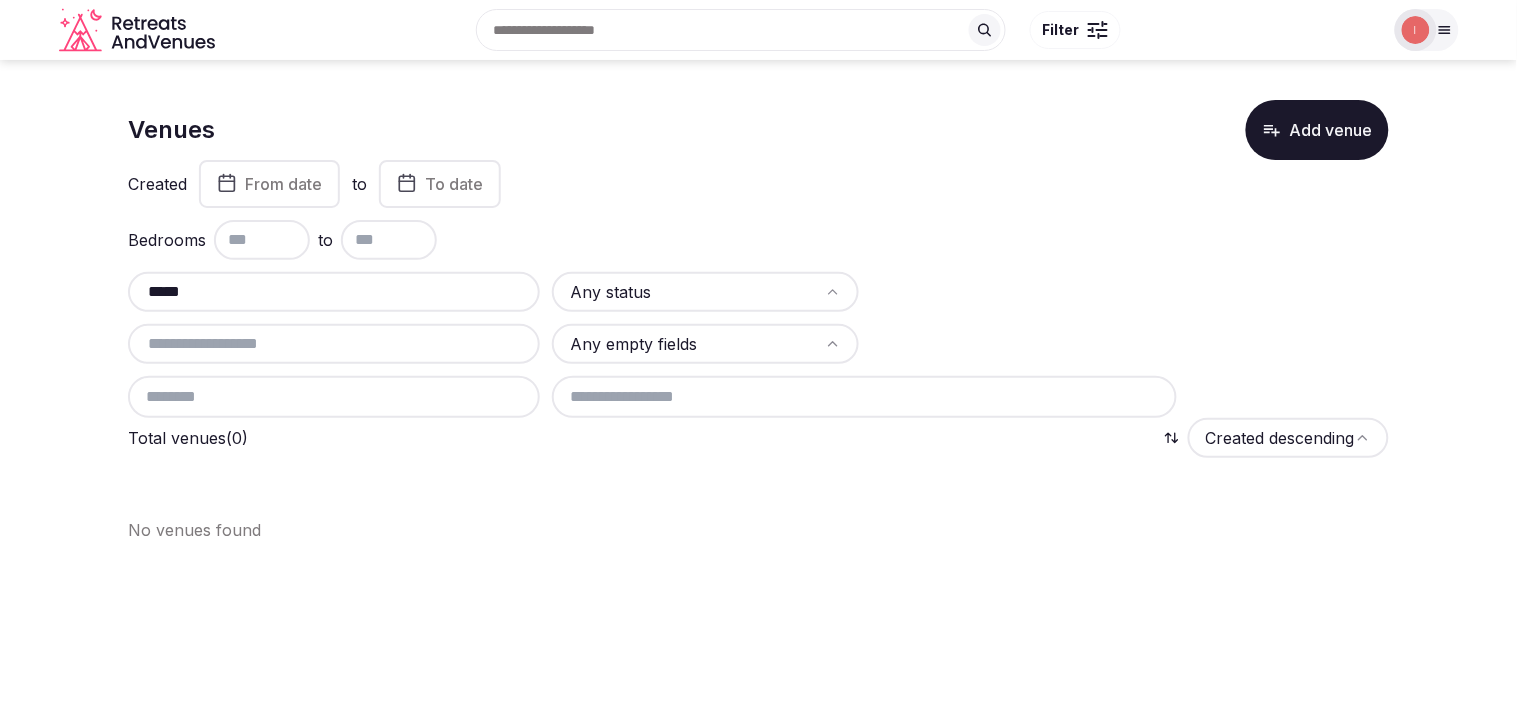 type on "**********" 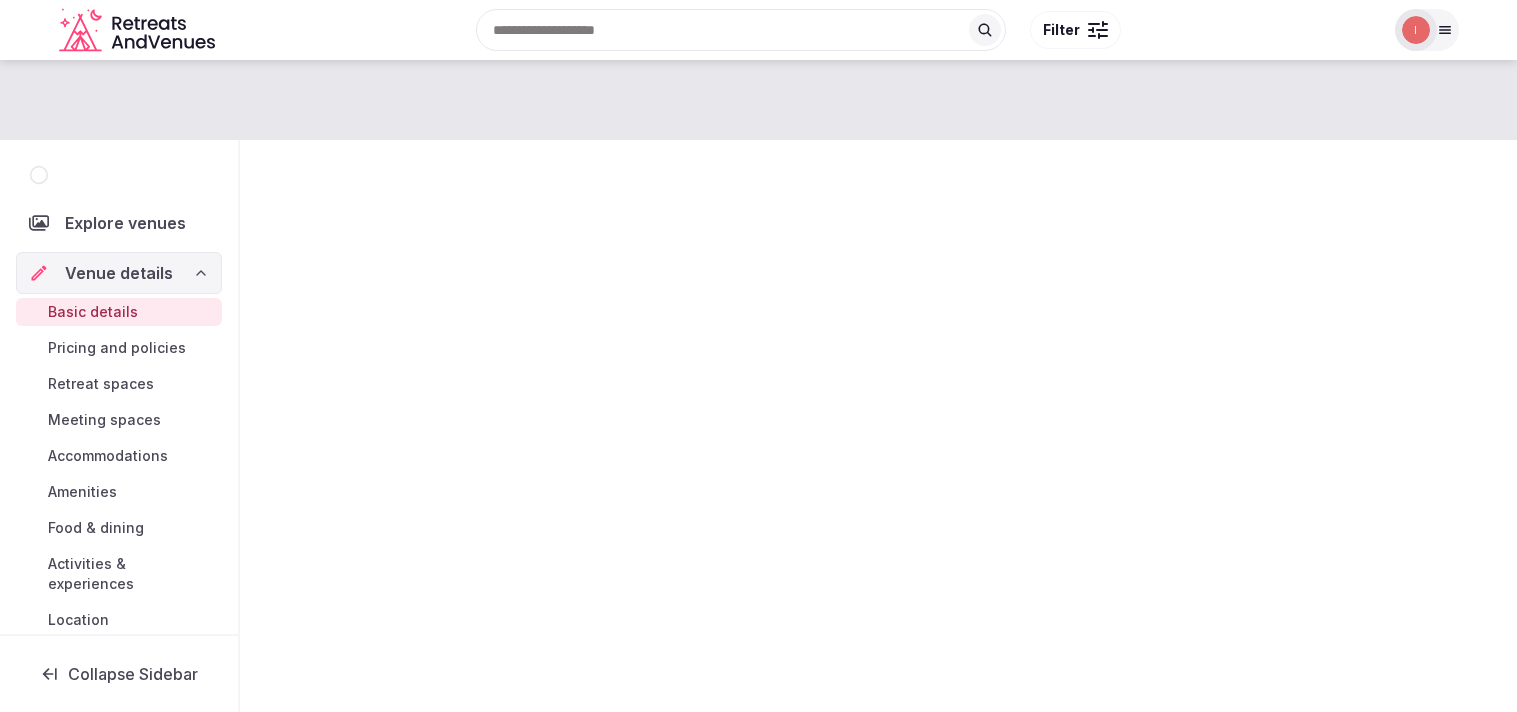 scroll, scrollTop: 0, scrollLeft: 0, axis: both 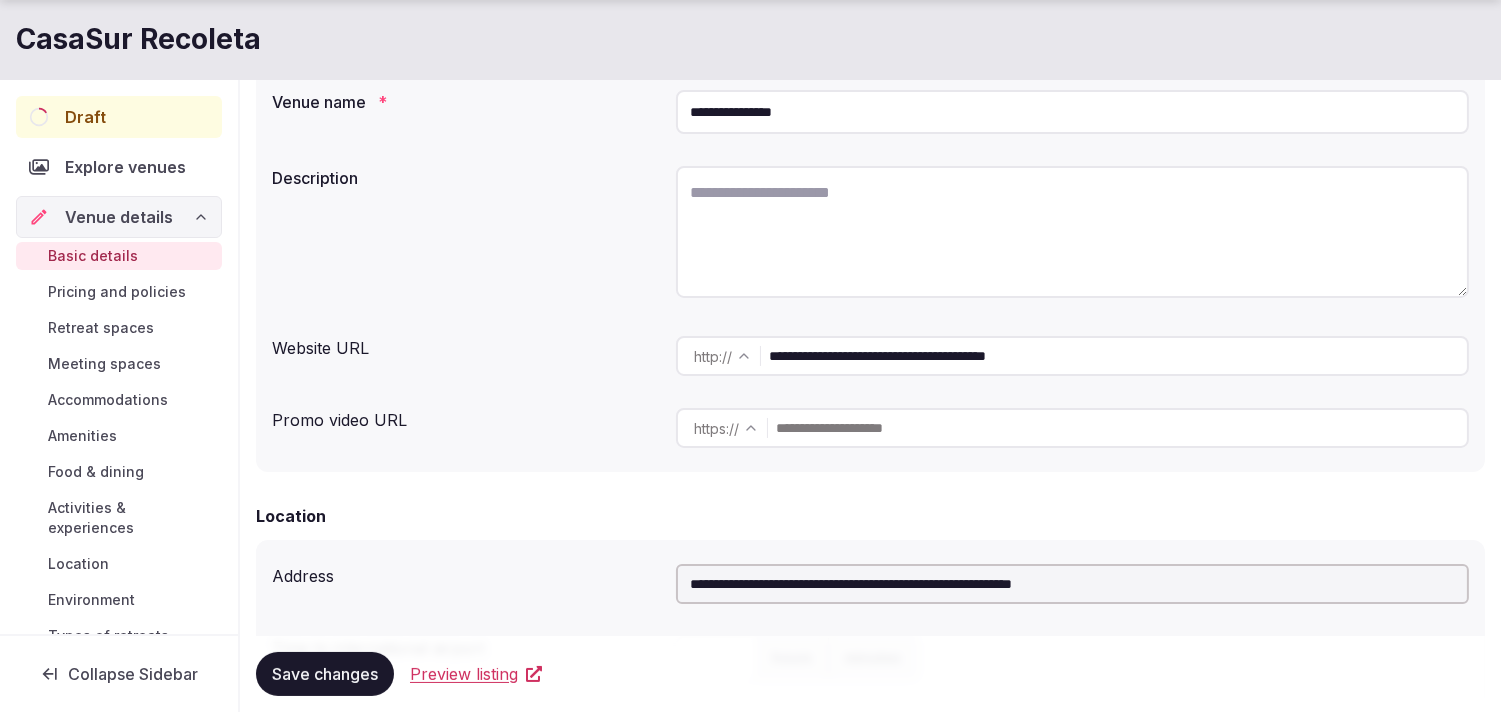 drag, startPoint x: 1103, startPoint y: 358, endPoint x: 755, endPoint y: 348, distance: 348.14365 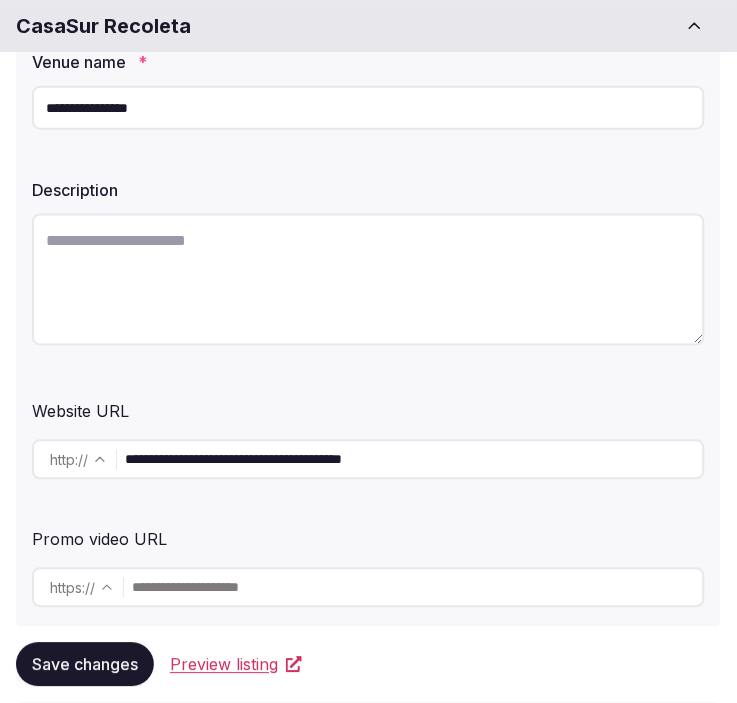 click at bounding box center [368, 280] 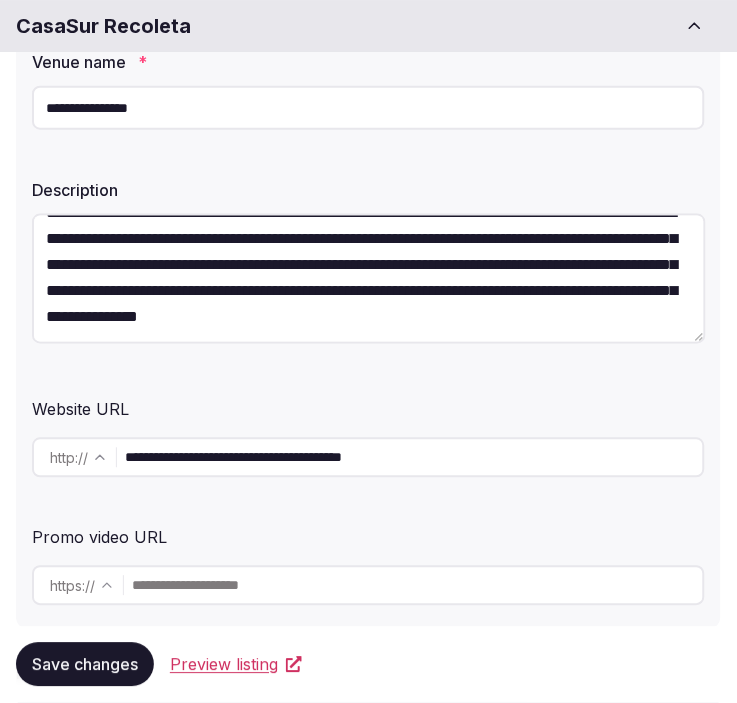 scroll, scrollTop: 52, scrollLeft: 0, axis: vertical 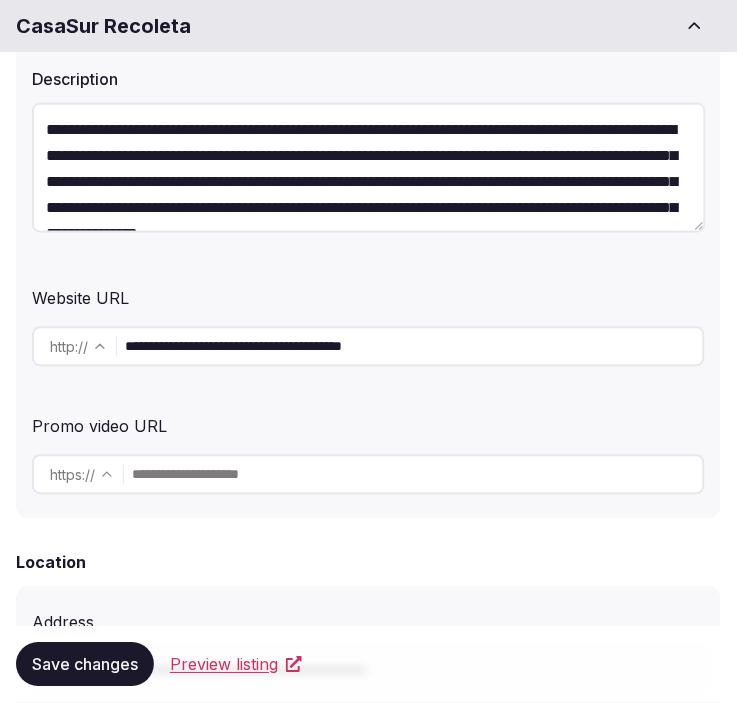 click on "**********" at bounding box center [369, 168] 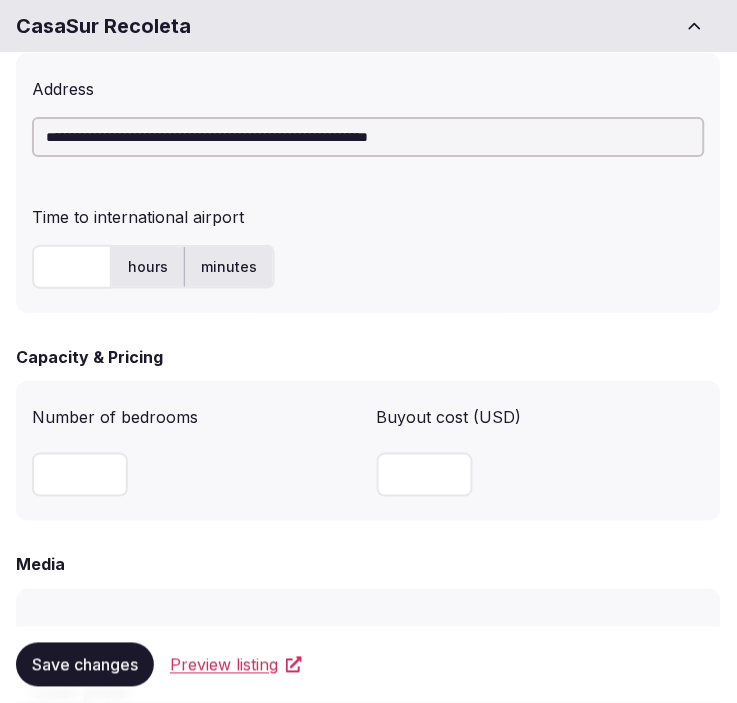 scroll, scrollTop: 1000, scrollLeft: 0, axis: vertical 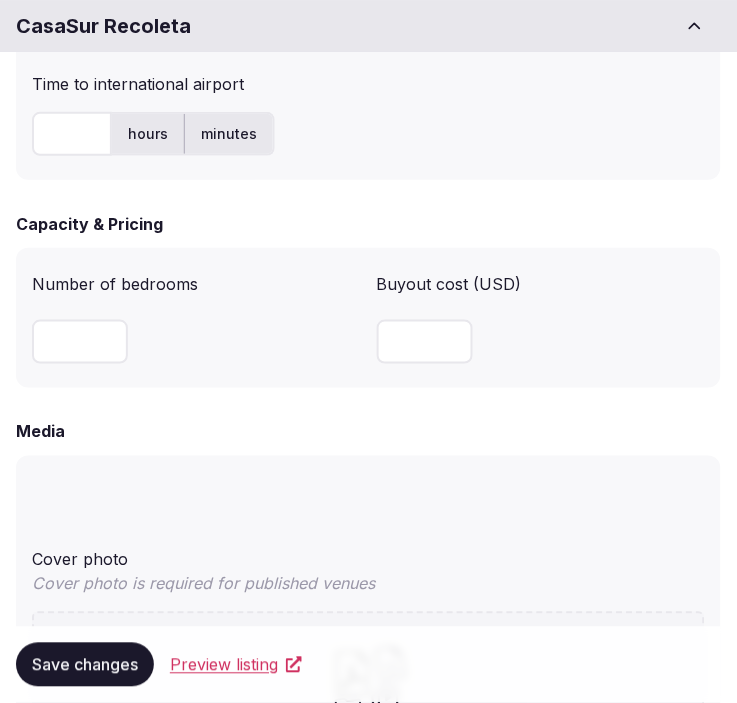 type on "**********" 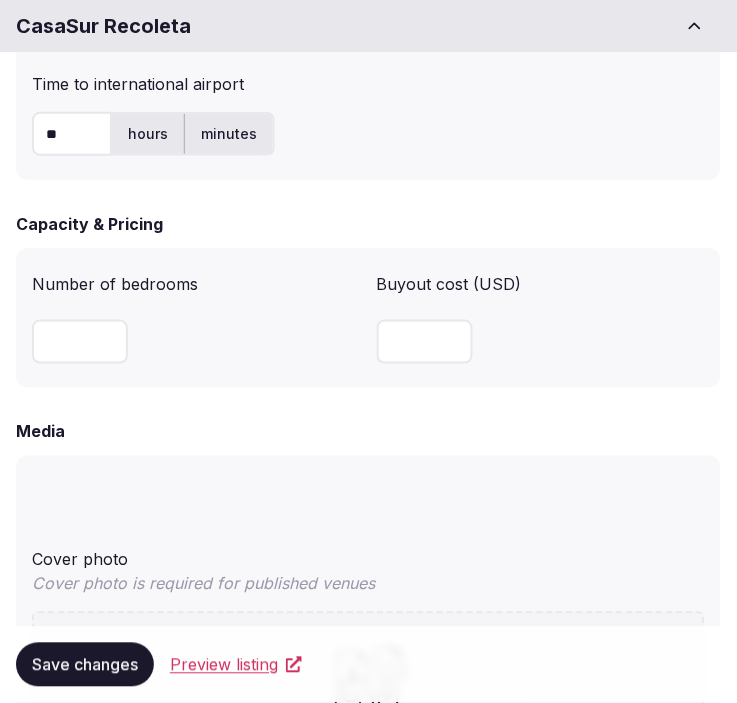 type on "**" 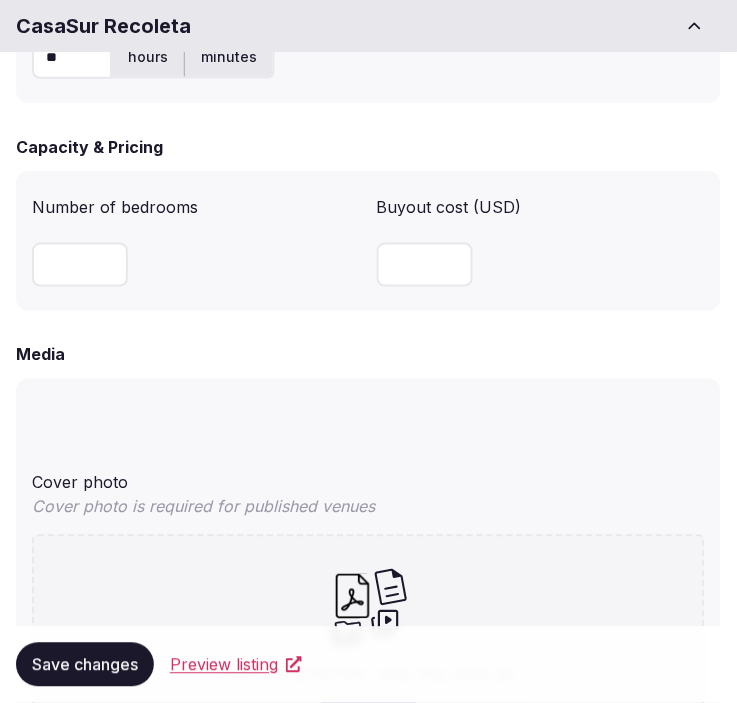 scroll, scrollTop: 1111, scrollLeft: 0, axis: vertical 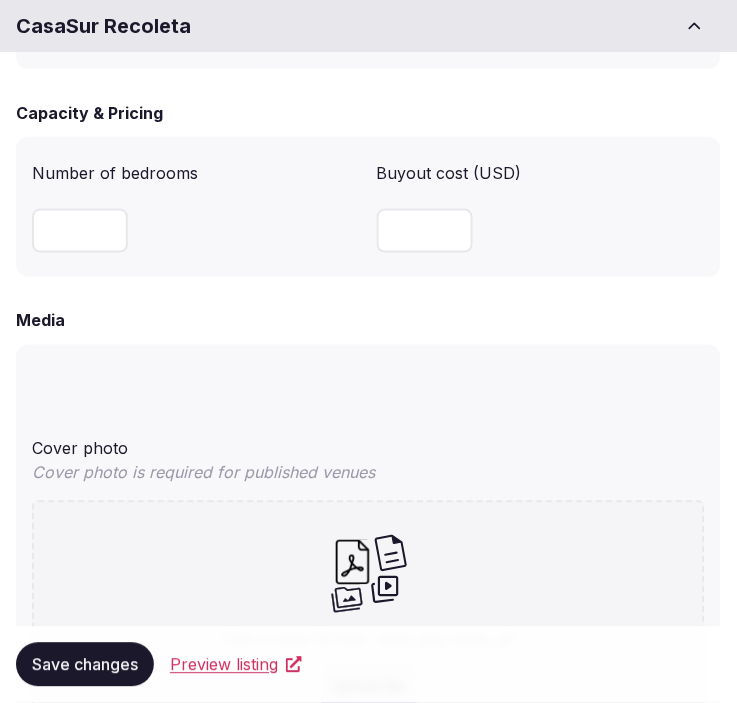 click on "Save changes" at bounding box center (85, 665) 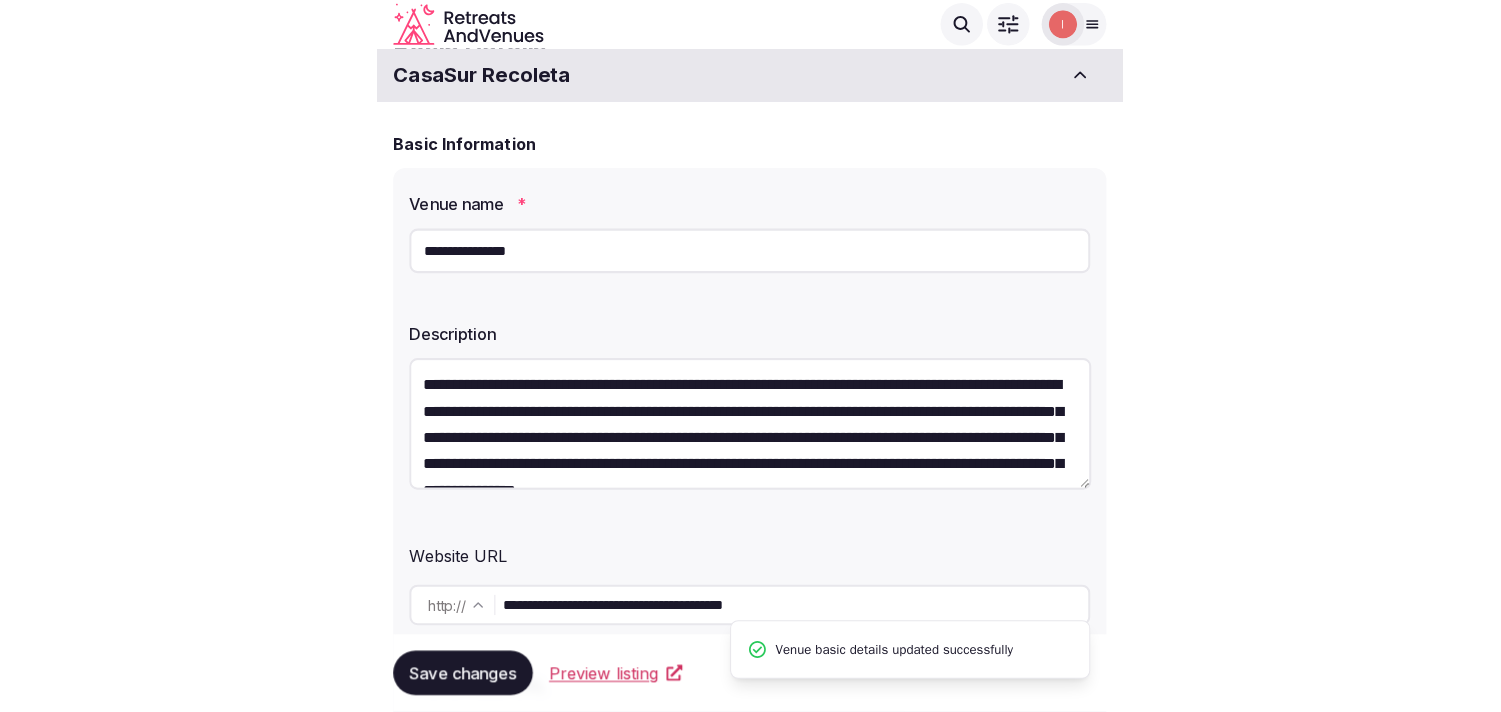 scroll, scrollTop: 0, scrollLeft: 0, axis: both 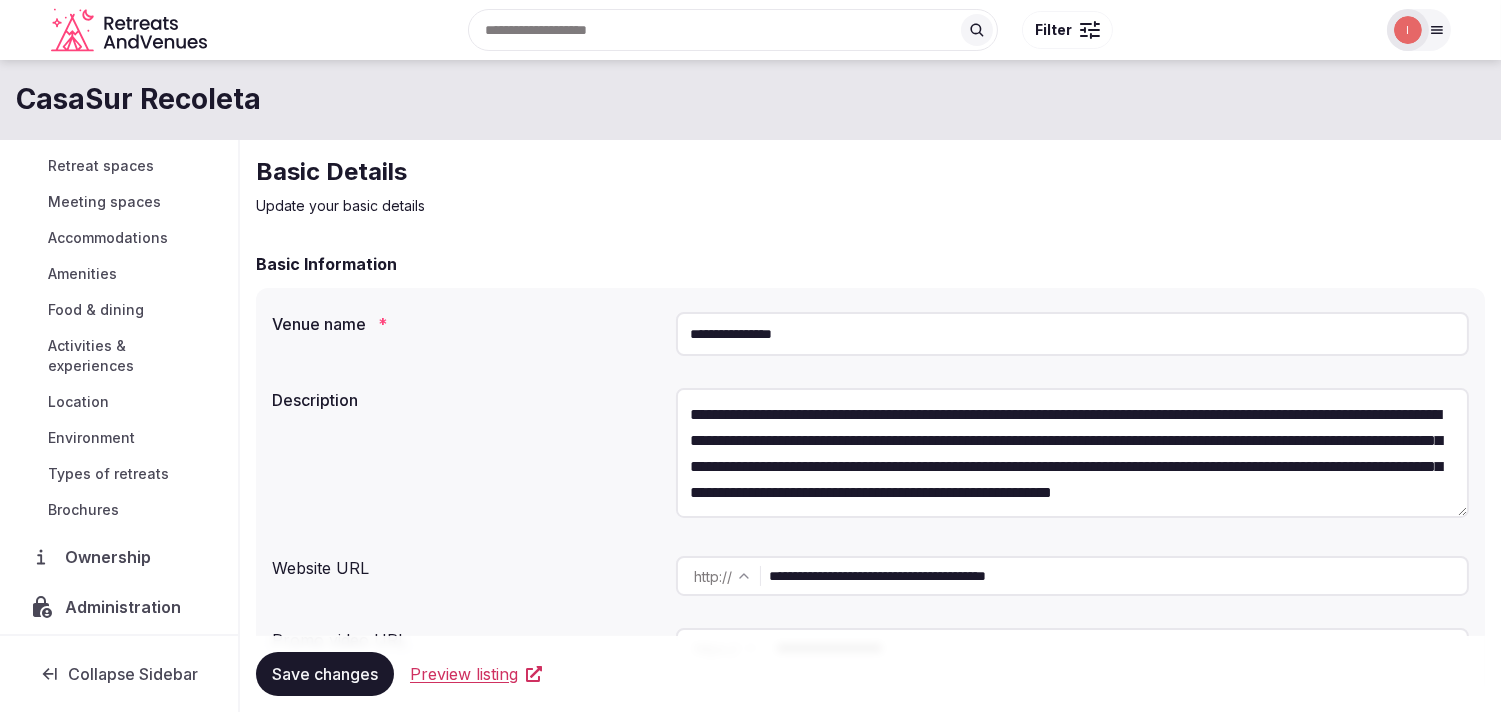 click on "Location" at bounding box center [78, 402] 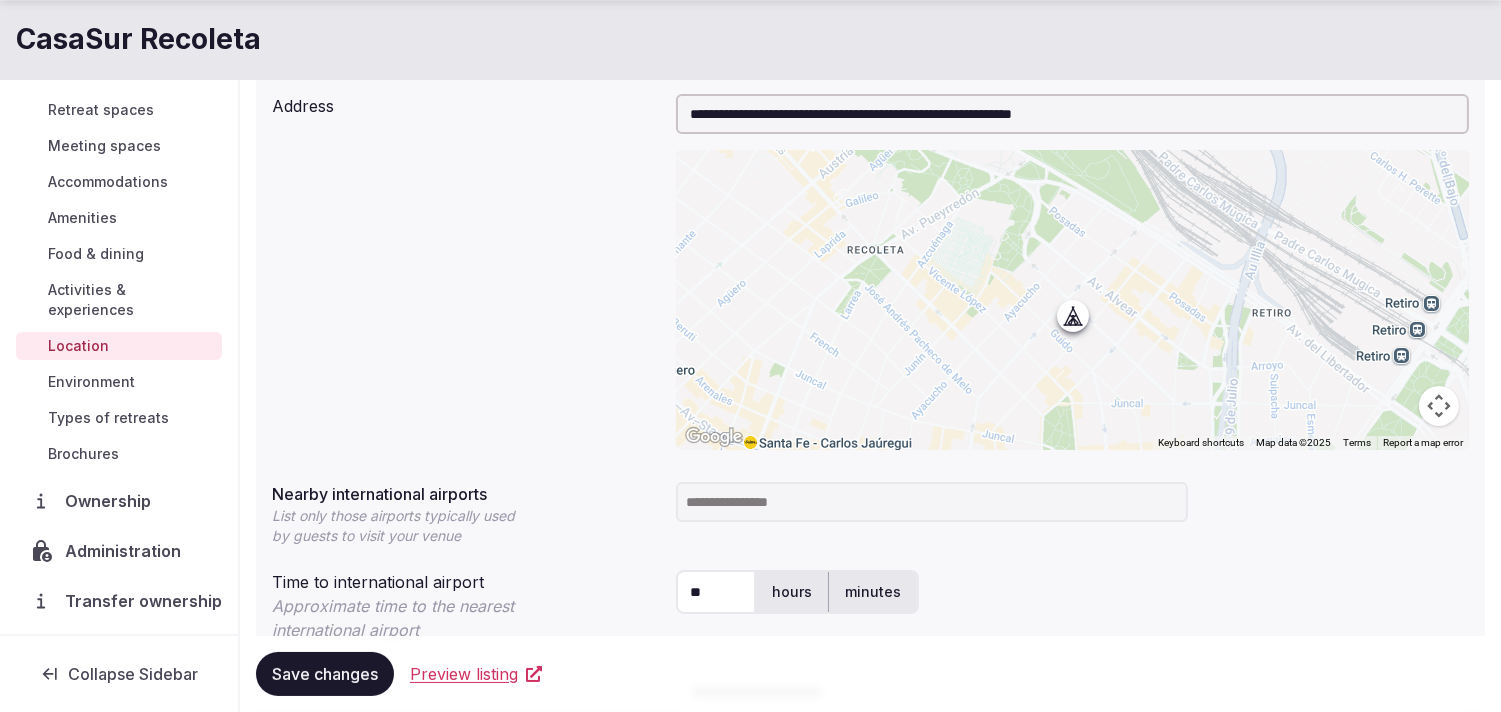 scroll, scrollTop: 222, scrollLeft: 0, axis: vertical 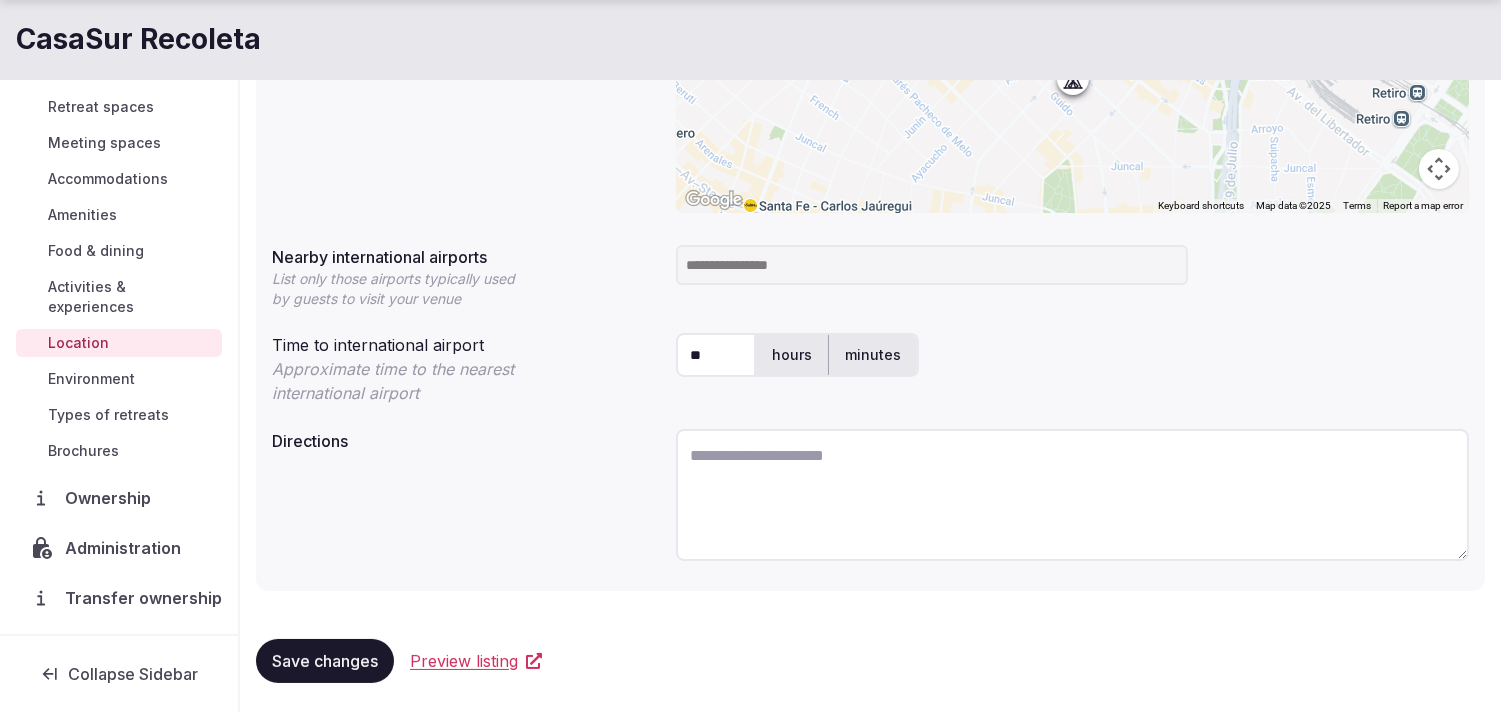 click at bounding box center [932, 265] 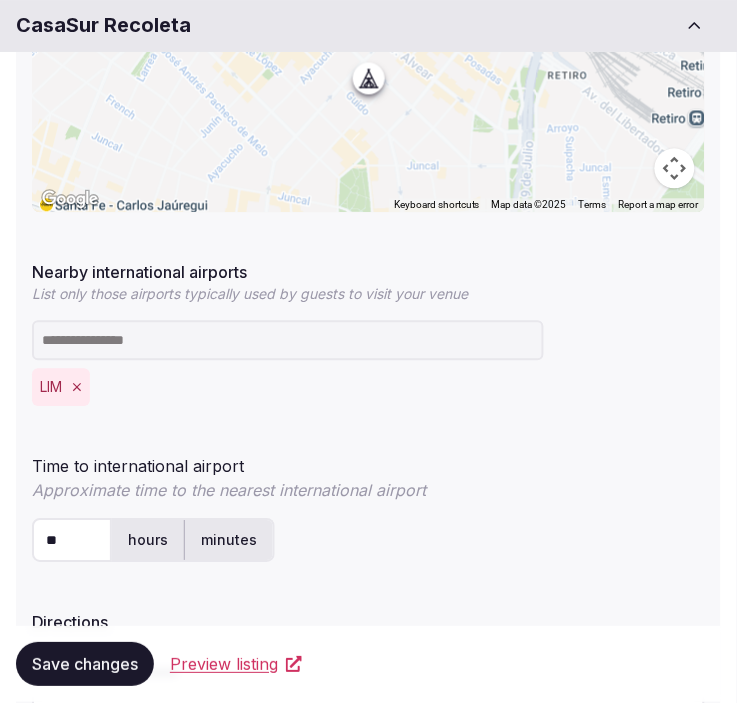 click 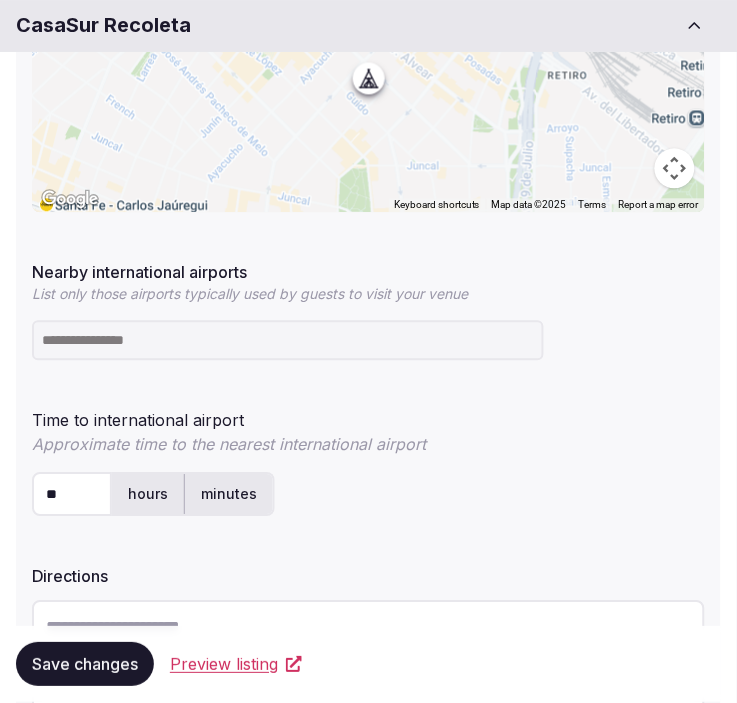 click at bounding box center (288, 341) 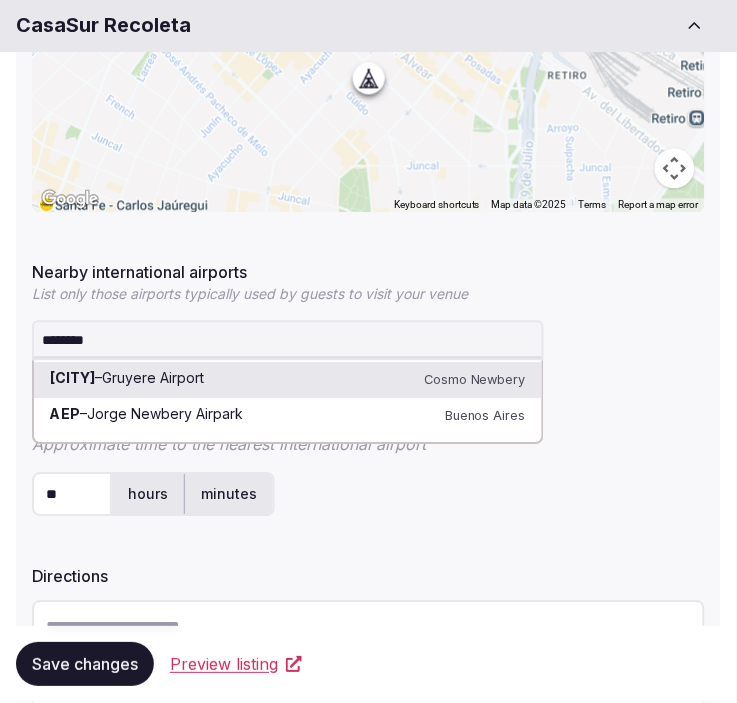 type 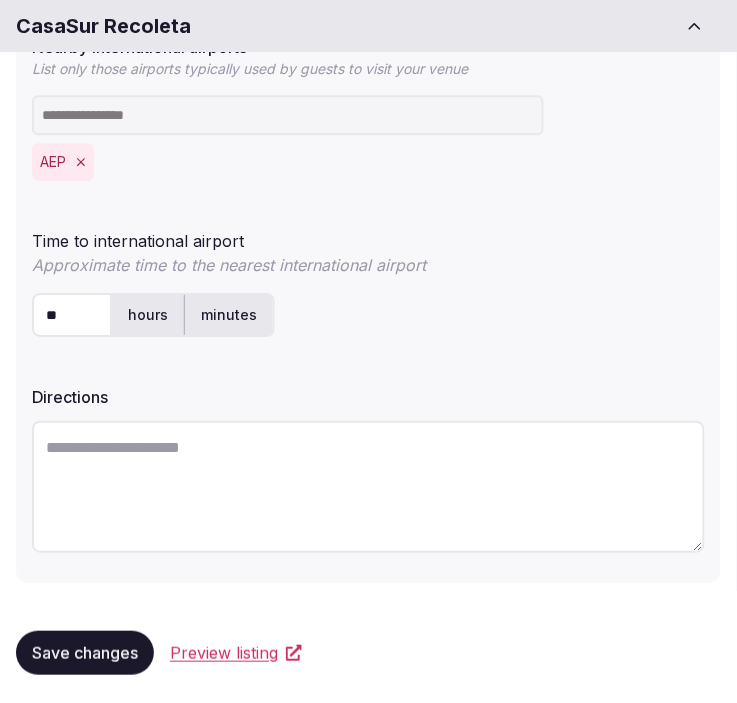 scroll, scrollTop: 682, scrollLeft: 0, axis: vertical 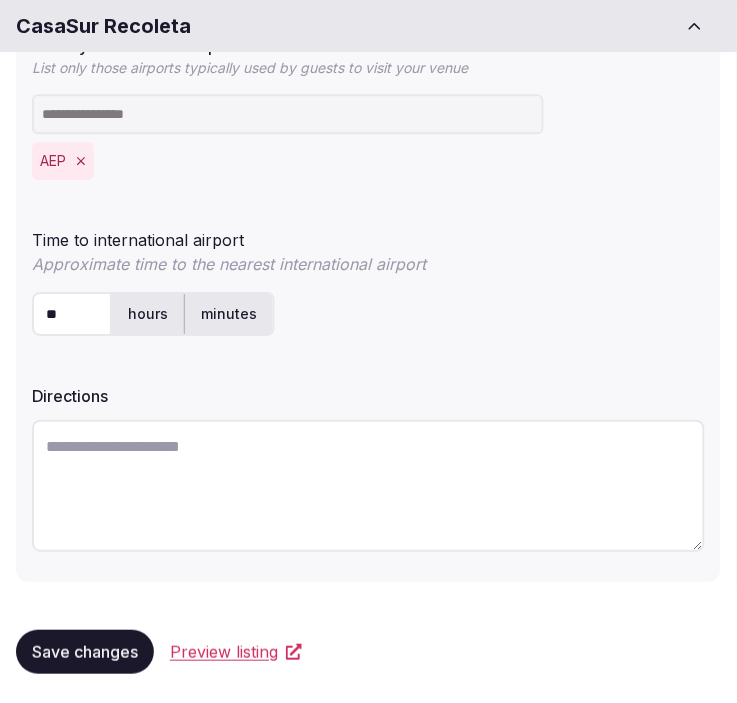 paste on "*******" 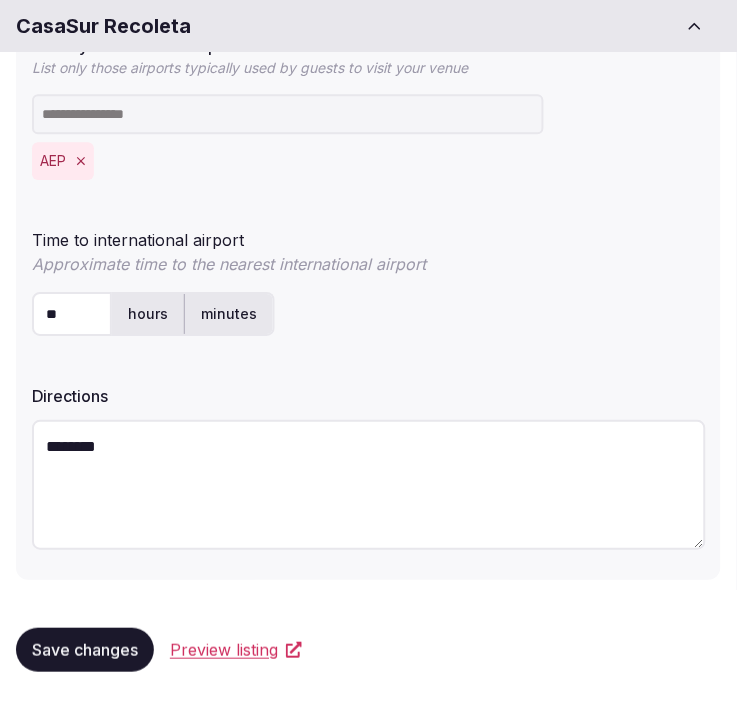 click on "*******" at bounding box center (369, 485) 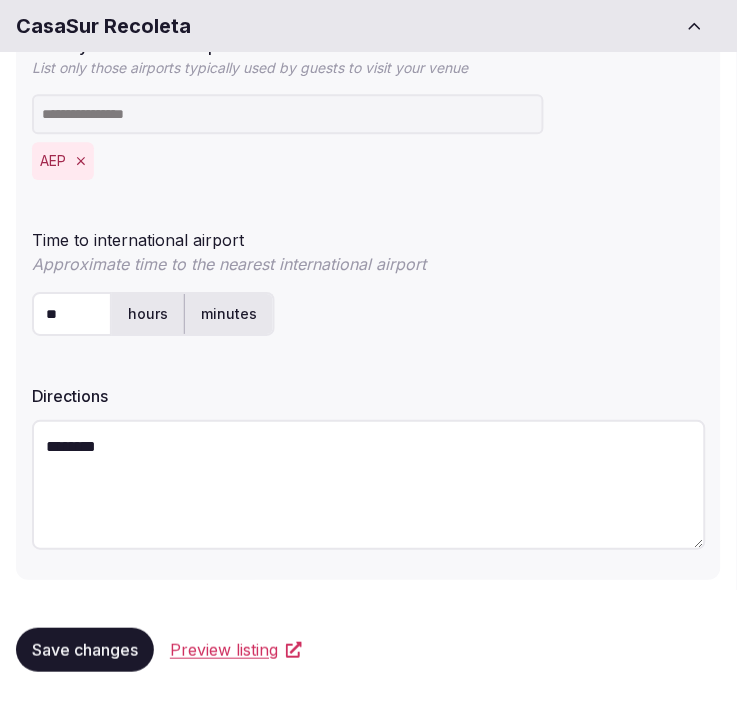 paste on "**********" 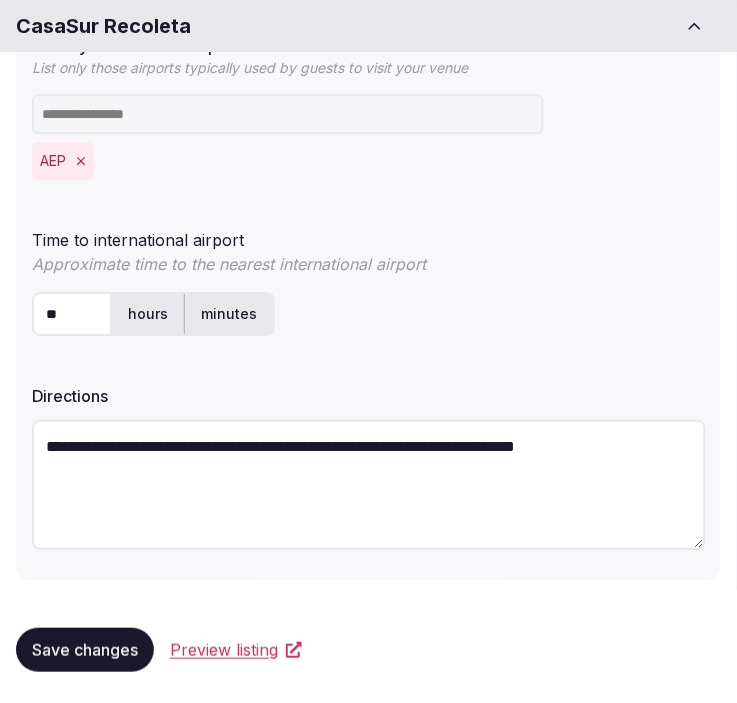 type on "**********" 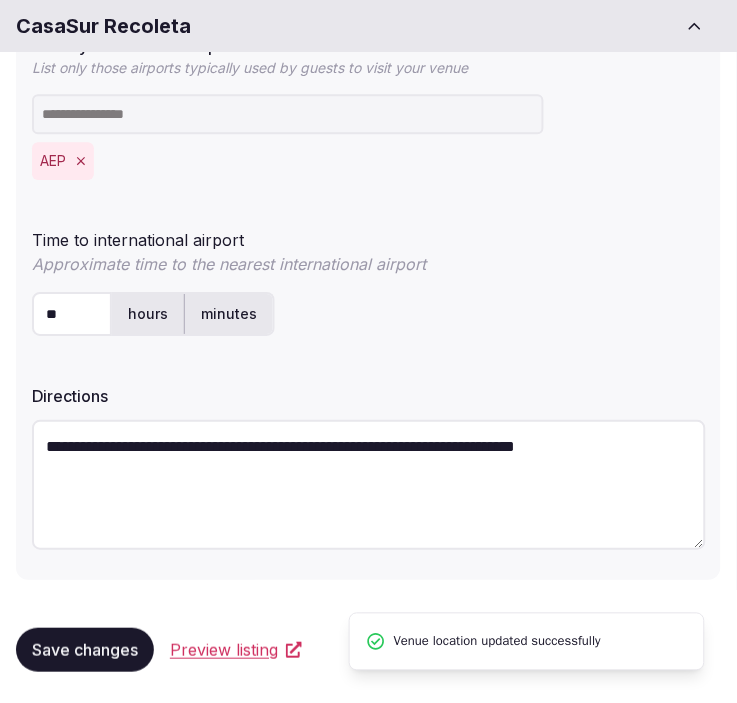 click on "Save changes" at bounding box center (85, 650) 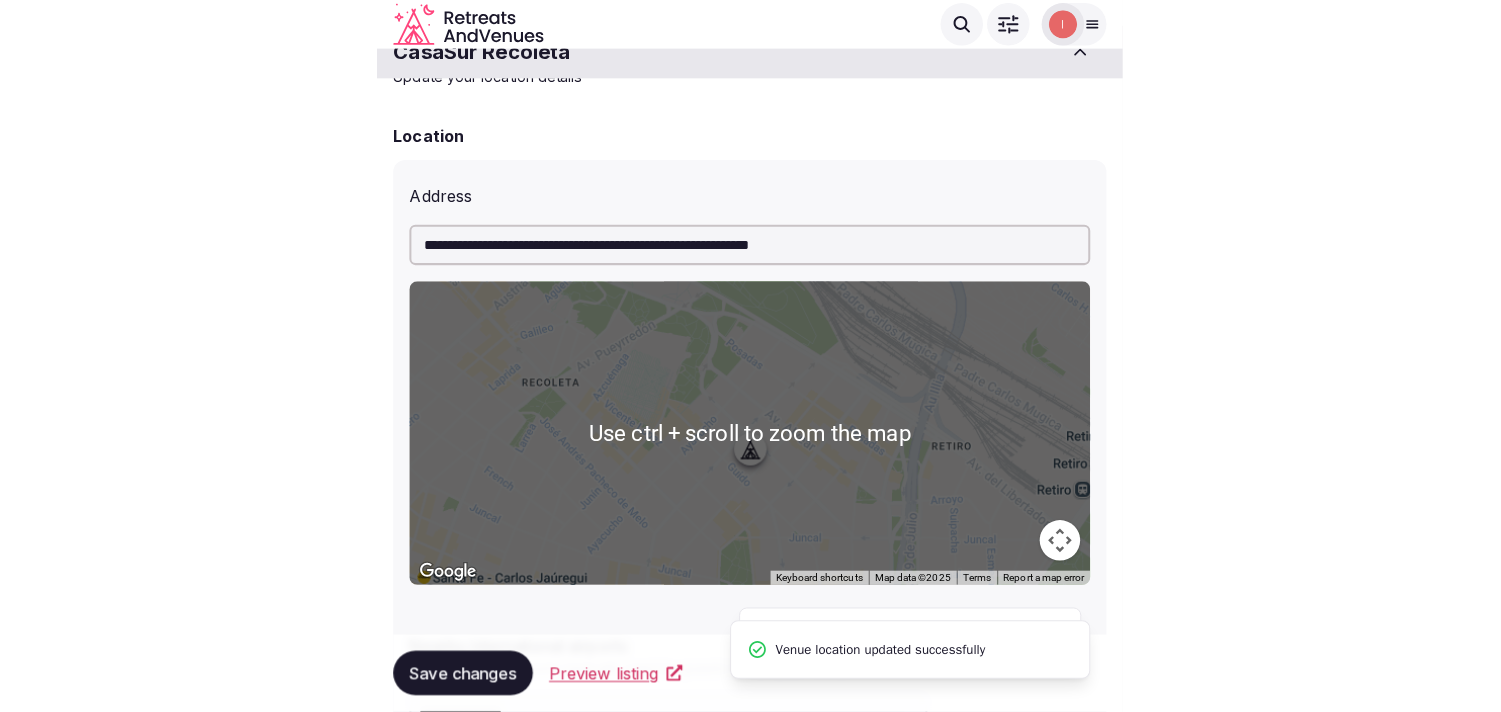 scroll, scrollTop: 0, scrollLeft: 0, axis: both 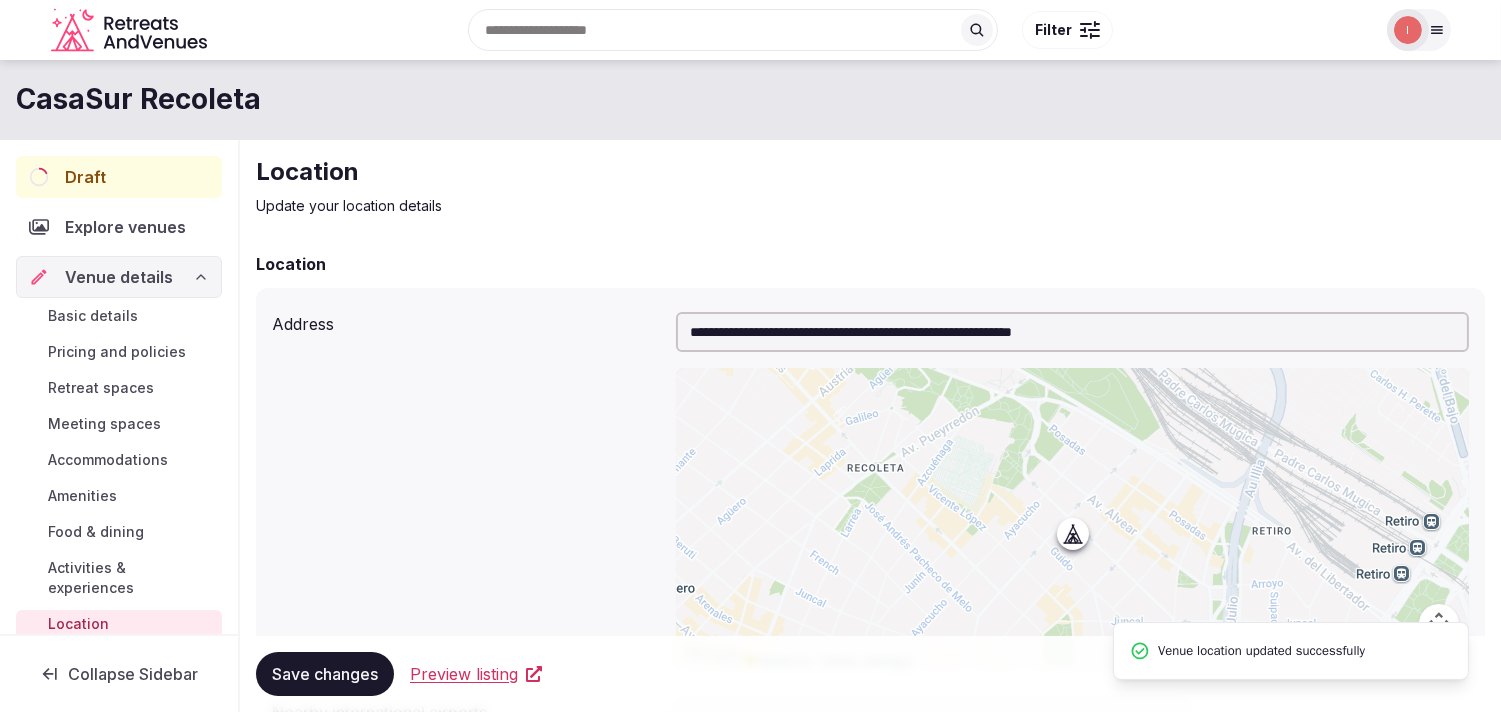 click on "Basic details" at bounding box center [119, 316] 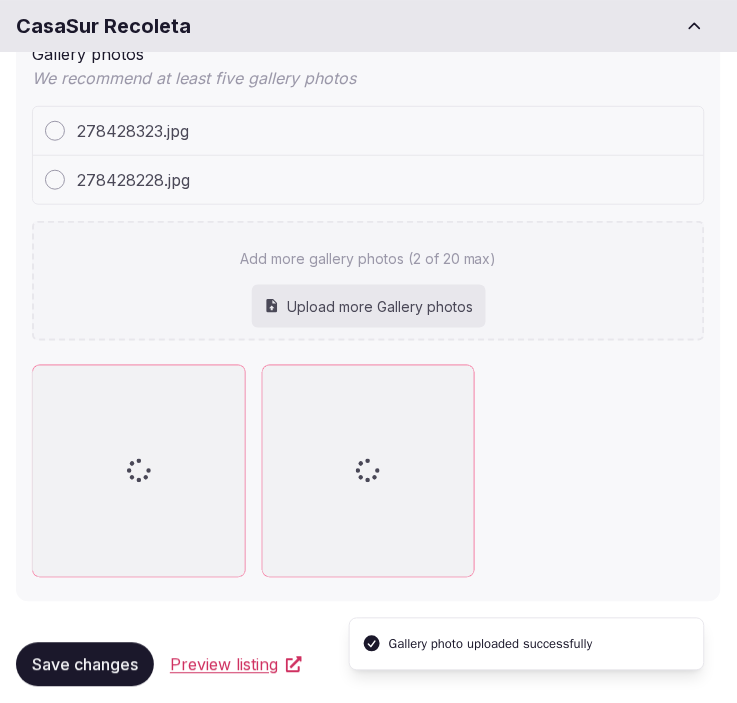 scroll, scrollTop: 2036, scrollLeft: 0, axis: vertical 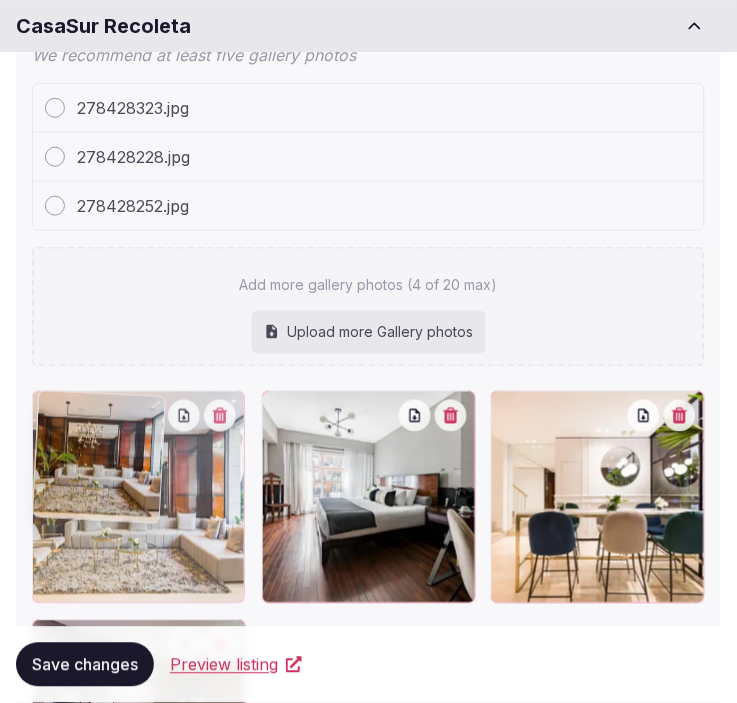 drag, startPoint x: 272, startPoint y: 406, endPoint x: 83, endPoint y: 441, distance: 192.21342 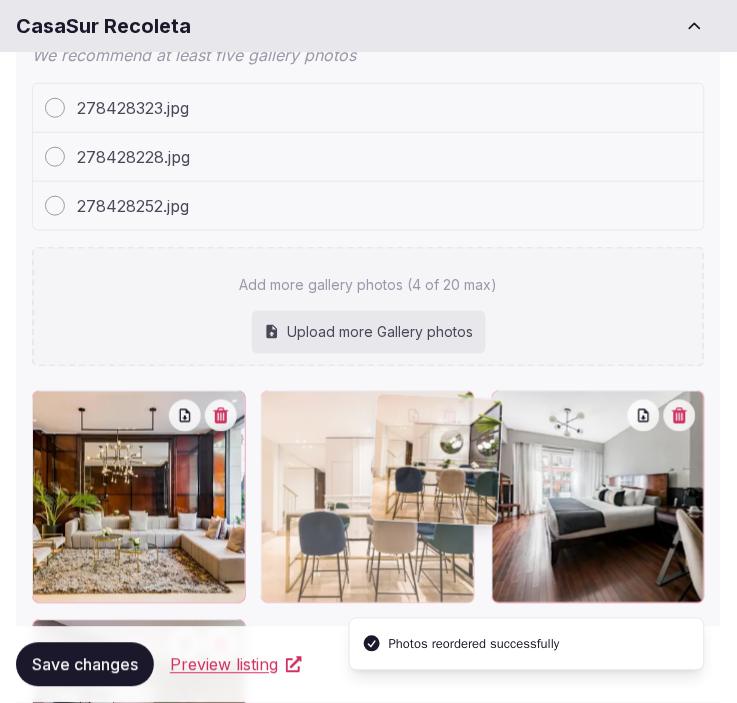 drag, startPoint x: 503, startPoint y: 412, endPoint x: 384, endPoint y: 417, distance: 119.104996 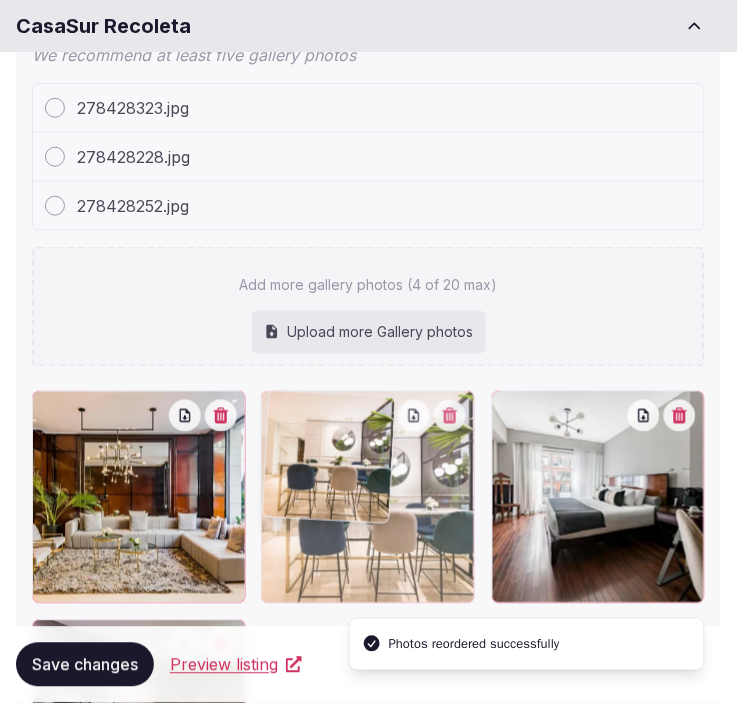 click on "**********" at bounding box center (368, -1685) 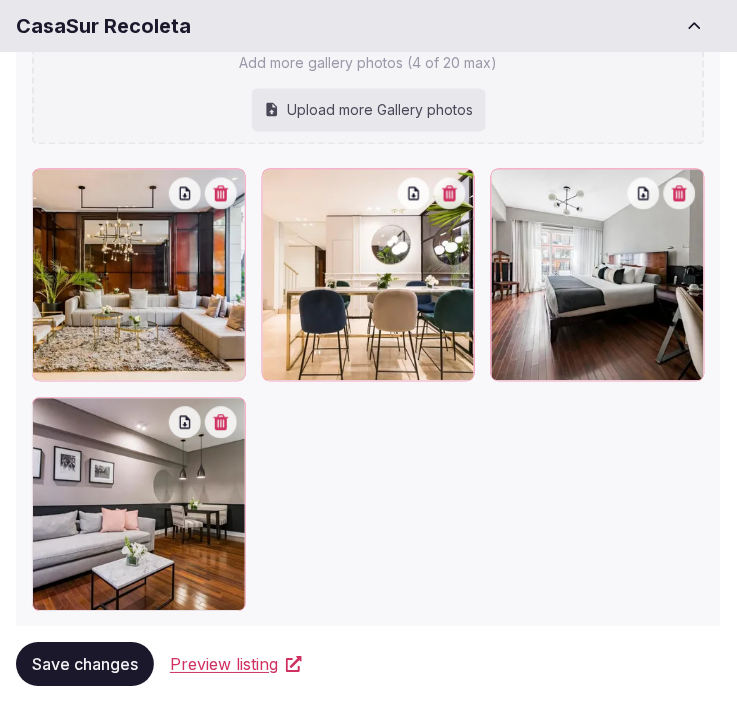 scroll, scrollTop: 2315, scrollLeft: 0, axis: vertical 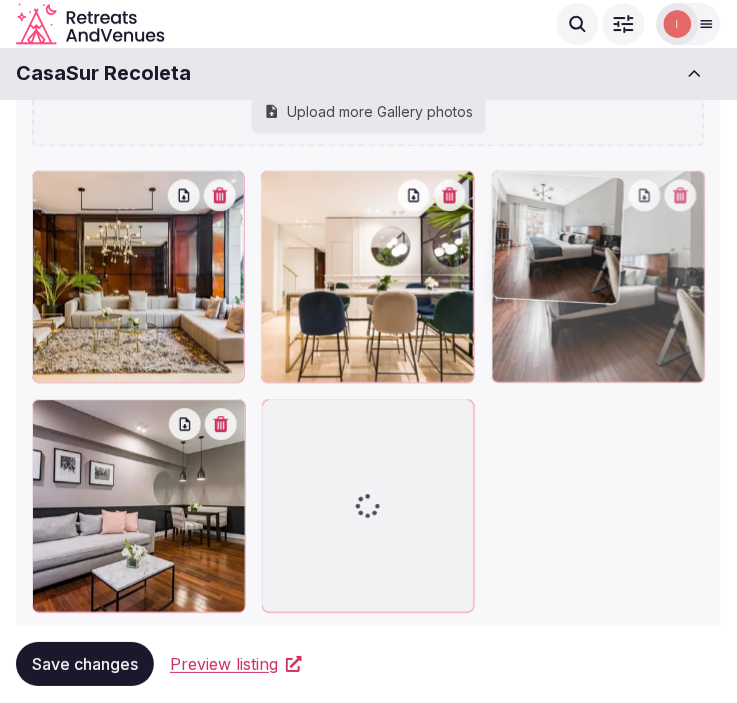 drag, startPoint x: 53, startPoint y: 126, endPoint x: 553, endPoint y: 240, distance: 512.83136 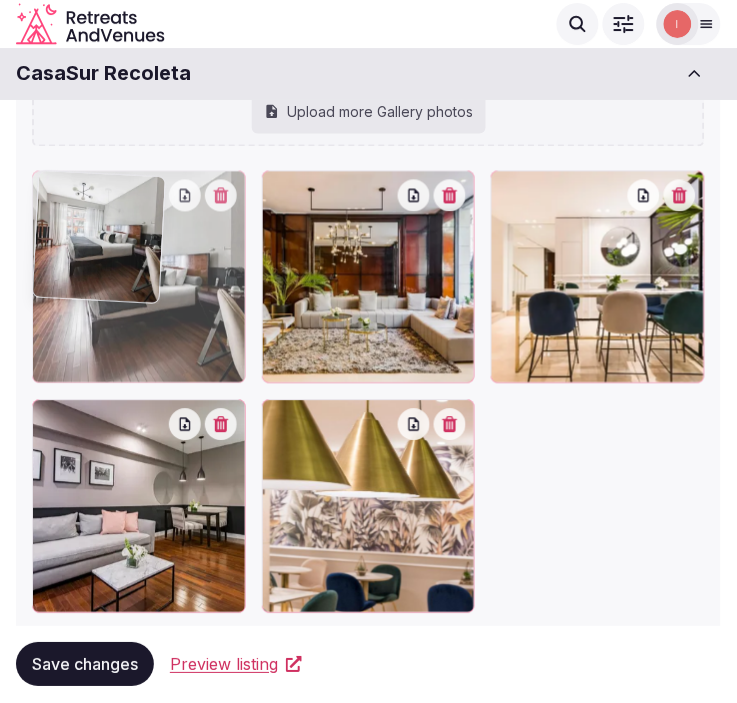 drag, startPoint x: 46, startPoint y: 194, endPoint x: 294, endPoint y: 184, distance: 248.20154 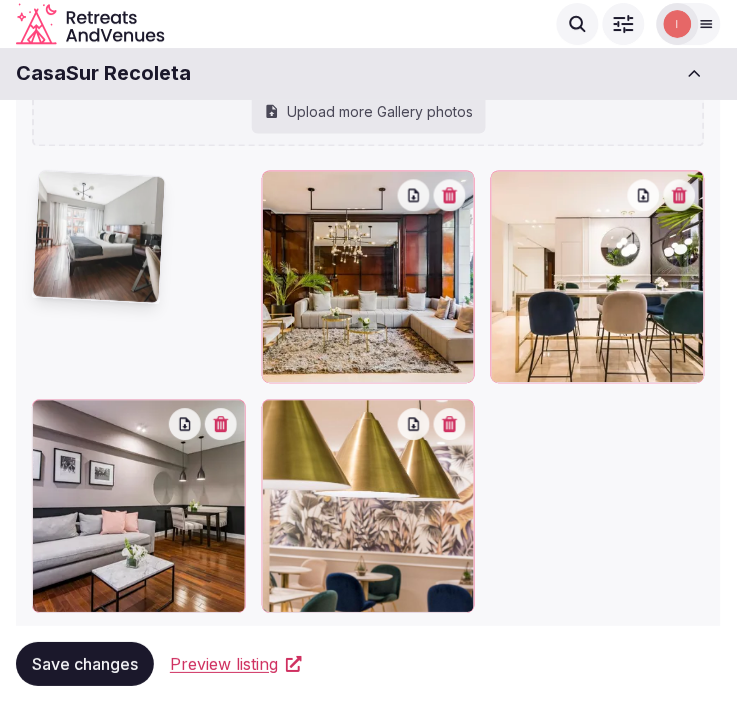 click on "**********" at bounding box center [368, -1954] 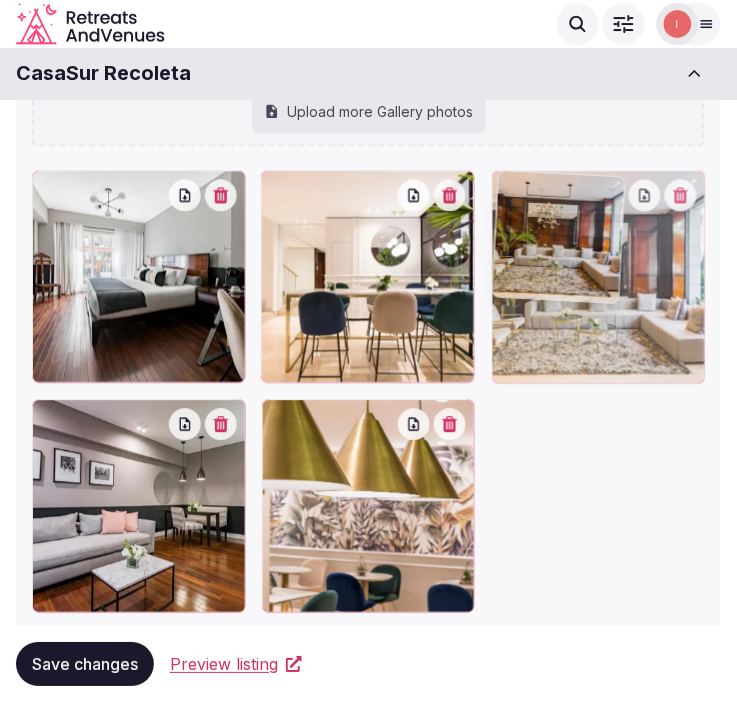 drag, startPoint x: 416, startPoint y: 203, endPoint x: 618, endPoint y: 212, distance: 202.2004 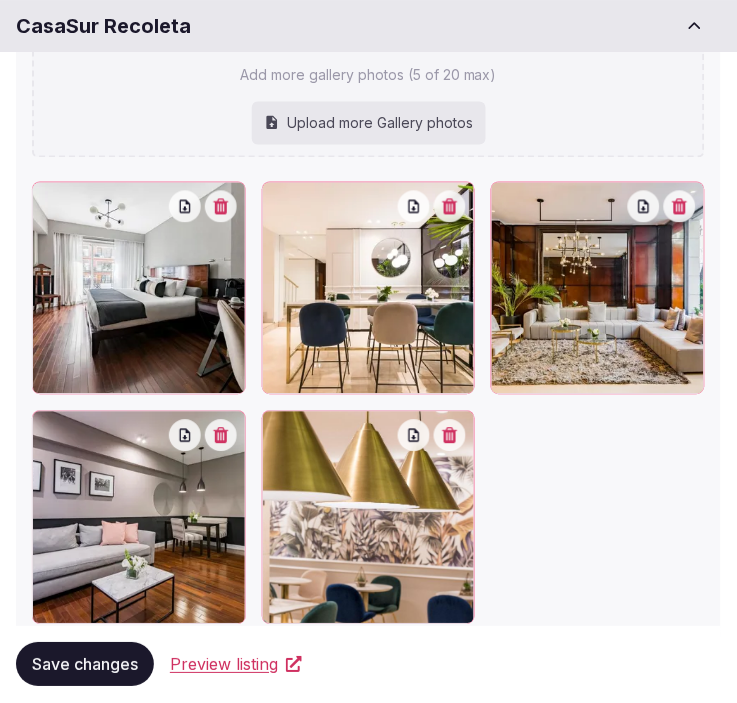 scroll, scrollTop: 2364, scrollLeft: 0, axis: vertical 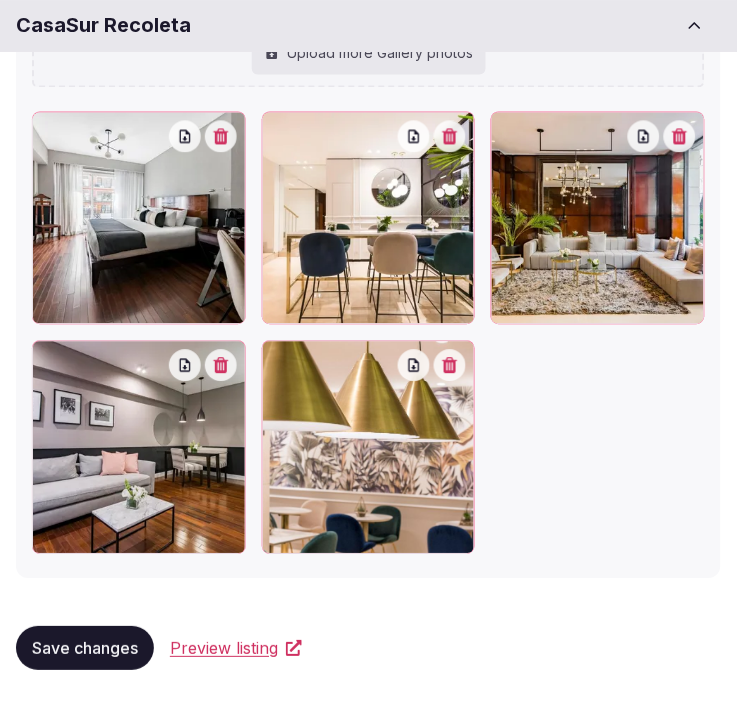 click on "Save changes" at bounding box center (85, 649) 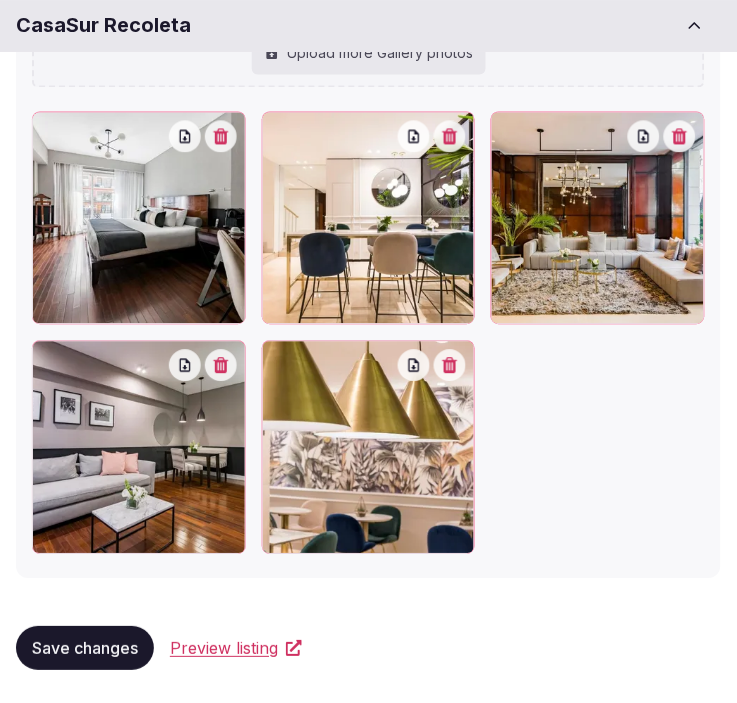 click on "Save changes" at bounding box center [85, 649] 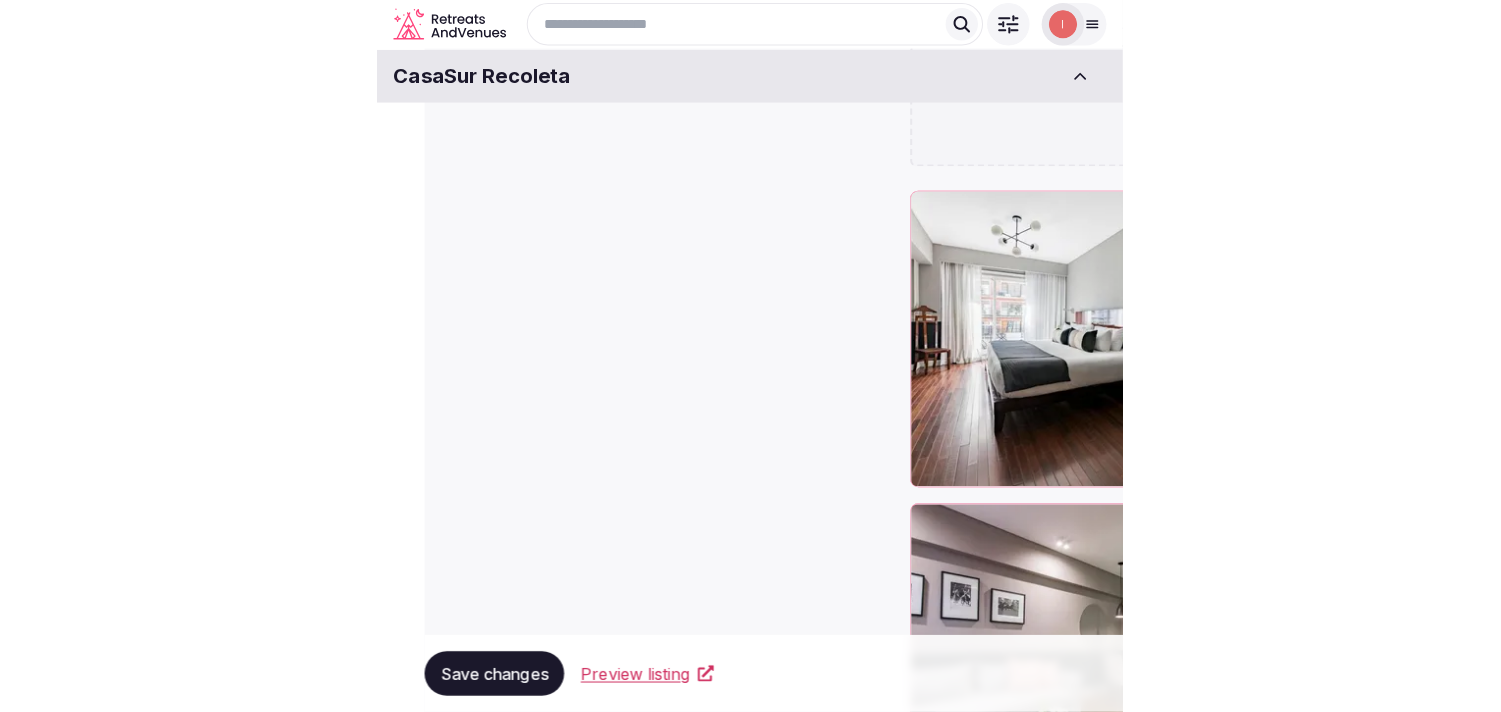 scroll, scrollTop: 1877, scrollLeft: 0, axis: vertical 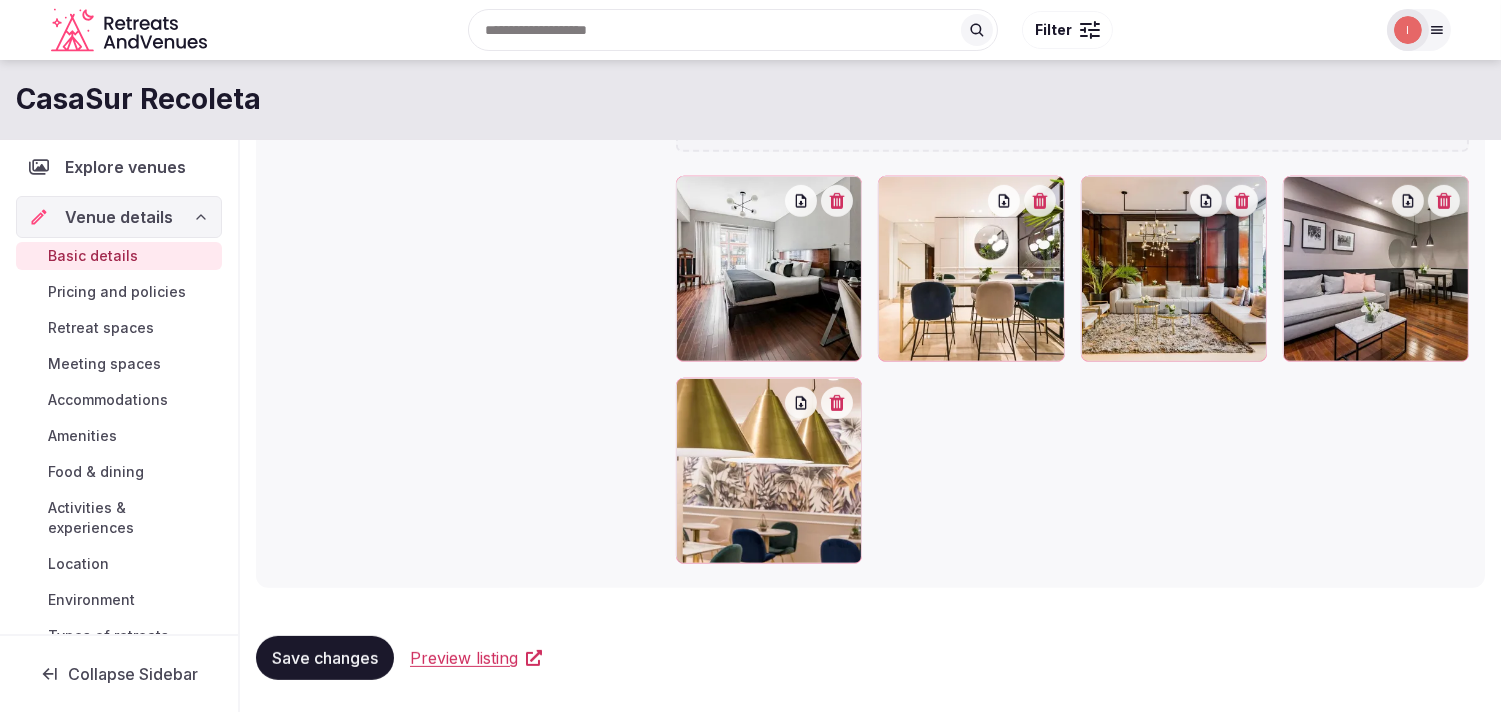 click on "Pricing and policies" at bounding box center [117, 292] 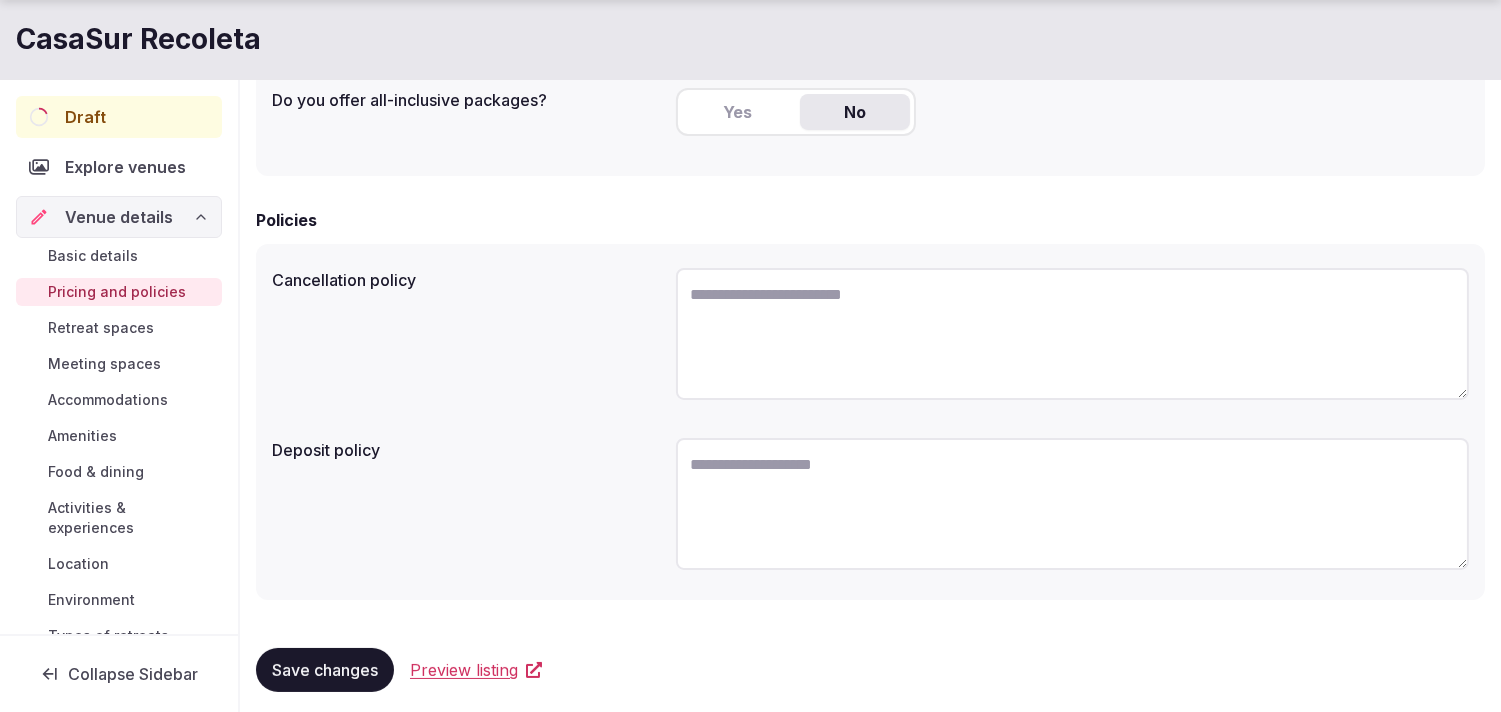 scroll, scrollTop: 583, scrollLeft: 0, axis: vertical 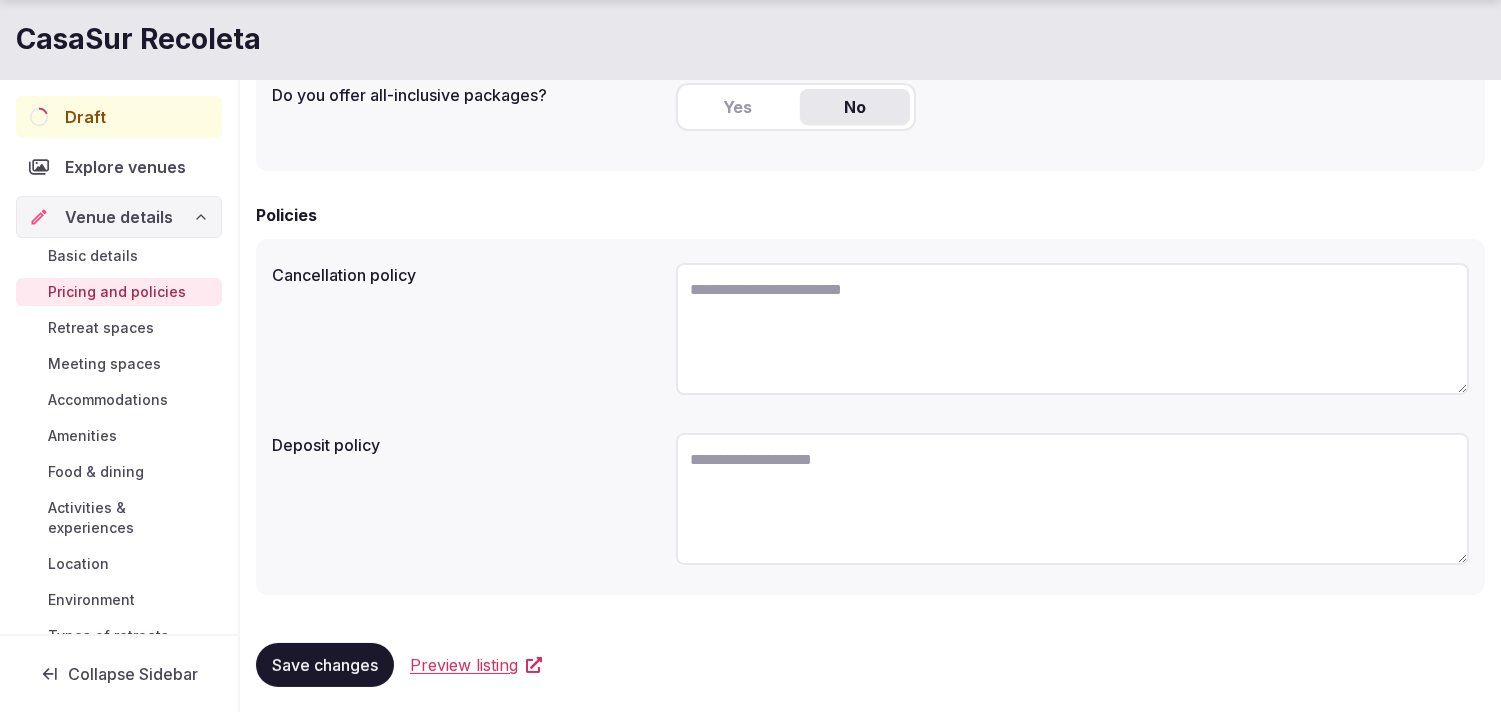 click on "Save changes" at bounding box center (325, 665) 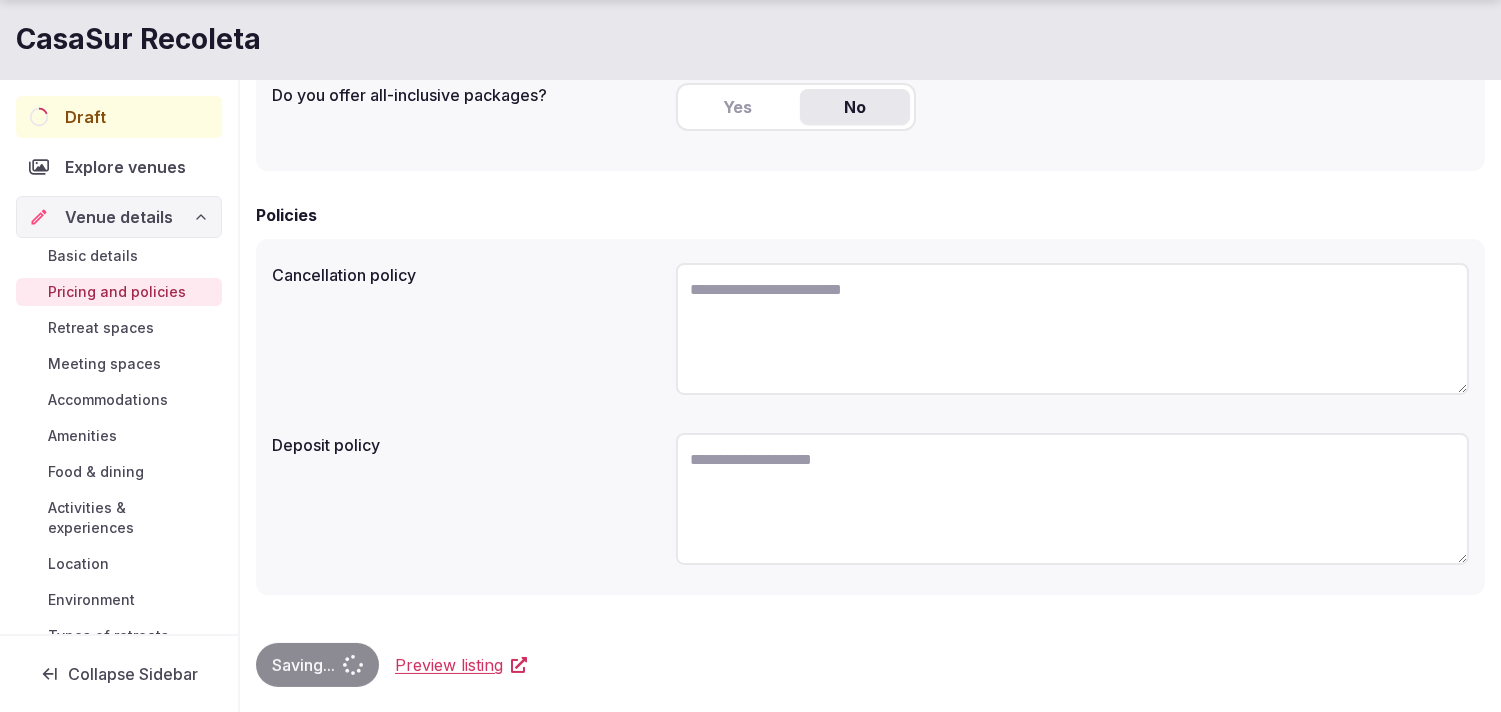 type 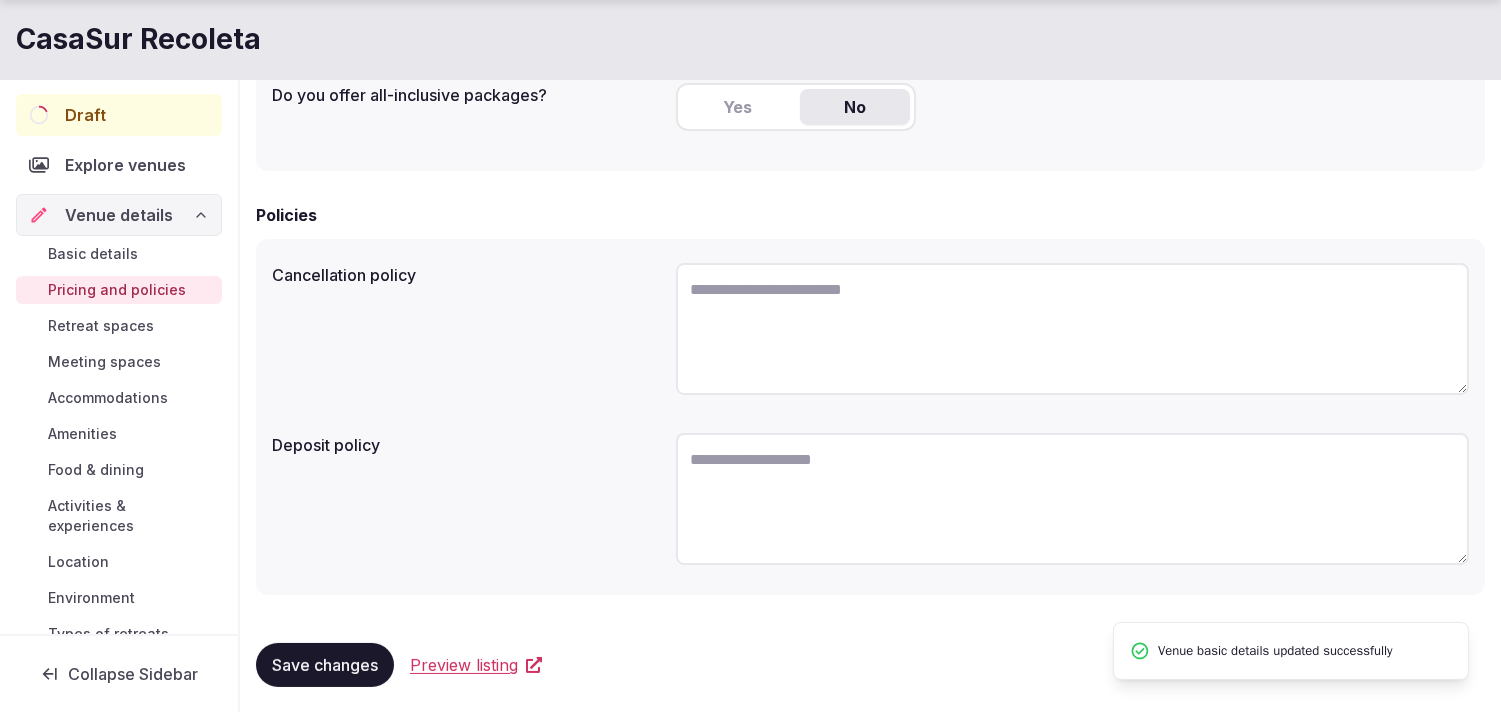 scroll, scrollTop: 0, scrollLeft: 0, axis: both 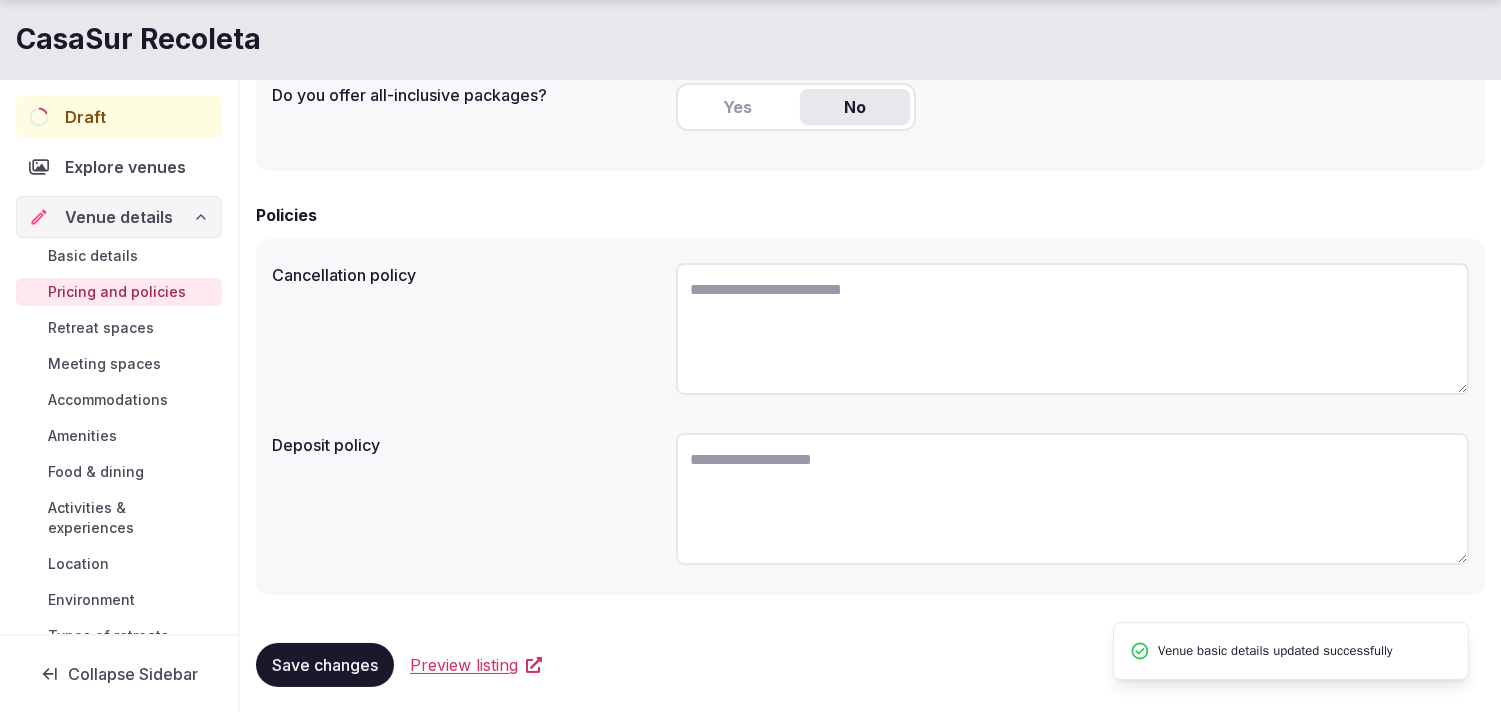 click on "Retreat spaces" at bounding box center (101, 328) 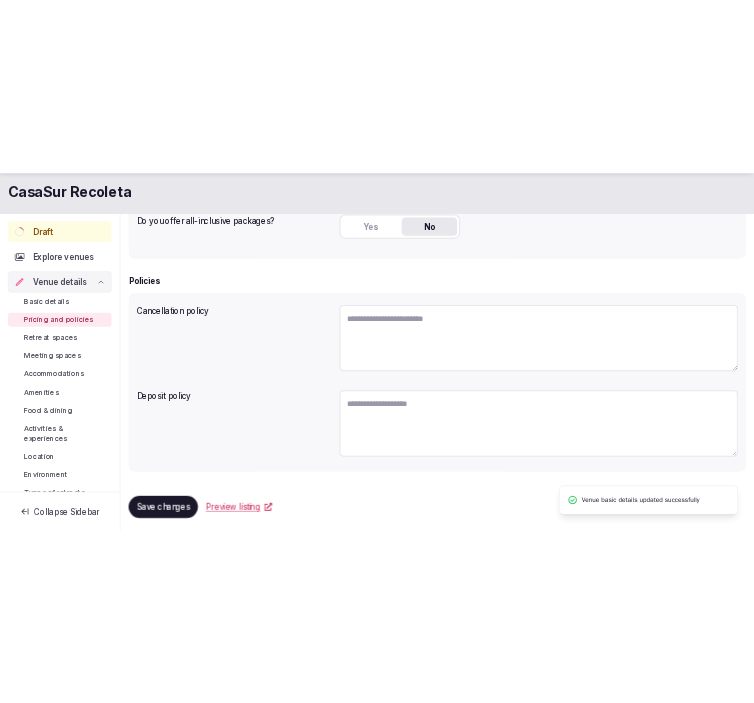 scroll, scrollTop: 0, scrollLeft: 0, axis: both 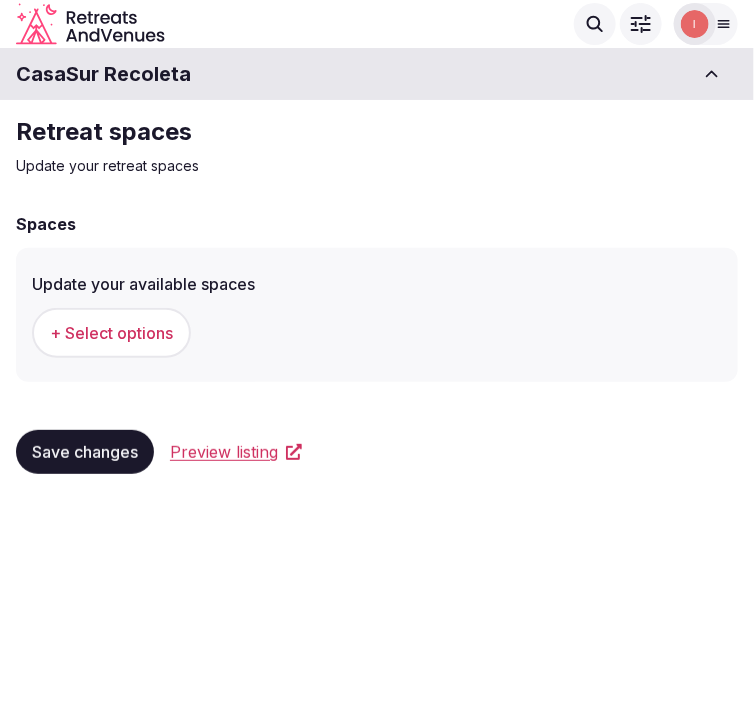 click on "+ Select options" at bounding box center (111, 333) 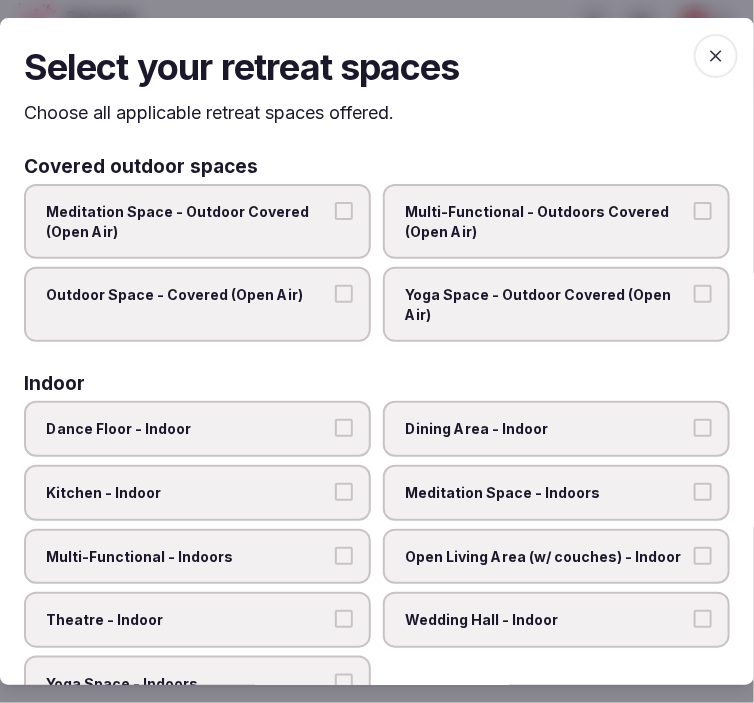 click on "Multi-Functional - Outdoors Covered (Open Air)" at bounding box center (703, 211) 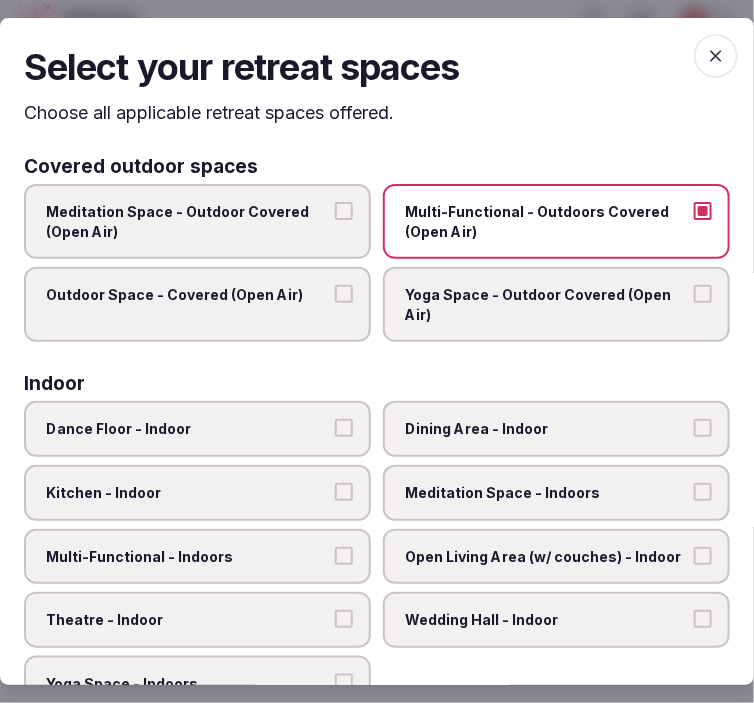 click on "Outdoor Space - Covered (Open Air)" at bounding box center [197, 304] 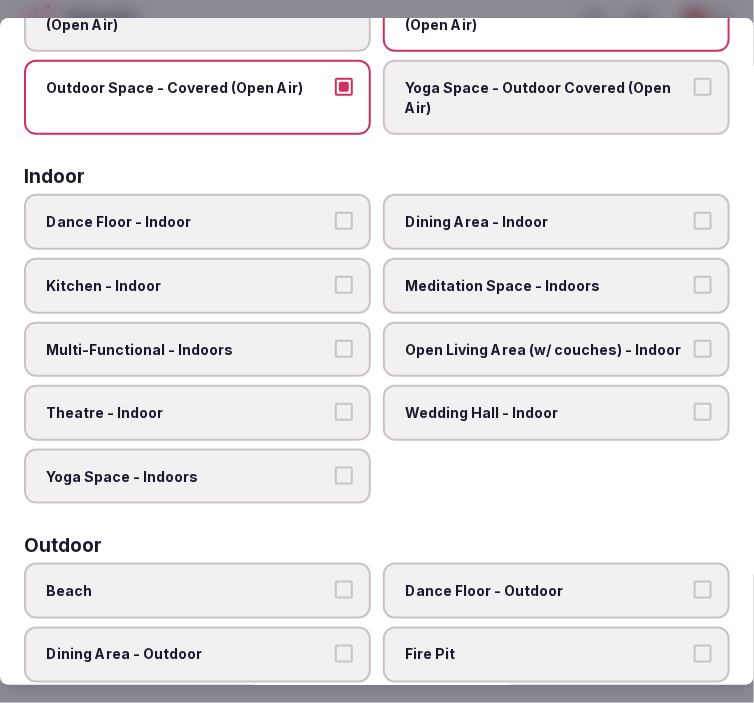scroll, scrollTop: 222, scrollLeft: 0, axis: vertical 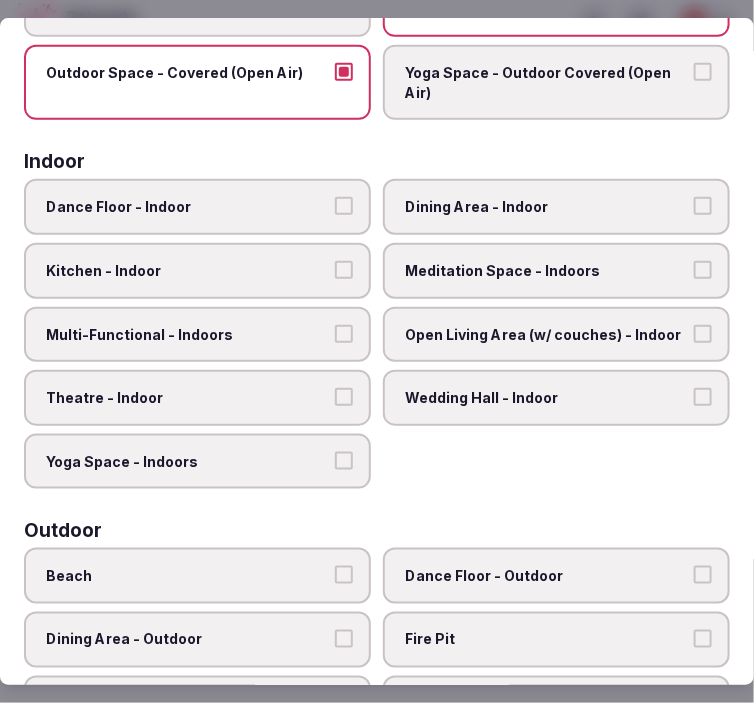 click on "Dining Area - Indoor" at bounding box center [546, 208] 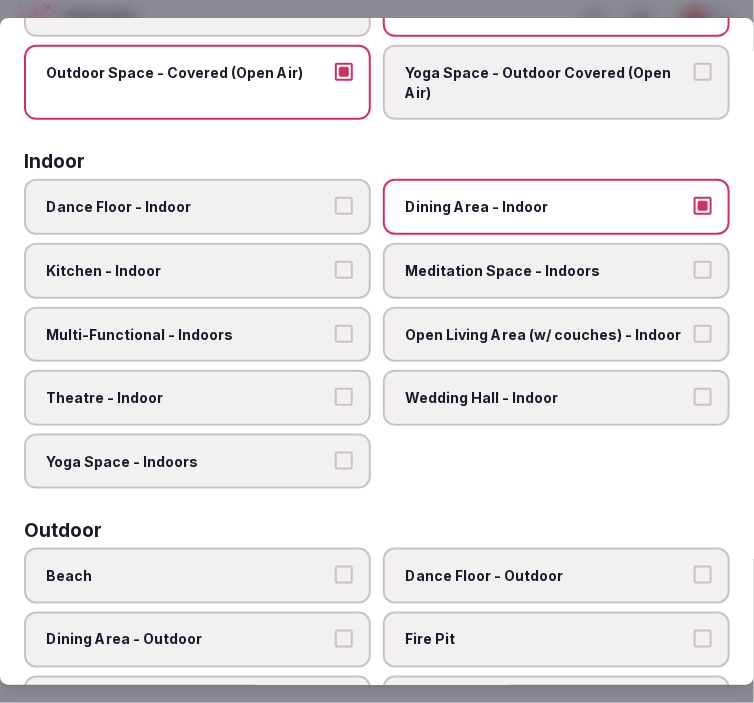 click on "Multi-Functional - Indoors" at bounding box center [344, 334] 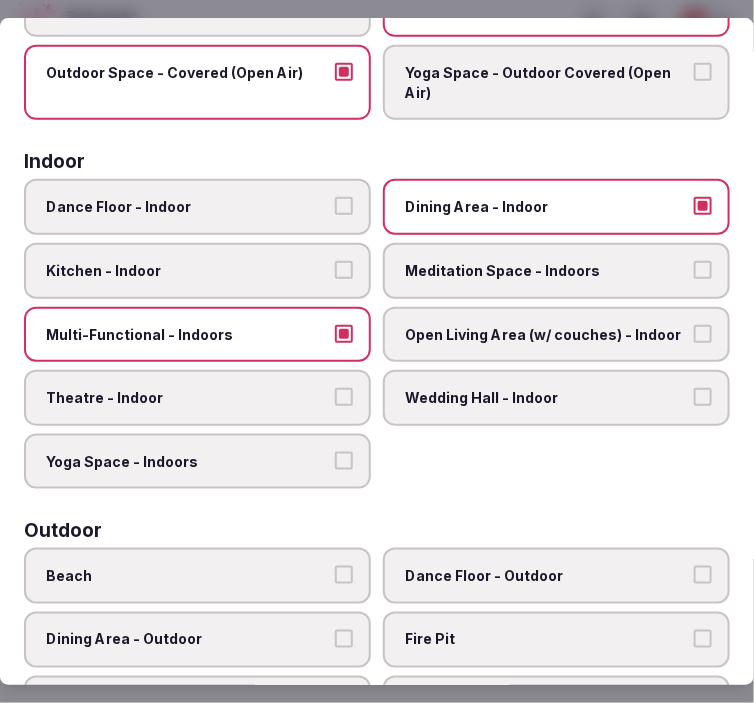 drag, startPoint x: 331, startPoint y: 386, endPoint x: 477, endPoint y: 148, distance: 279.21317 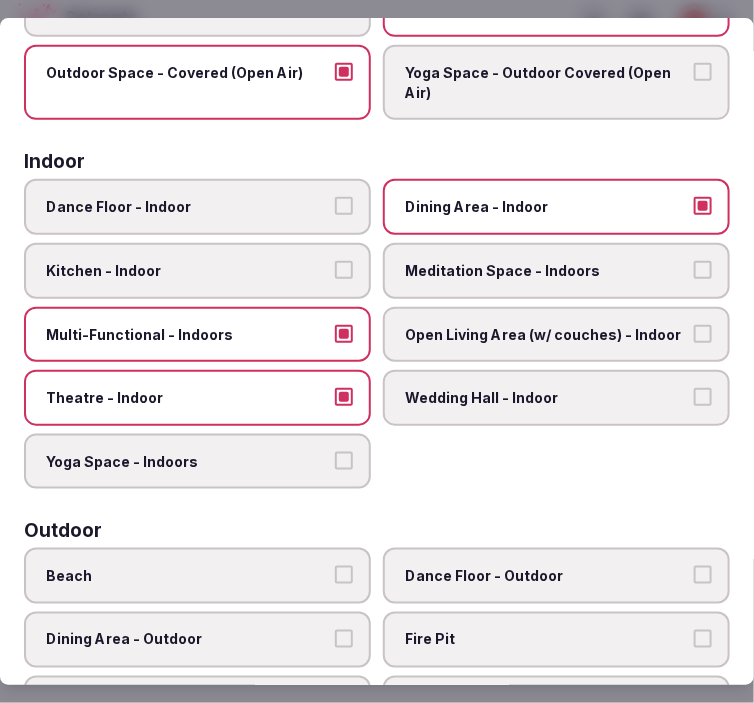 click on "Yoga Space - Indoors" at bounding box center [197, 462] 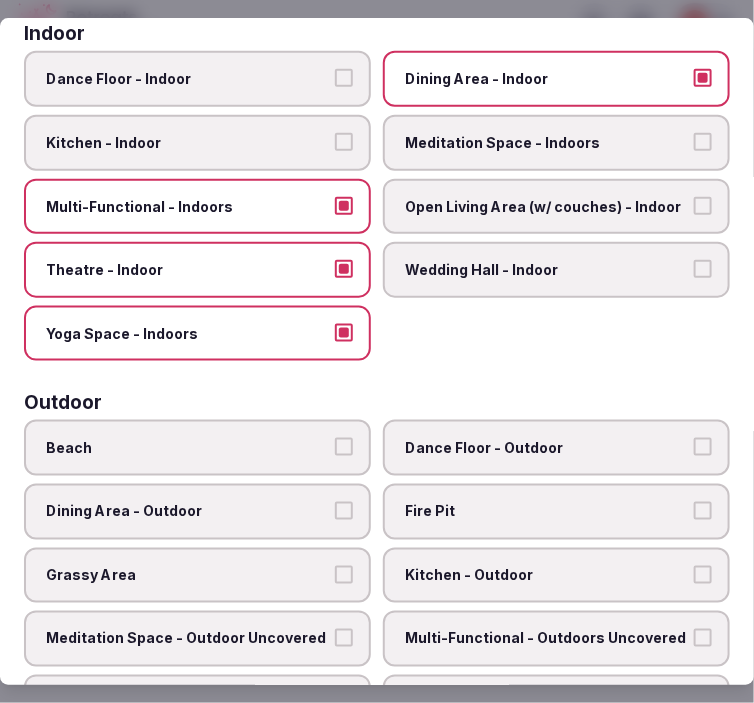 scroll, scrollTop: 333, scrollLeft: 0, axis: vertical 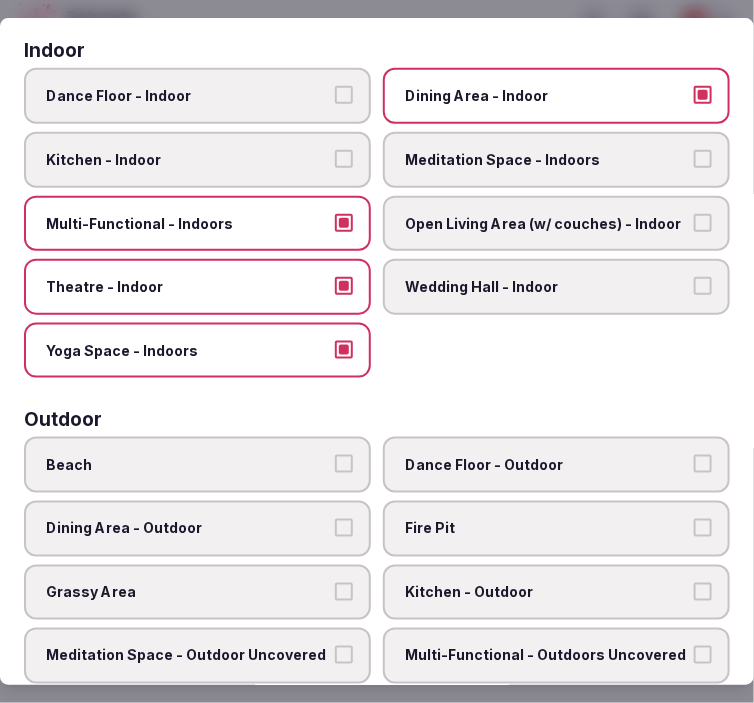 click on "Yoga Space - Indoors" at bounding box center (197, 351) 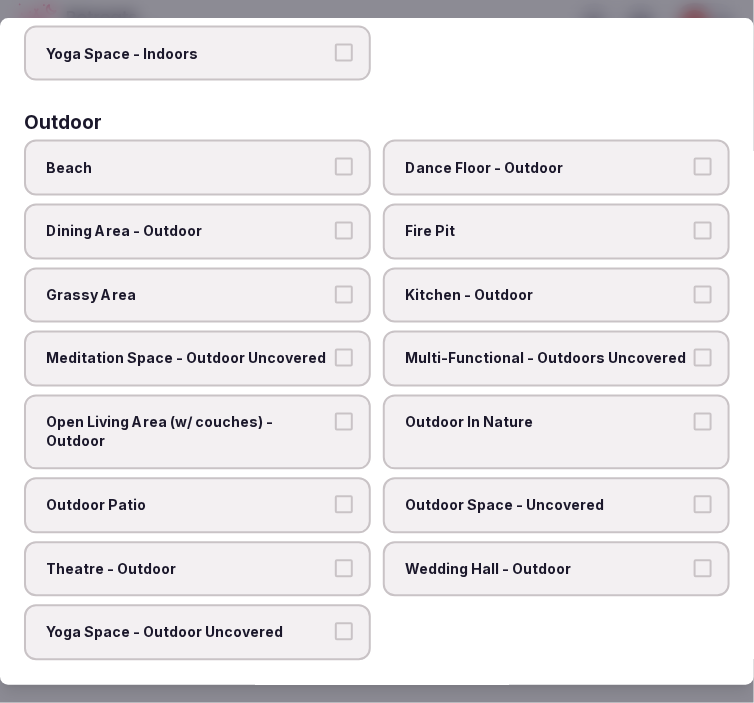 scroll, scrollTop: 666, scrollLeft: 0, axis: vertical 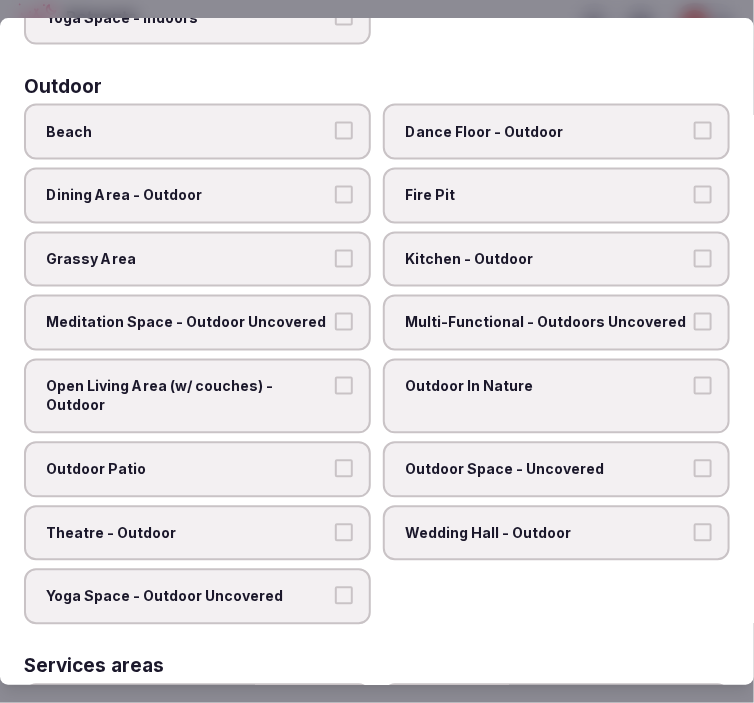 click on "Outdoor Patio" at bounding box center (197, 470) 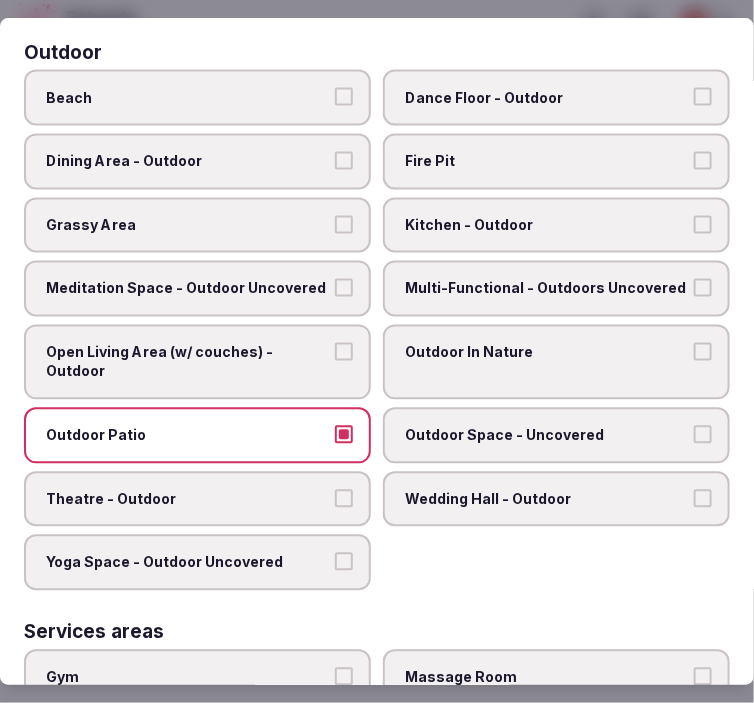 scroll, scrollTop: 555, scrollLeft: 0, axis: vertical 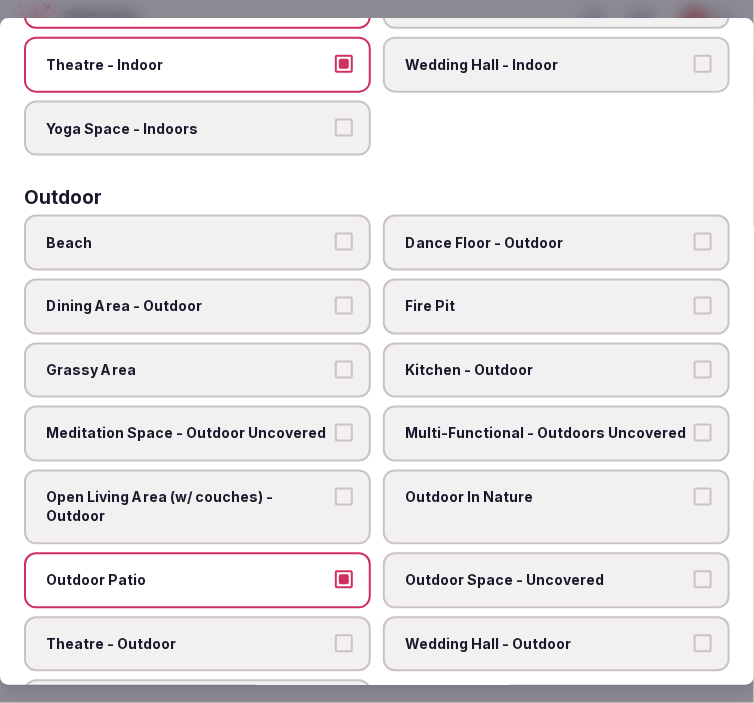 click on "Dining Area - Outdoor" at bounding box center (344, 306) 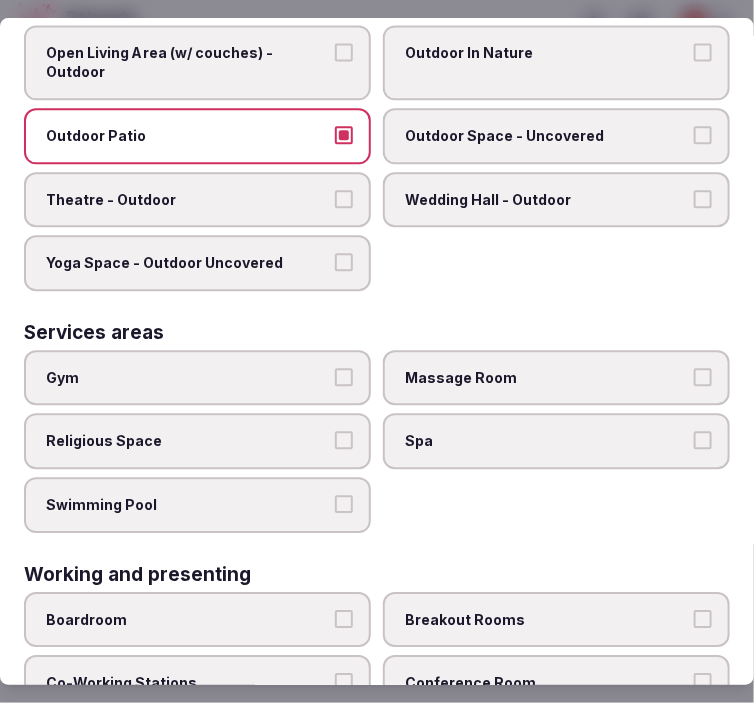 scroll, scrollTop: 1111, scrollLeft: 0, axis: vertical 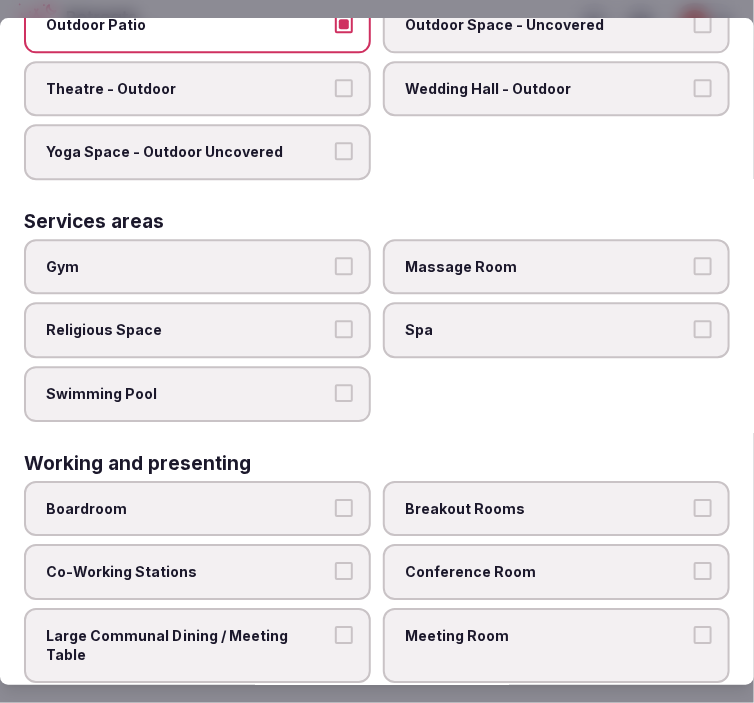click on "Spa" at bounding box center (556, 330) 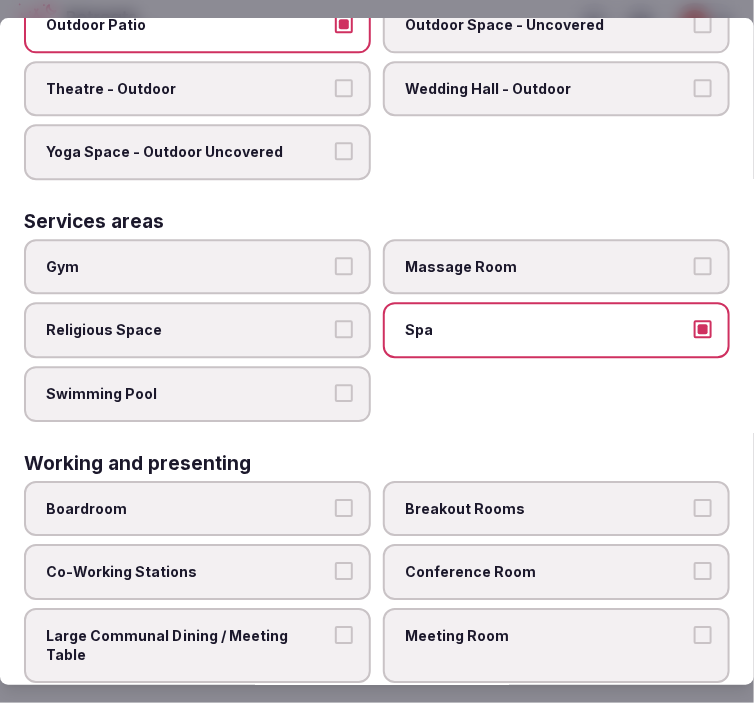 click on "Gym" at bounding box center (197, 267) 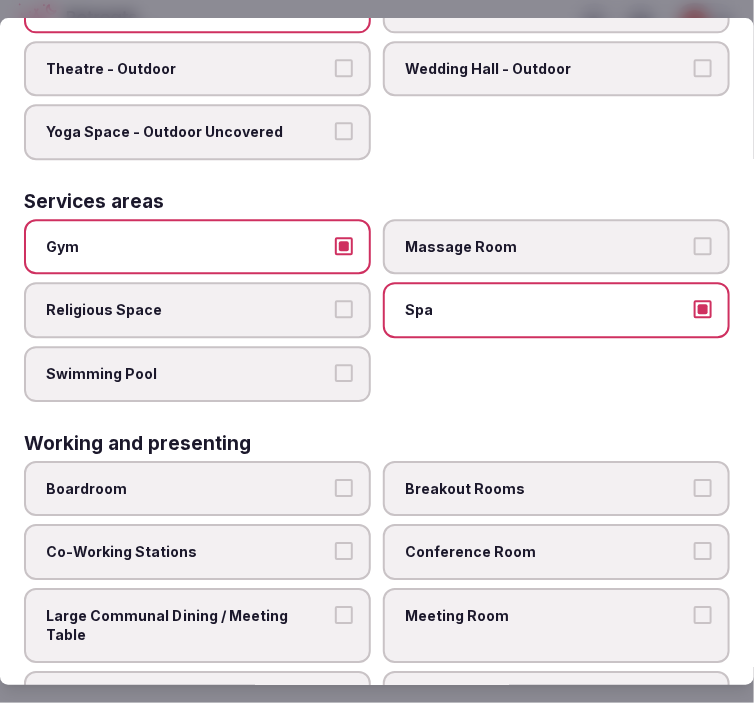 scroll, scrollTop: 1135, scrollLeft: 0, axis: vertical 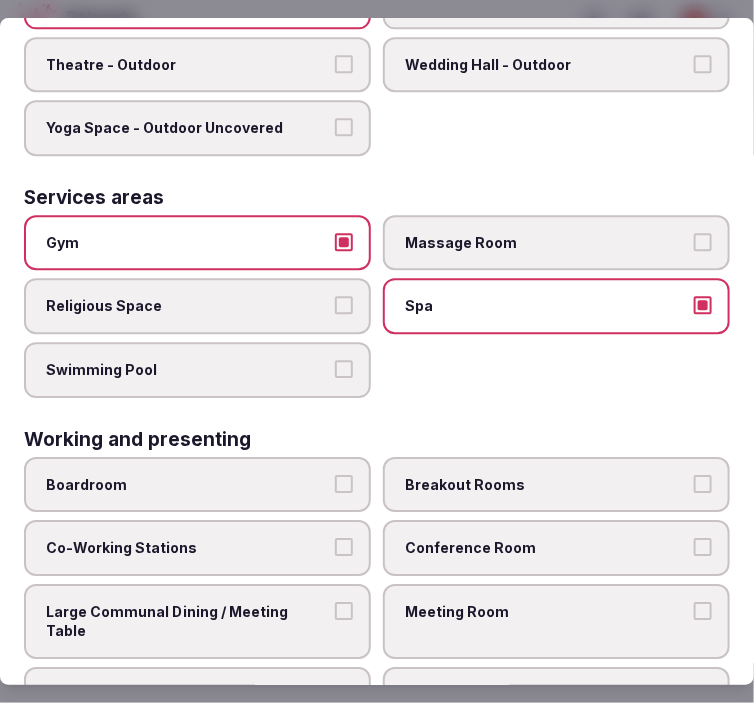 click on "Meeting Room" at bounding box center (703, 611) 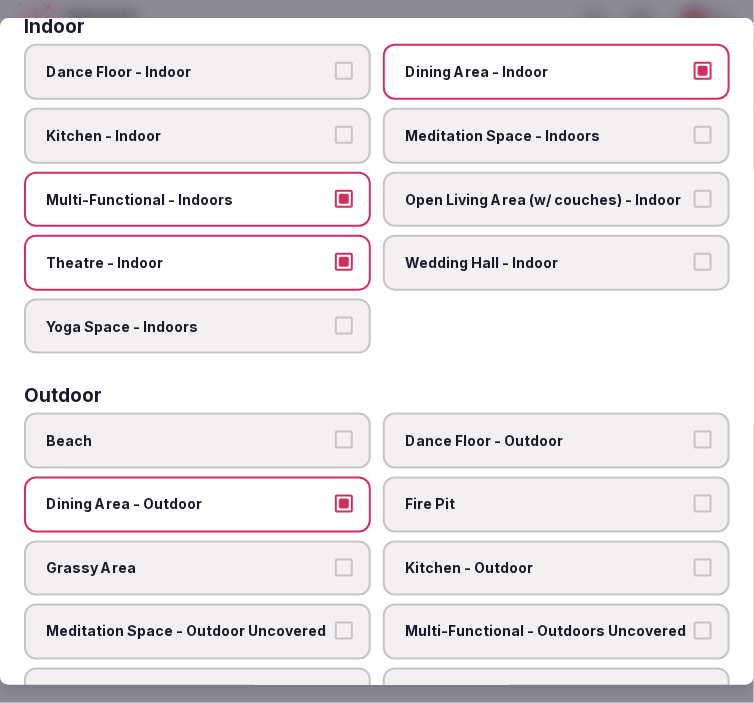 scroll, scrollTop: 0, scrollLeft: 0, axis: both 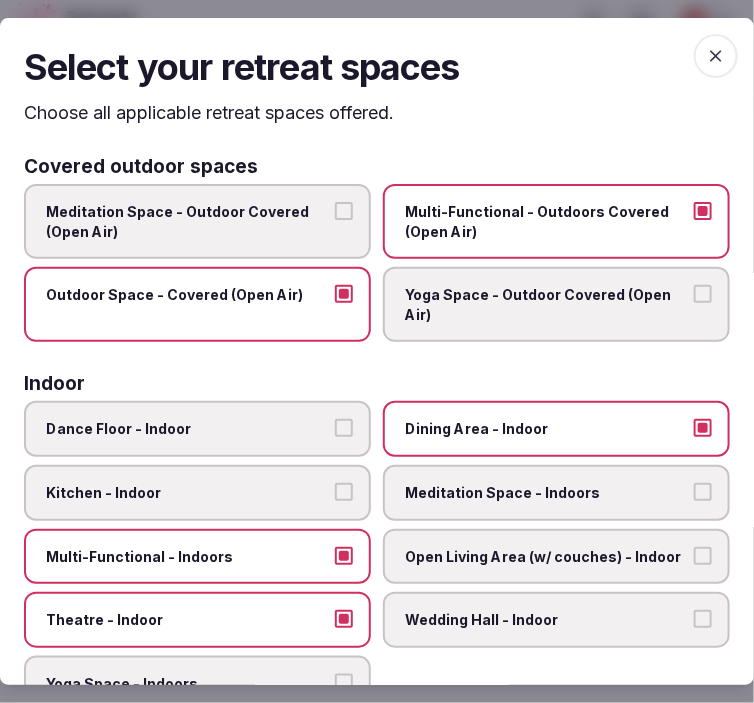 click 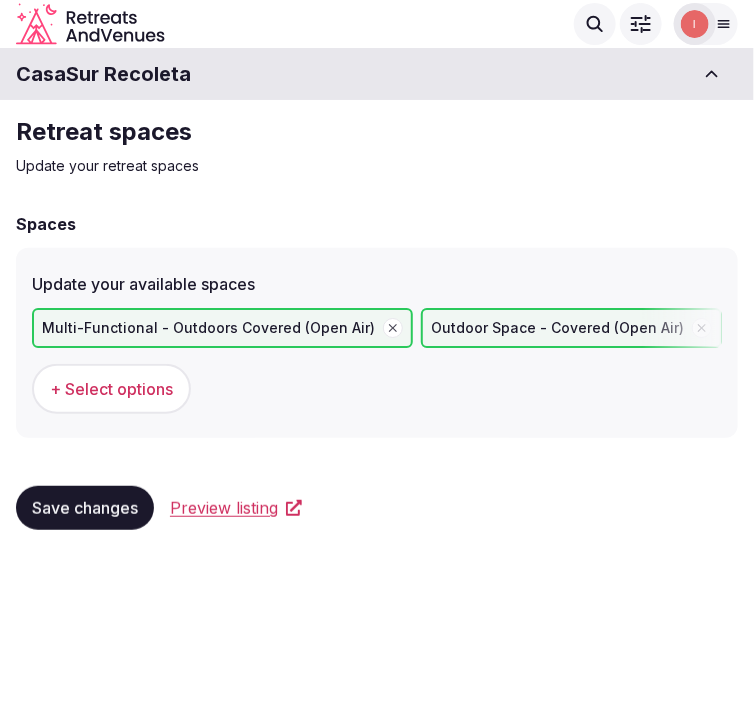 click on "Save changes" at bounding box center [85, 508] 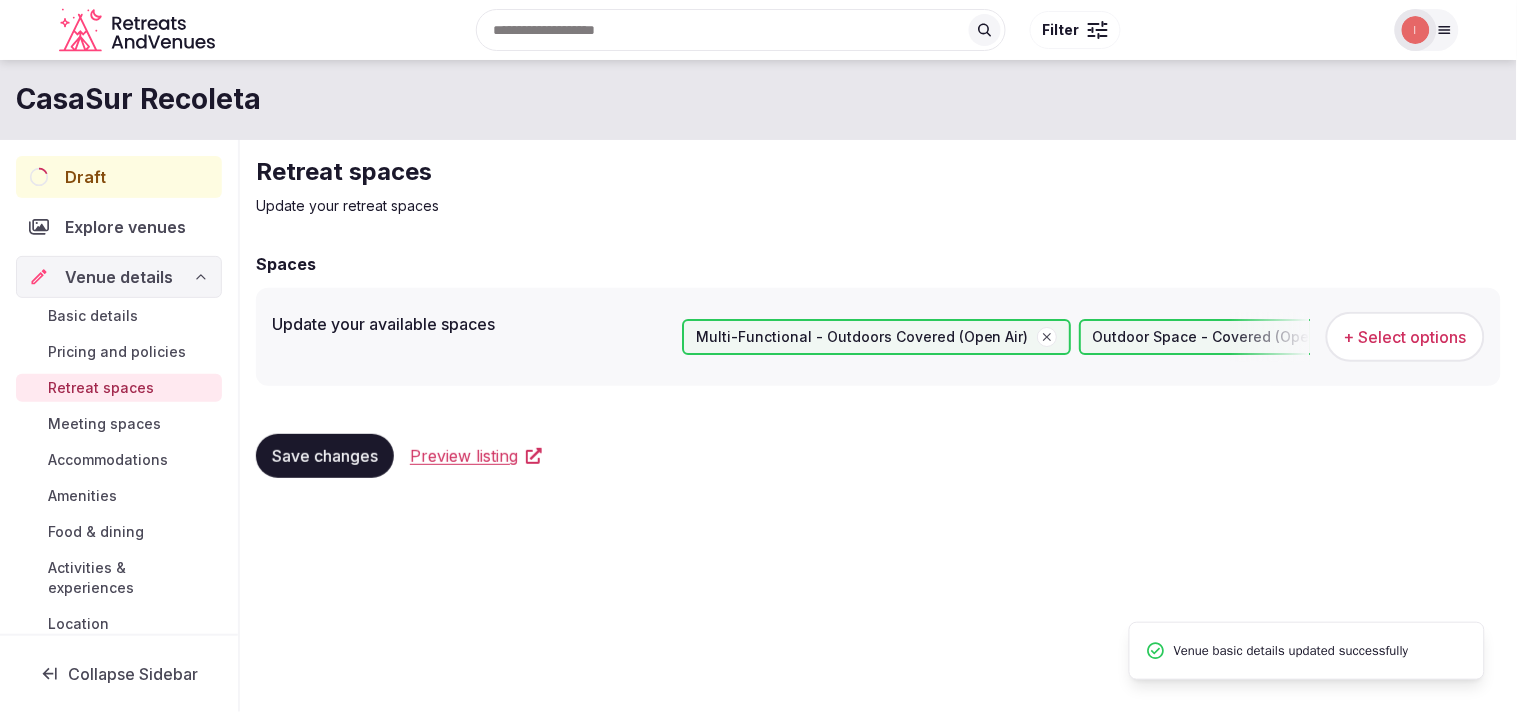 click on "Meeting spaces" at bounding box center [104, 424] 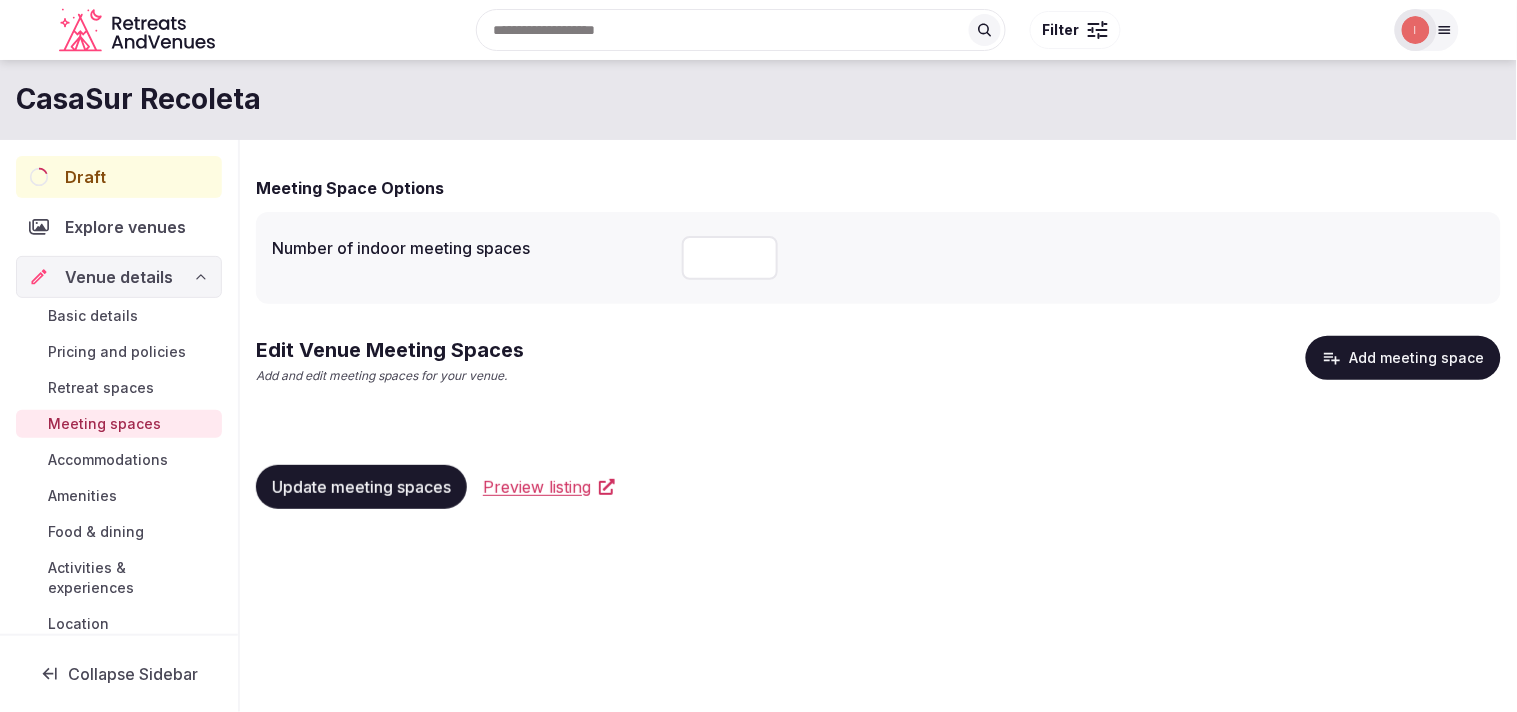 click on "Update meeting spaces" at bounding box center [361, 487] 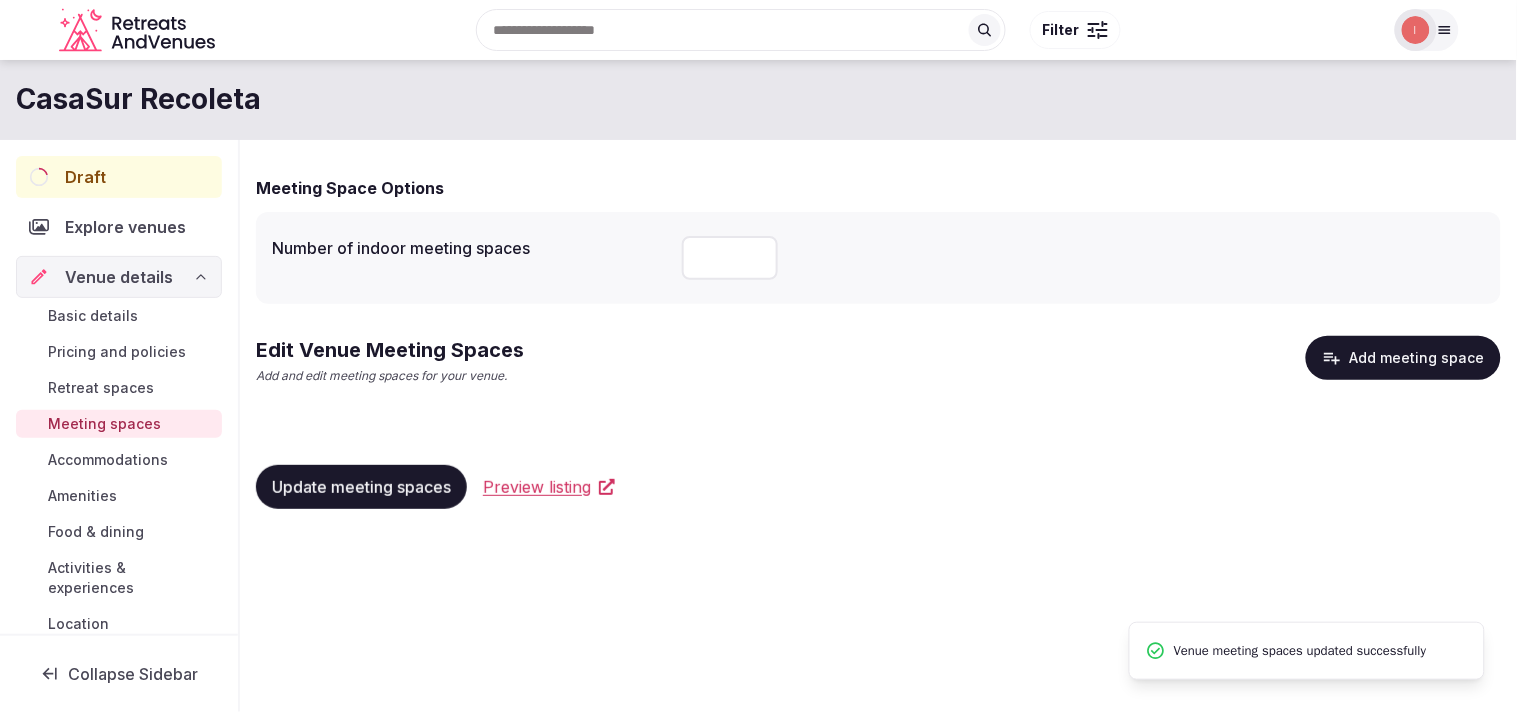 click on "Number of indoor meeting spaces" at bounding box center (878, 258) 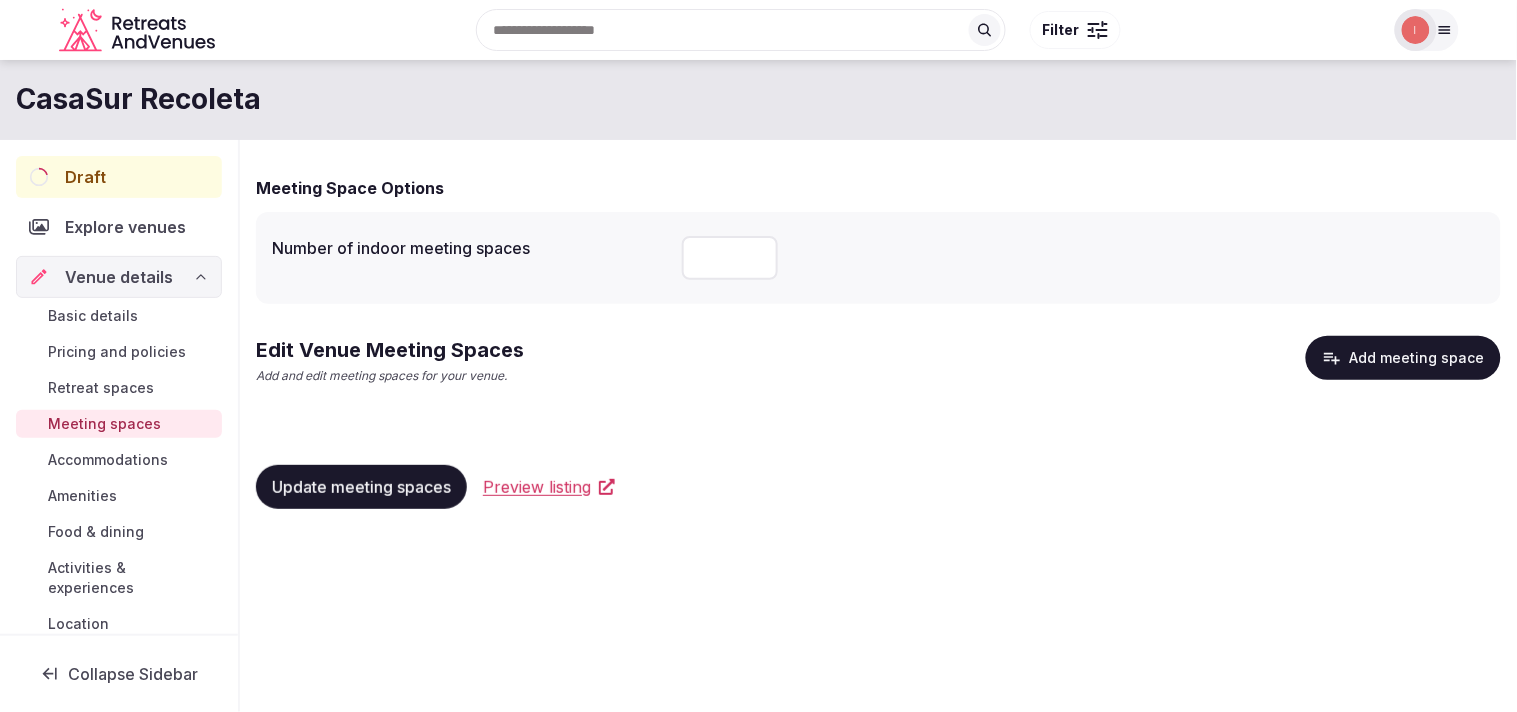 click on "Update meeting spaces" at bounding box center (361, 487) 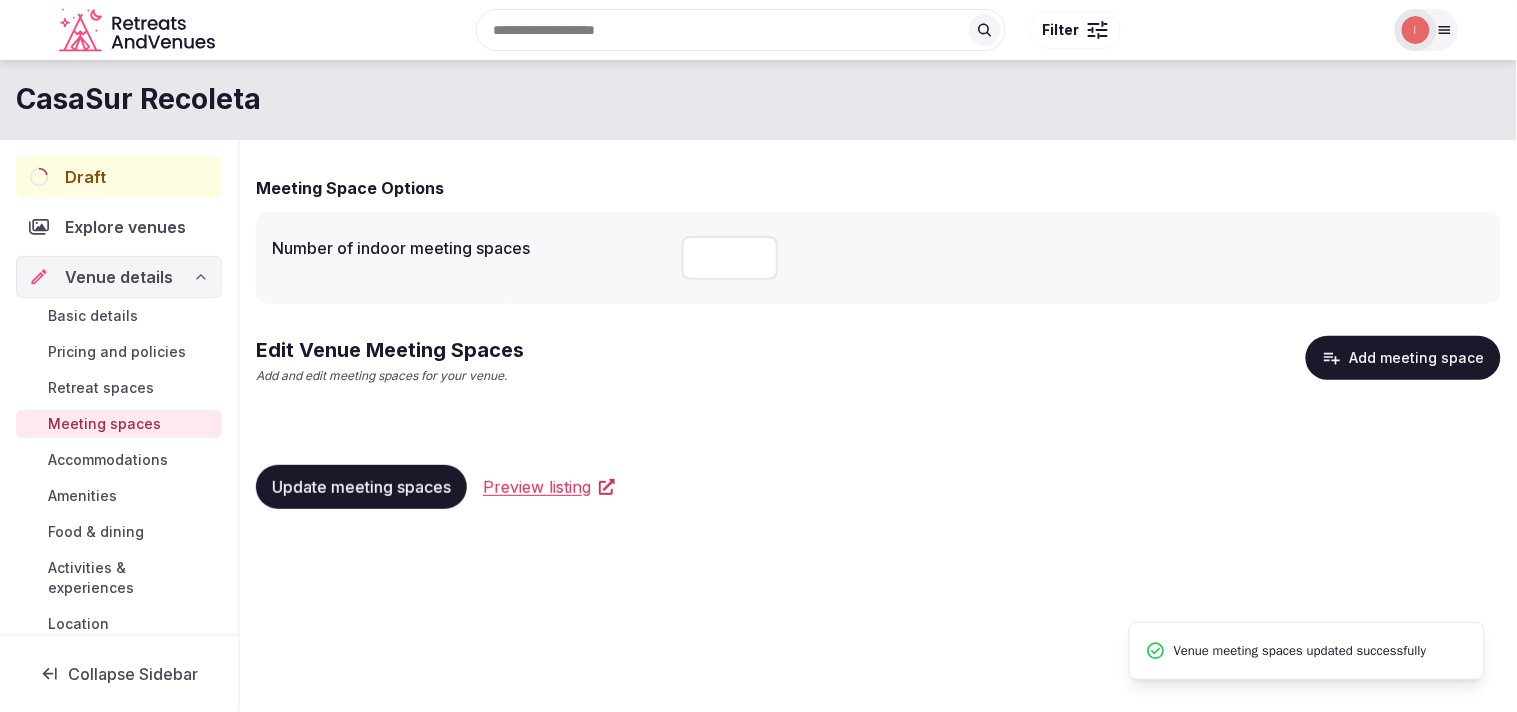 click on "Add meeting space" at bounding box center (1403, 358) 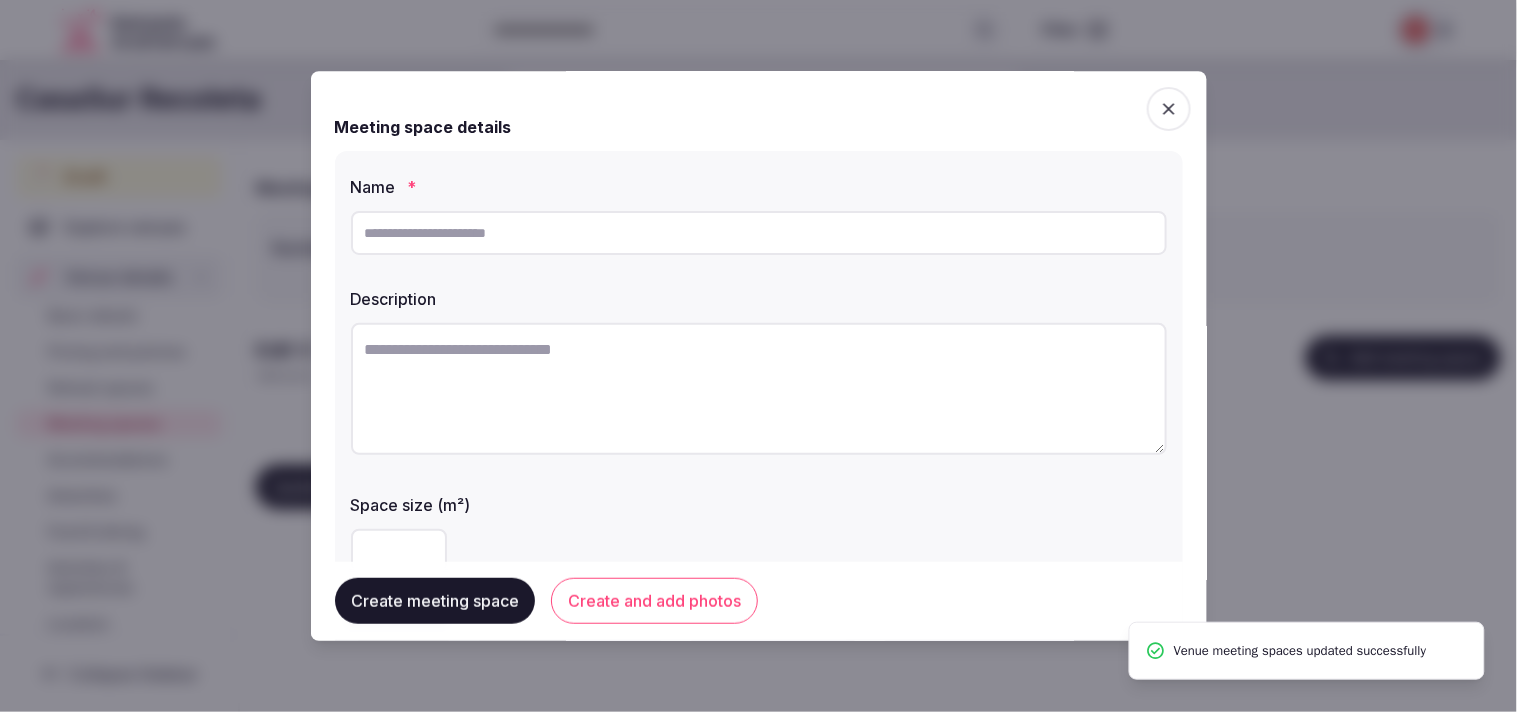 click at bounding box center [759, 233] 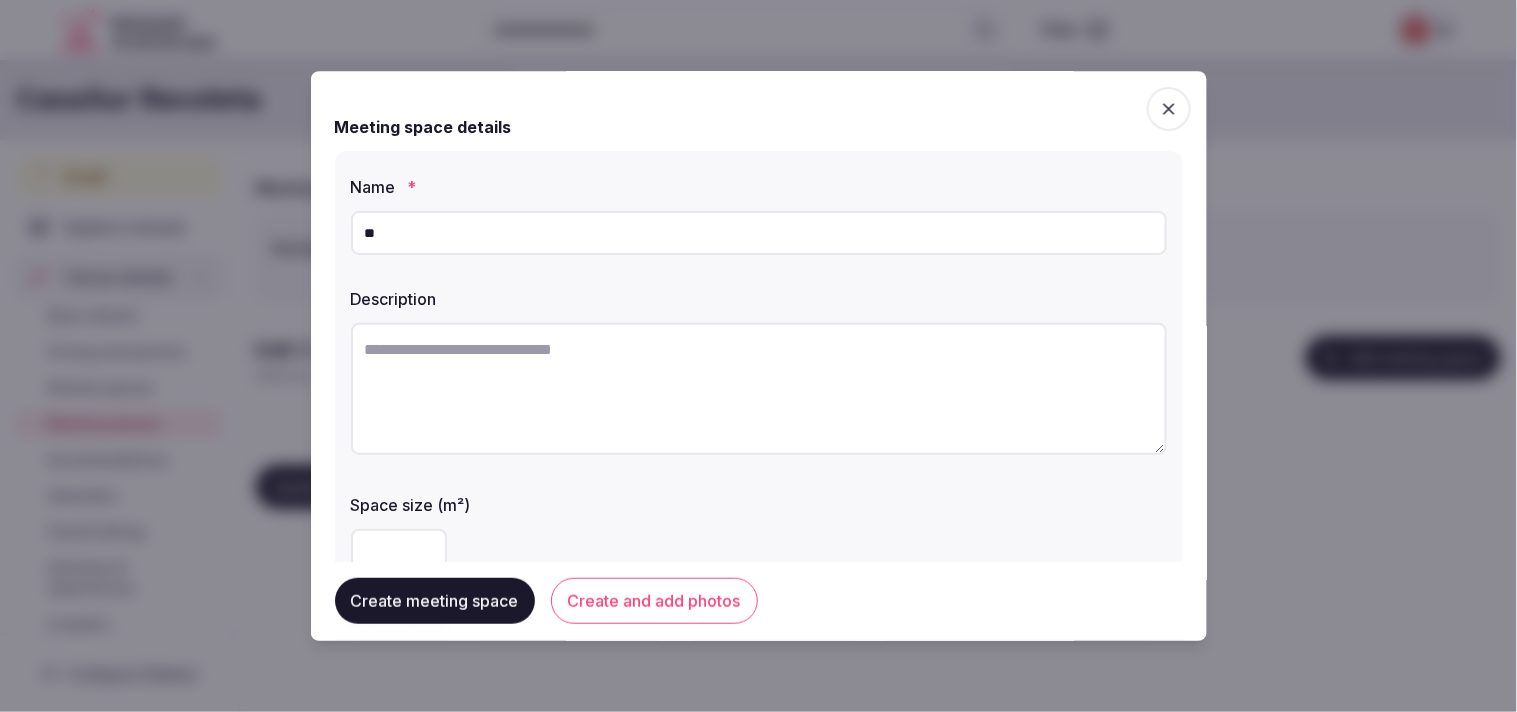 type on "*" 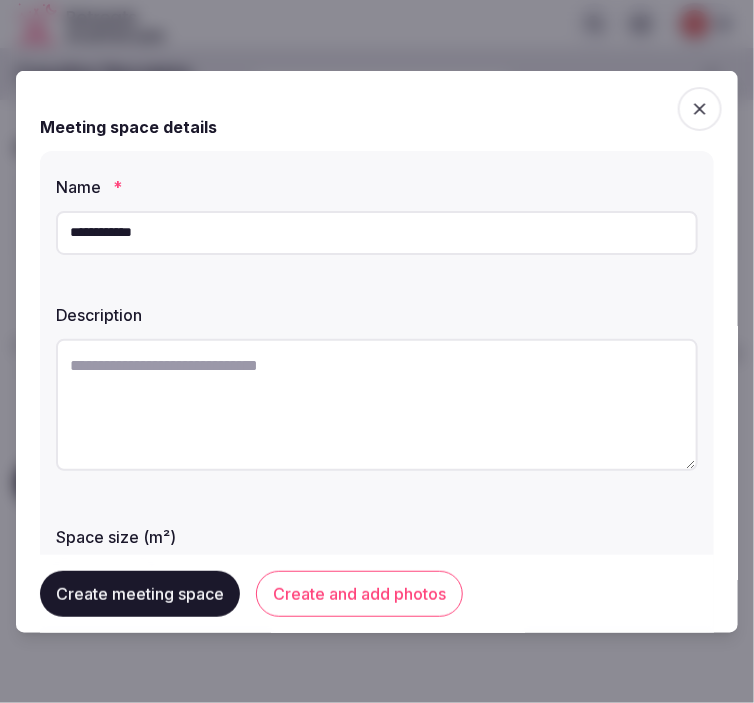 click on "**********" at bounding box center [377, 232] 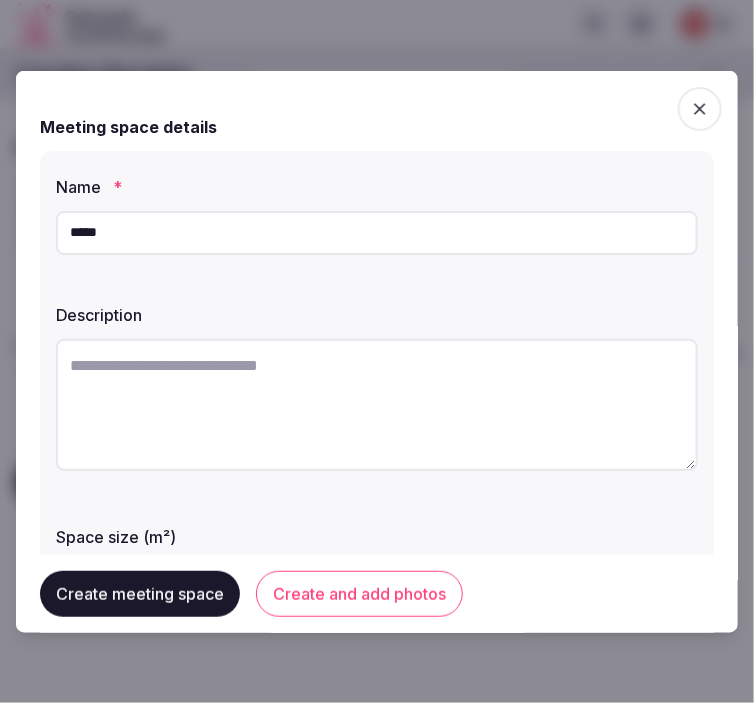 type on "*****" 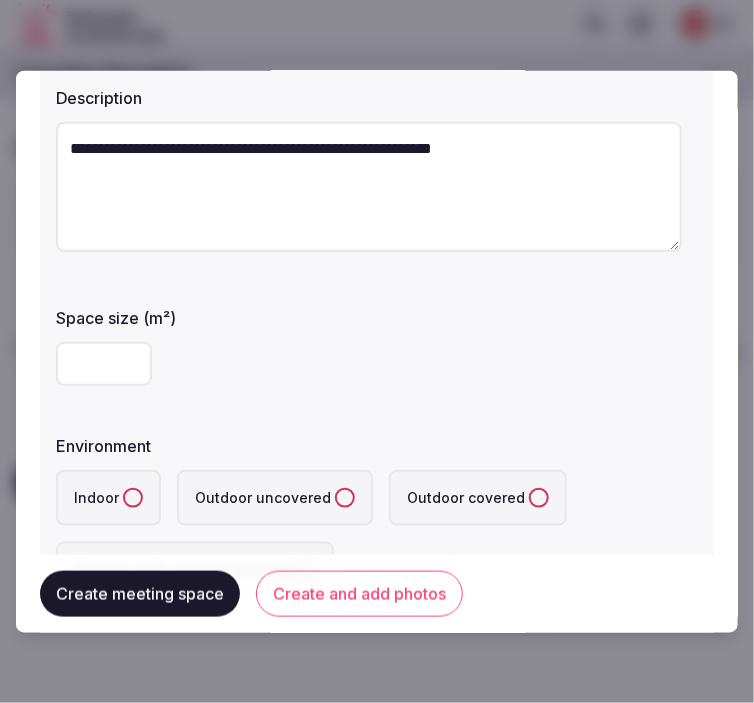 scroll, scrollTop: 222, scrollLeft: 0, axis: vertical 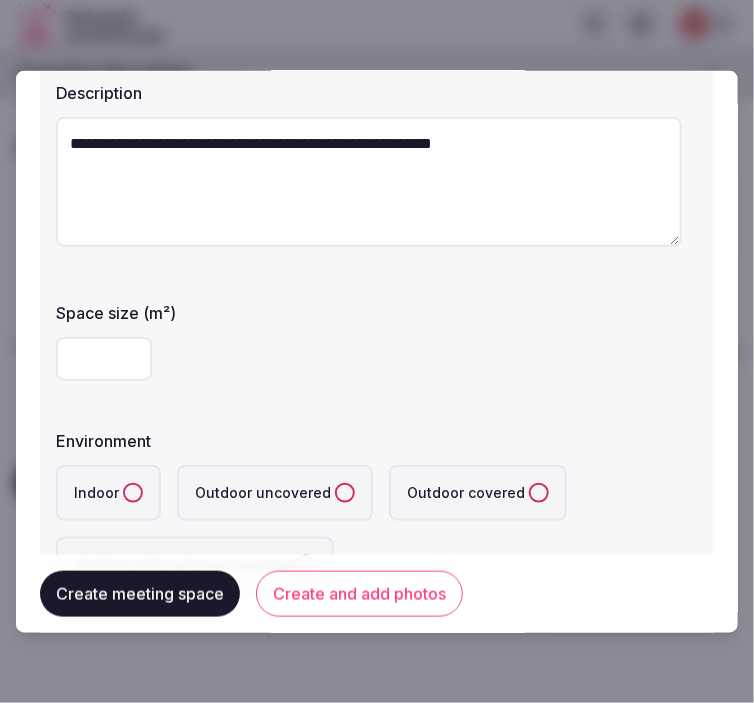 type on "**********" 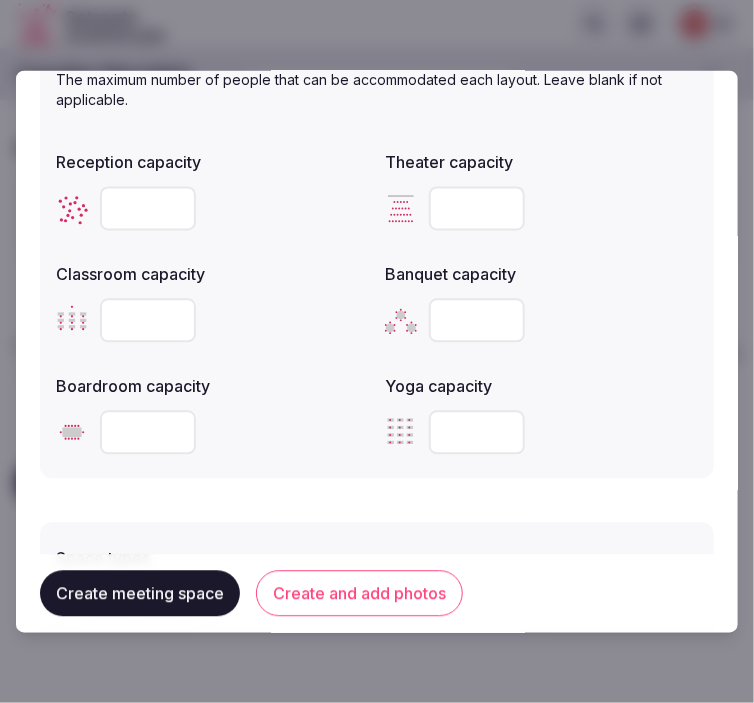 scroll, scrollTop: 888, scrollLeft: 0, axis: vertical 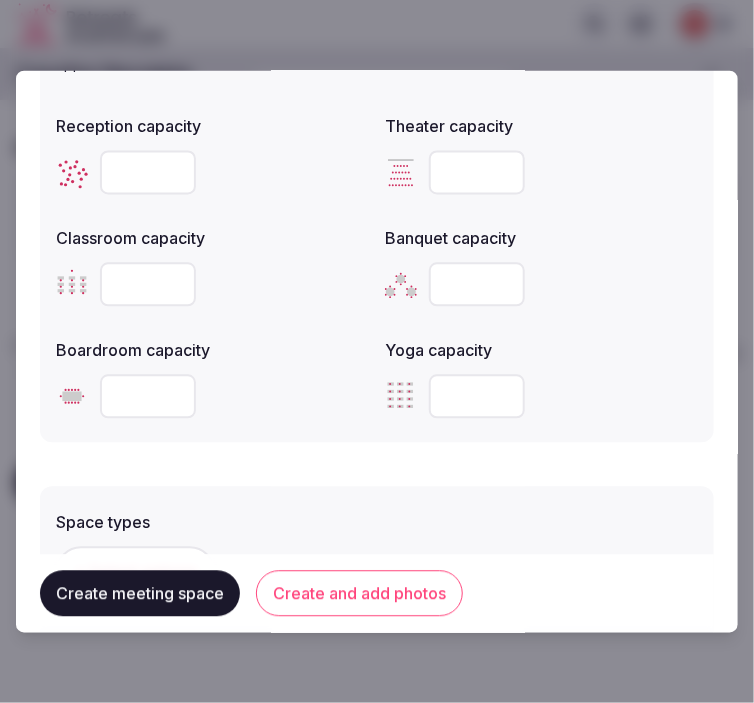 click at bounding box center [148, 172] 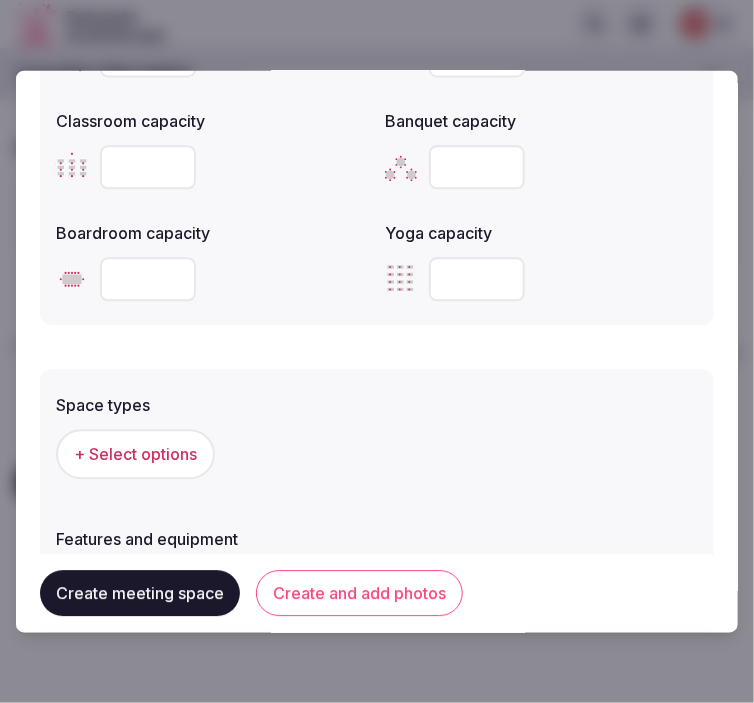 scroll, scrollTop: 1111, scrollLeft: 0, axis: vertical 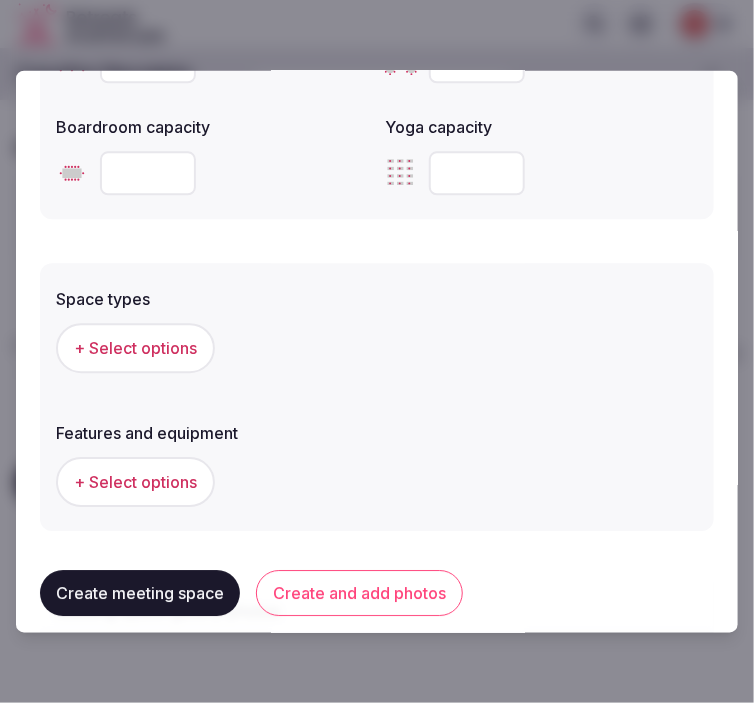 type on "**" 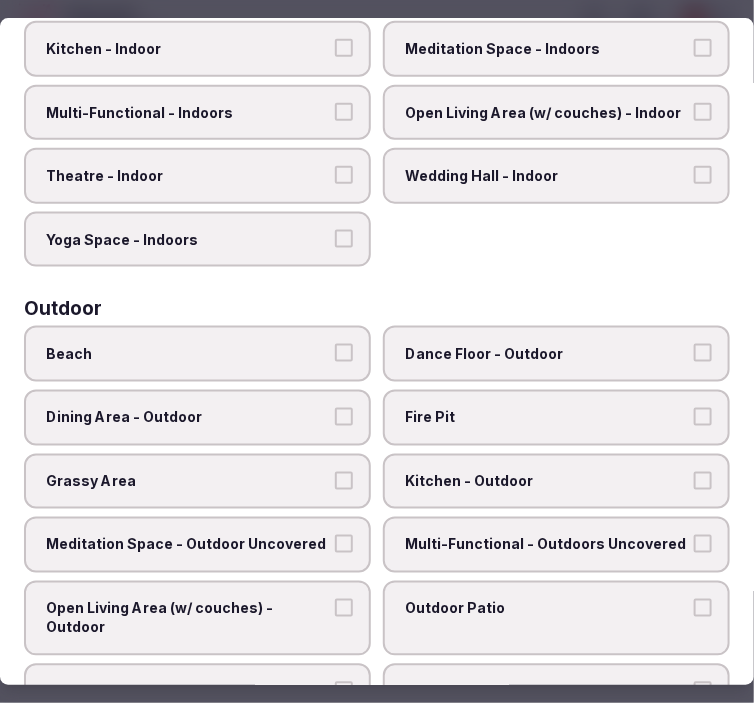 scroll, scrollTop: 333, scrollLeft: 0, axis: vertical 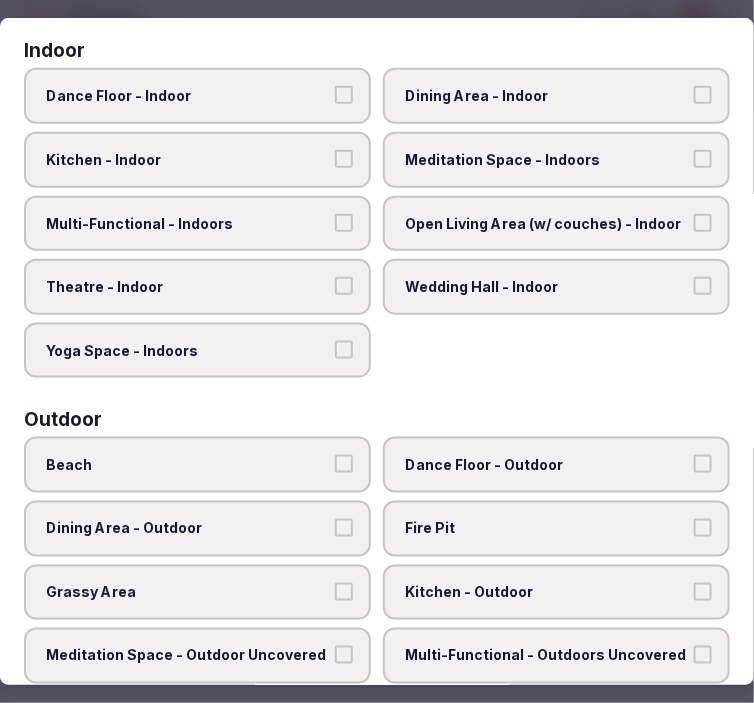 click on "Theatre - Indoor" at bounding box center (344, 286) 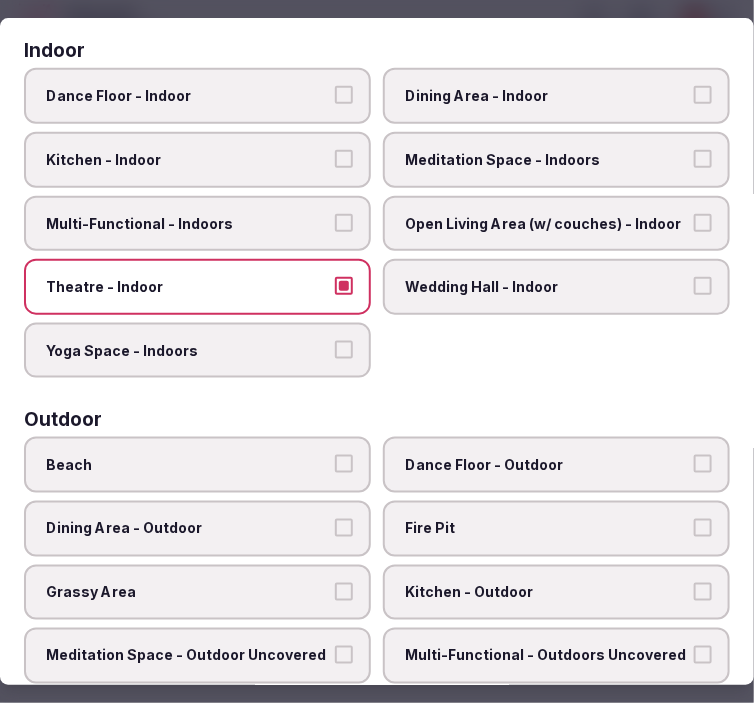 click on "Multi-Functional - Indoors" at bounding box center [344, 223] 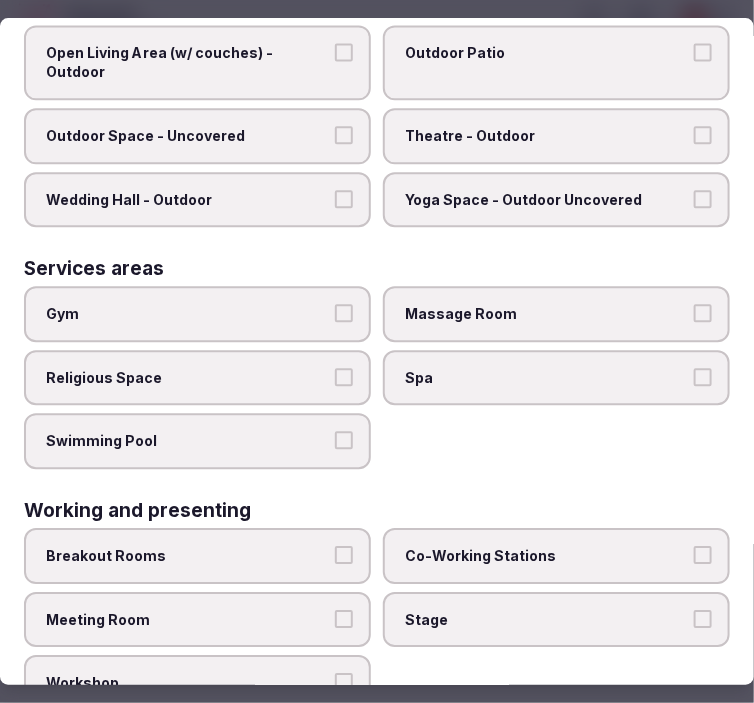 scroll, scrollTop: 1012, scrollLeft: 0, axis: vertical 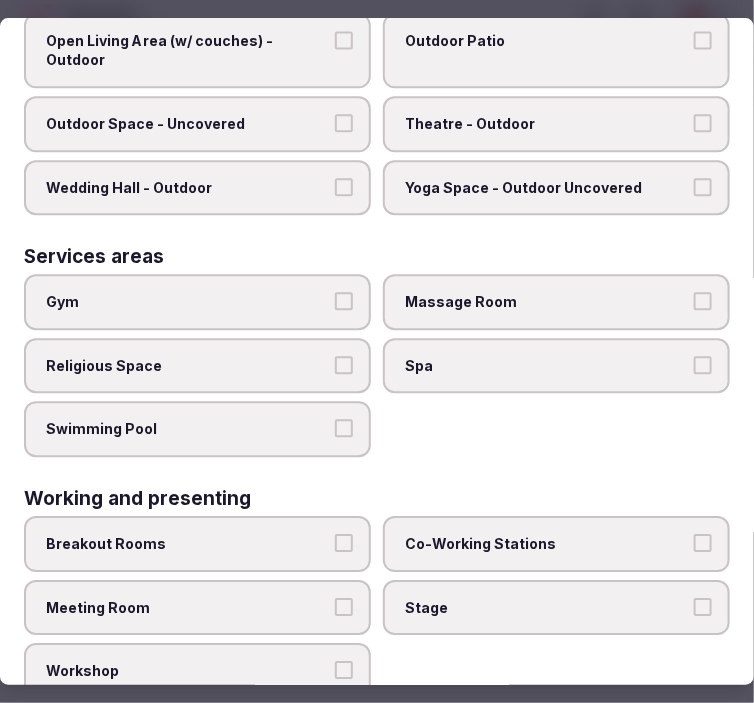 click on "Meeting Room" at bounding box center [344, 607] 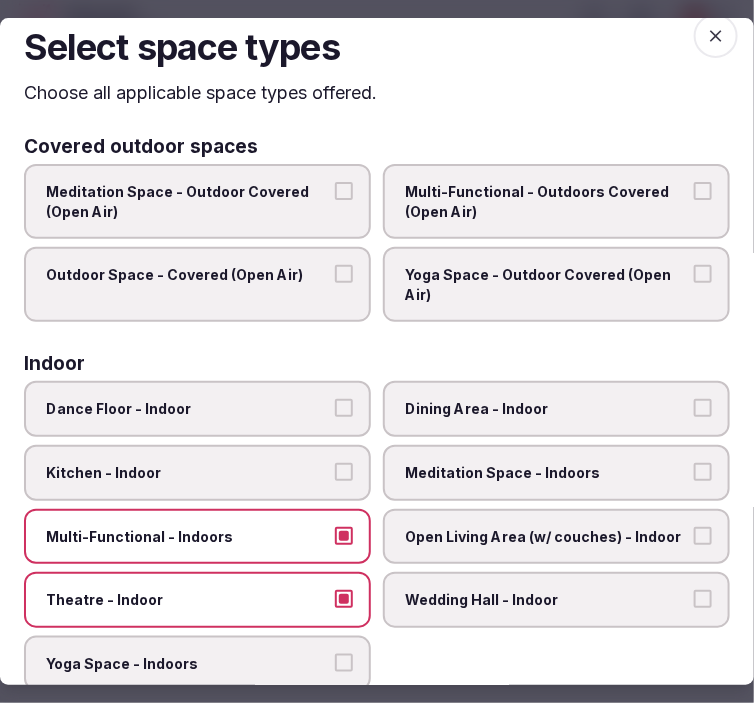 scroll, scrollTop: 0, scrollLeft: 0, axis: both 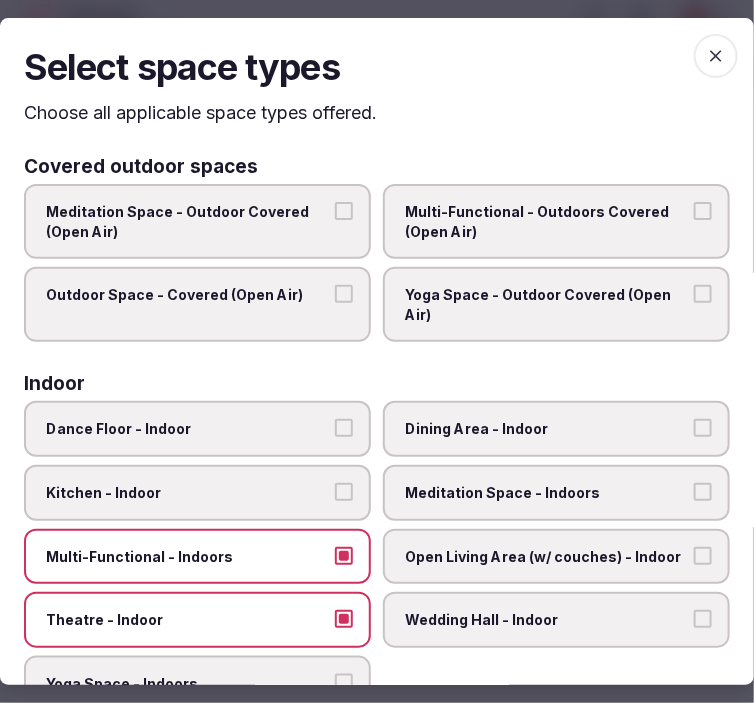 click 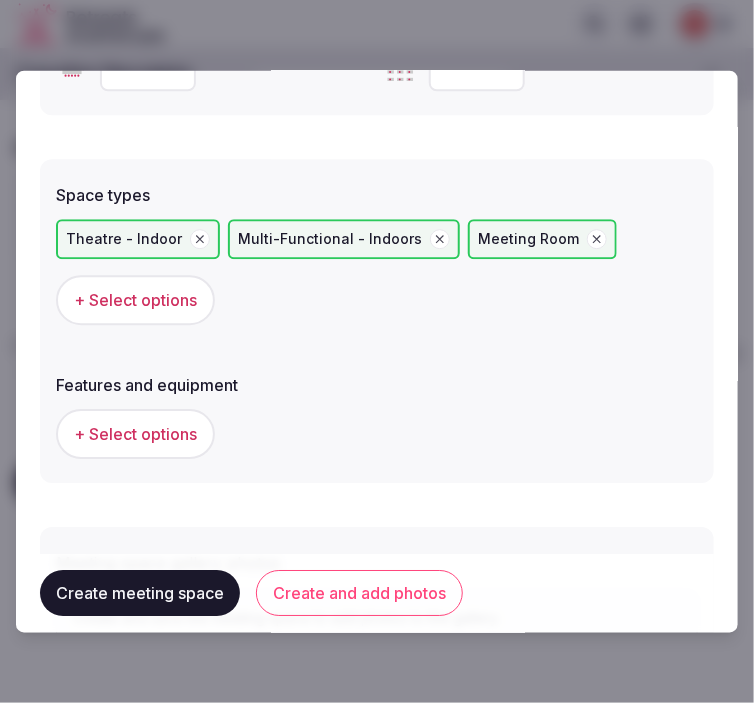 scroll, scrollTop: 1333, scrollLeft: 0, axis: vertical 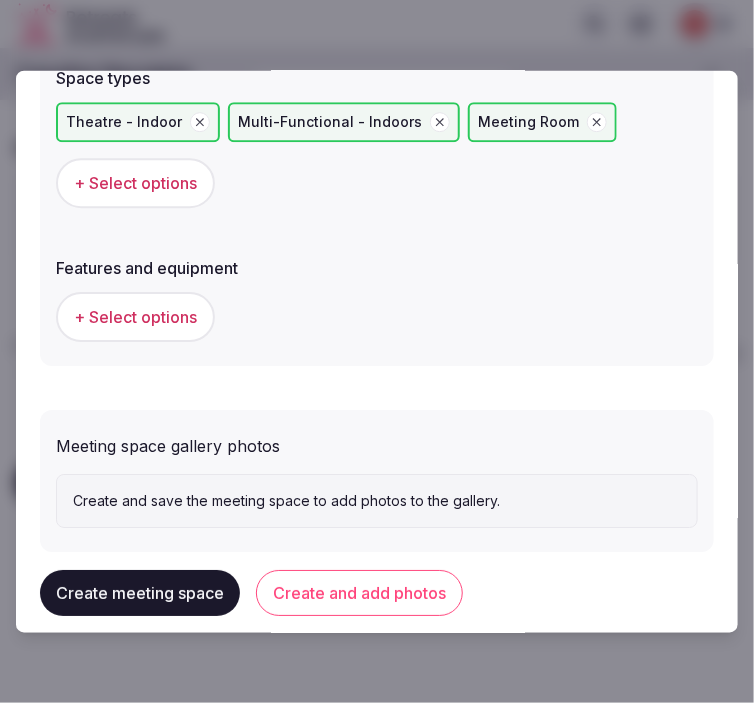 click on "Create meeting space" at bounding box center [140, 594] 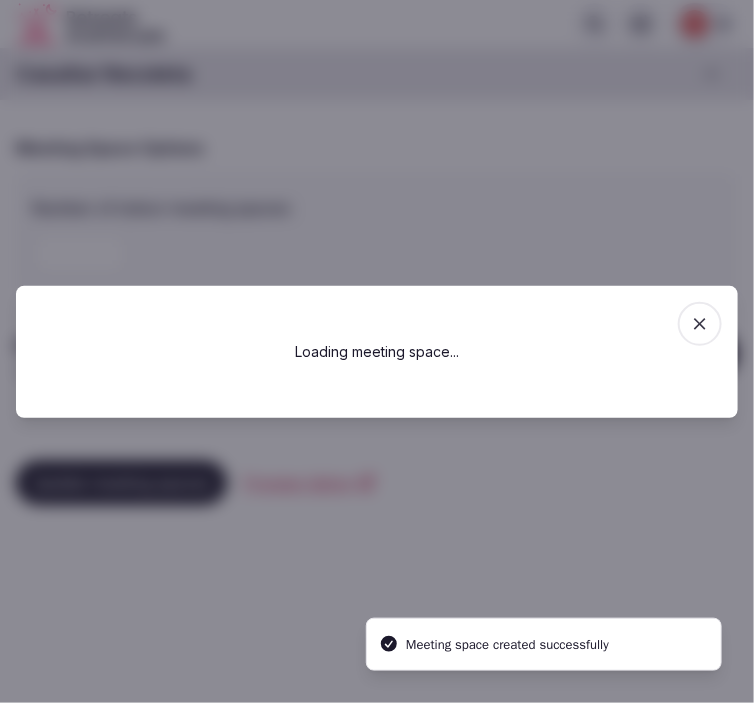 scroll, scrollTop: 0, scrollLeft: 0, axis: both 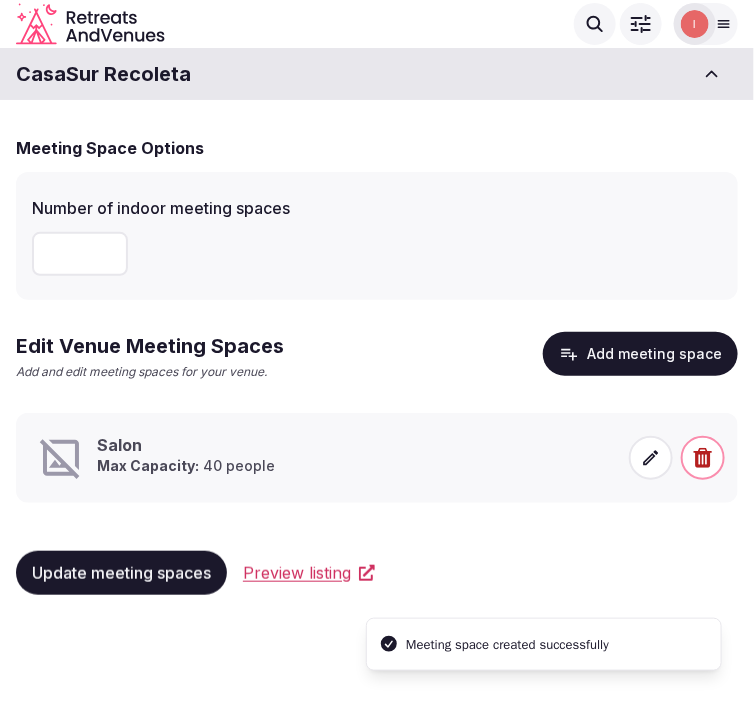 click 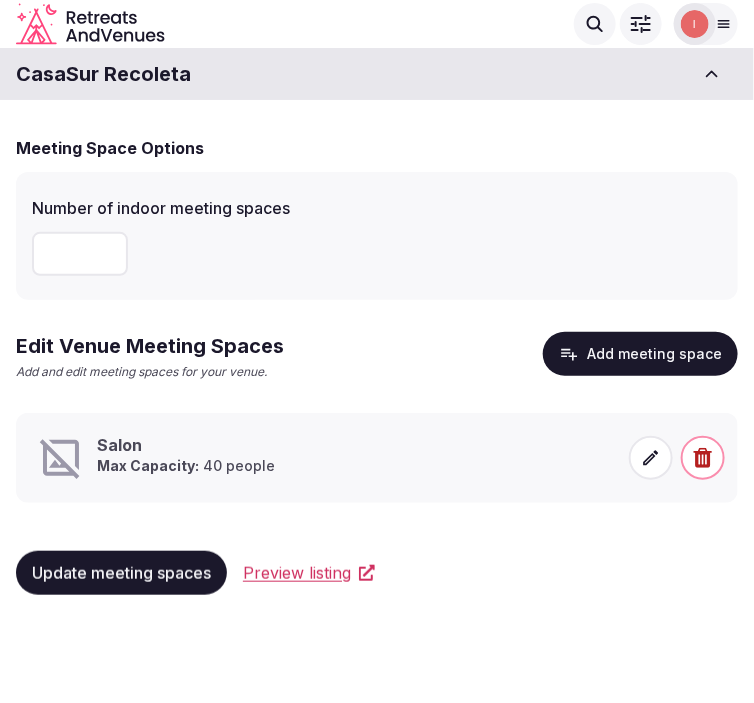 click 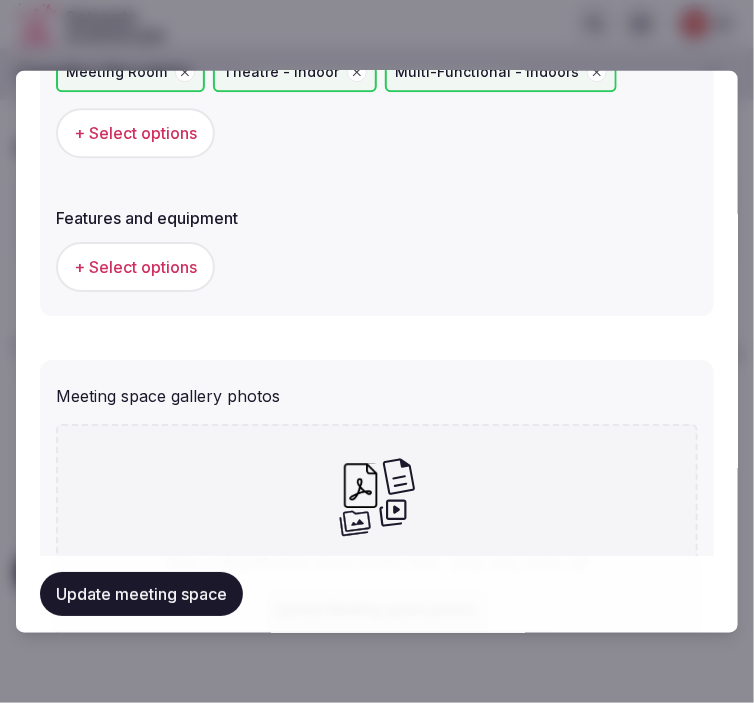 scroll, scrollTop: 1543, scrollLeft: 0, axis: vertical 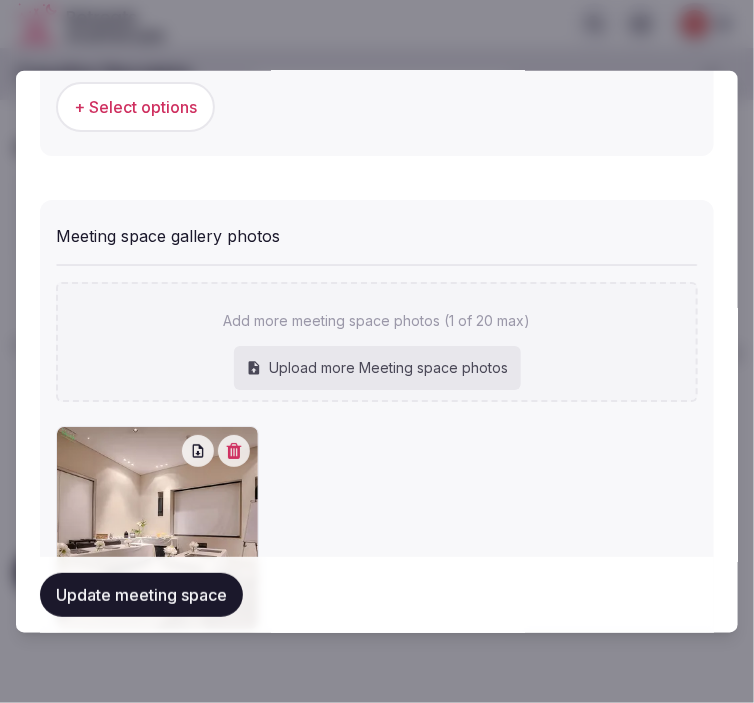click on "Update meeting space" at bounding box center (141, 595) 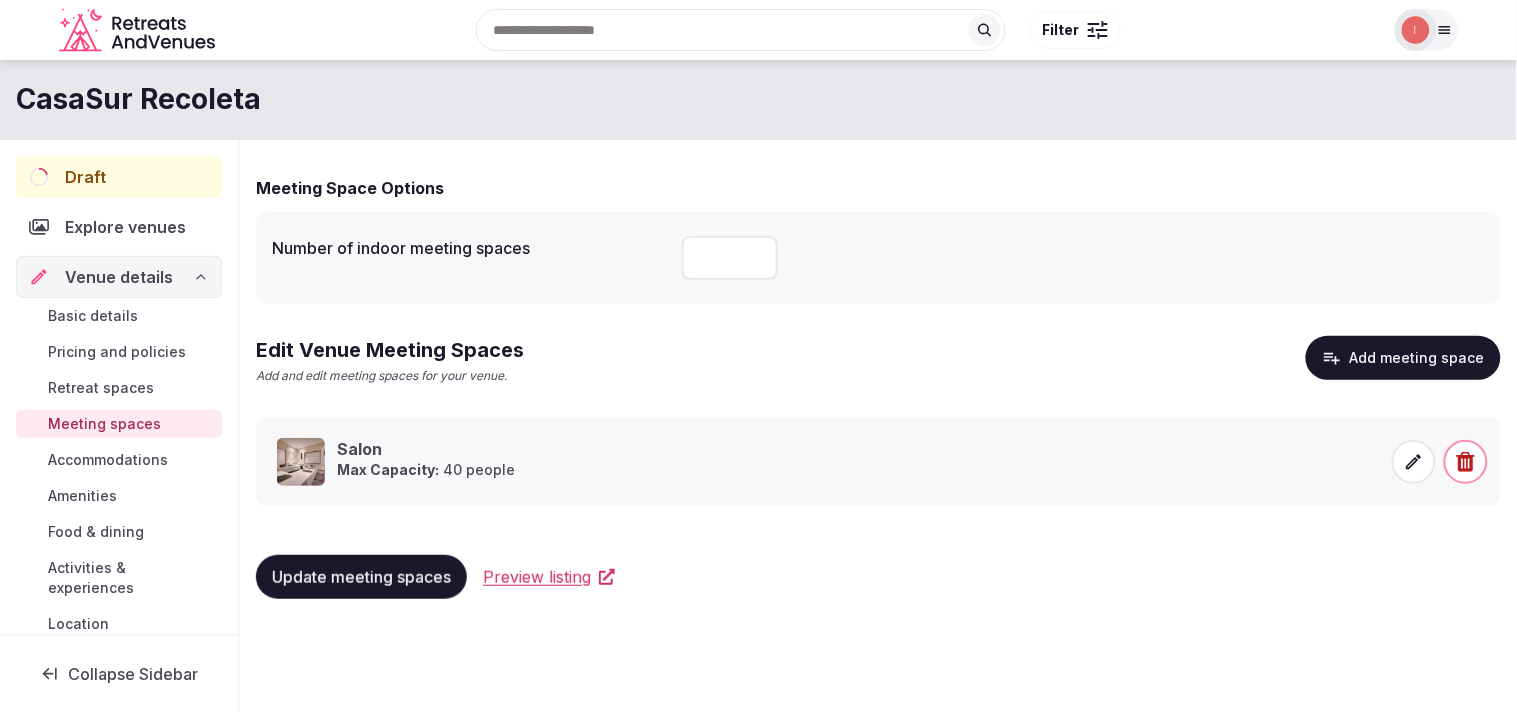 click on "Accommodations" at bounding box center (108, 460) 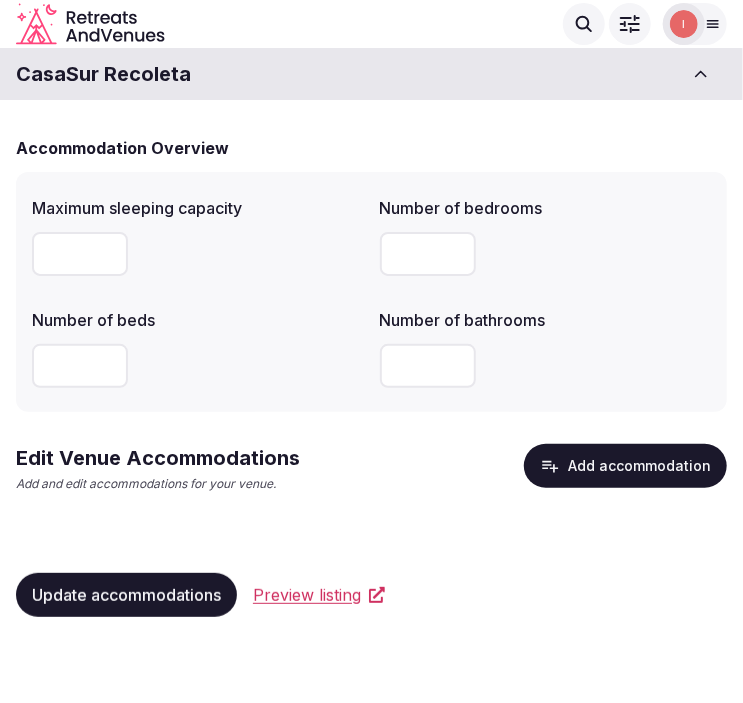 click on "Update accommodations" at bounding box center (126, 595) 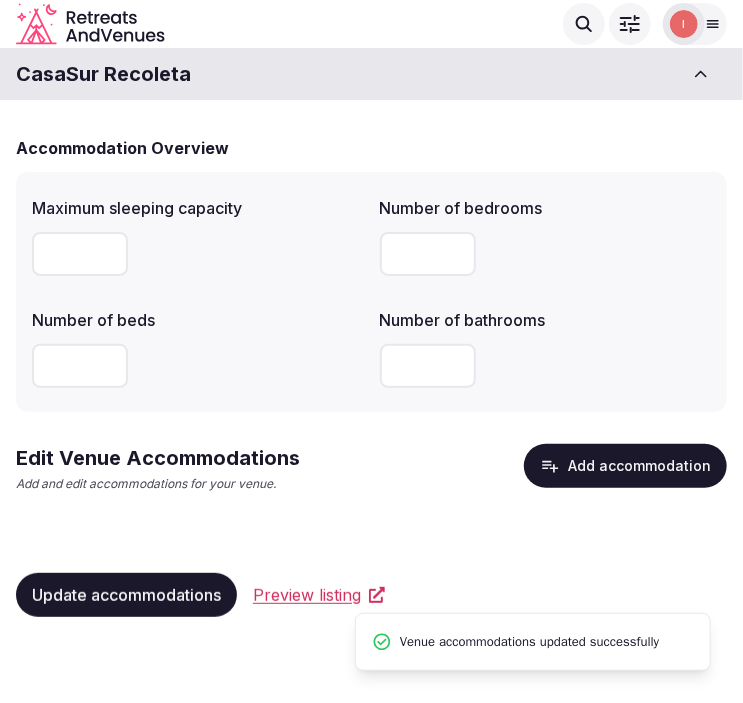 click on "Add accommodation" at bounding box center [625, 466] 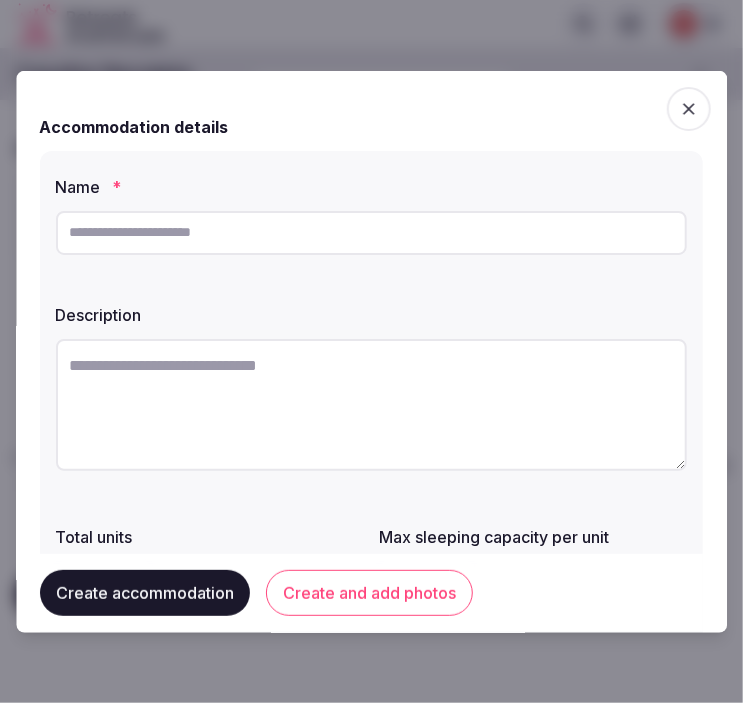 click at bounding box center [371, 232] 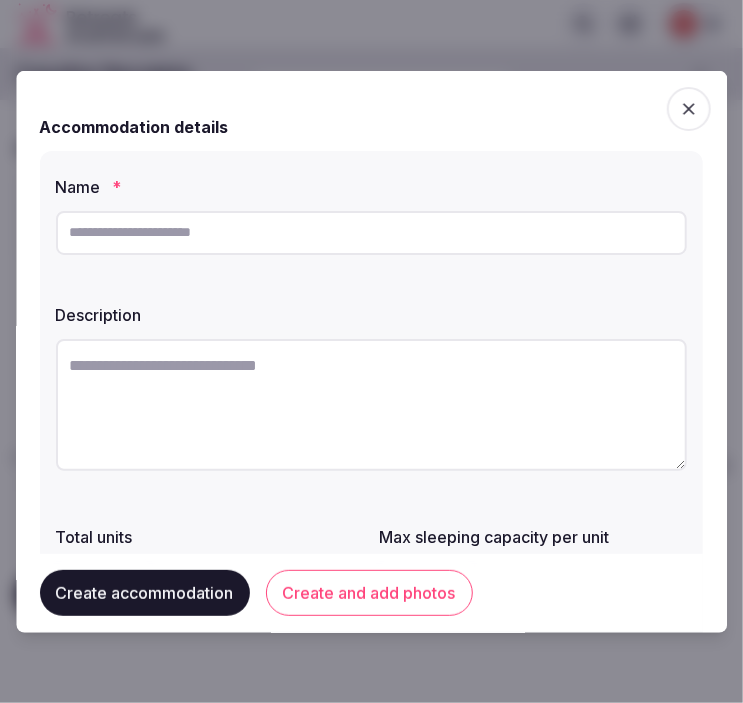paste on "**********" 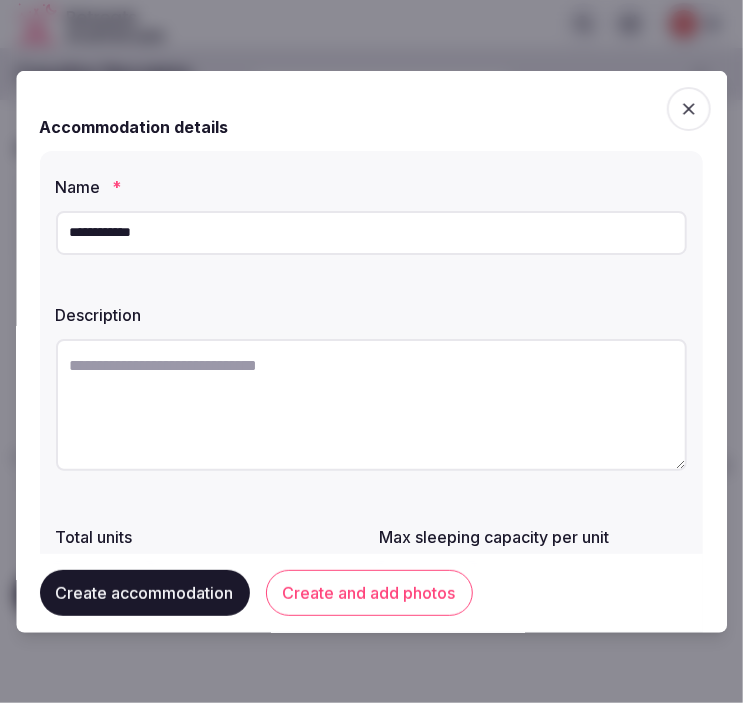 type on "**********" 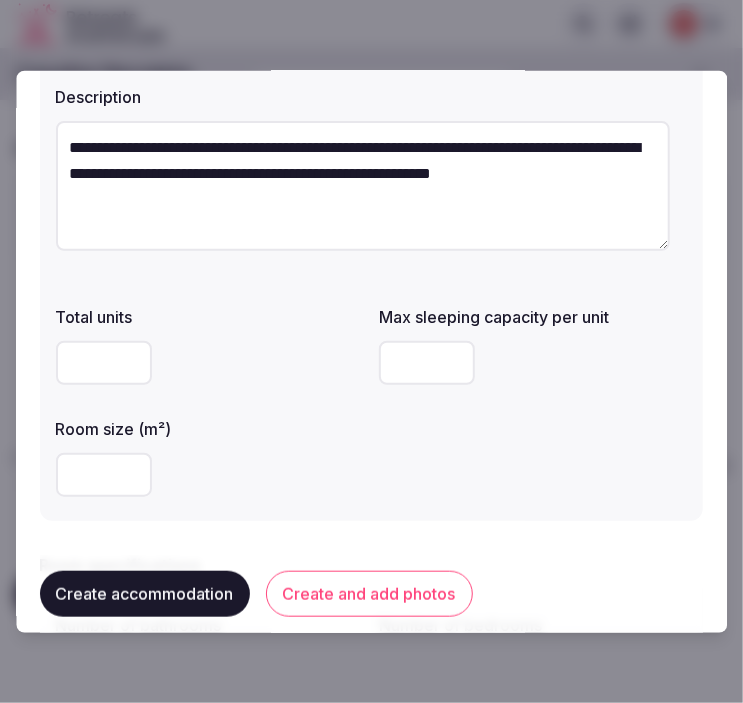 scroll, scrollTop: 222, scrollLeft: 0, axis: vertical 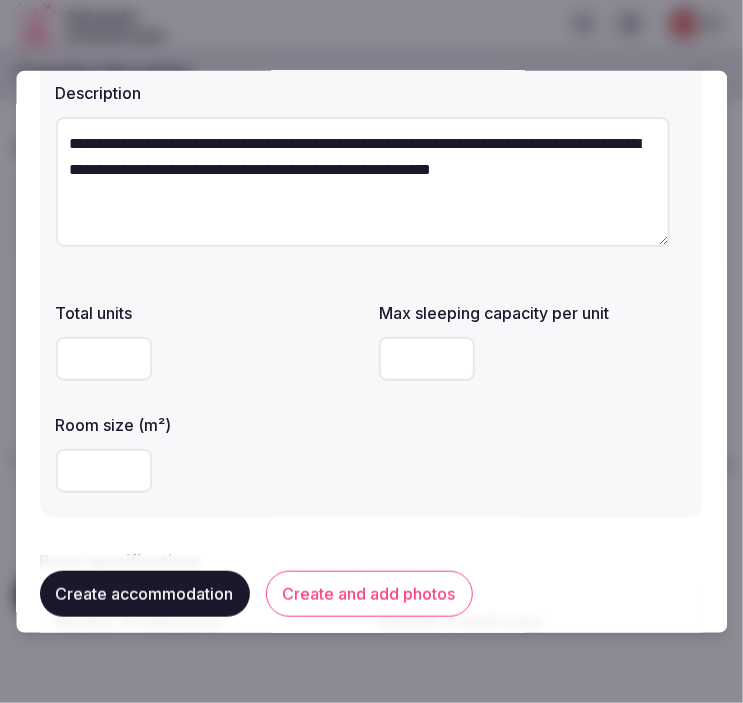 type on "**********" 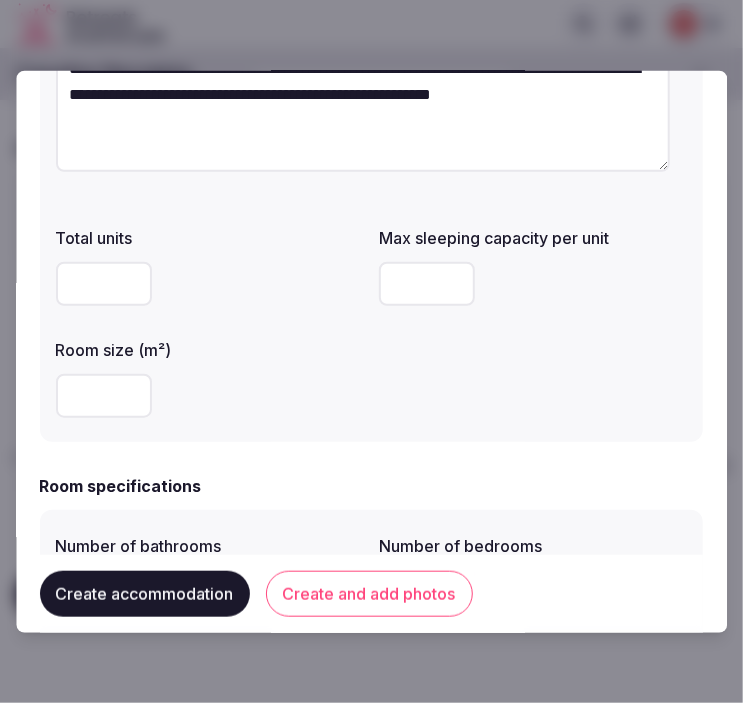 scroll, scrollTop: 333, scrollLeft: 0, axis: vertical 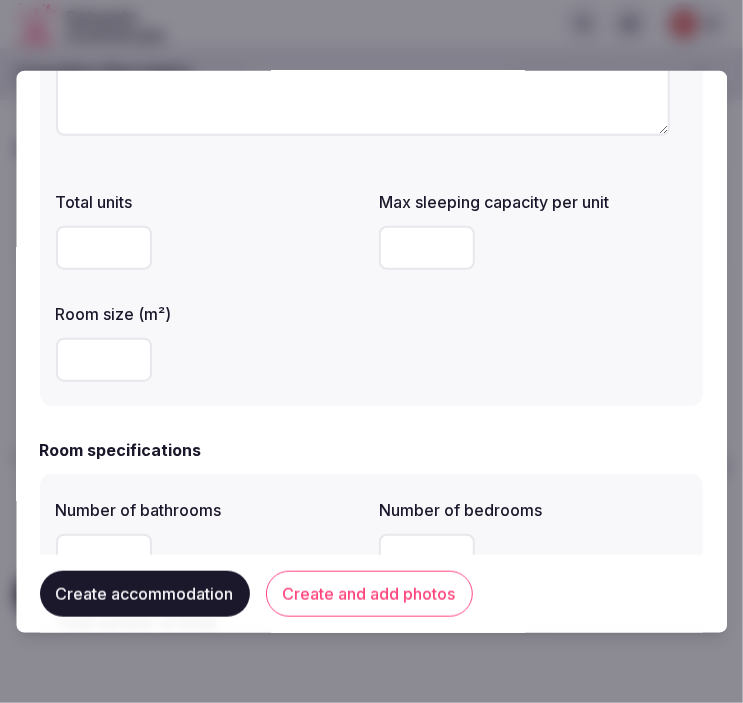 click at bounding box center [104, 359] 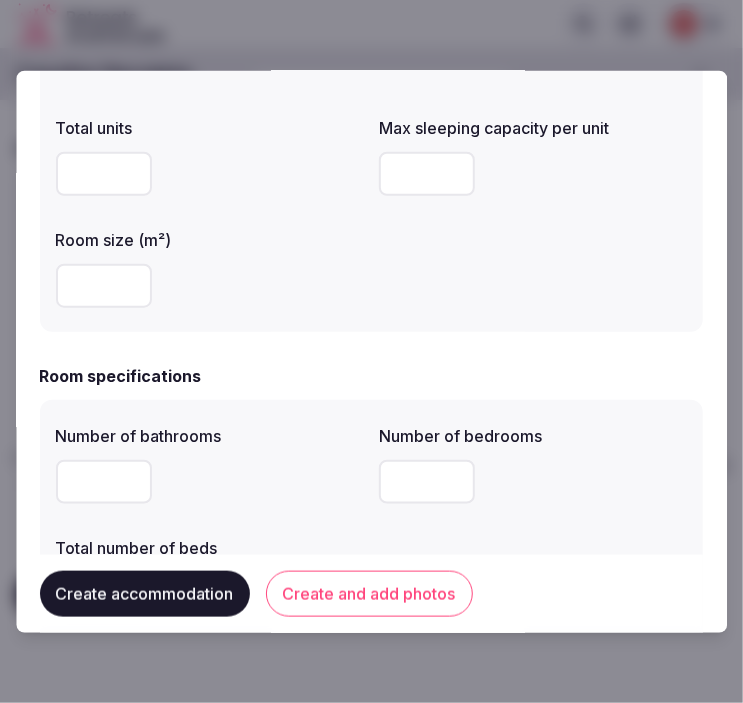scroll, scrollTop: 444, scrollLeft: 0, axis: vertical 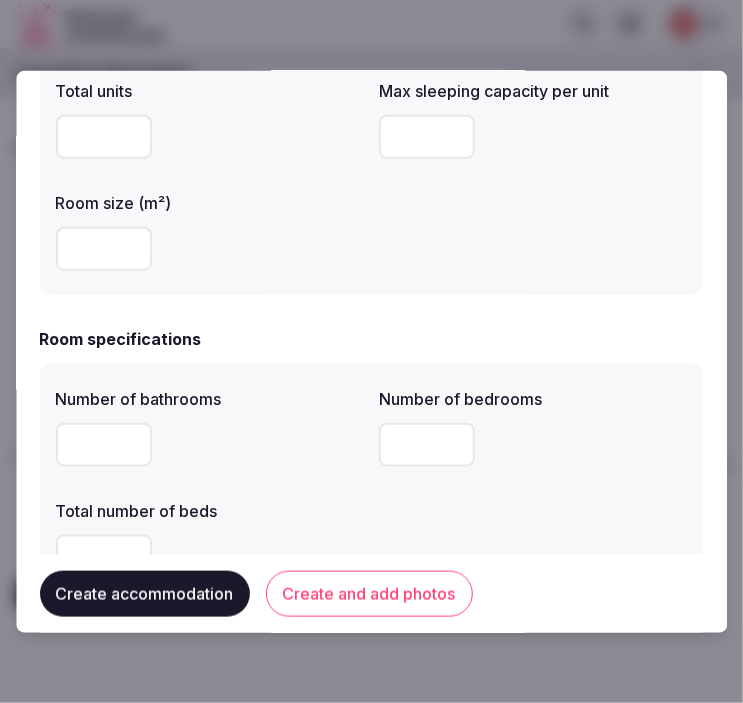 click at bounding box center (104, 444) 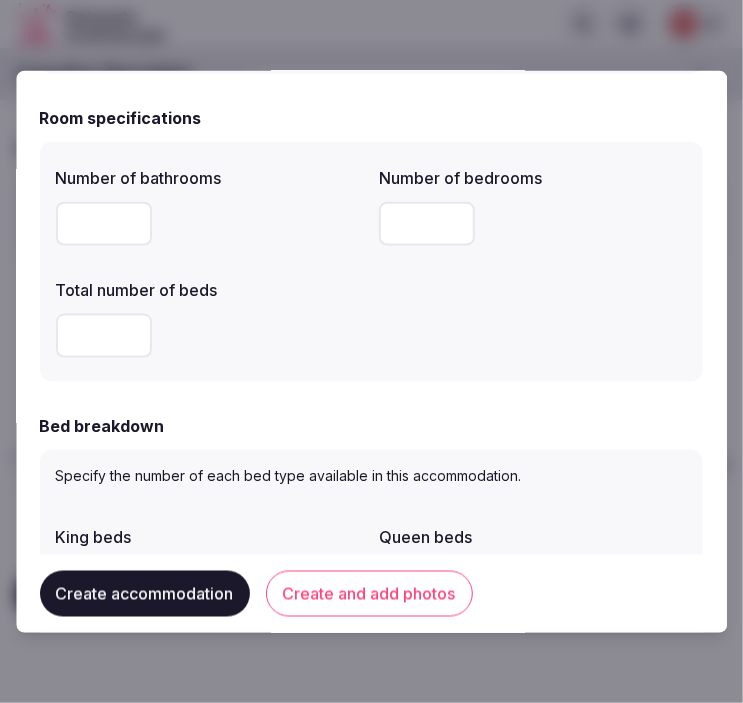 scroll, scrollTop: 666, scrollLeft: 0, axis: vertical 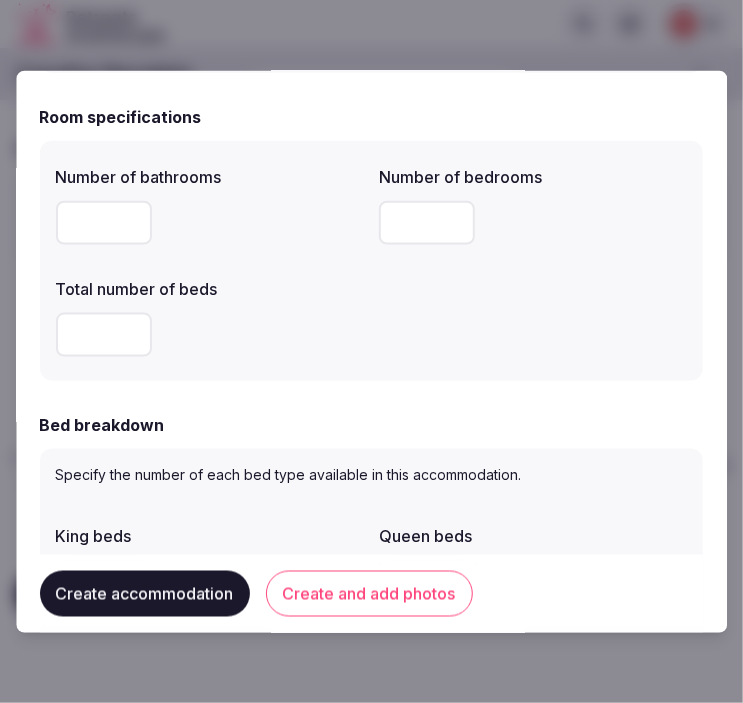 click at bounding box center [104, 334] 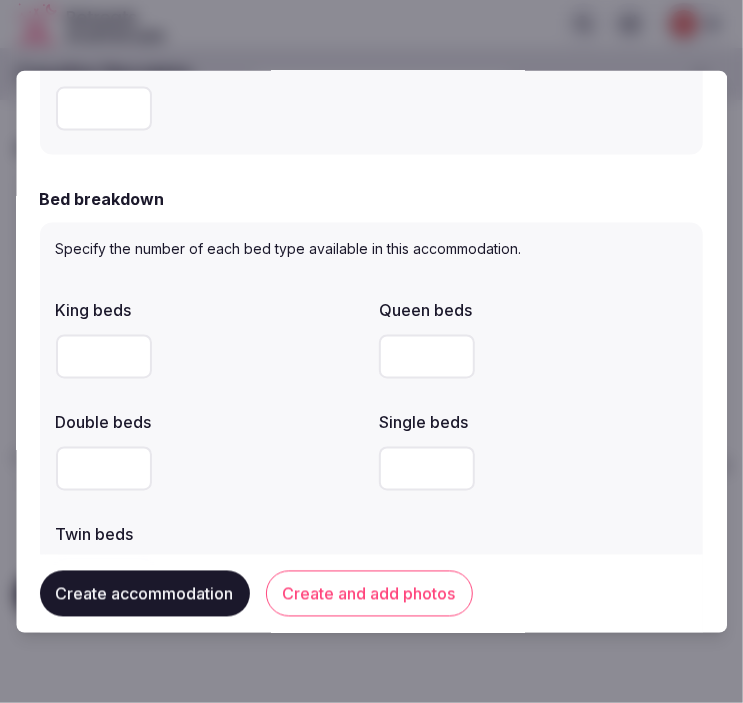 scroll, scrollTop: 888, scrollLeft: 0, axis: vertical 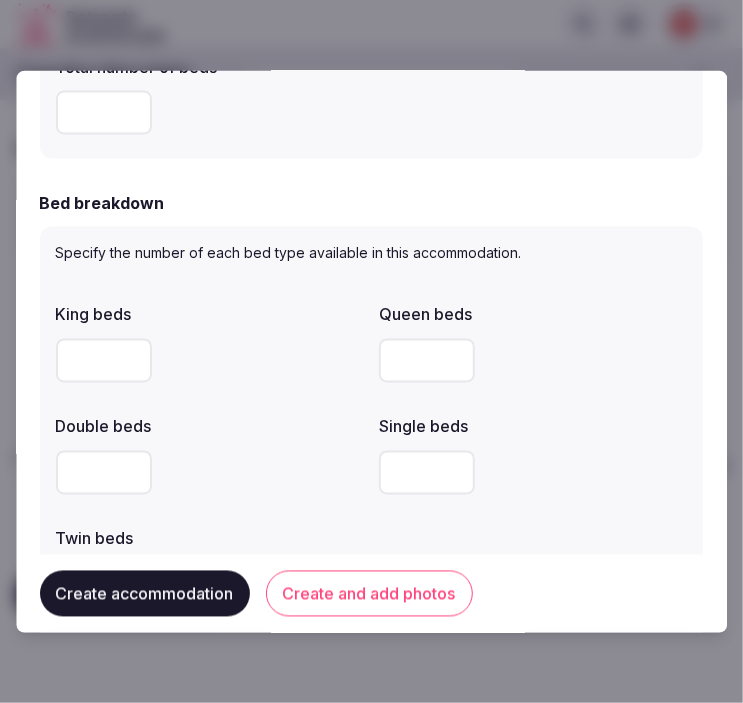 type on "*" 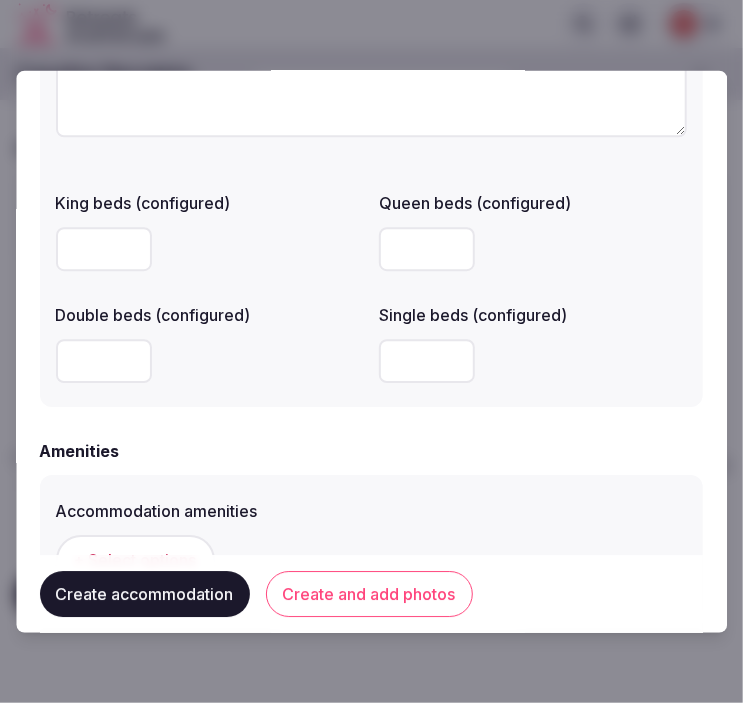 scroll, scrollTop: 1888, scrollLeft: 0, axis: vertical 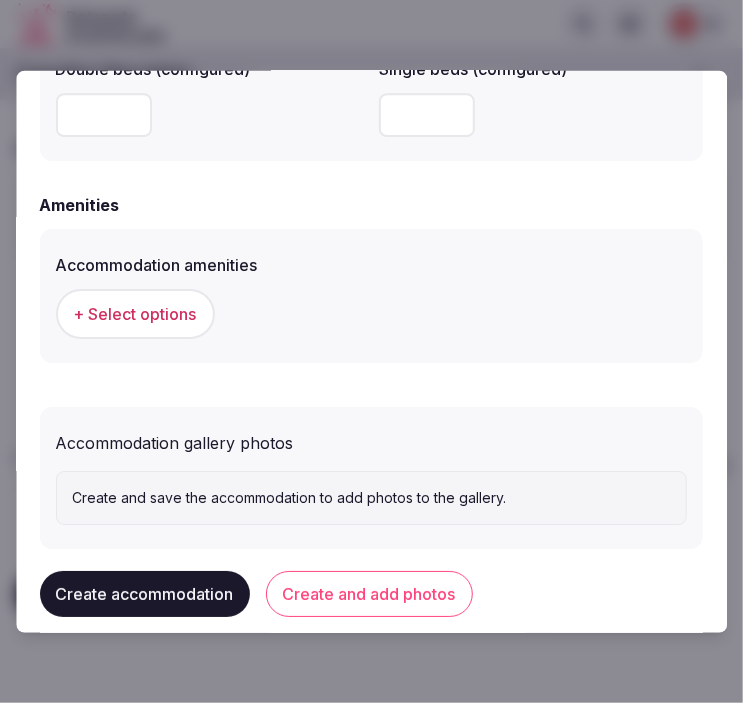 click on "+ Select options" at bounding box center [135, 313] 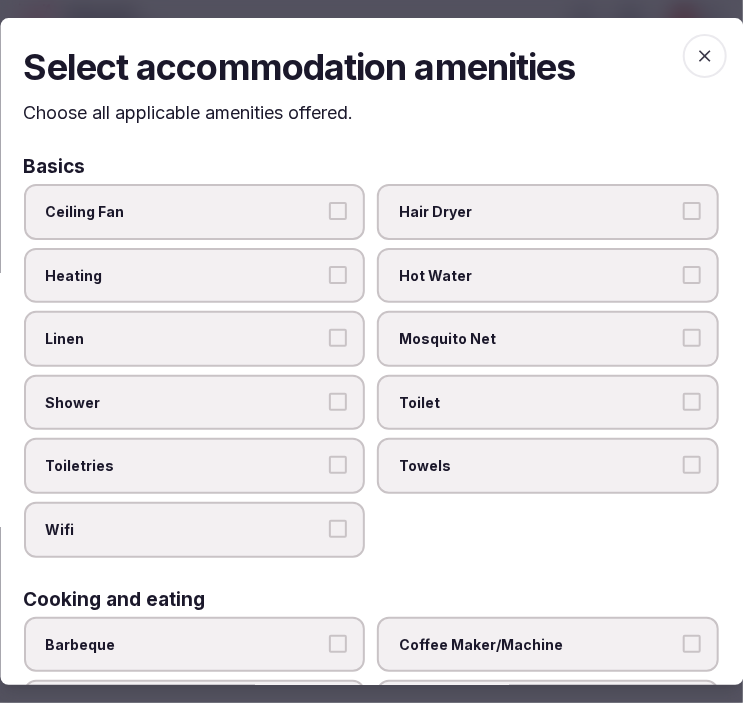 click on "Linen" at bounding box center [339, 338] 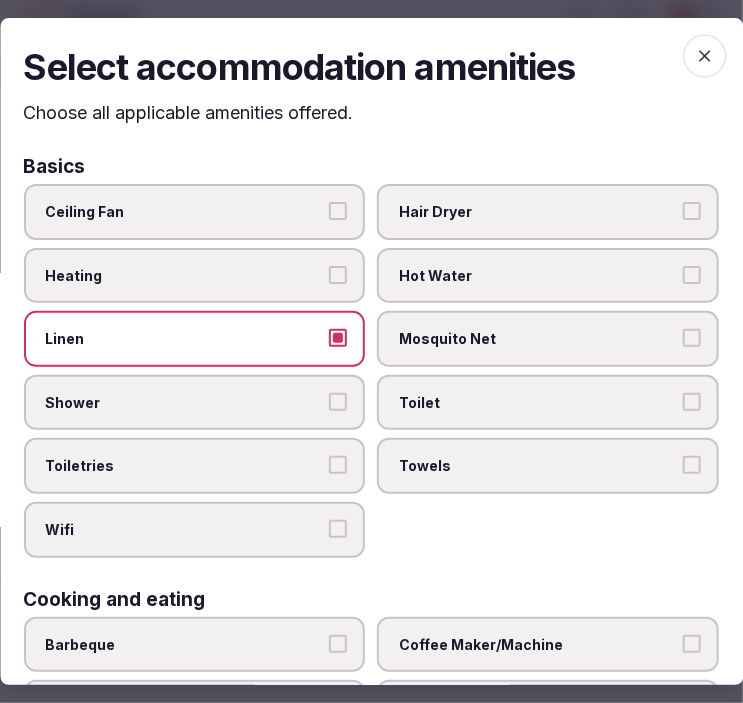 click on "Toilet" at bounding box center [539, 403] 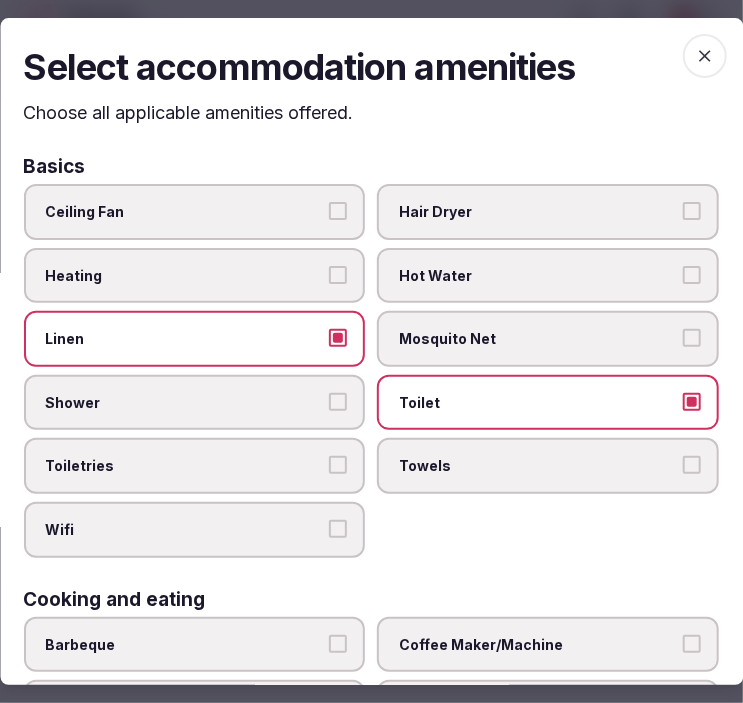 drag, startPoint x: 463, startPoint y: 466, endPoint x: 447, endPoint y: 468, distance: 16.124516 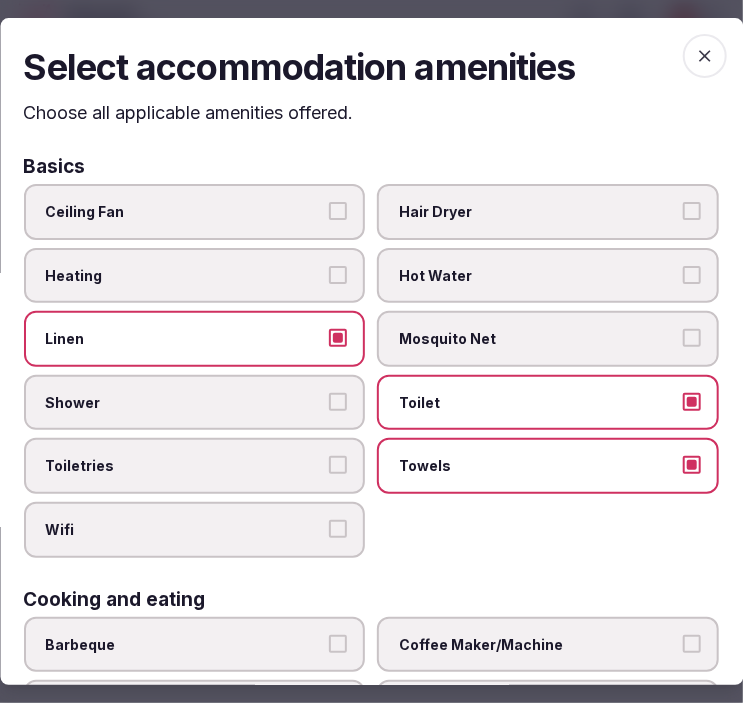 click on "Shower" at bounding box center (195, 403) 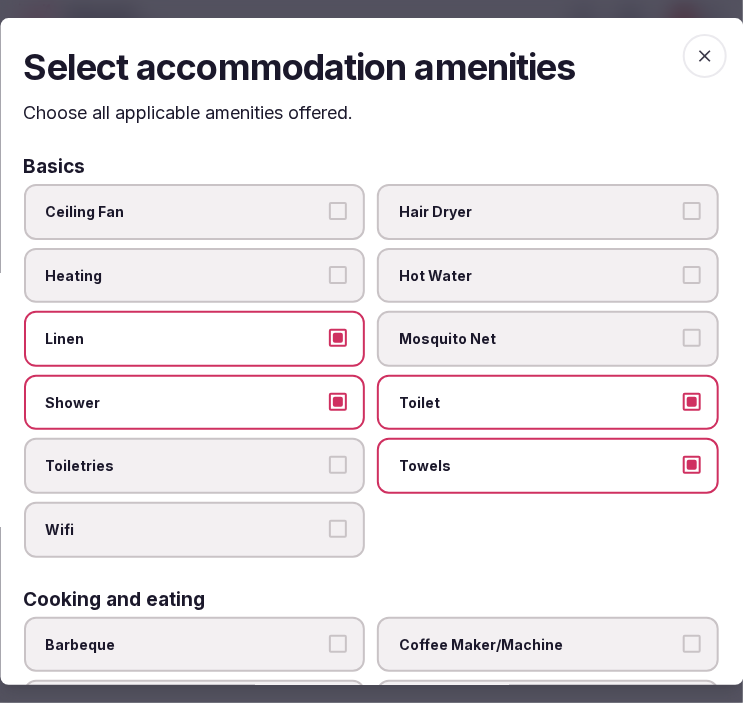 click on "Toiletries" at bounding box center [195, 467] 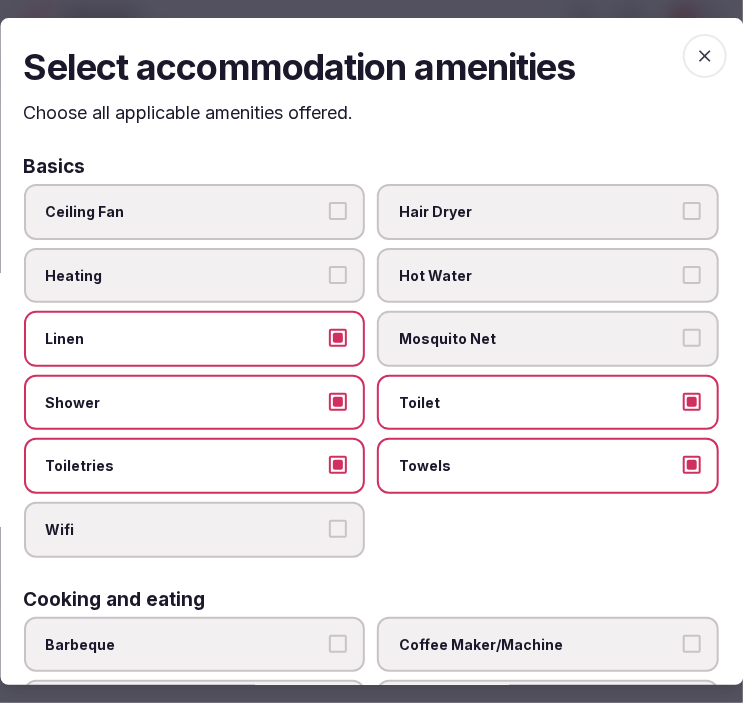 click on "Wifi" at bounding box center (195, 530) 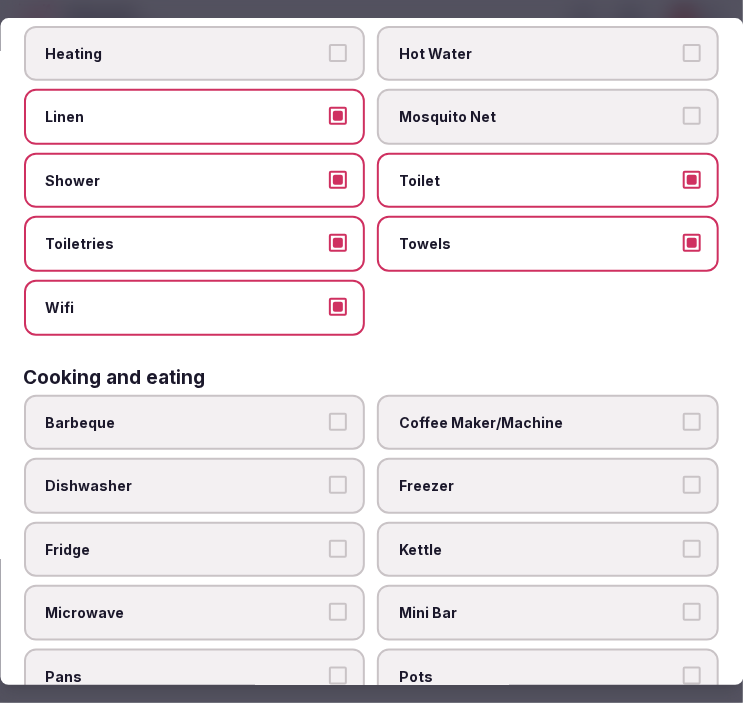 scroll, scrollTop: 333, scrollLeft: 0, axis: vertical 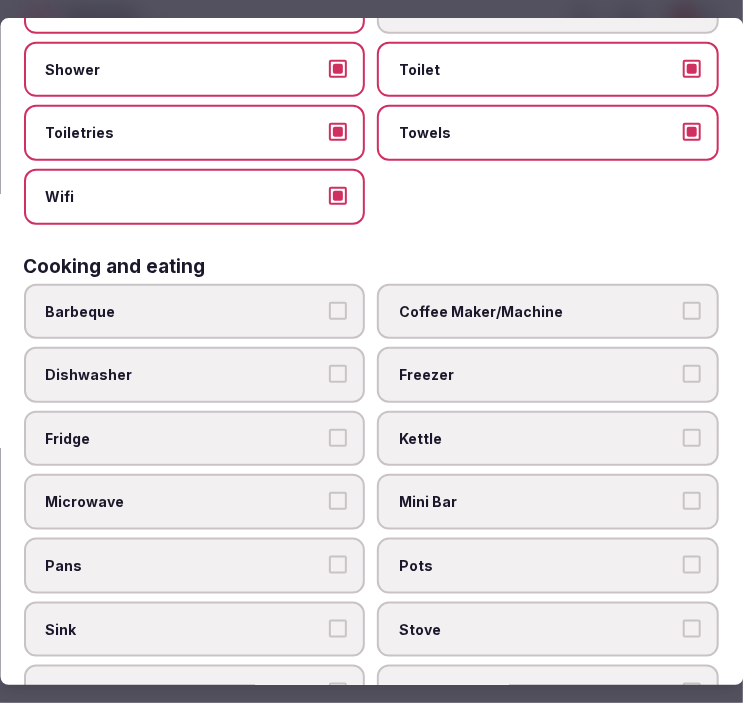 click on "Coffee Maker/Machine" at bounding box center [539, 312] 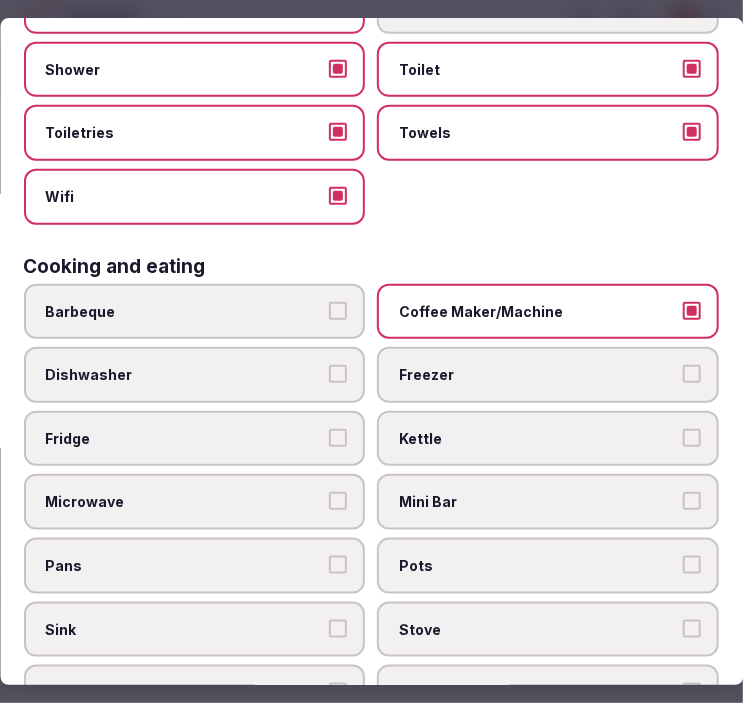 click on "Mini Bar" at bounding box center (549, 503) 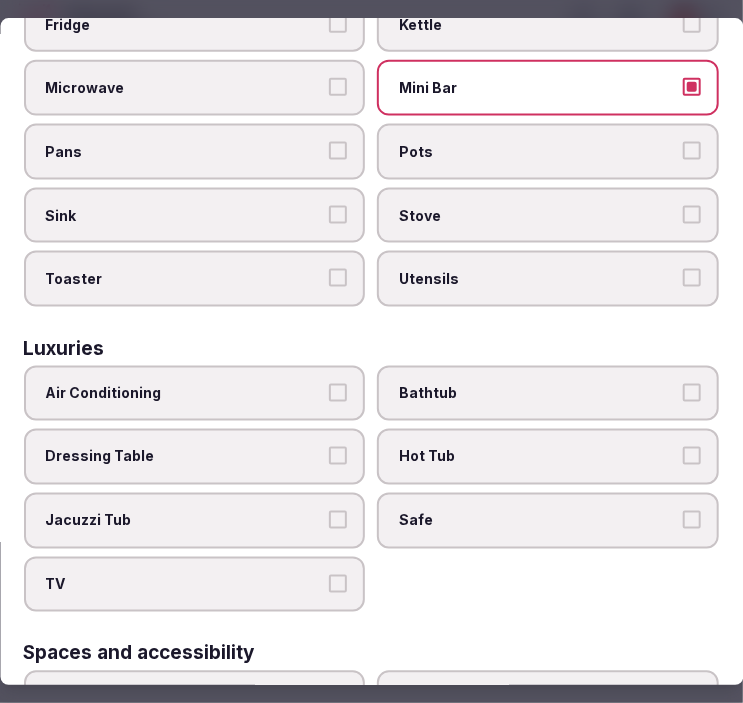 scroll, scrollTop: 777, scrollLeft: 0, axis: vertical 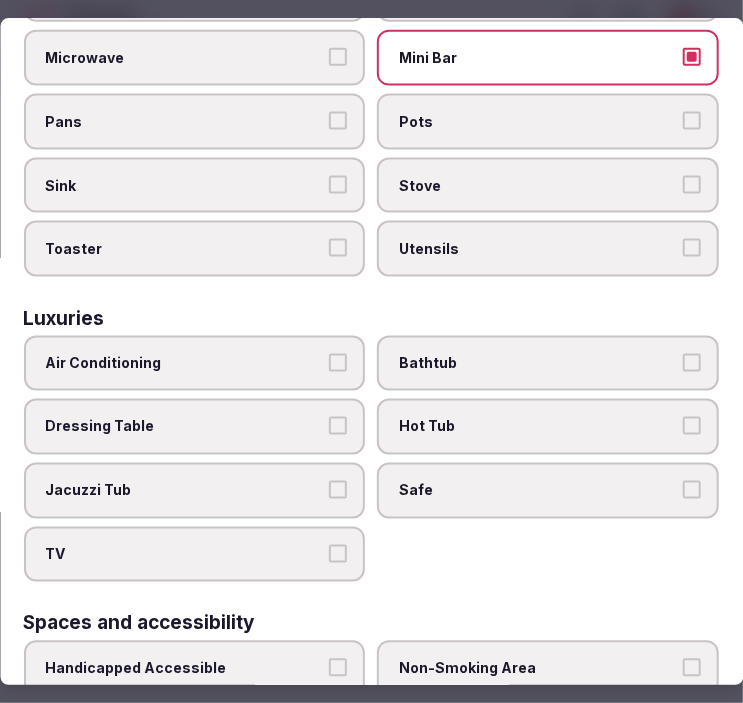 click on "Air Conditioning" at bounding box center (195, 364) 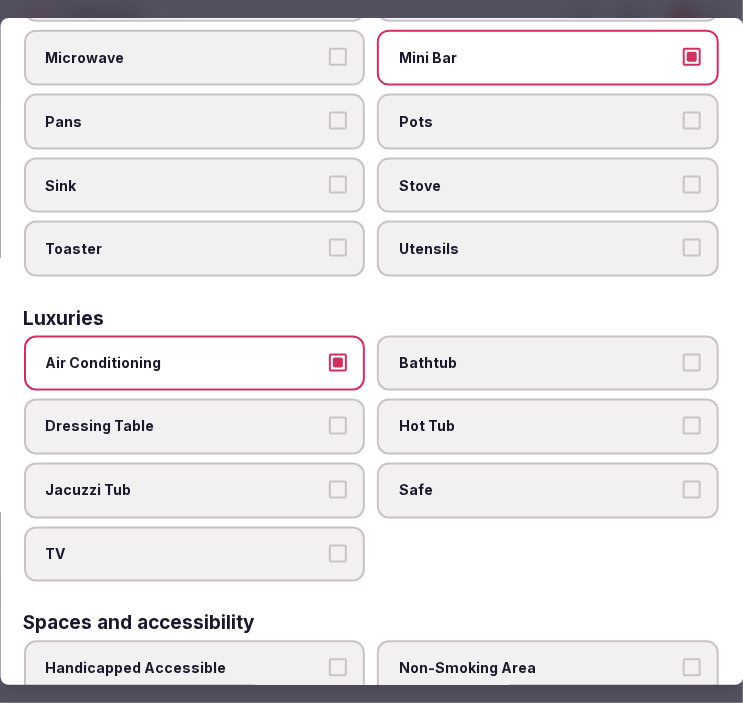 click on "TV" at bounding box center [195, 555] 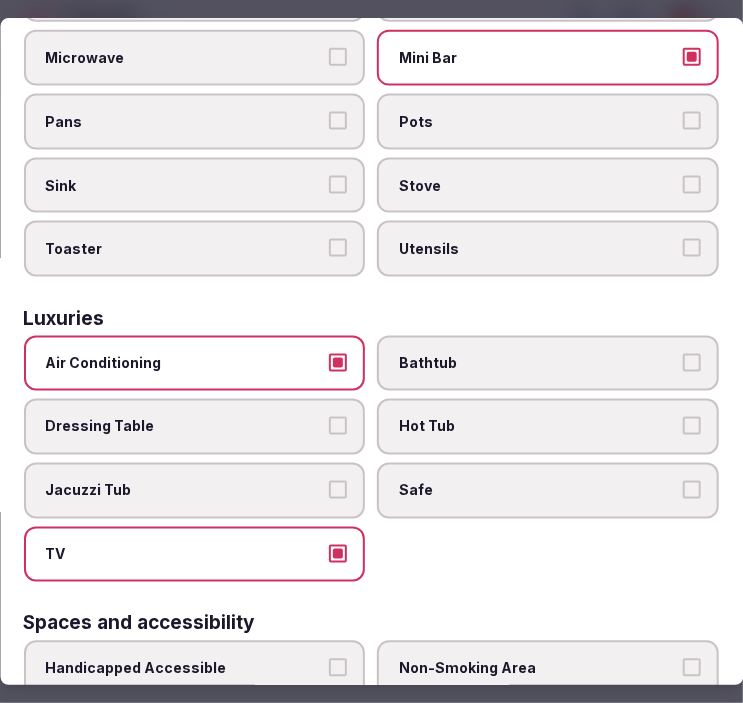 click on "Safe" at bounding box center [539, 491] 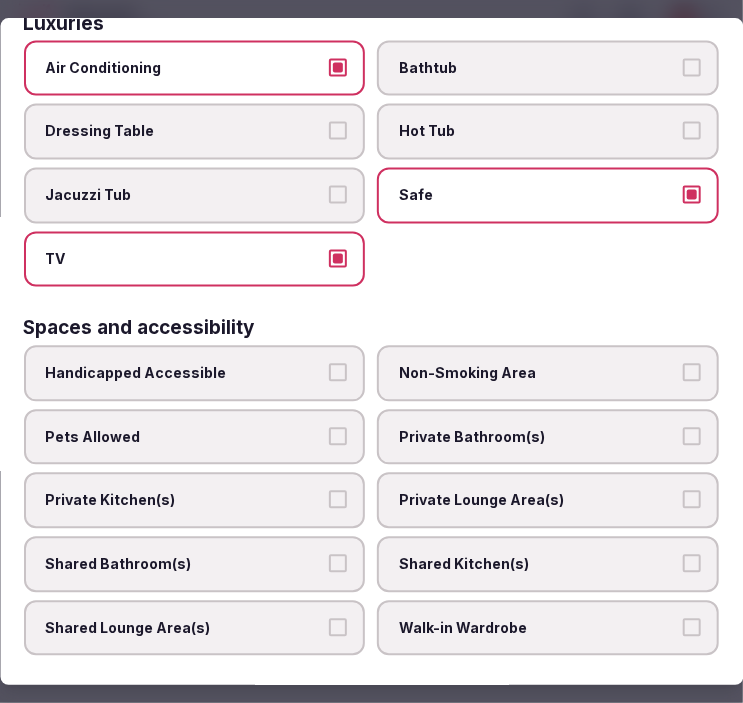 scroll, scrollTop: 1111, scrollLeft: 0, axis: vertical 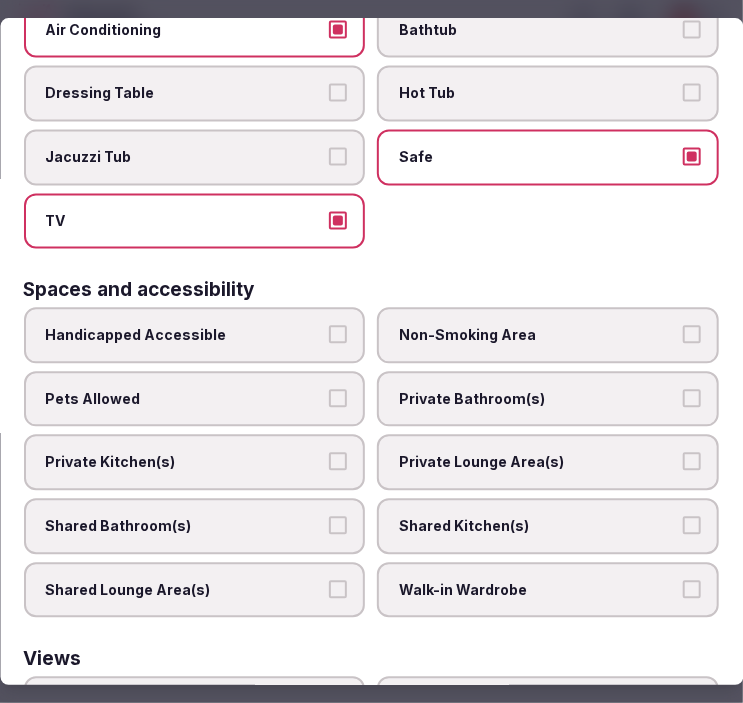 click on "Private Bathroom(s)" at bounding box center (539, 399) 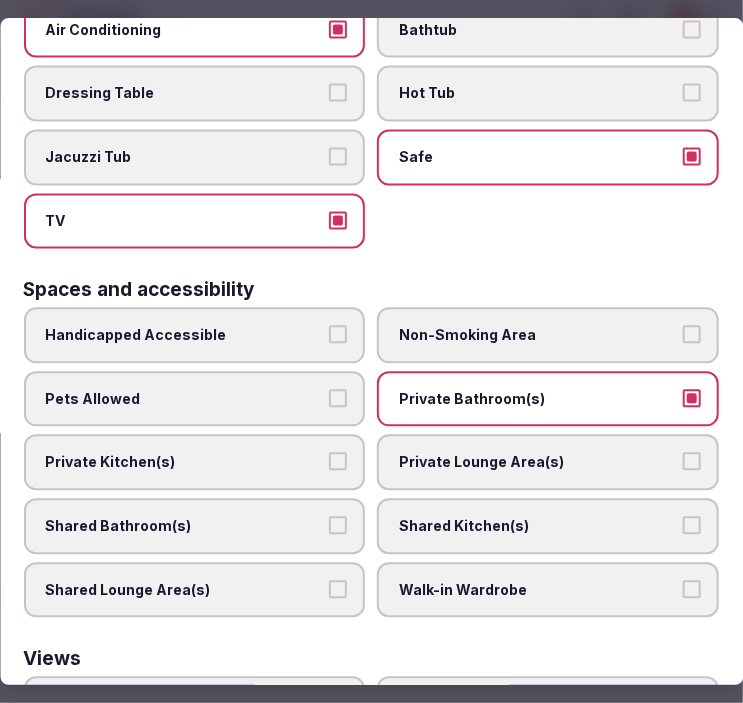 click on "Private Lounge Area(s)" at bounding box center (539, 462) 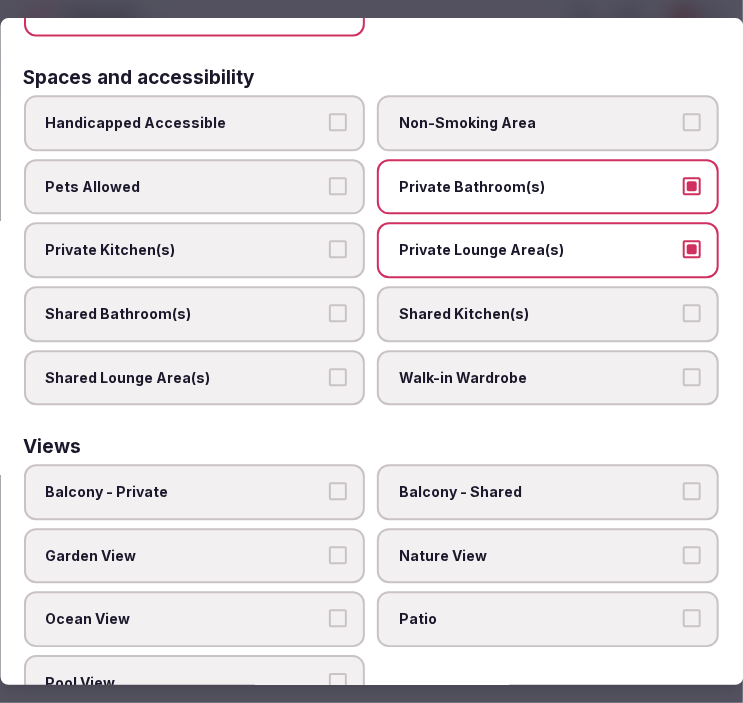 scroll, scrollTop: 1324, scrollLeft: 0, axis: vertical 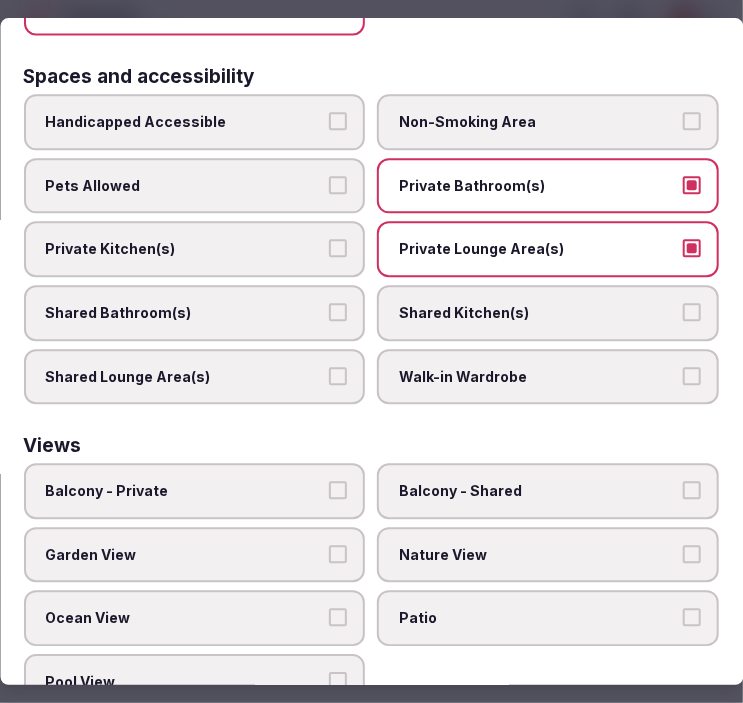 click on "Balcony - Private" at bounding box center (185, 491) 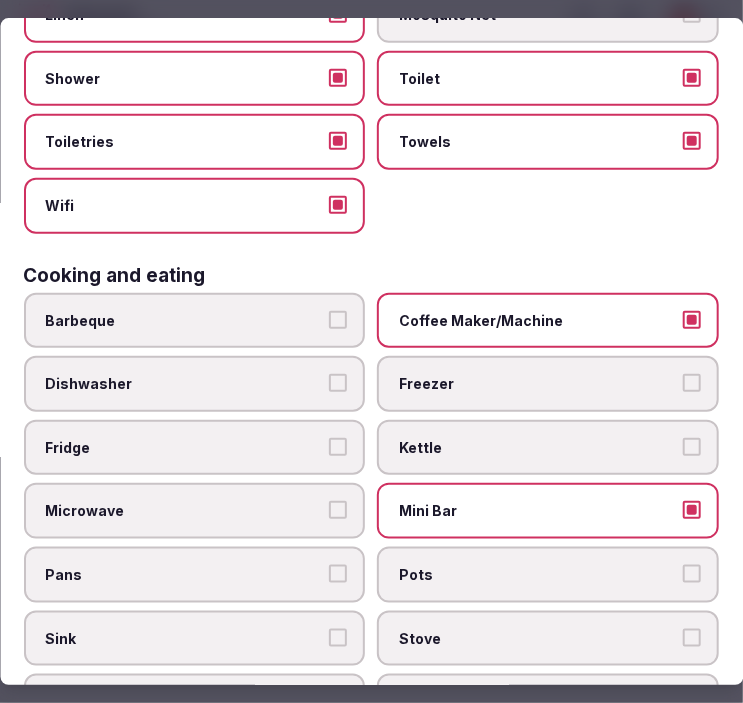 scroll, scrollTop: 0, scrollLeft: 0, axis: both 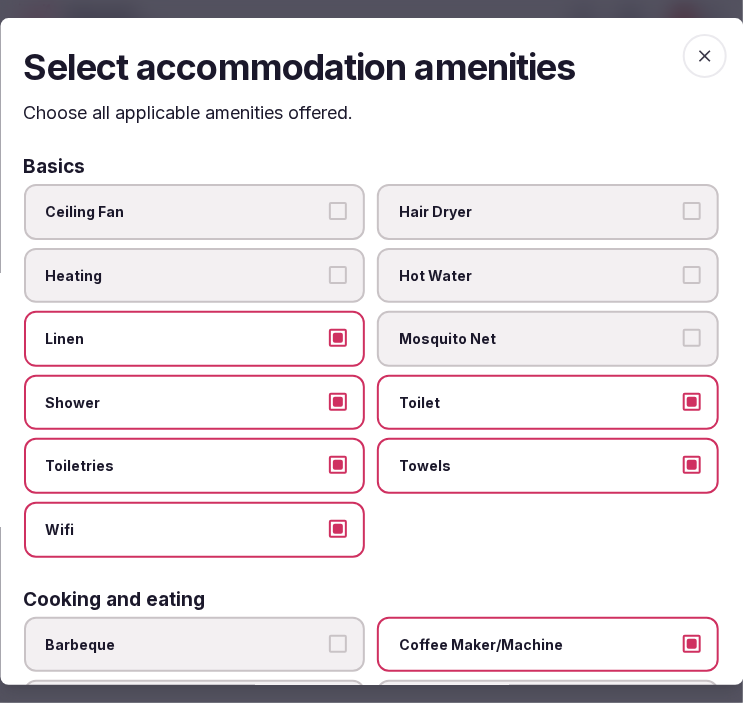 click at bounding box center (705, 56) 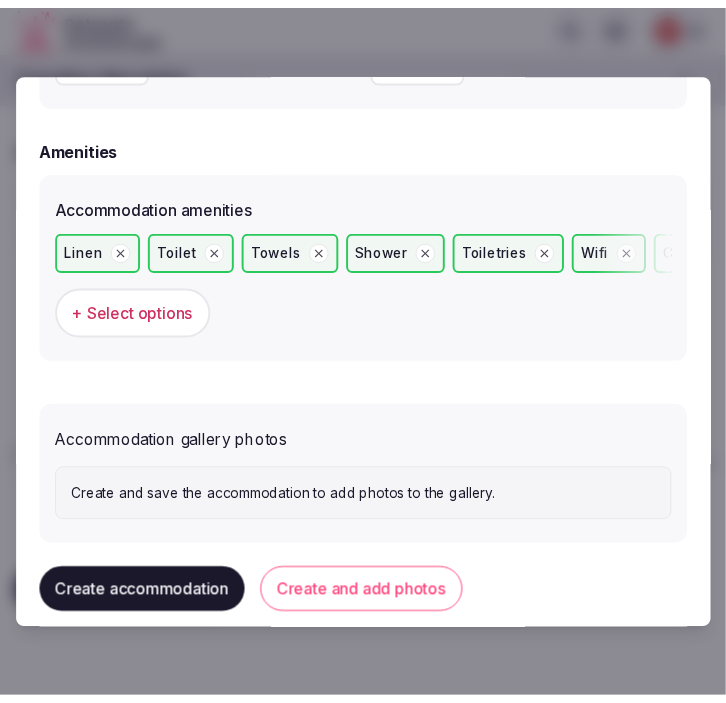 scroll, scrollTop: 1972, scrollLeft: 0, axis: vertical 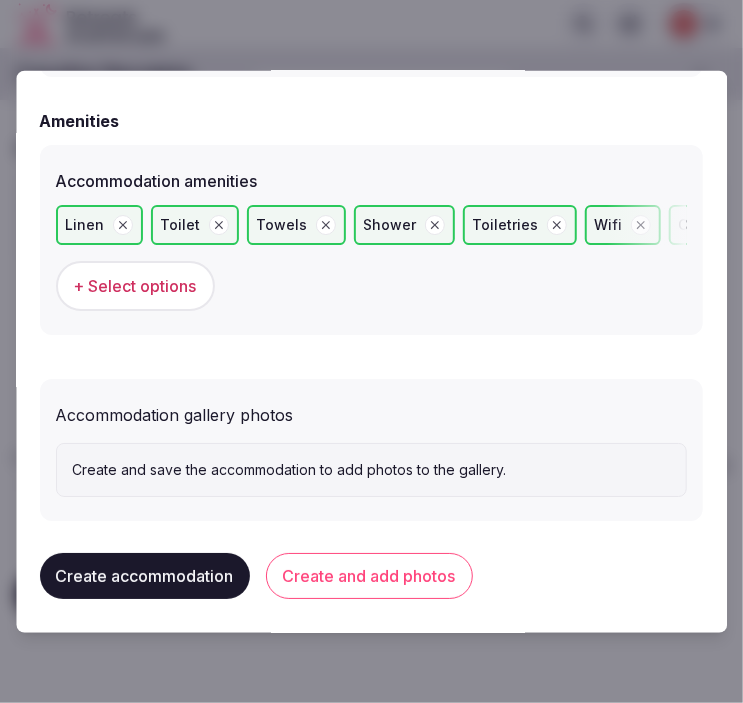 click on "Create and add photos" at bounding box center (369, 575) 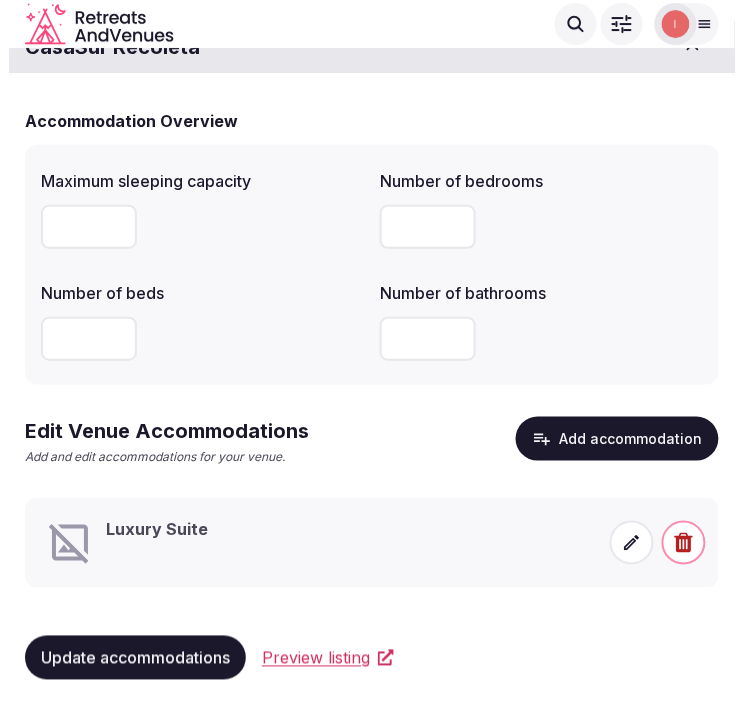 scroll, scrollTop: 35, scrollLeft: 0, axis: vertical 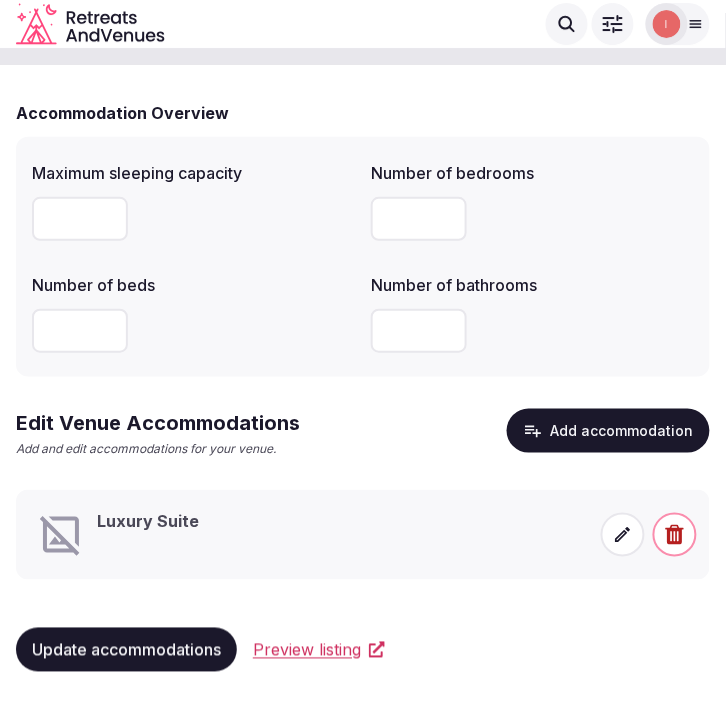 click on "Luxury Suite" at bounding box center [148, 522] 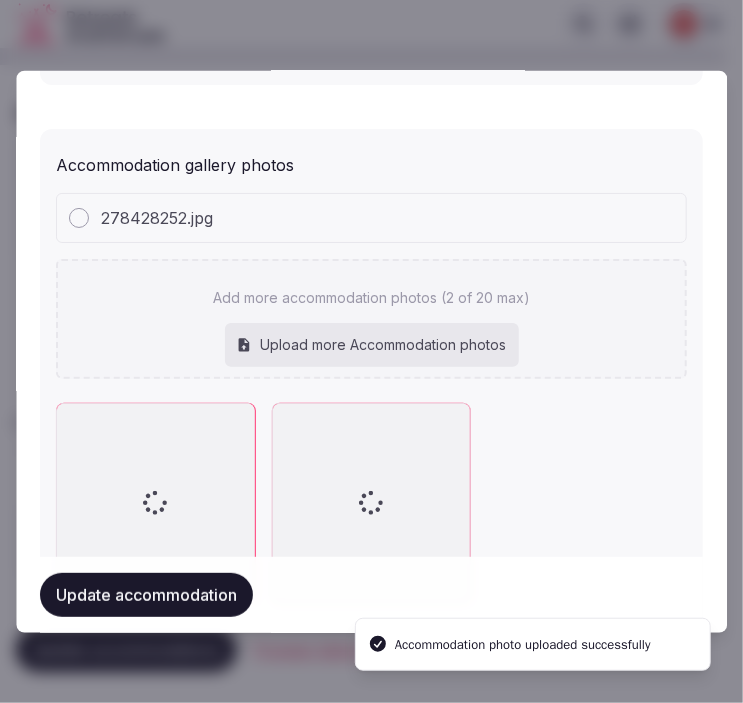 scroll, scrollTop: 2320, scrollLeft: 0, axis: vertical 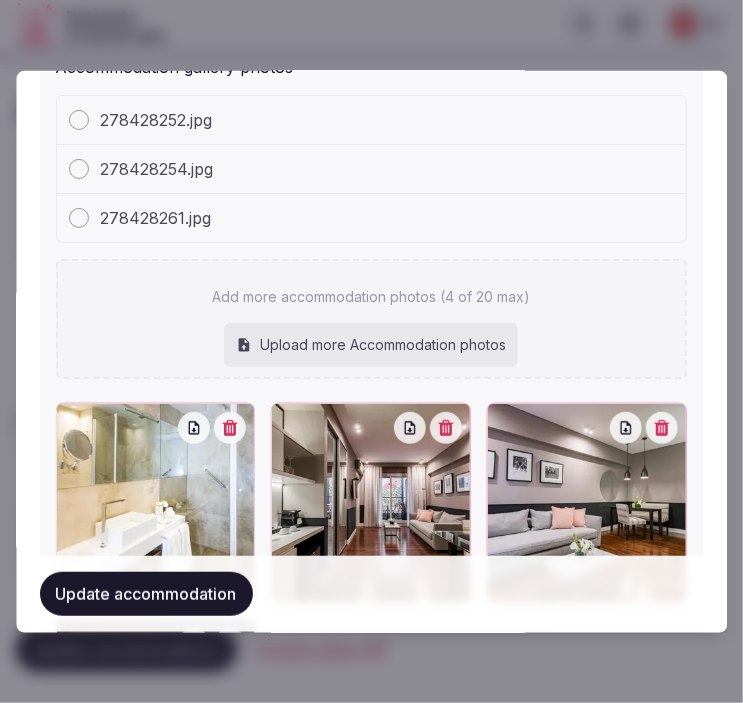 click on "Update accommodation" at bounding box center (146, 595) 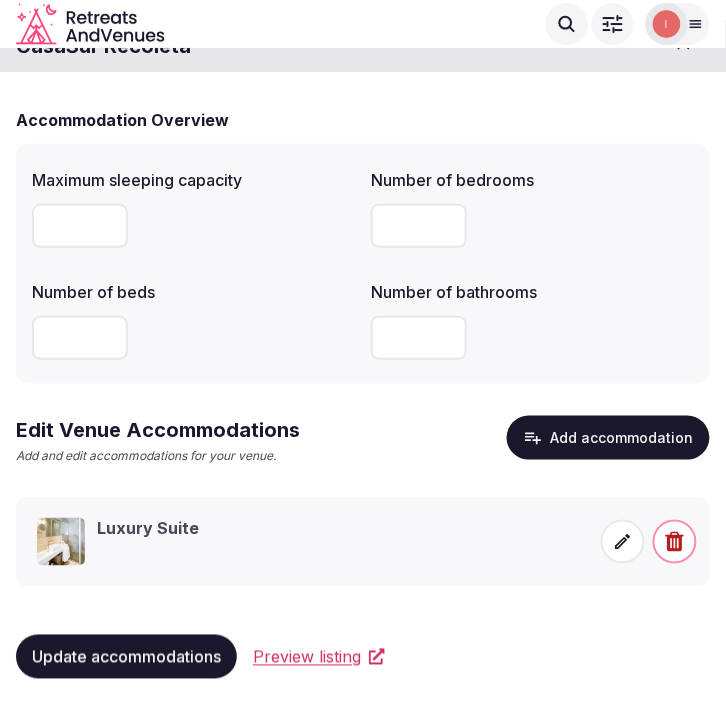 scroll, scrollTop: 35, scrollLeft: 0, axis: vertical 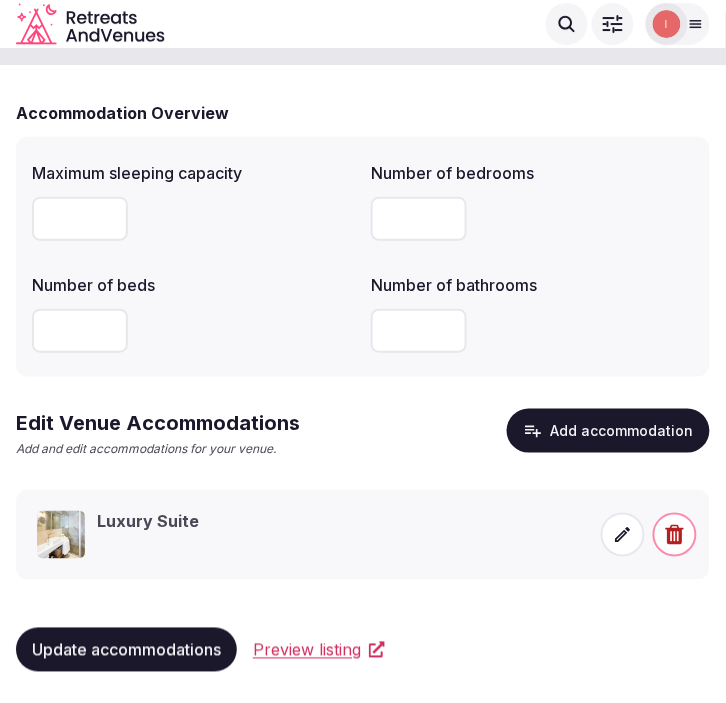 click on "Update accommodations" at bounding box center [126, 650] 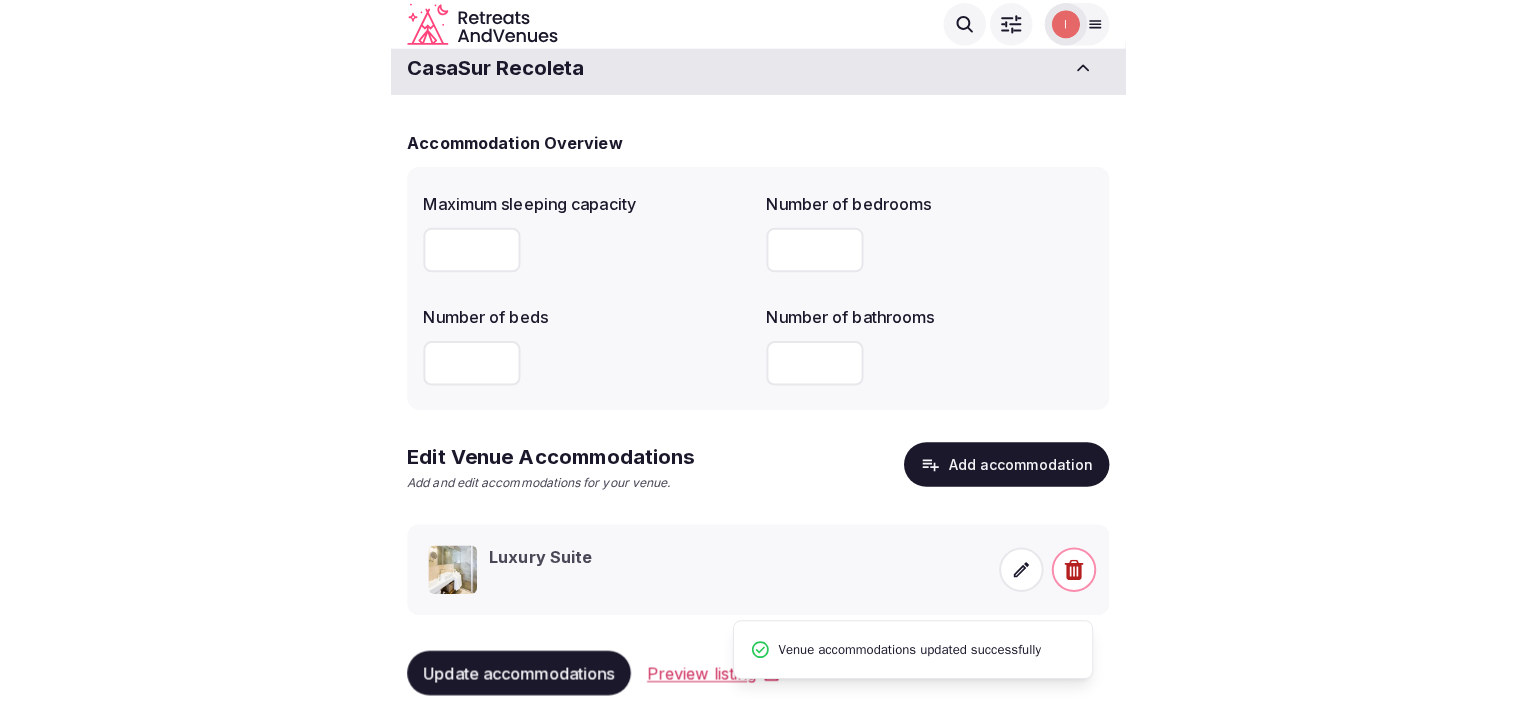 scroll, scrollTop: 0, scrollLeft: 0, axis: both 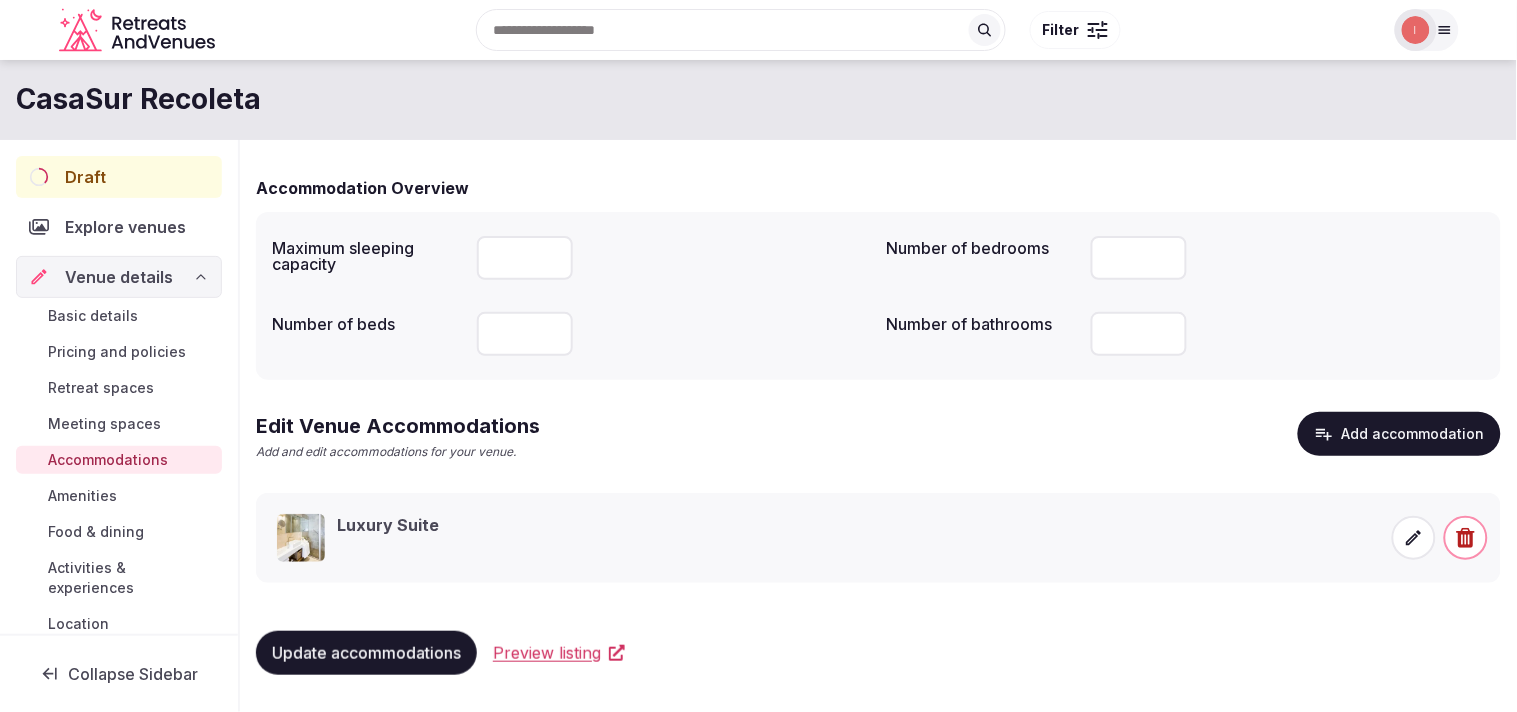 click on "Amenities" at bounding box center (119, 496) 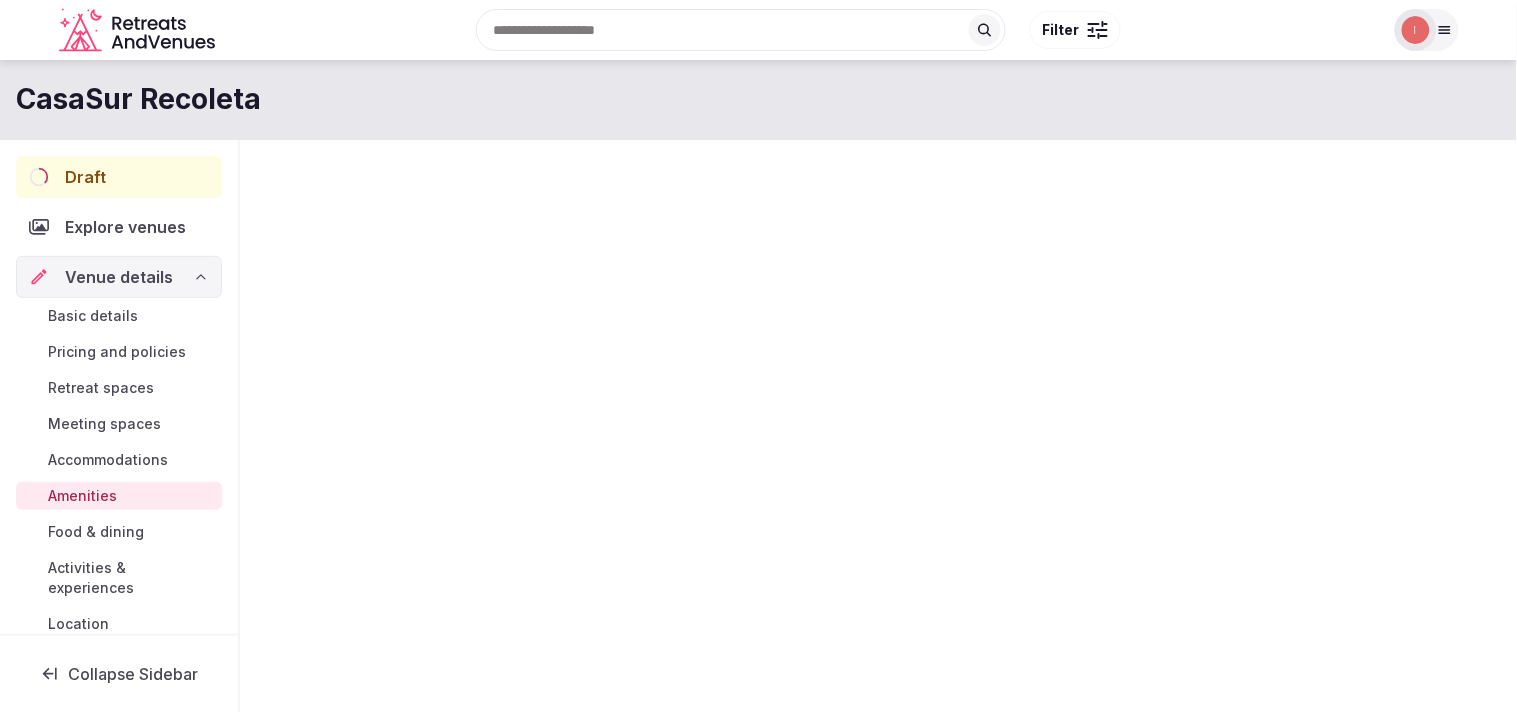 click on "Amenities" at bounding box center (82, 496) 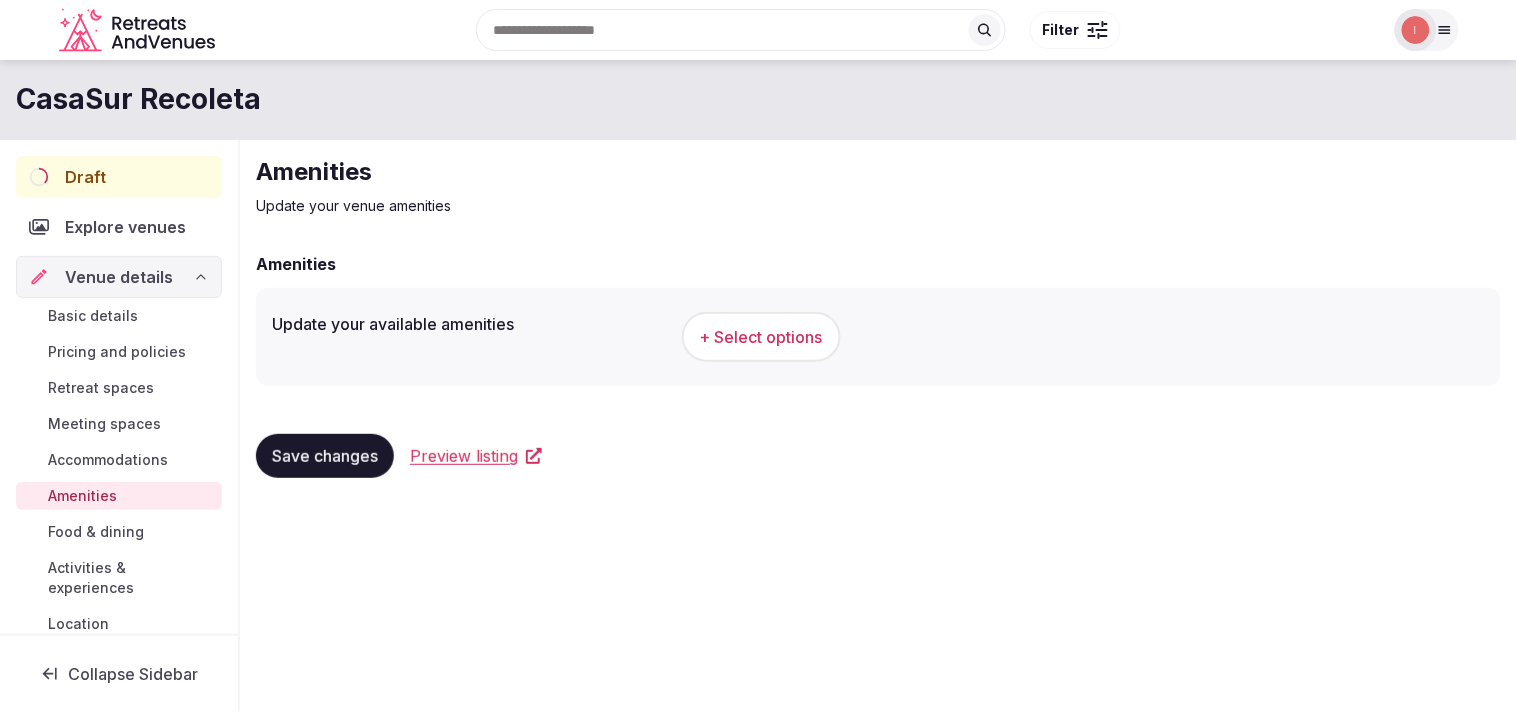 click on "+ Select options" at bounding box center [761, 337] 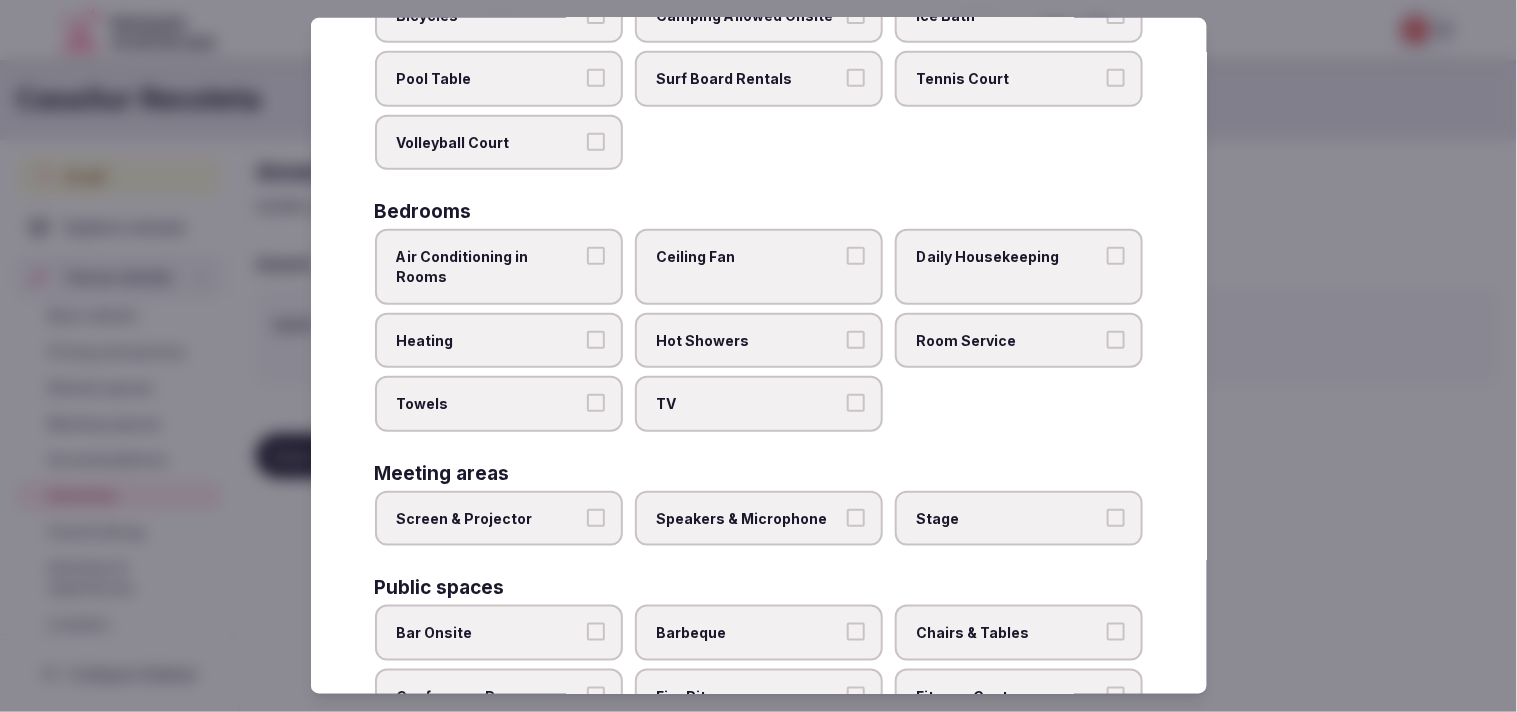 scroll, scrollTop: 222, scrollLeft: 0, axis: vertical 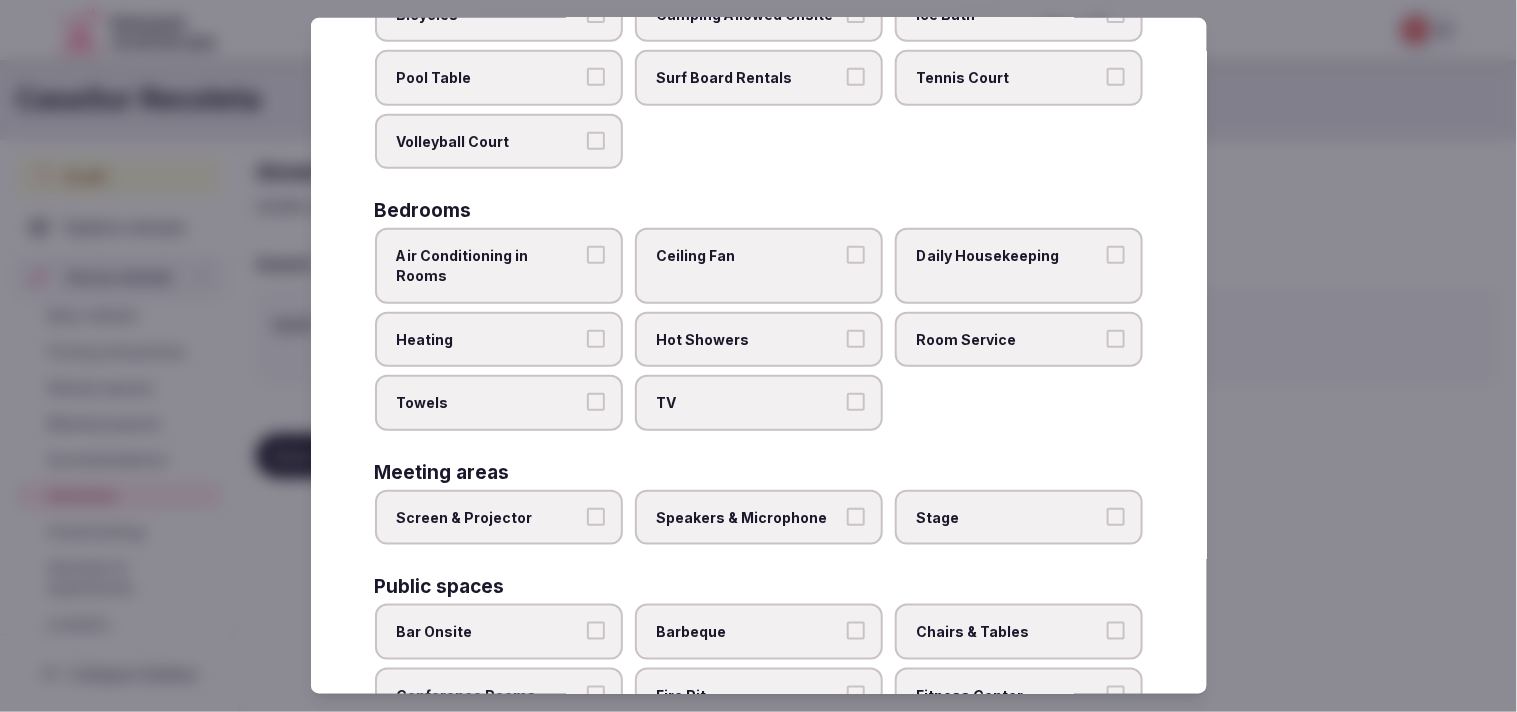 click on "Air Conditioning in Rooms" at bounding box center (596, 255) 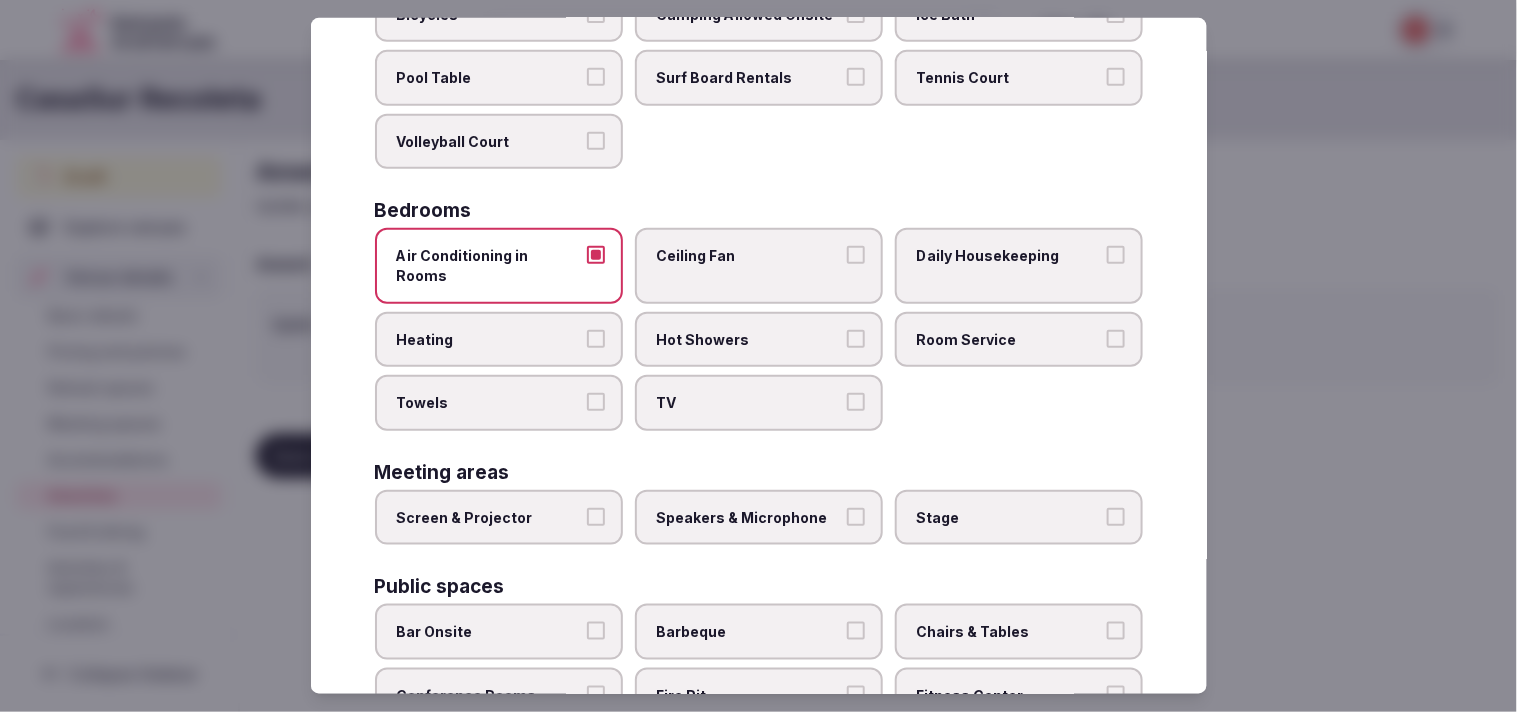 click on "Daily Housekeeping" at bounding box center [1019, 265] 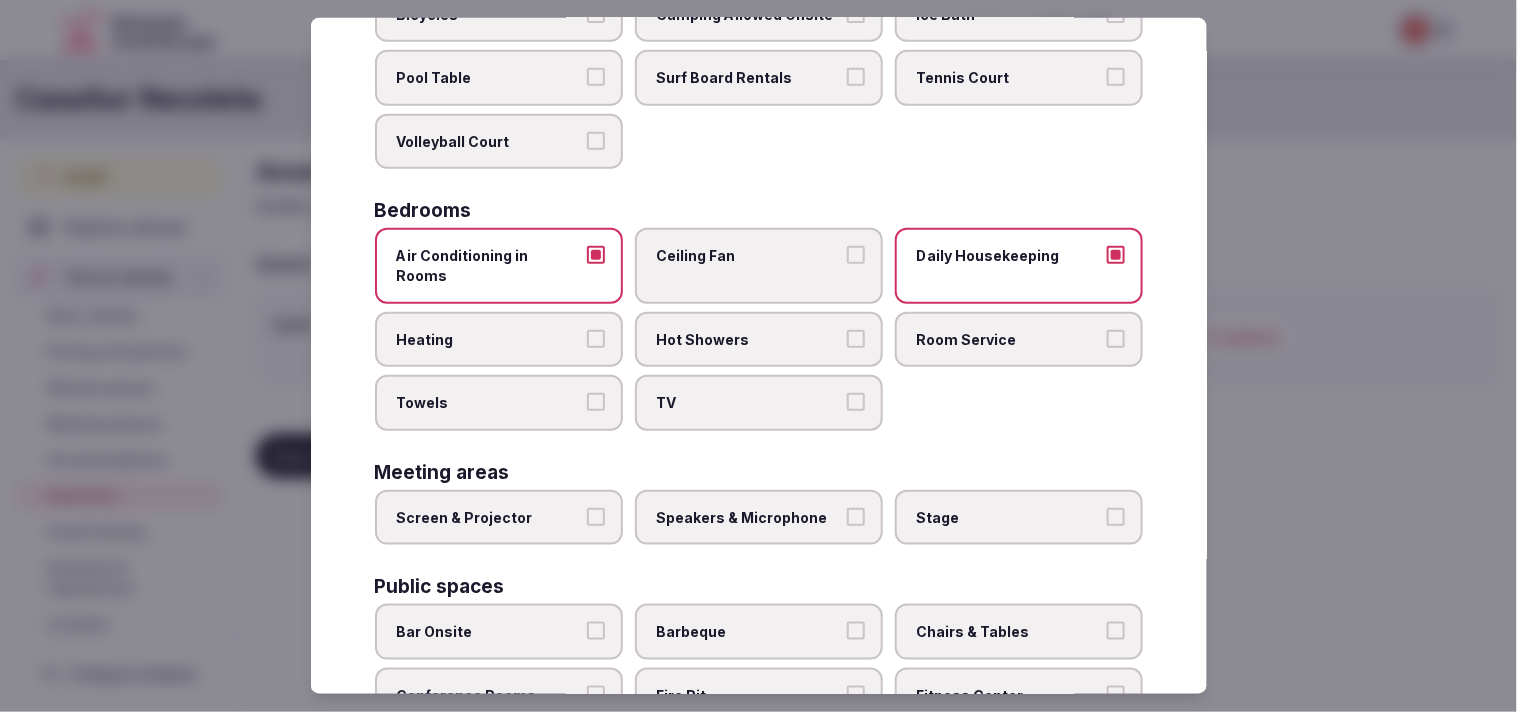 click on "Room Service" at bounding box center [1116, 338] 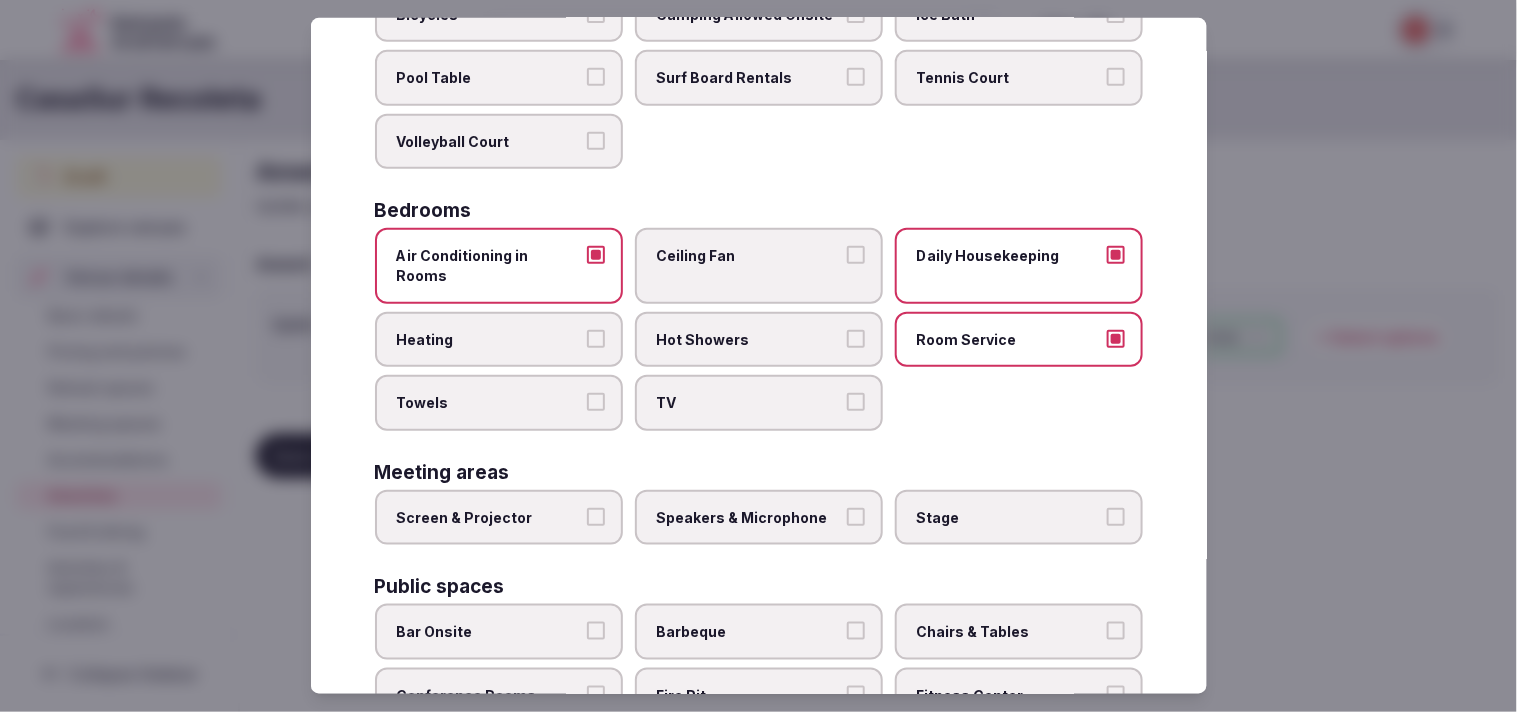 drag, startPoint x: 840, startPoint y: 298, endPoint x: 822, endPoint y: 302, distance: 18.439089 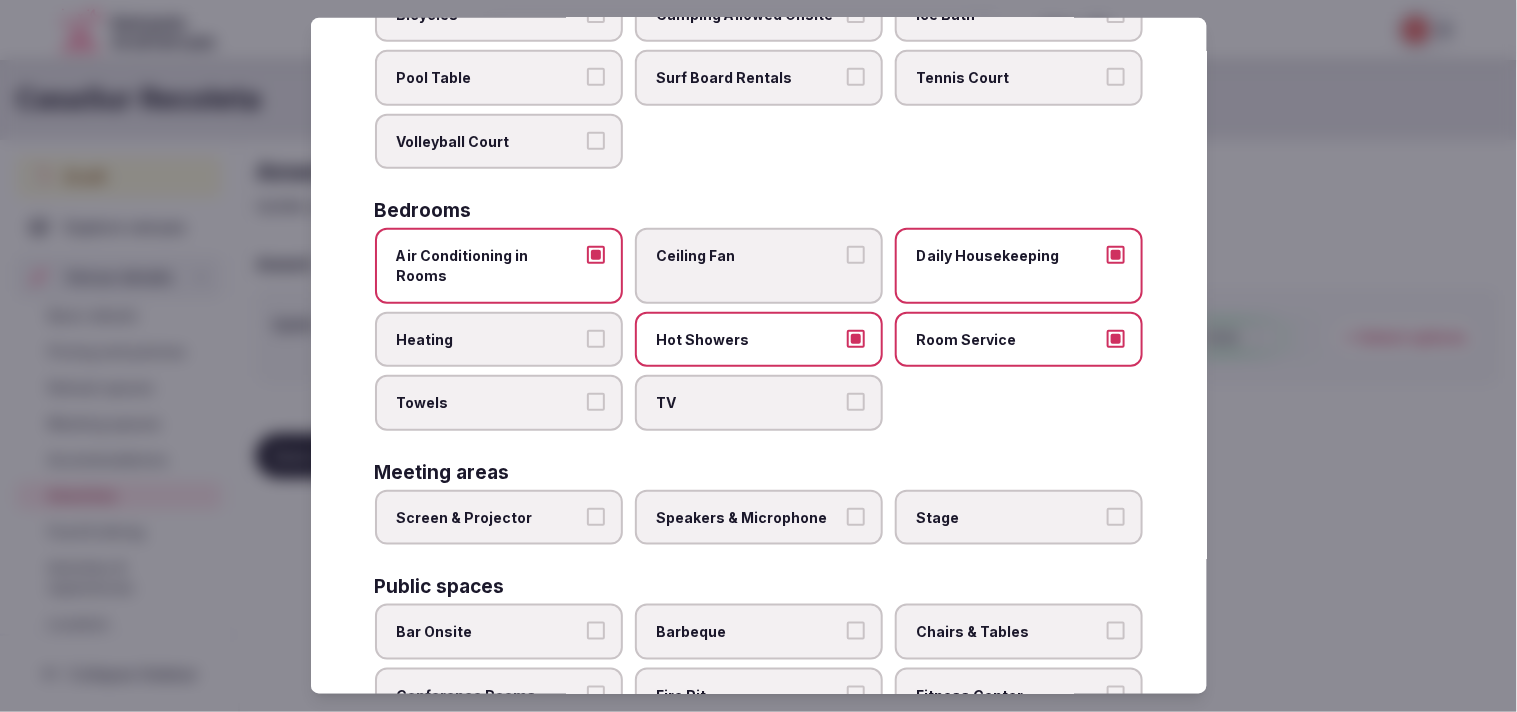 click on "Towels" at bounding box center [596, 402] 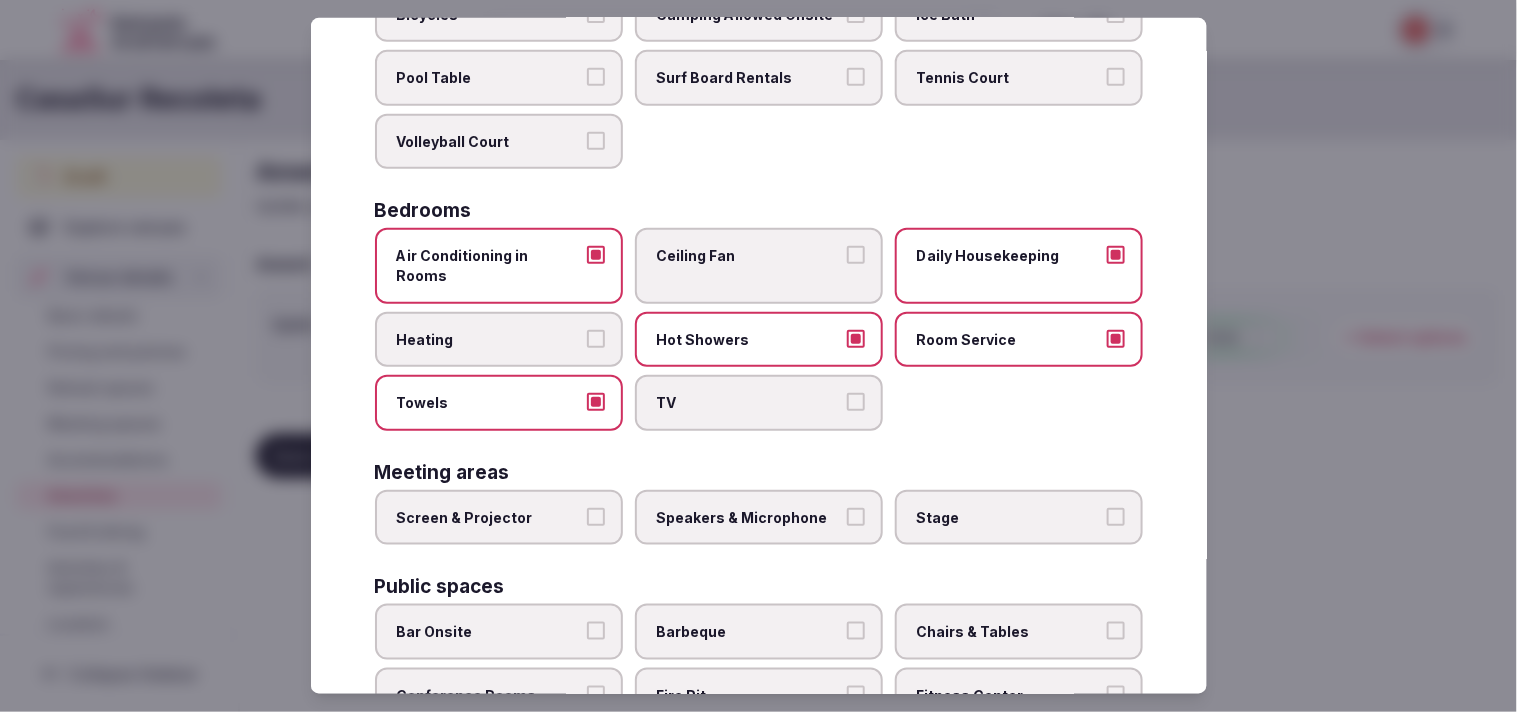 click on "TV" at bounding box center [856, 402] 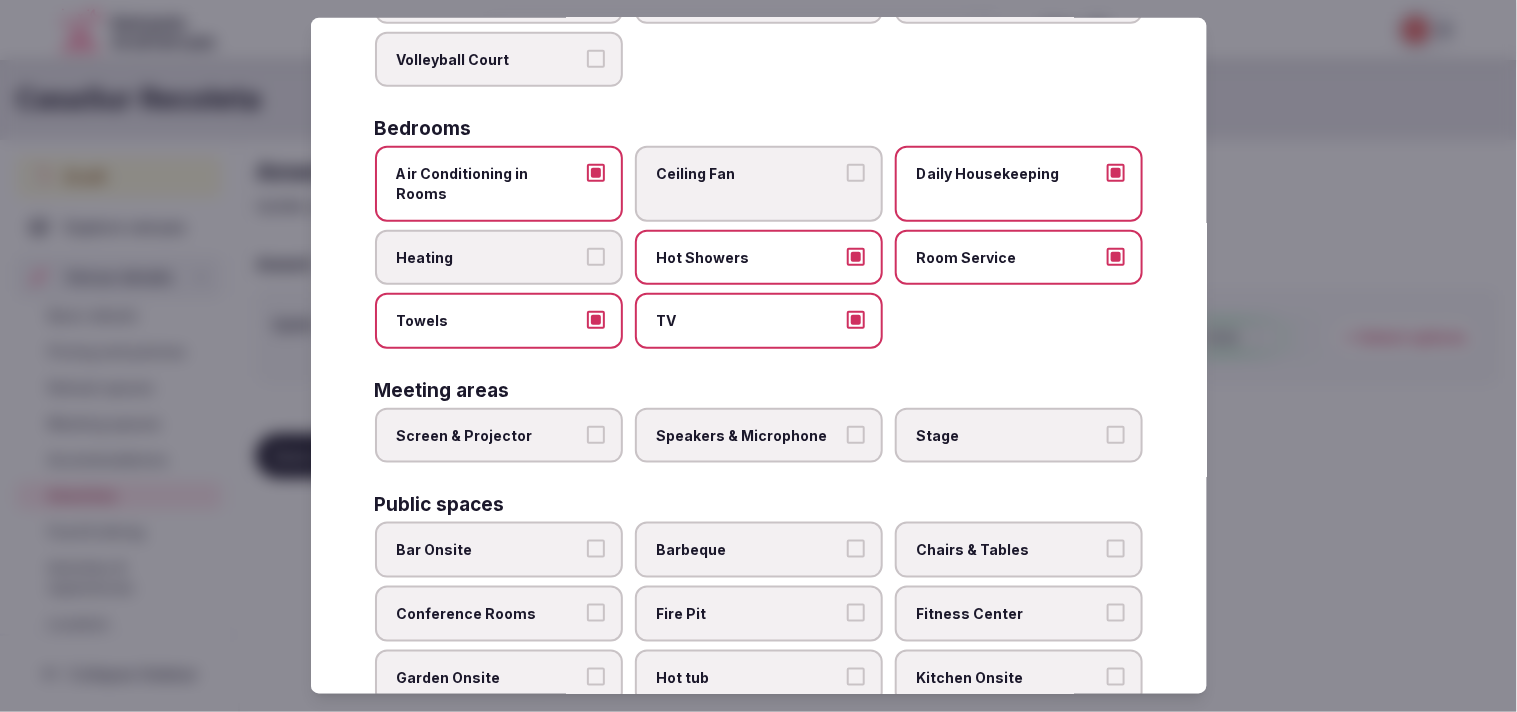 scroll, scrollTop: 333, scrollLeft: 0, axis: vertical 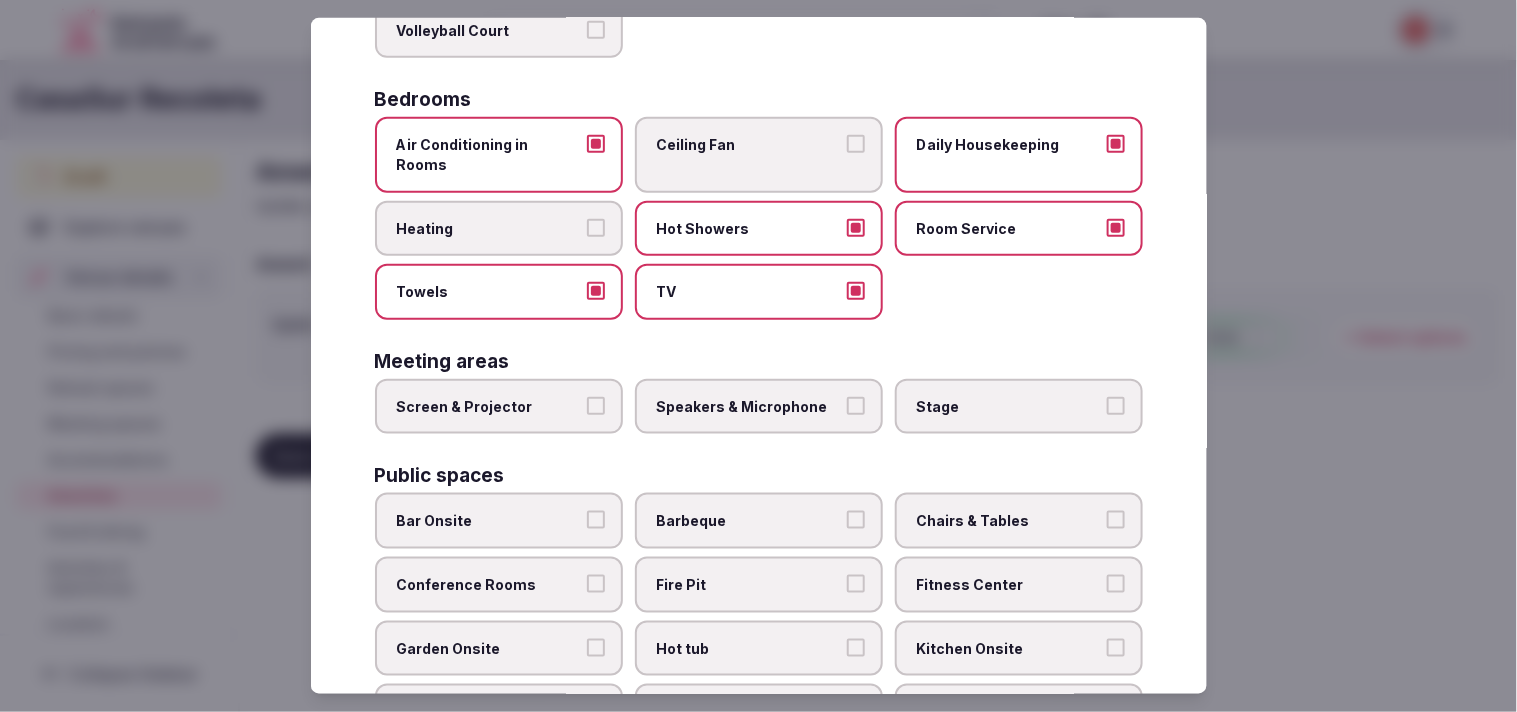 click on "Screen & Projector" at bounding box center [596, 406] 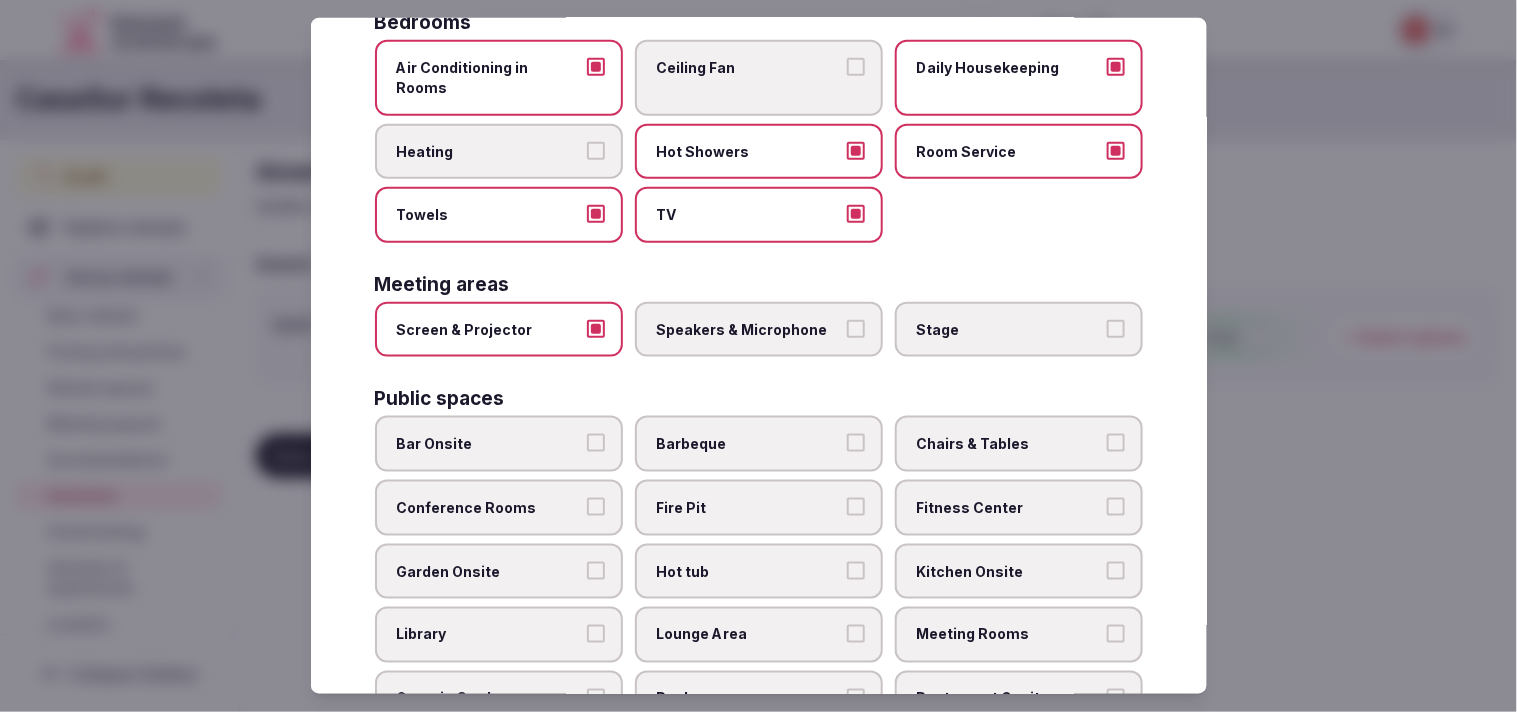 scroll, scrollTop: 555, scrollLeft: 0, axis: vertical 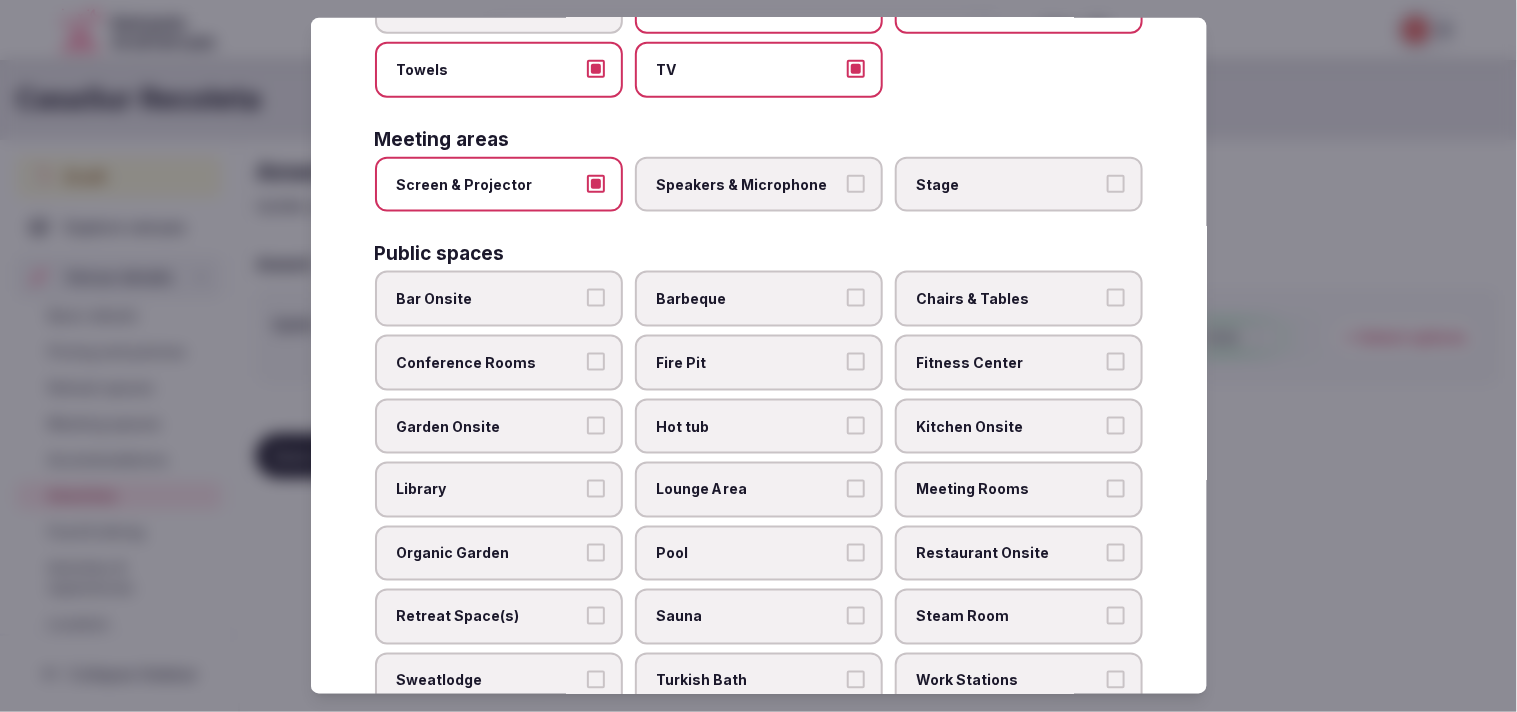 click on "Speakers & Microphone" at bounding box center (856, 184) 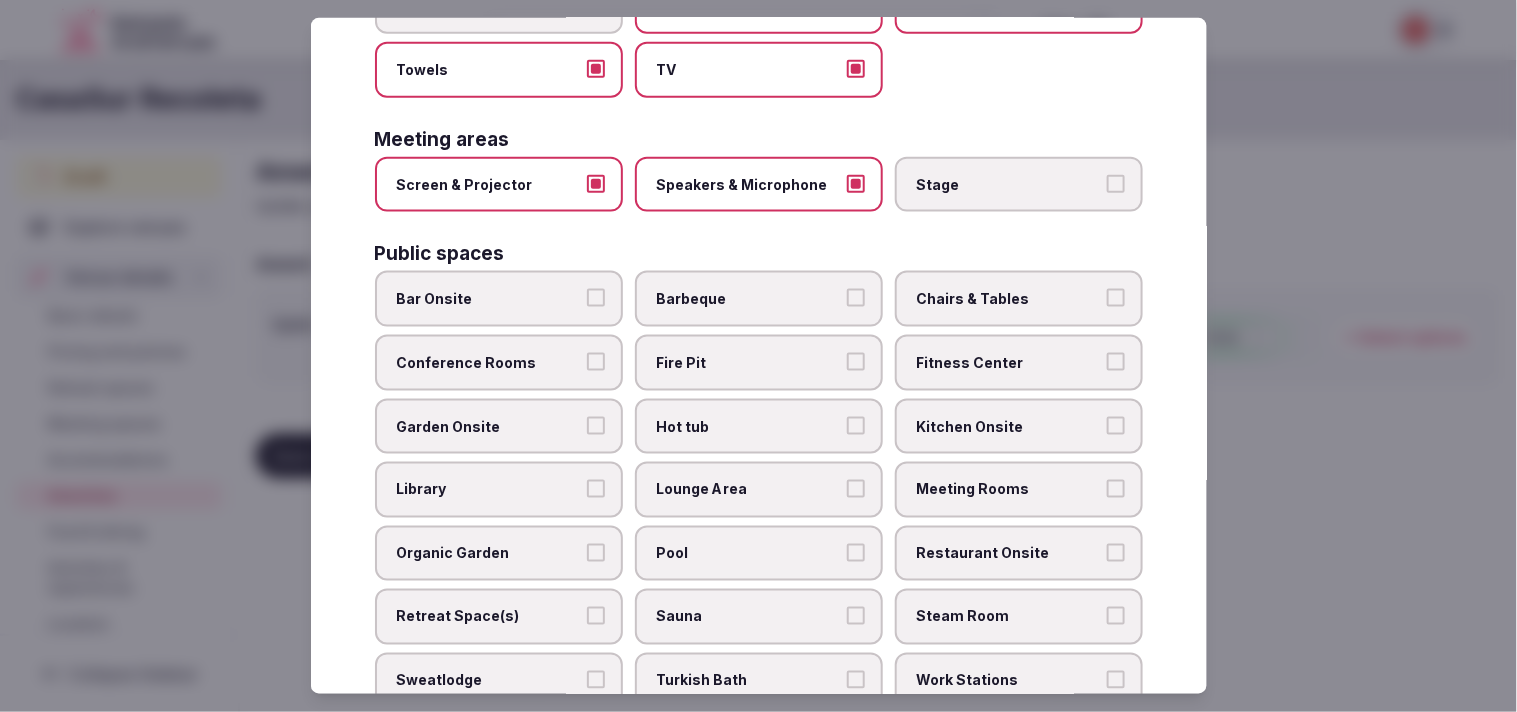 click on "Screen & Projector" at bounding box center (596, 184) 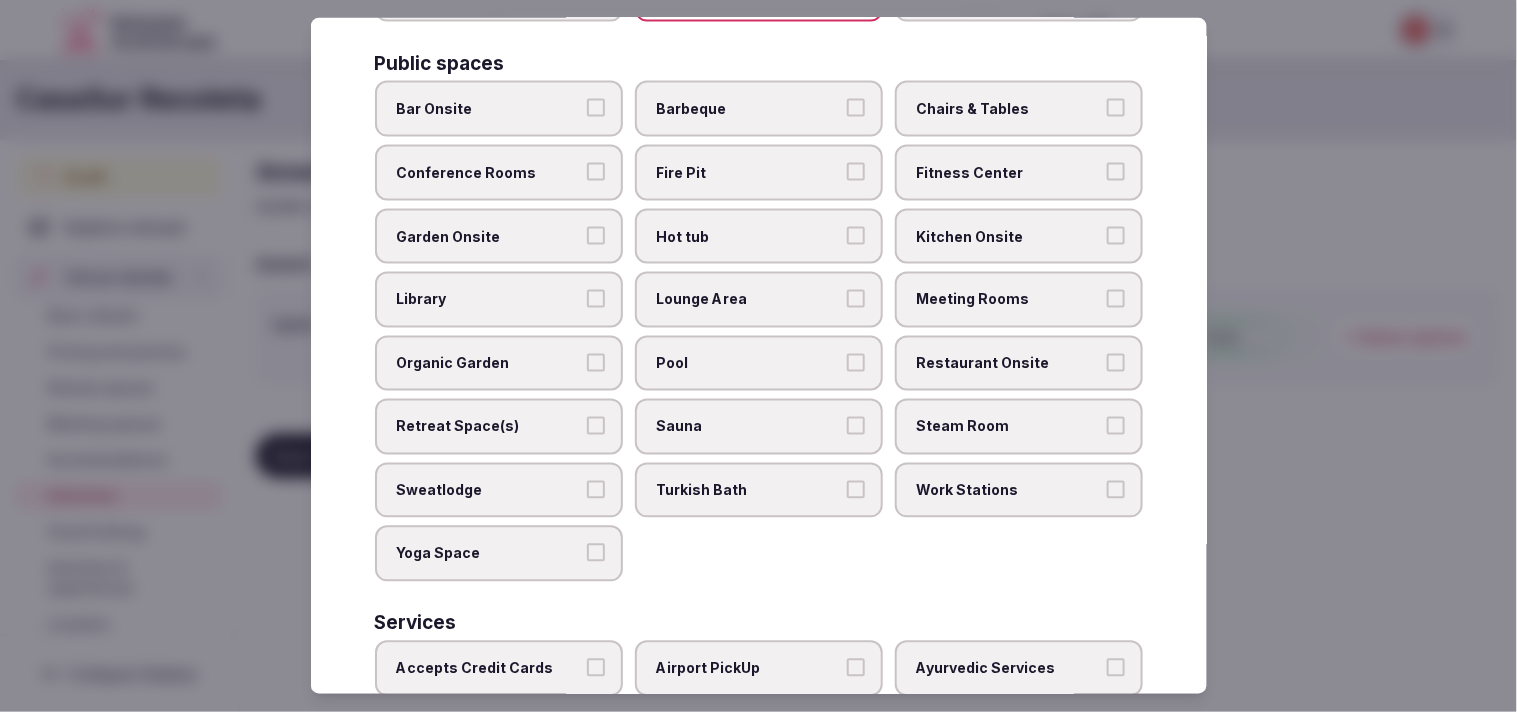 scroll, scrollTop: 777, scrollLeft: 0, axis: vertical 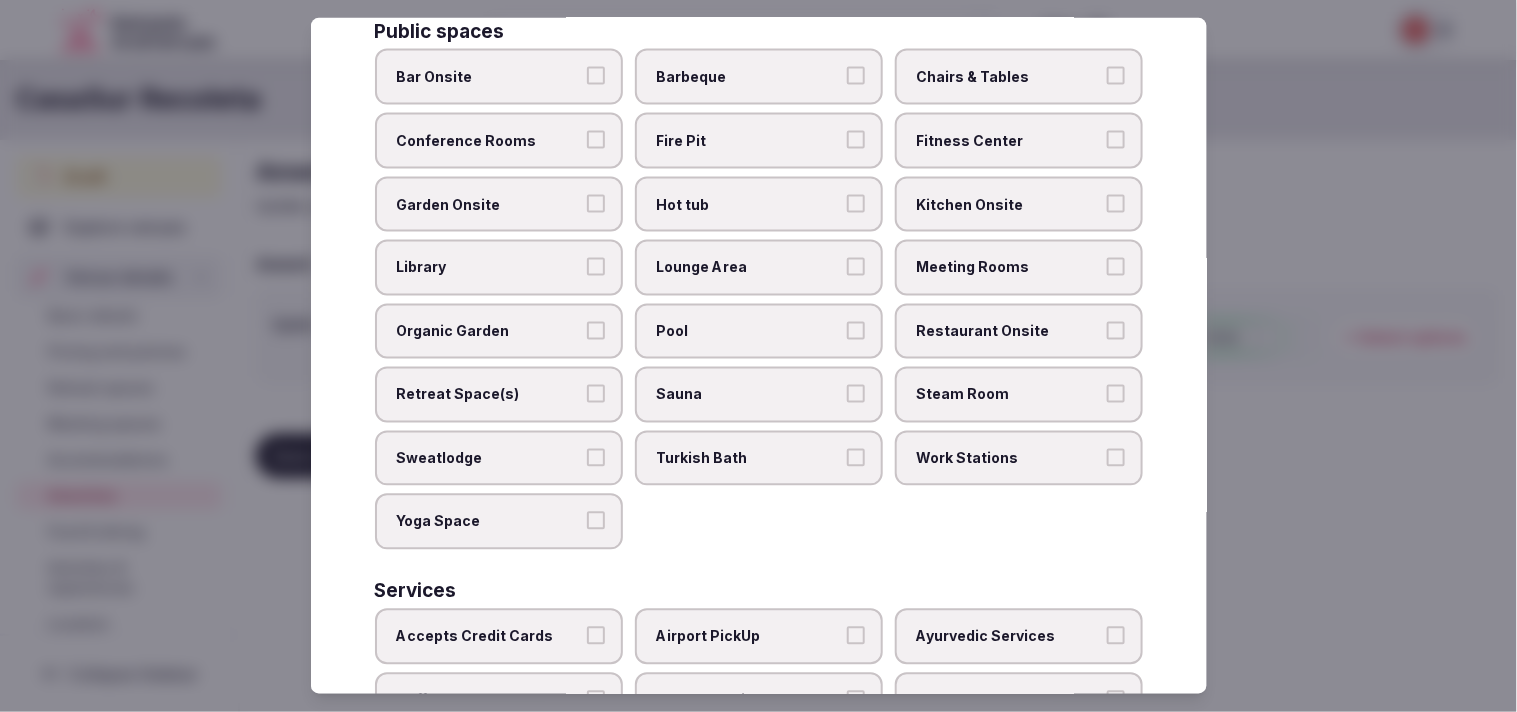 click on "Restaurant Onsite" at bounding box center [1009, 332] 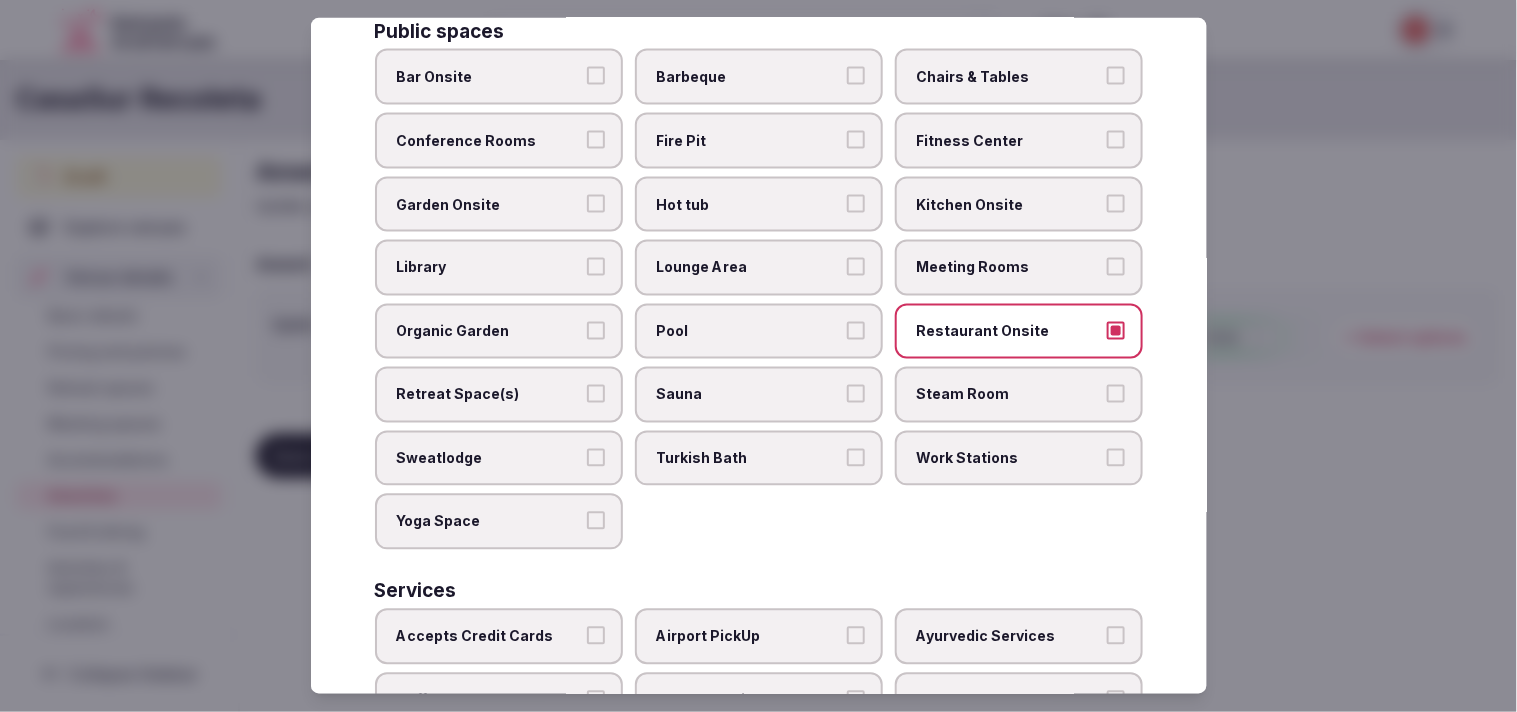 drag, startPoint x: 1098, startPoint y: 236, endPoint x: 1087, endPoint y: 233, distance: 11.401754 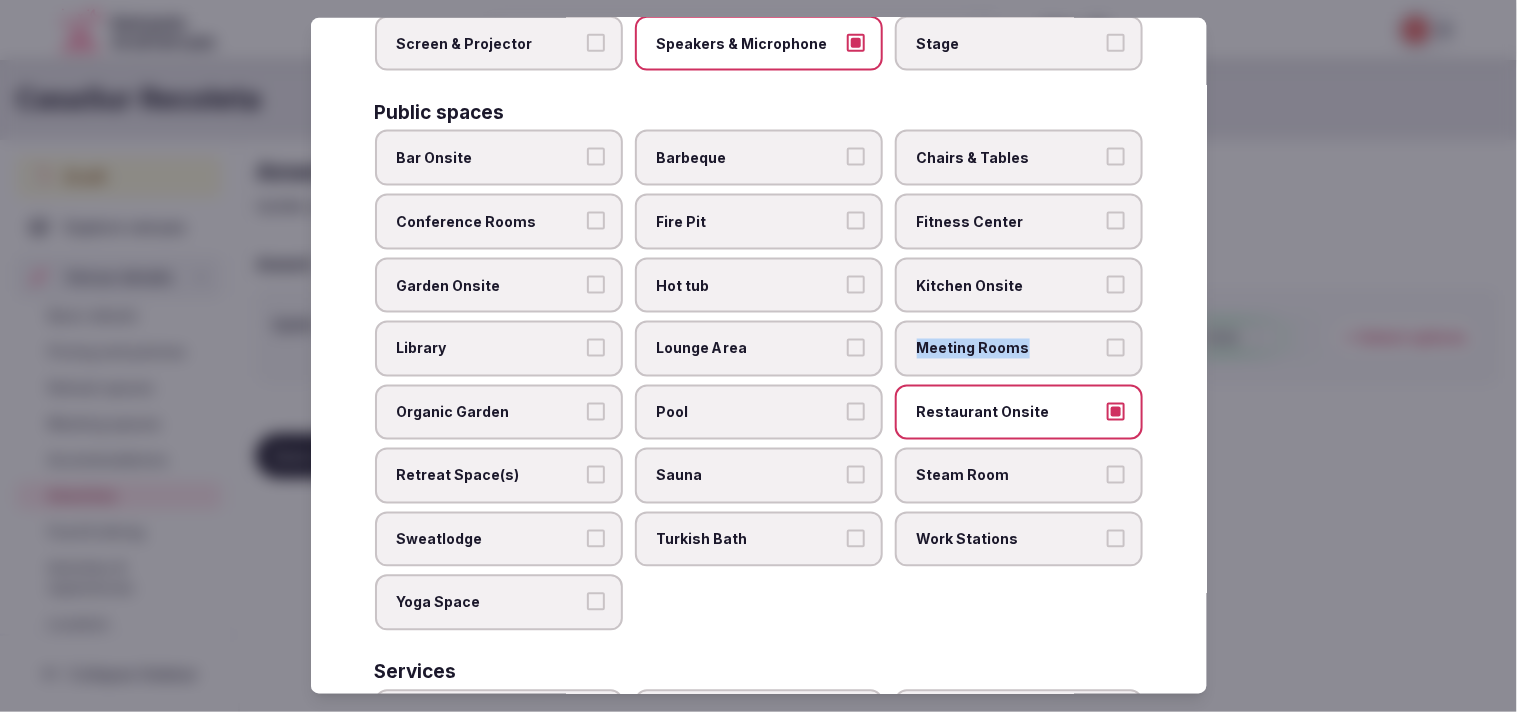 scroll, scrollTop: 666, scrollLeft: 0, axis: vertical 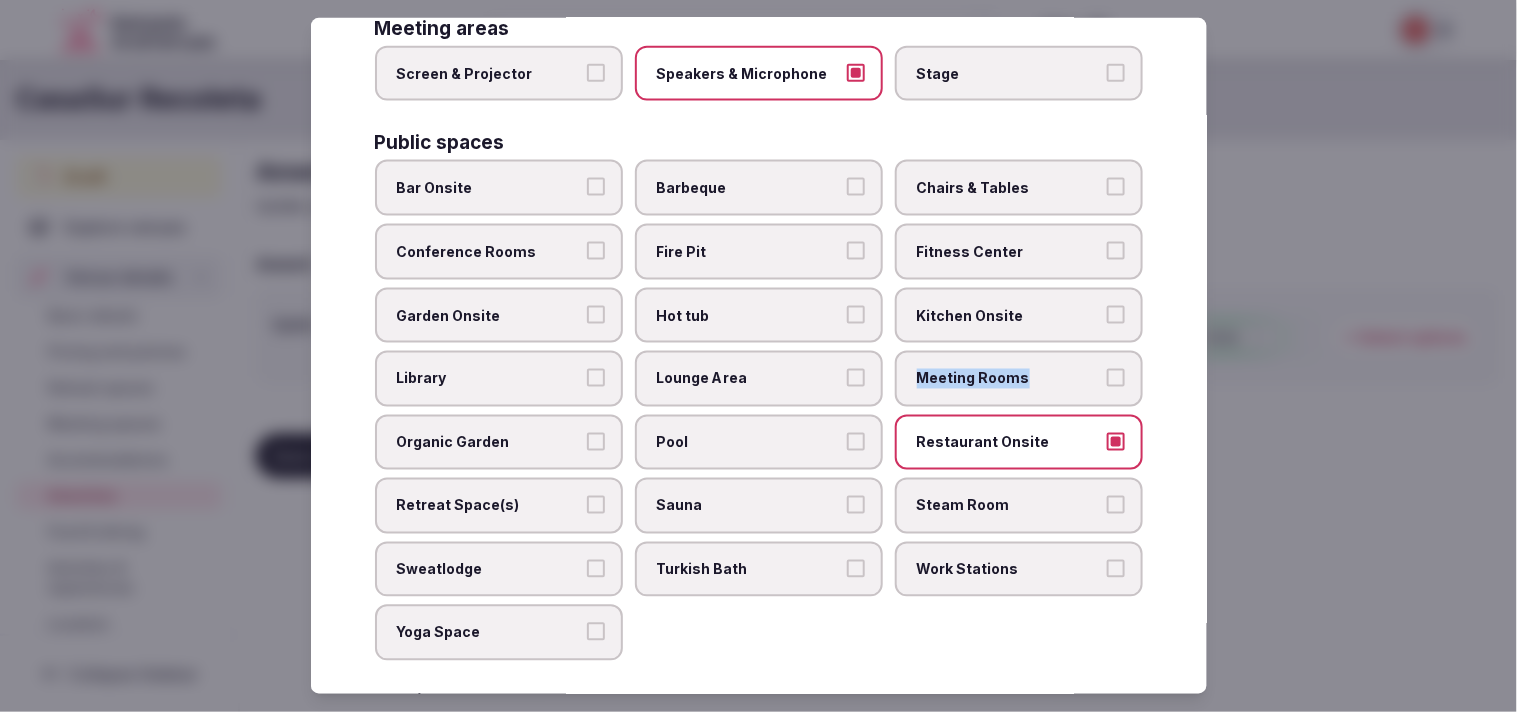 click on "Meeting Rooms" at bounding box center [1116, 378] 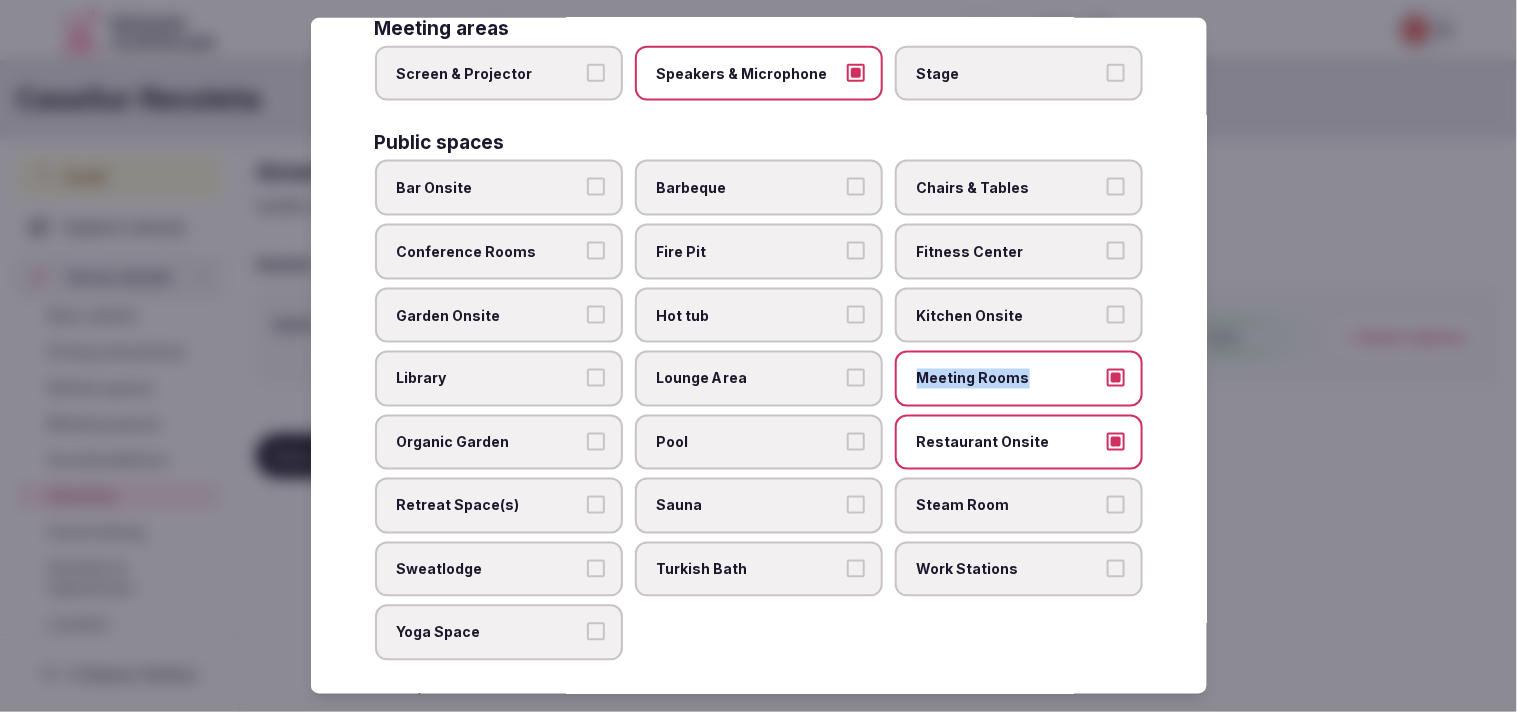 click on "Kitchen Onsite" at bounding box center (1116, 314) 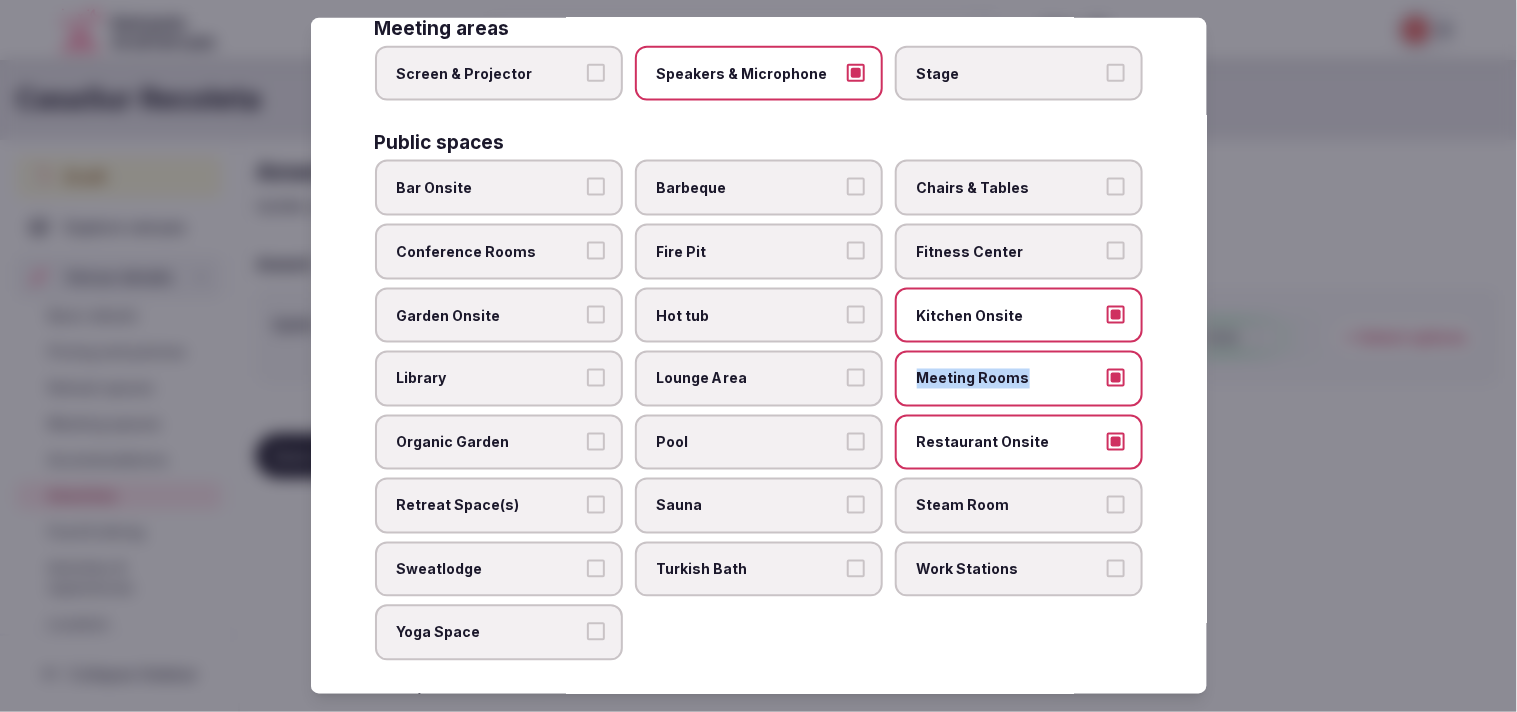 click on "Kitchen Onsite" at bounding box center (1116, 314) 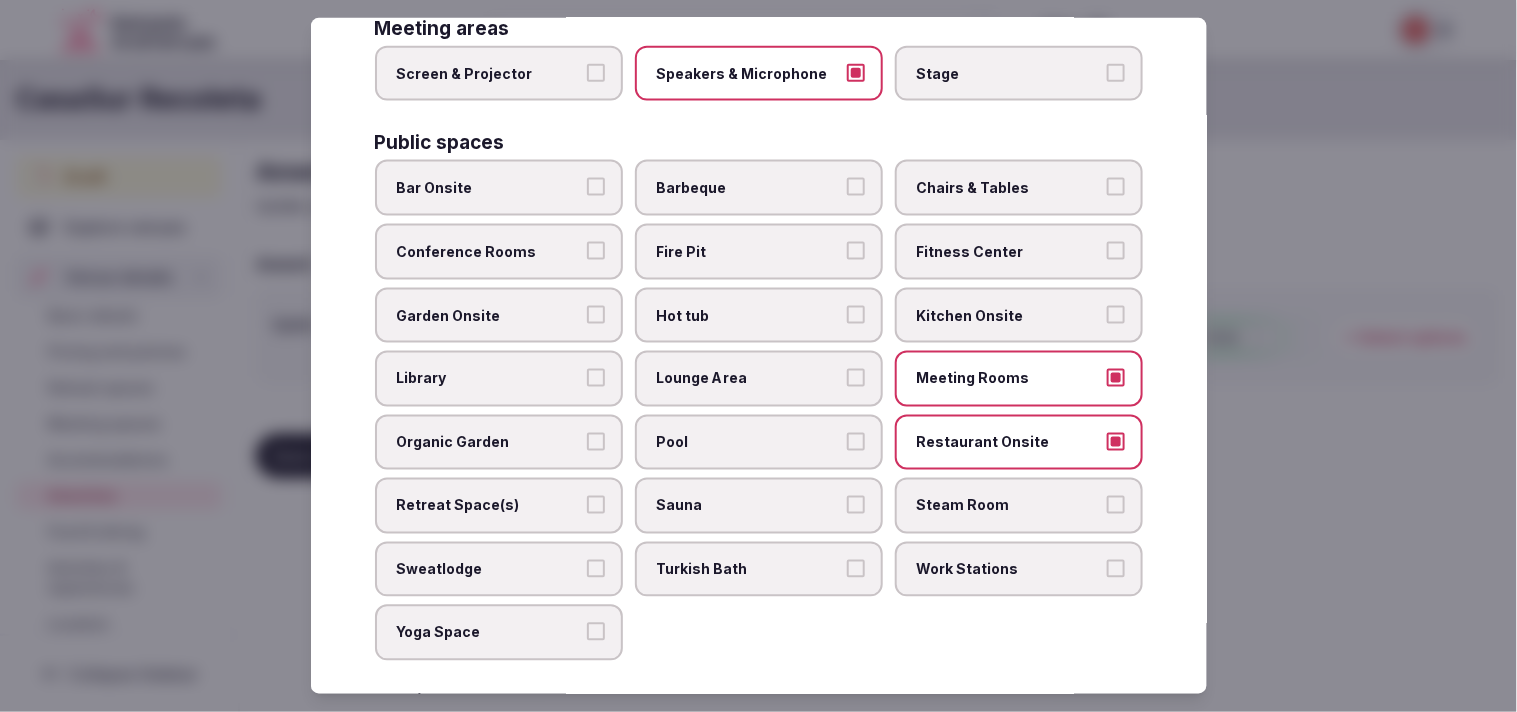 click on "Fitness Center" at bounding box center [1019, 252] 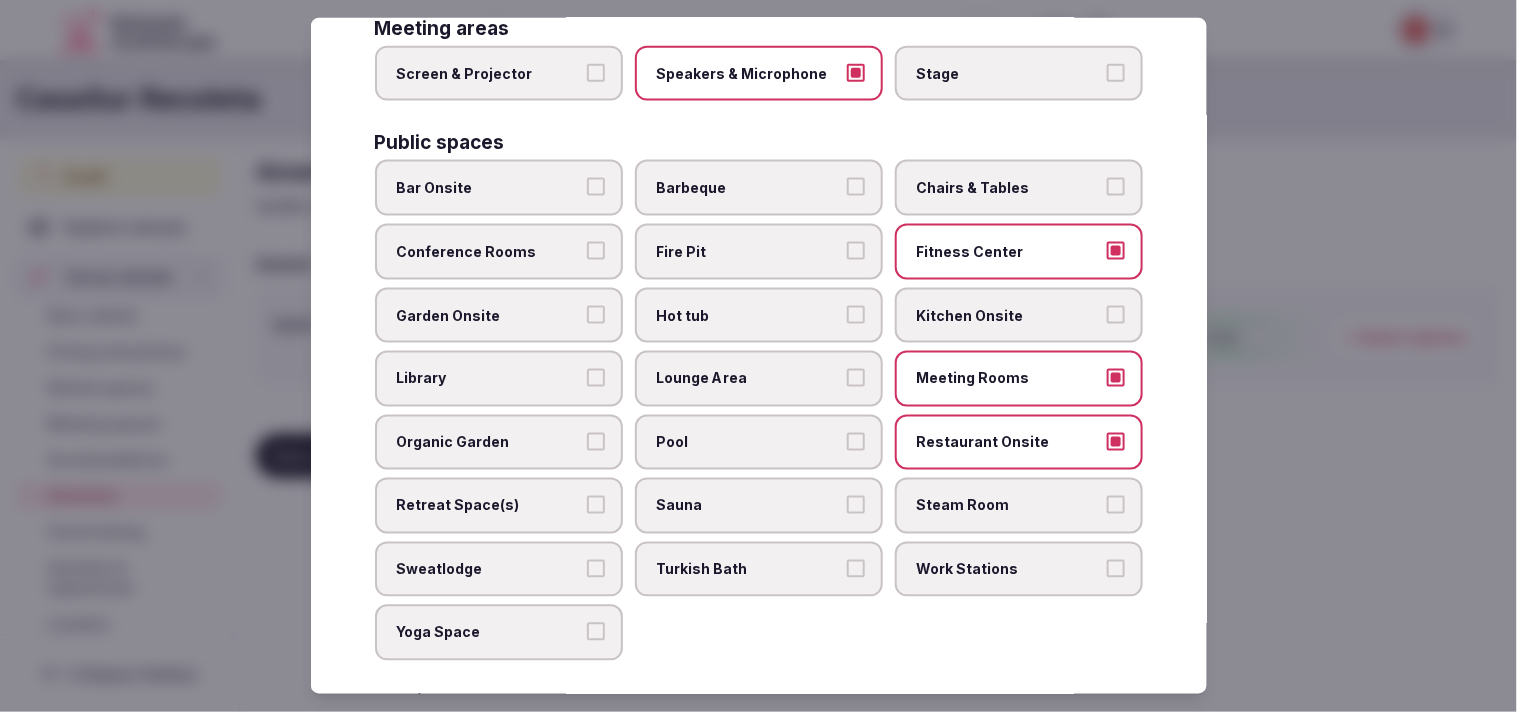 click on "Chairs & Tables" at bounding box center (1019, 188) 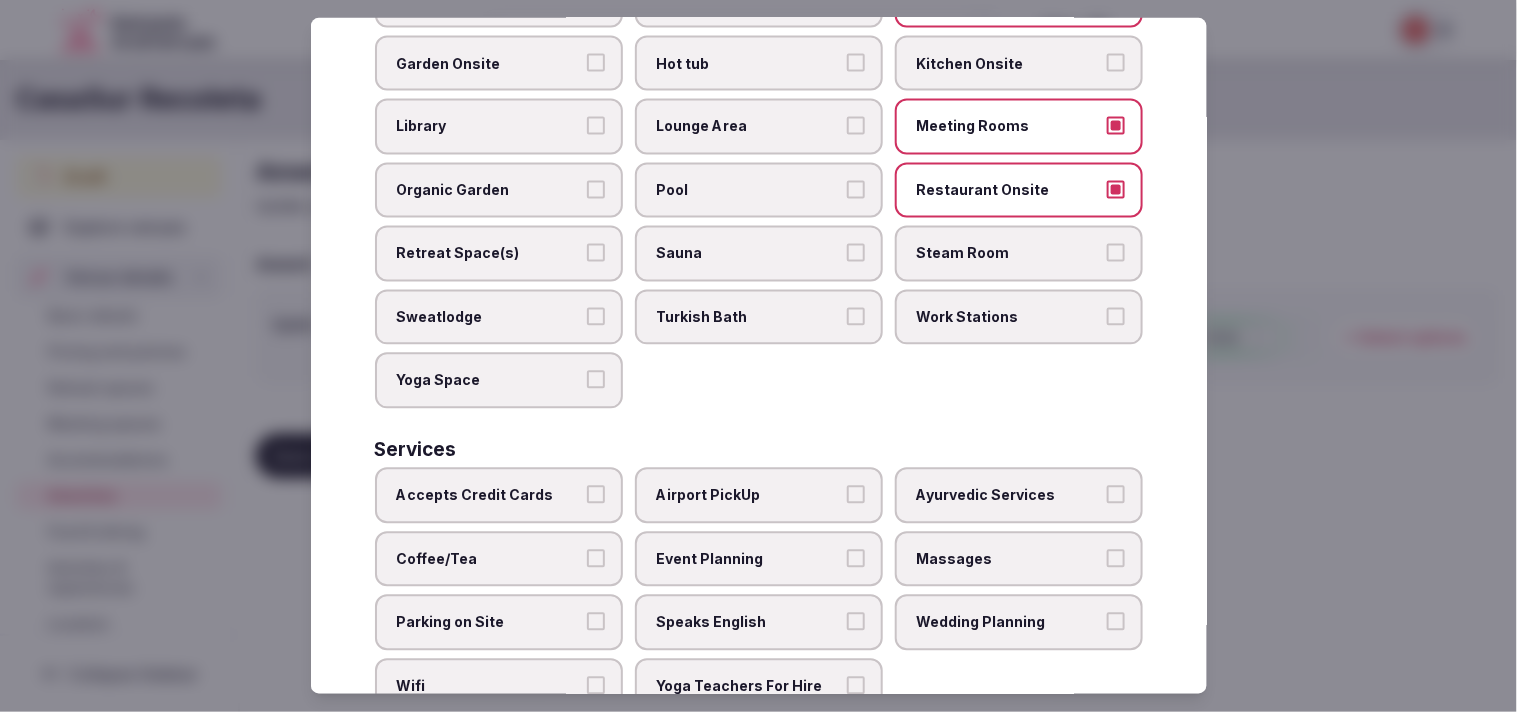 scroll, scrollTop: 931, scrollLeft: 0, axis: vertical 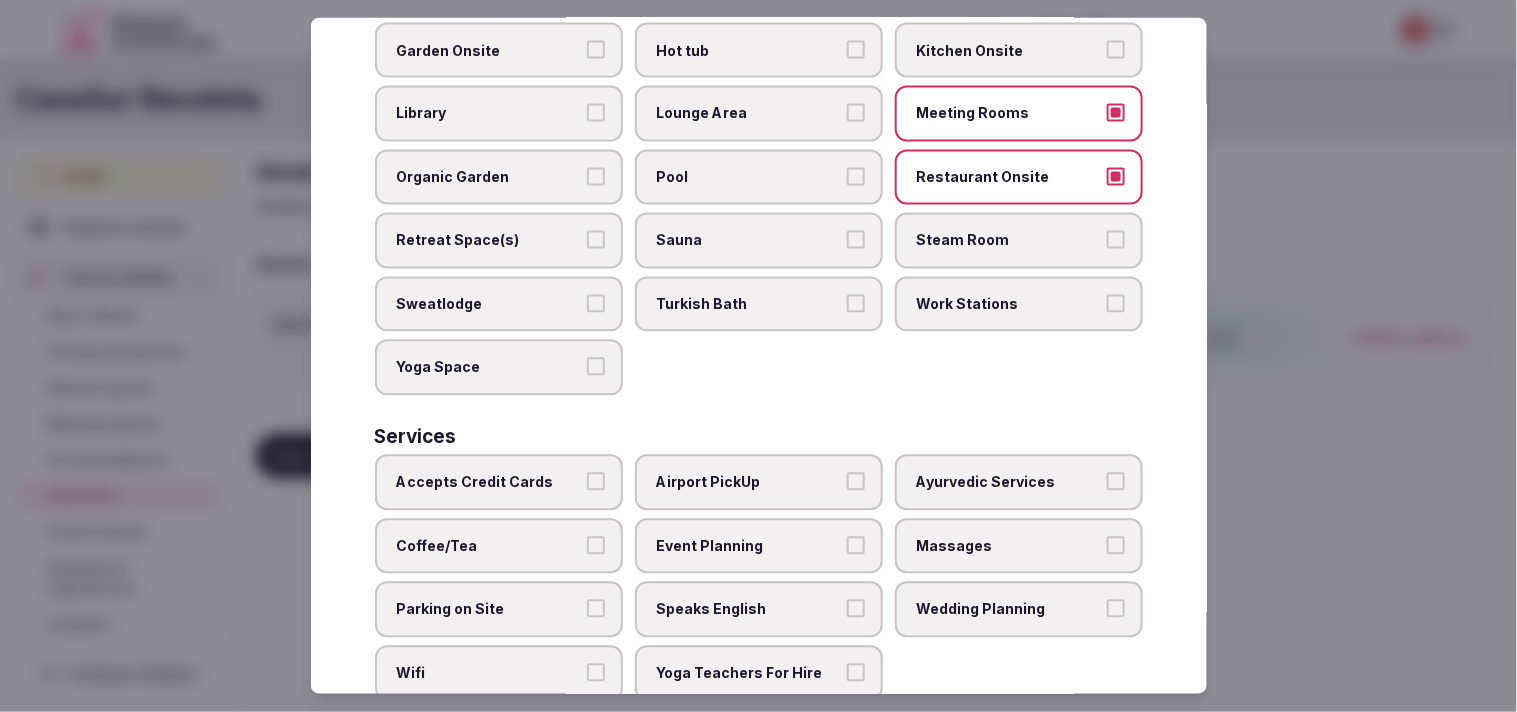 click on "Accepts Credit Cards" at bounding box center [596, 482] 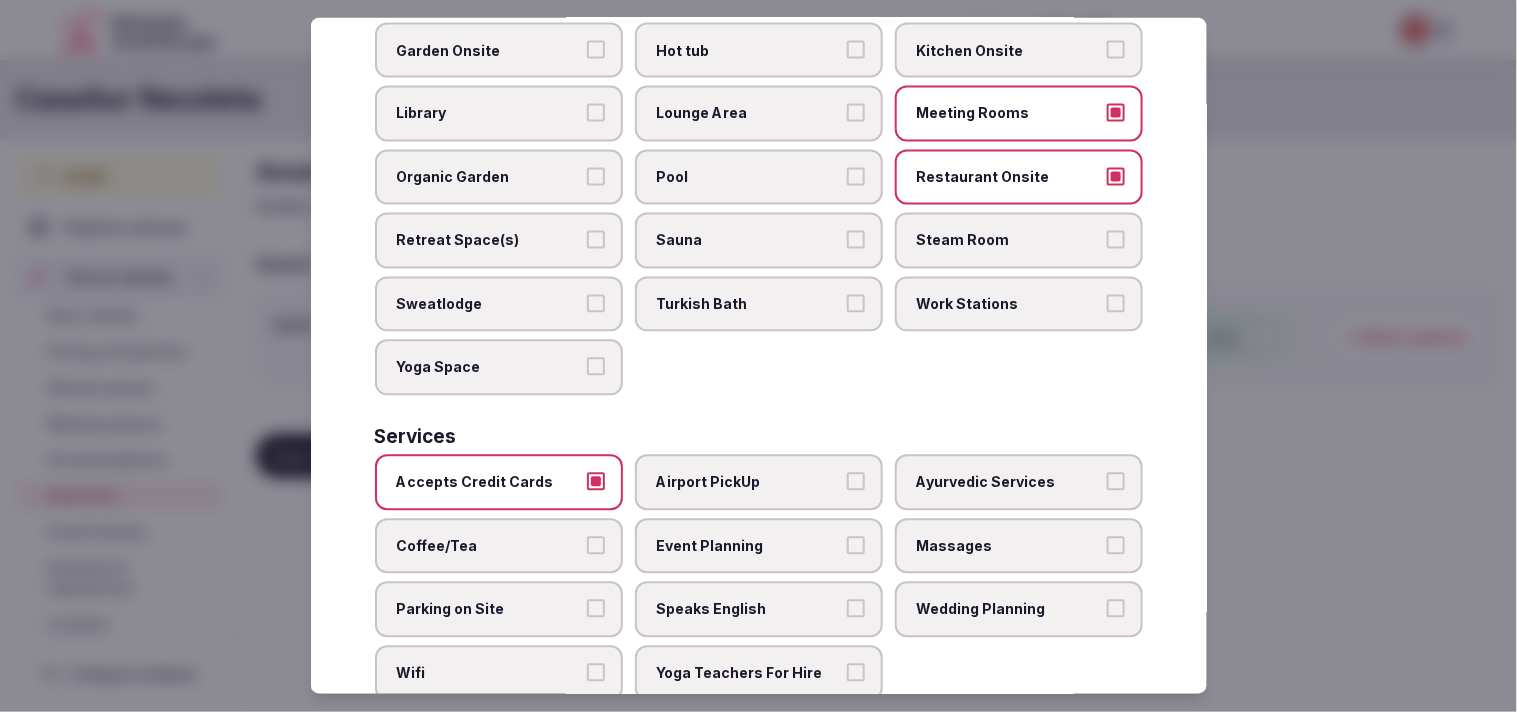 click on "Coffee/Tea" at bounding box center (596, 545) 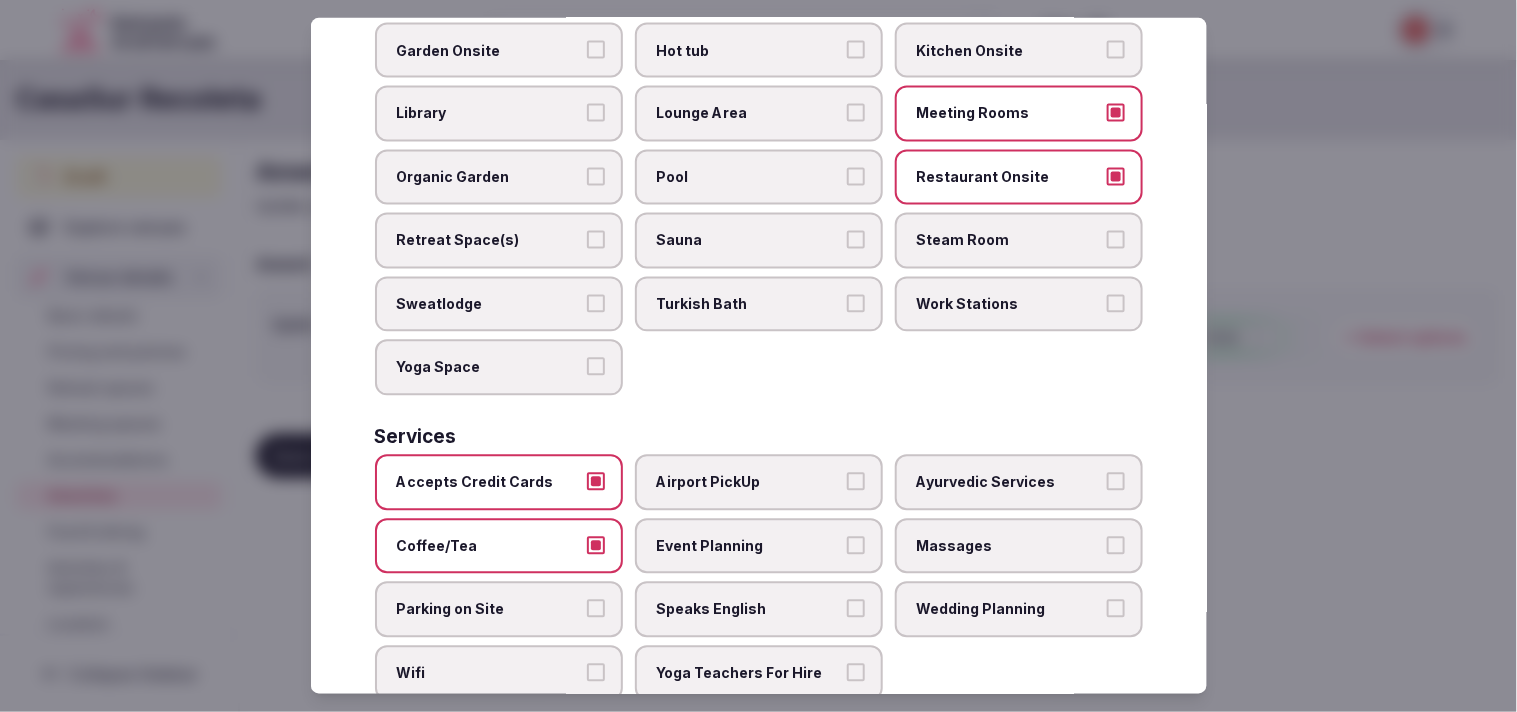 click on "Wifi" at bounding box center (596, 673) 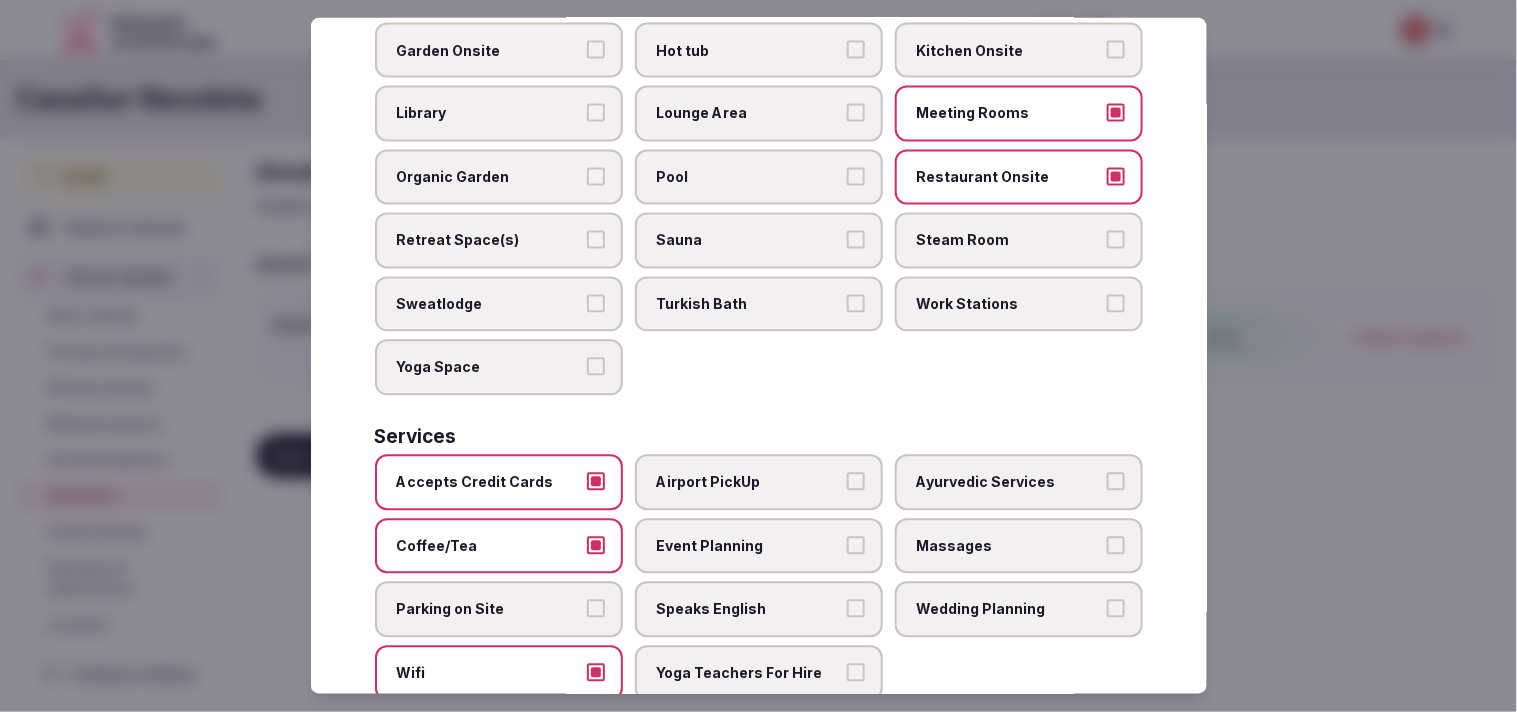 click on "Speaks English" at bounding box center (856, 609) 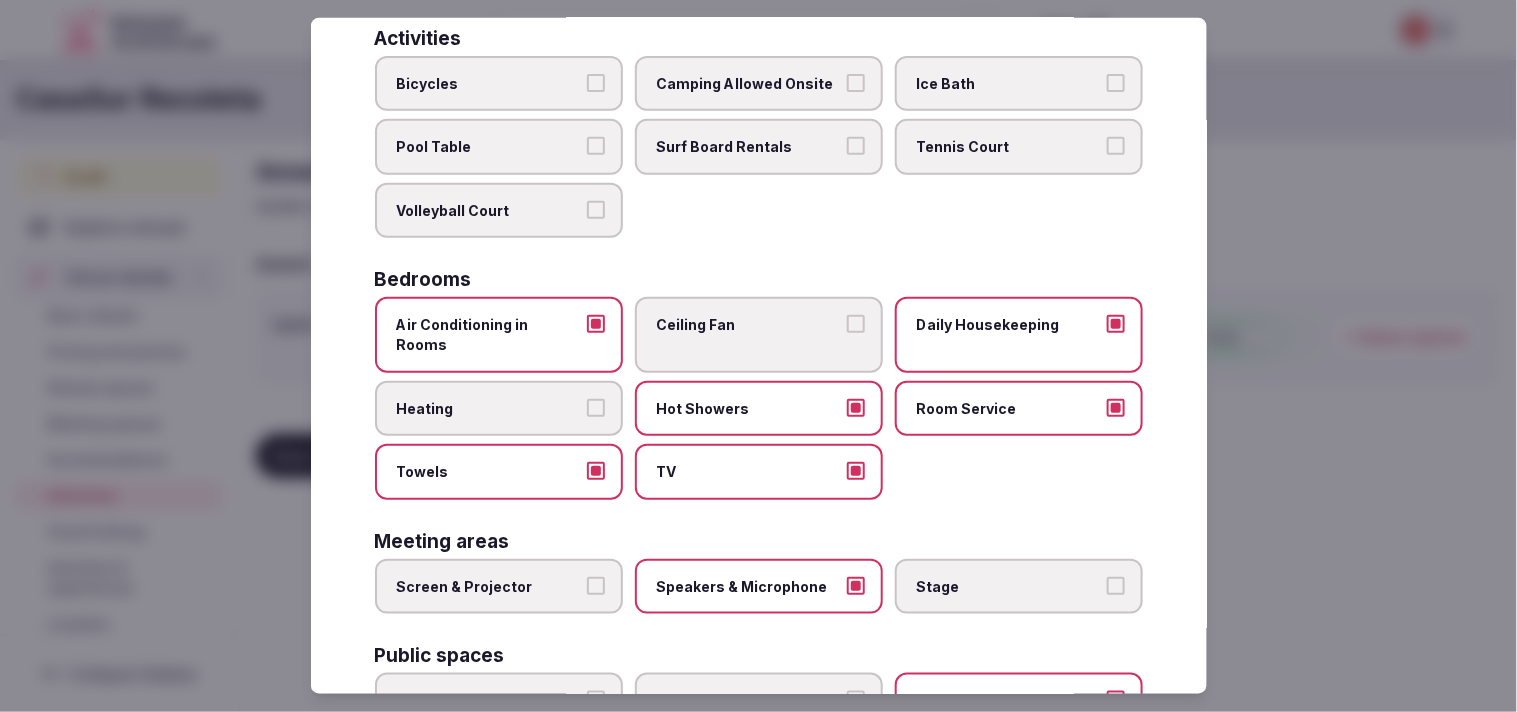 scroll, scrollTop: 0, scrollLeft: 0, axis: both 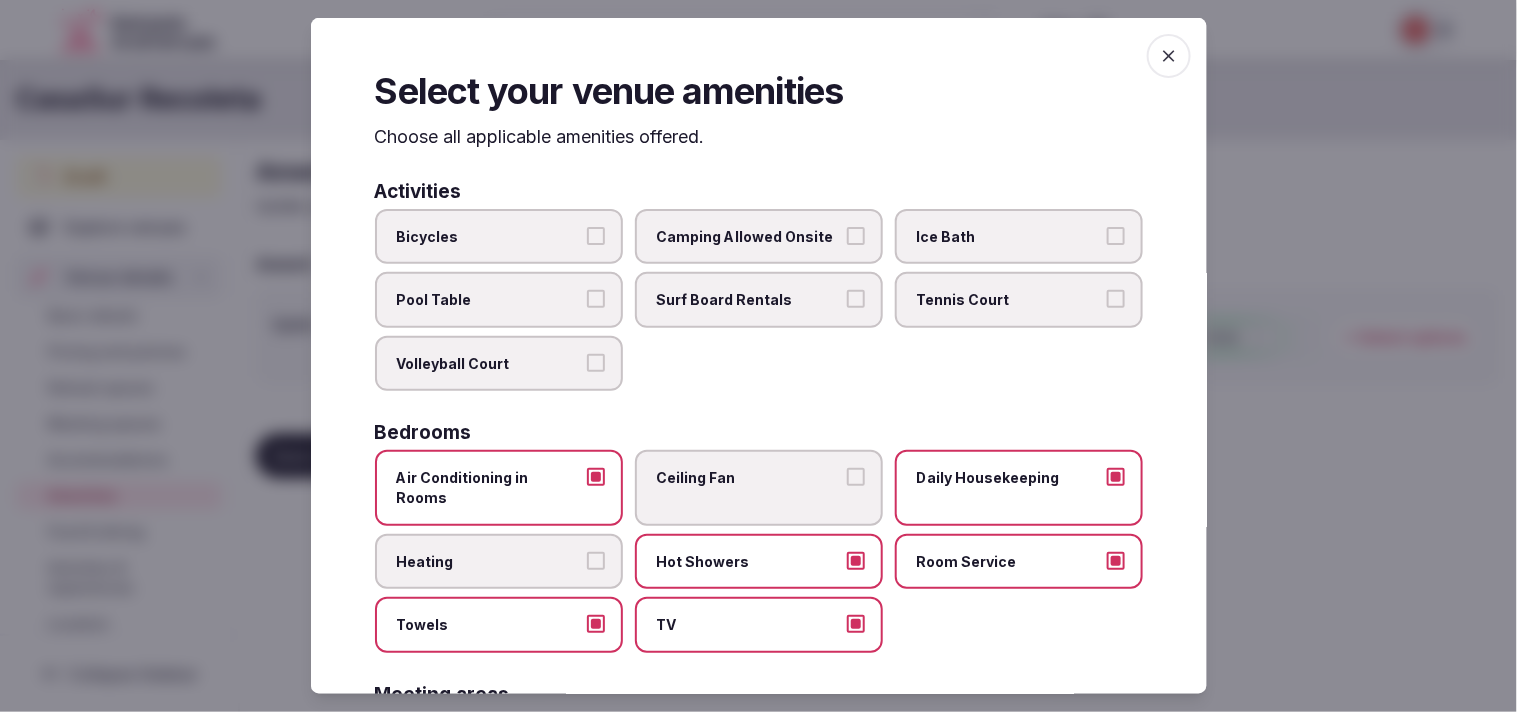 click 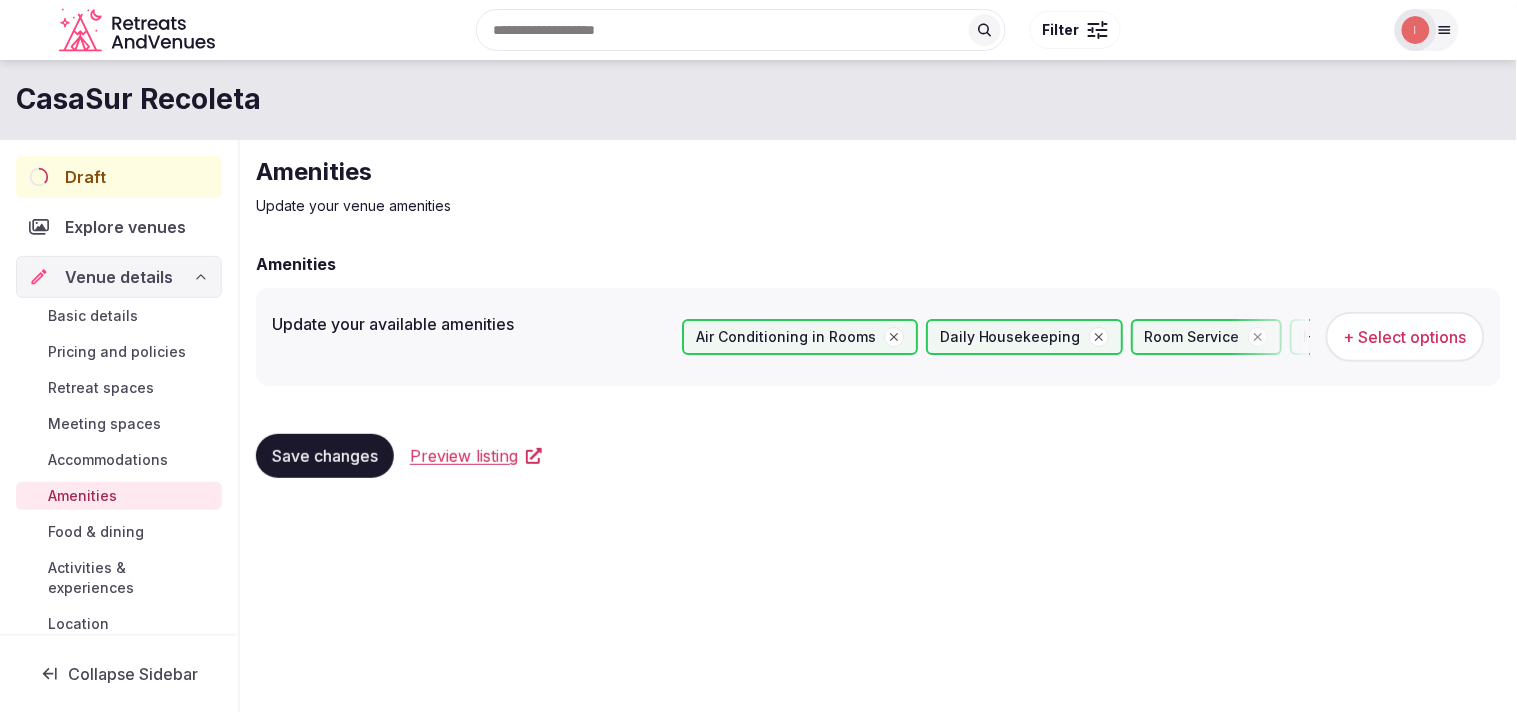 click on "Food & dining" at bounding box center [96, 532] 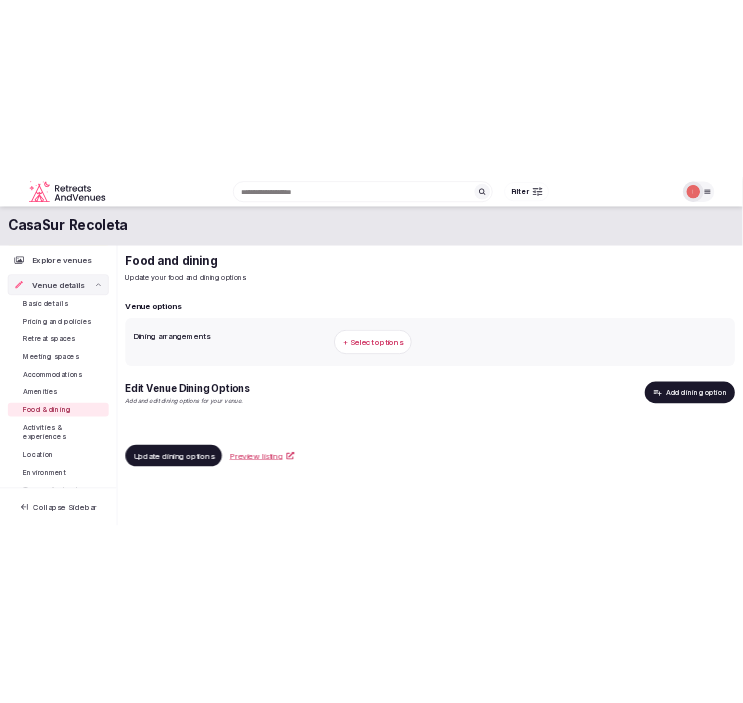 scroll, scrollTop: 111, scrollLeft: 0, axis: vertical 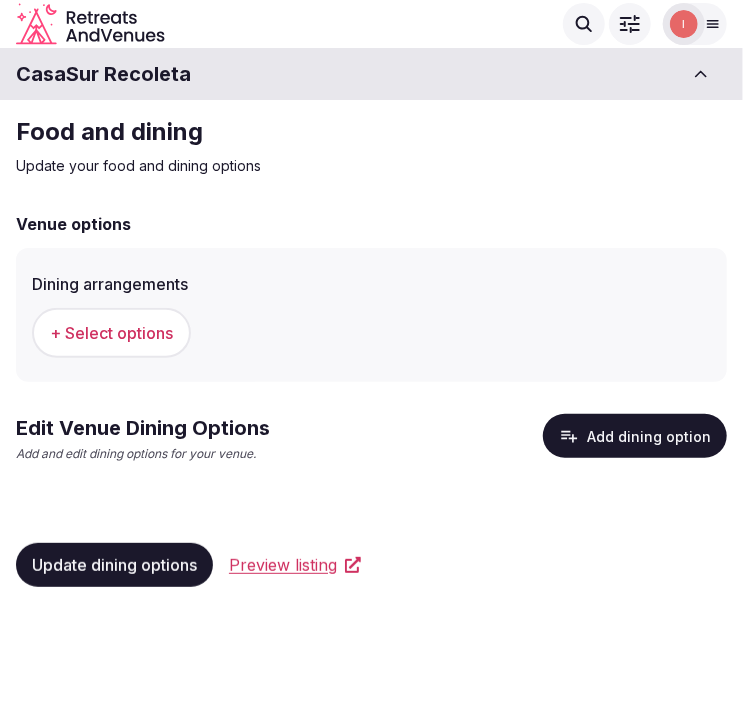 click on "+ Select options" at bounding box center [111, 333] 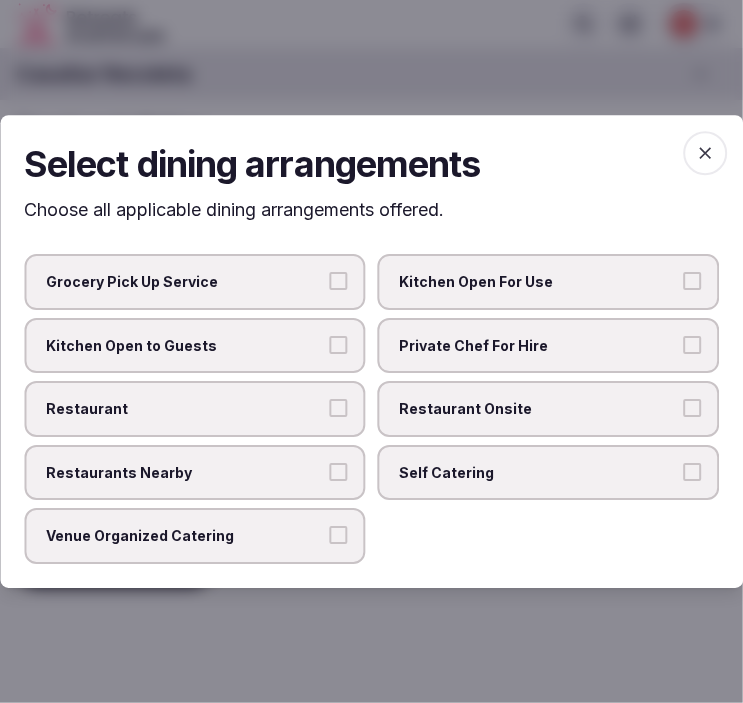 click on "Restaurant" at bounding box center (185, 409) 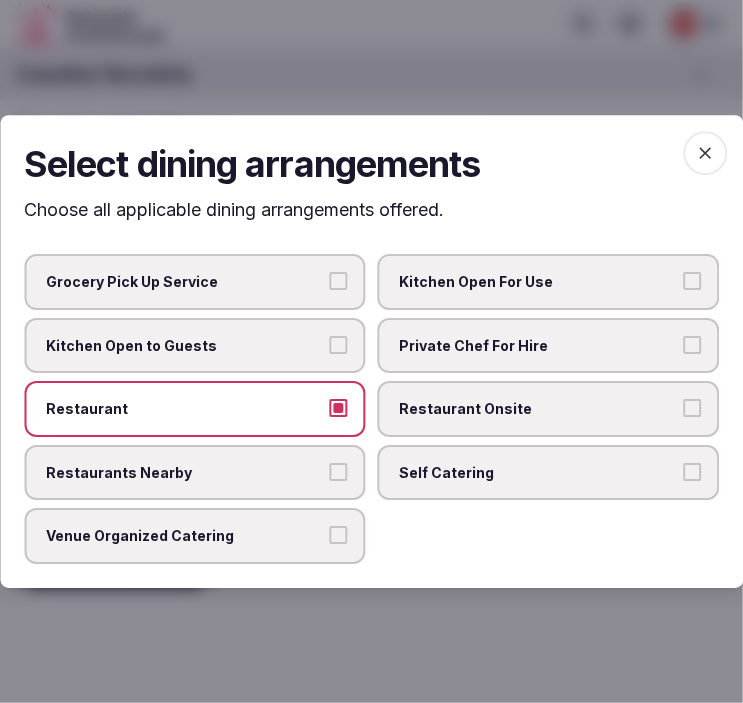 click on "Restaurant Onsite" at bounding box center (692, 408) 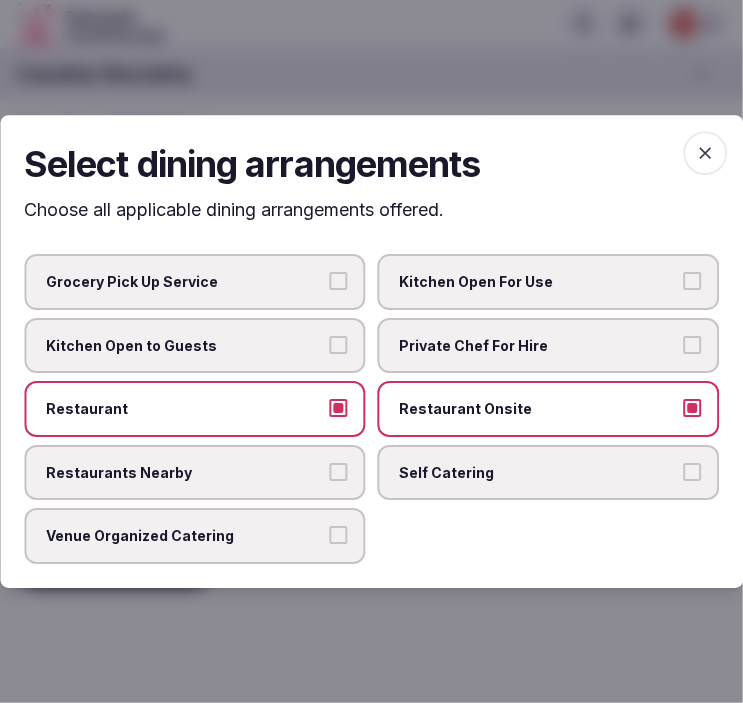 click on "Venue Organized Catering" at bounding box center [339, 536] 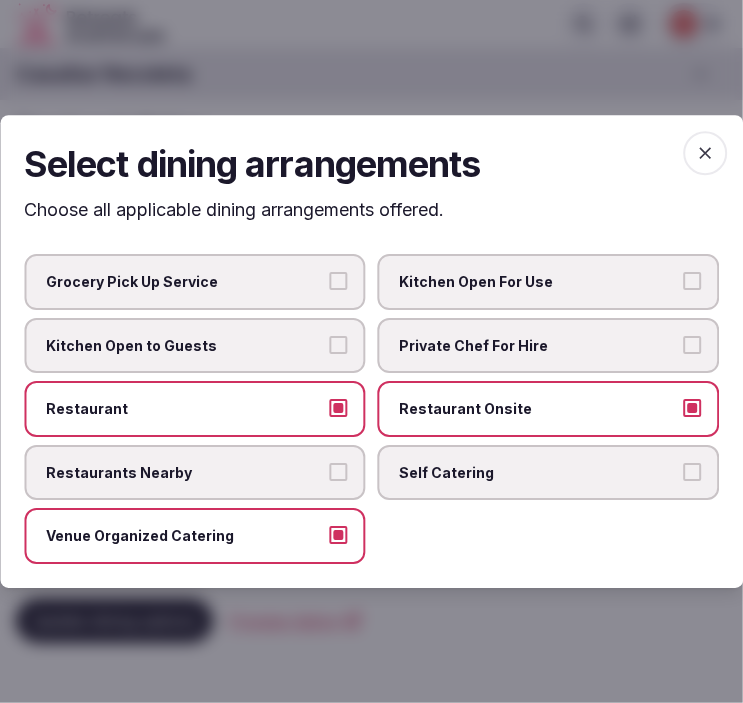 click 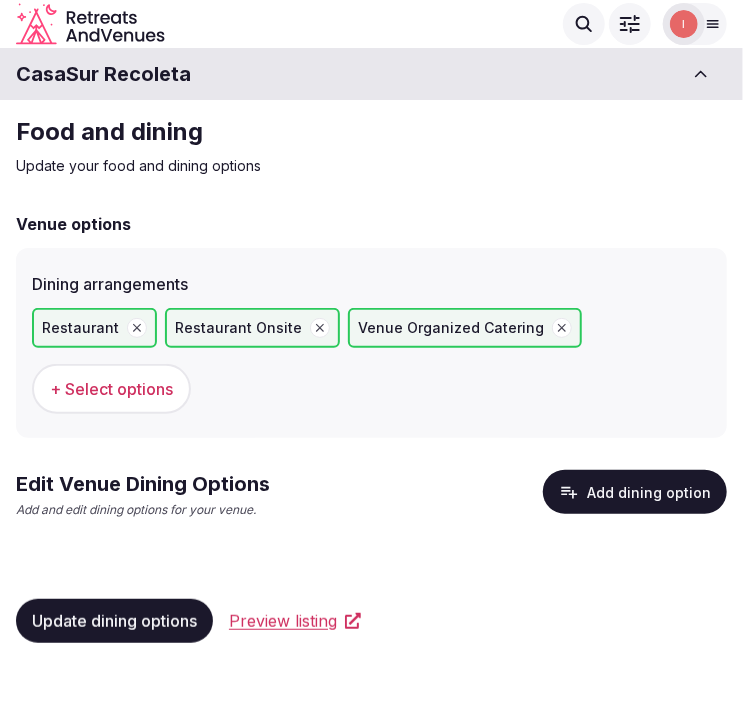 click on "Add dining option" at bounding box center [635, 492] 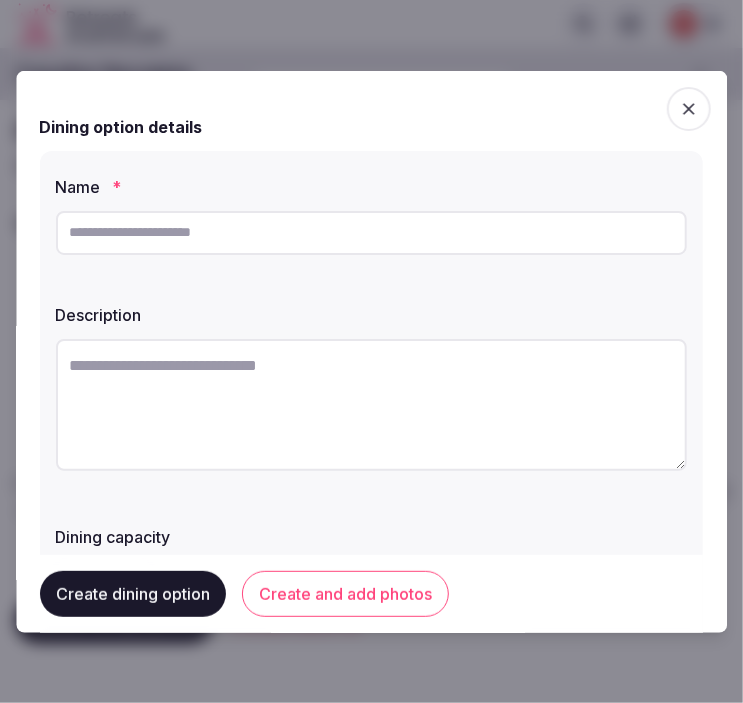 click at bounding box center [371, 232] 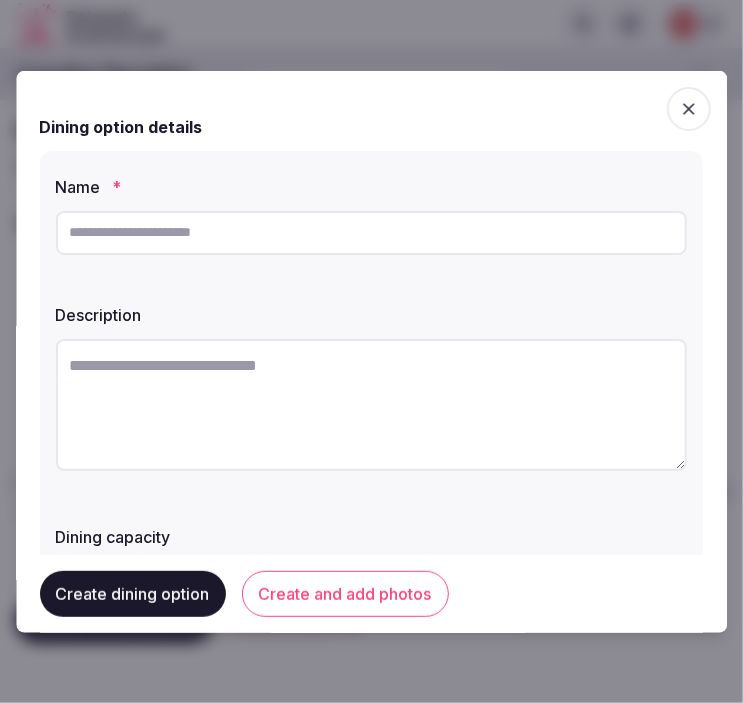 paste on "*****" 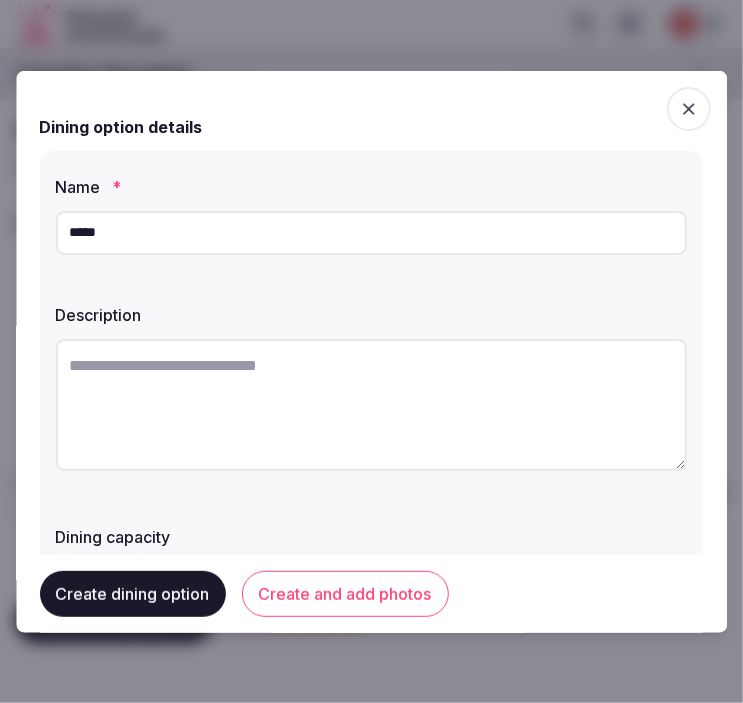 type on "*****" 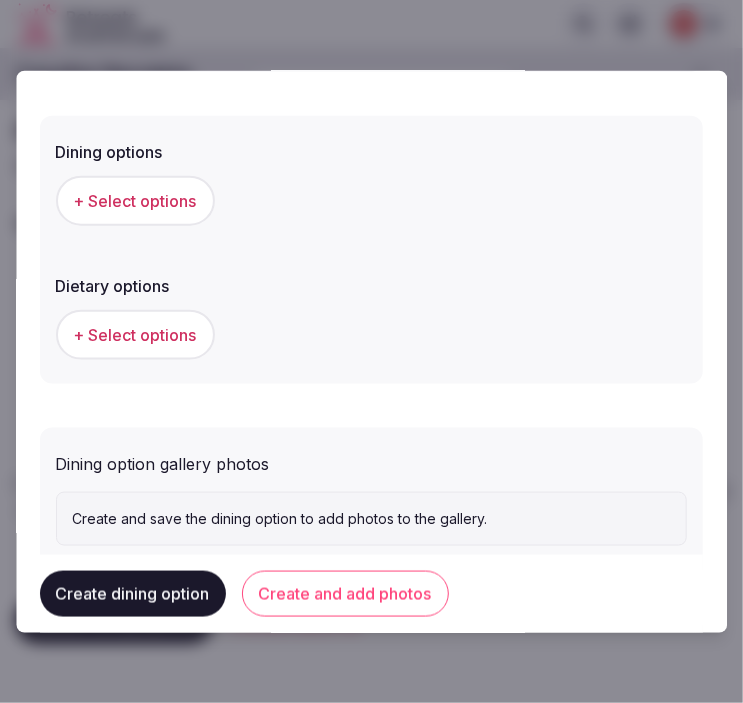 scroll, scrollTop: 444, scrollLeft: 0, axis: vertical 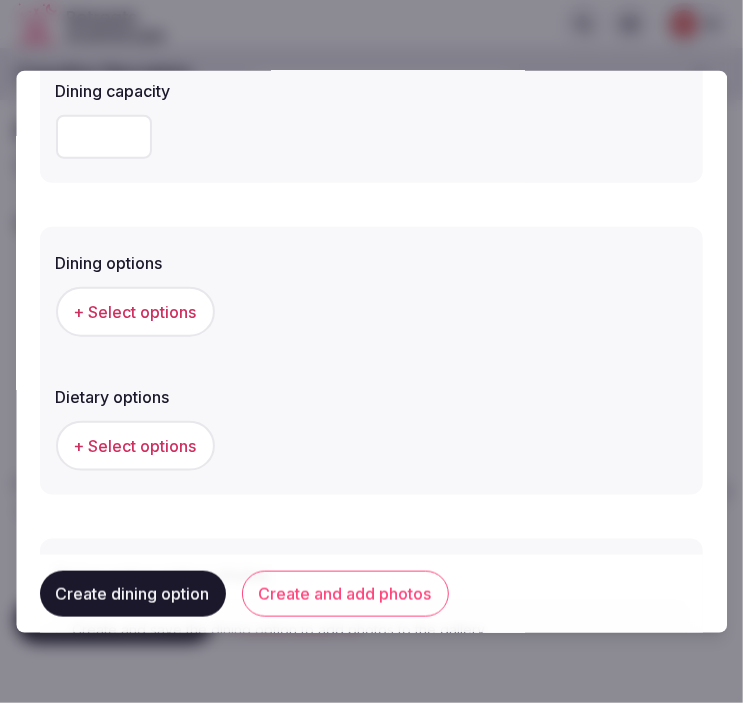 type on "**********" 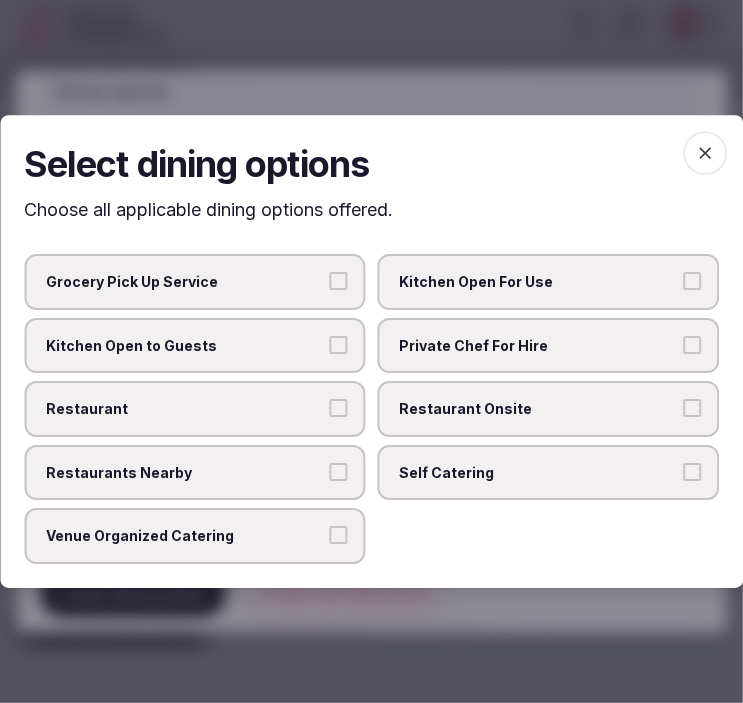 click on "Restaurant Onsite" at bounding box center (539, 409) 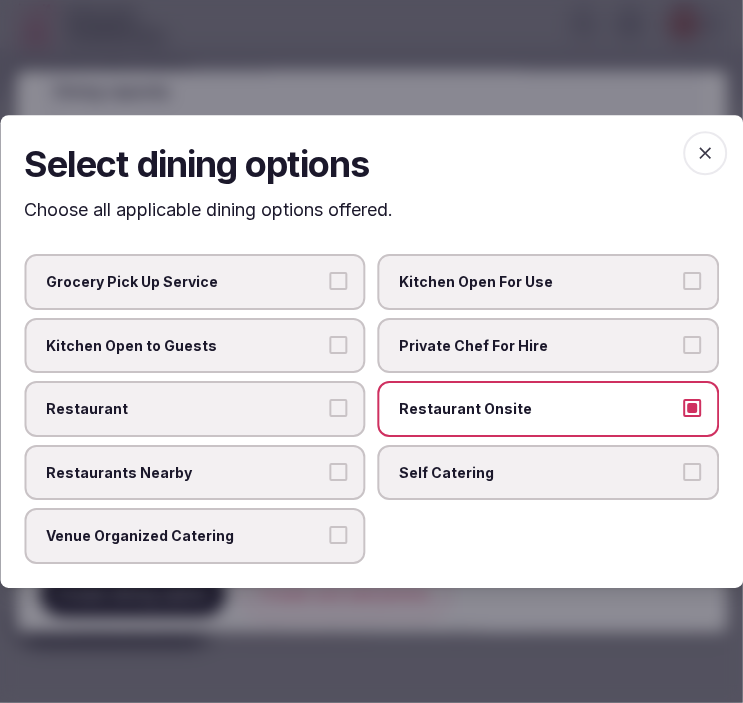 click on "Restaurant" at bounding box center [185, 409] 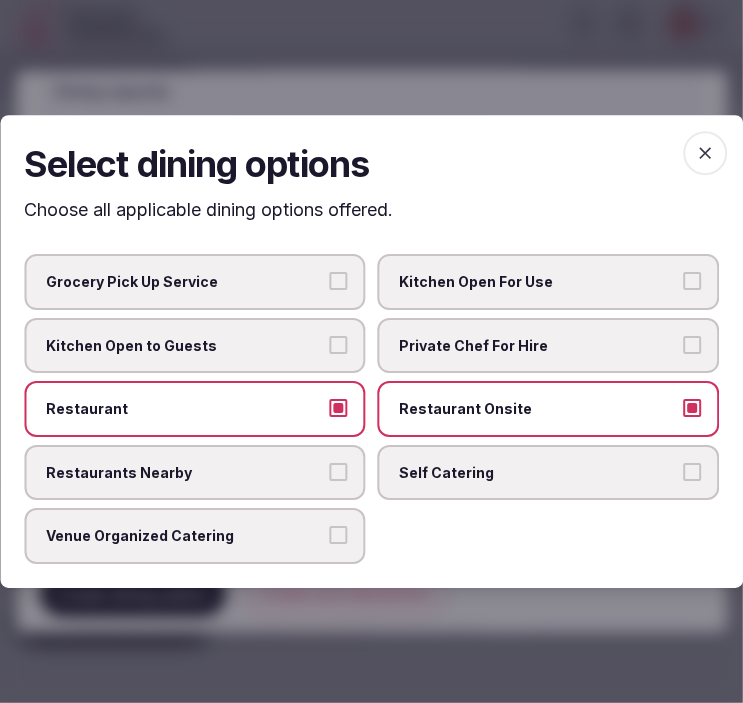 click on "Venue Organized Catering" at bounding box center [185, 537] 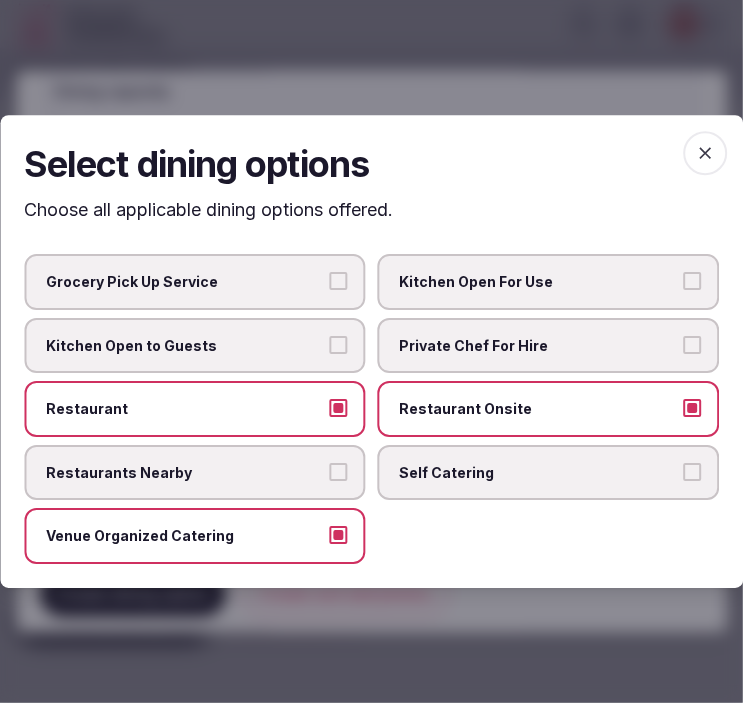 click at bounding box center (705, 153) 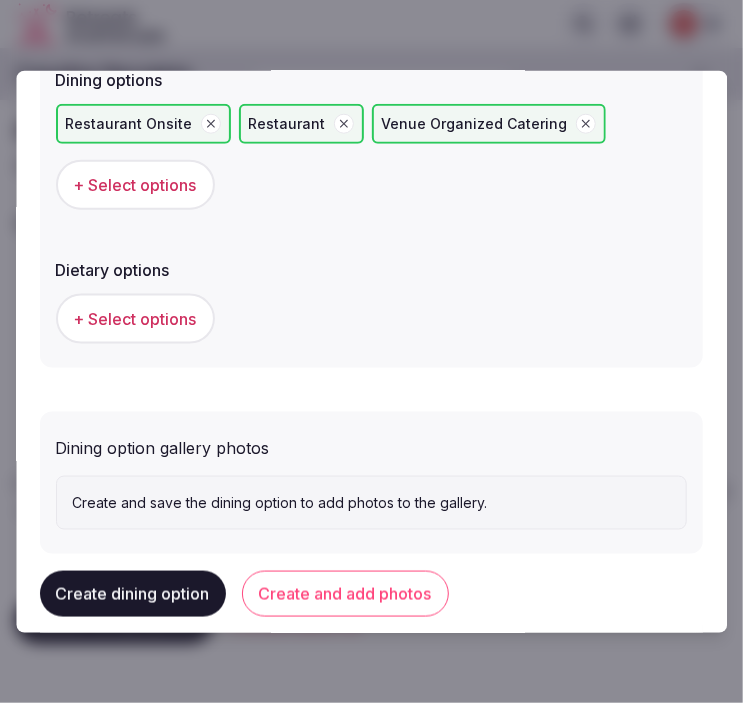 scroll, scrollTop: 660, scrollLeft: 0, axis: vertical 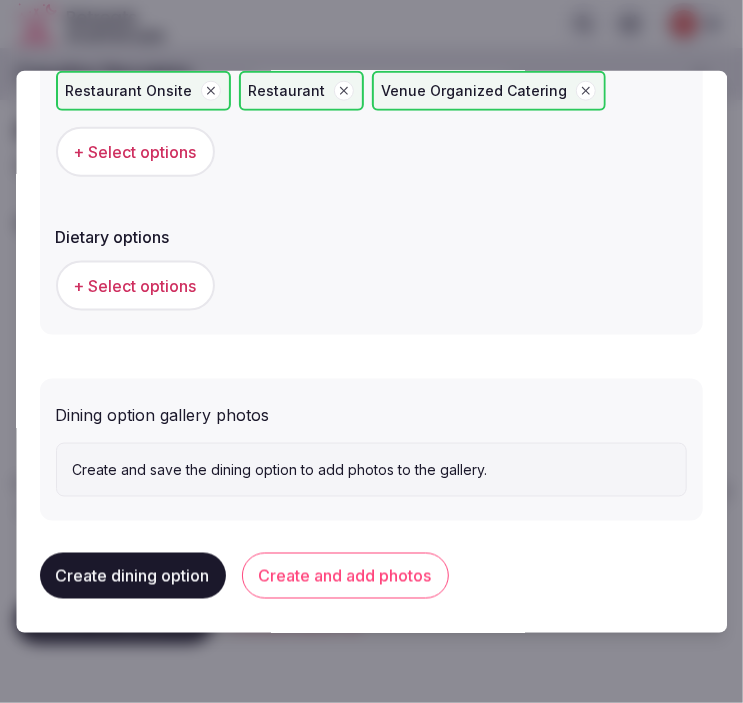 click on "+ Select options" at bounding box center [135, 286] 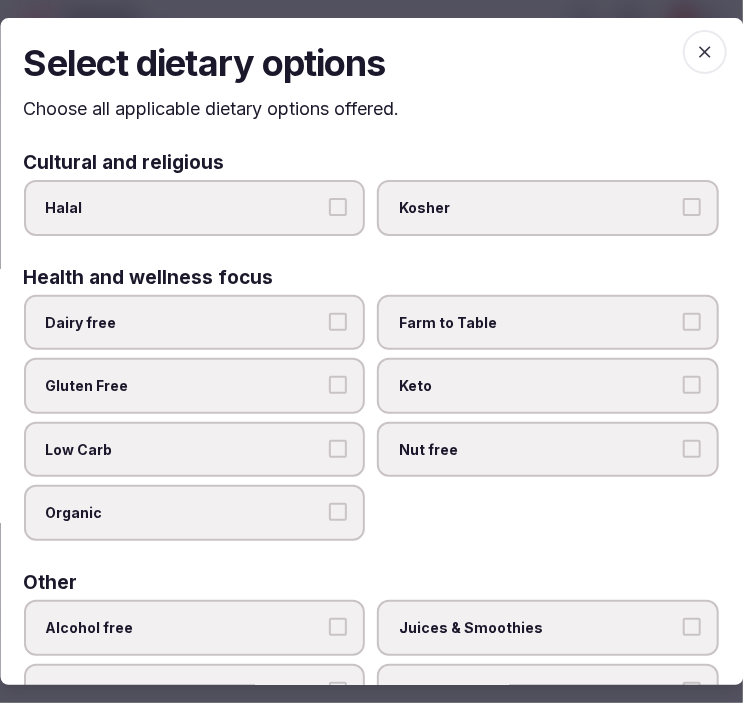 scroll, scrollTop: 0, scrollLeft: 0, axis: both 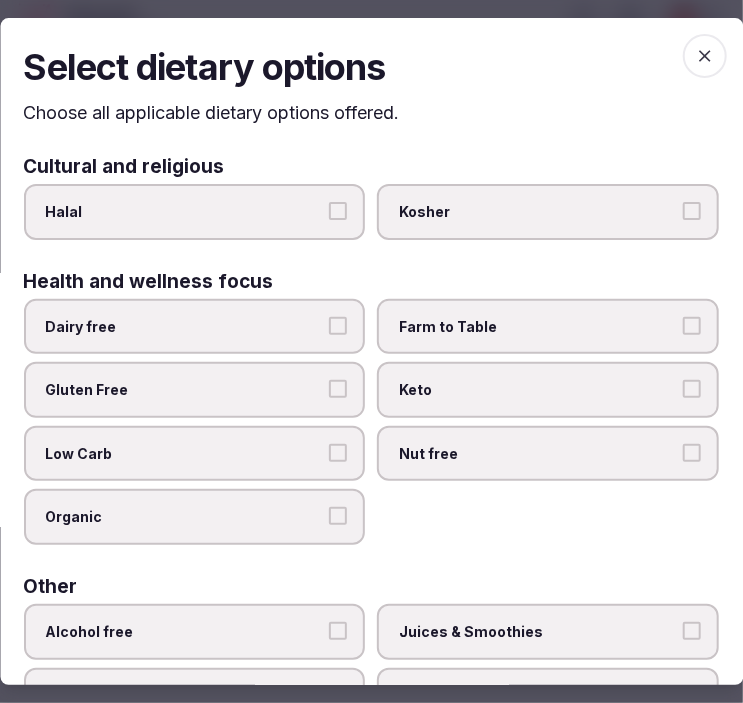 click 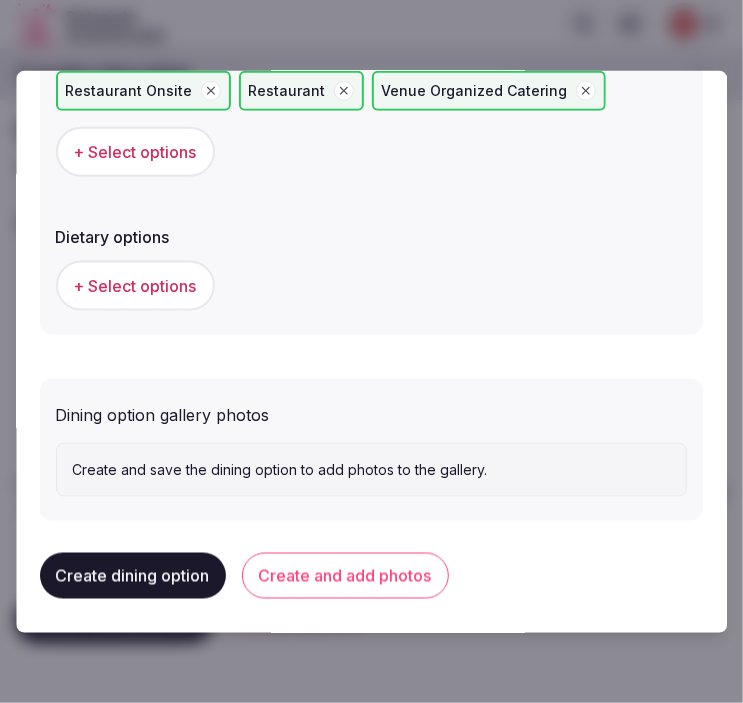 click on "Create and add photos" at bounding box center [345, 576] 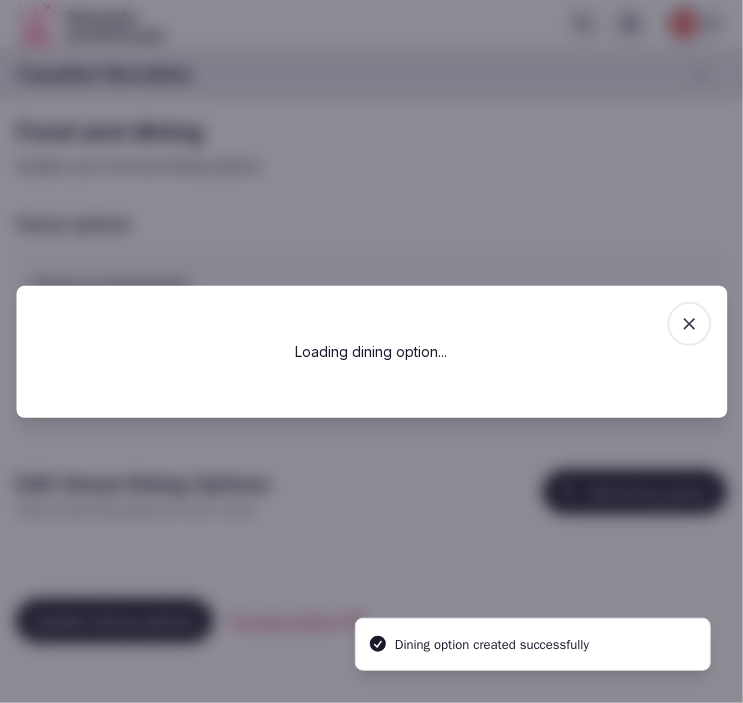 scroll, scrollTop: 0, scrollLeft: 0, axis: both 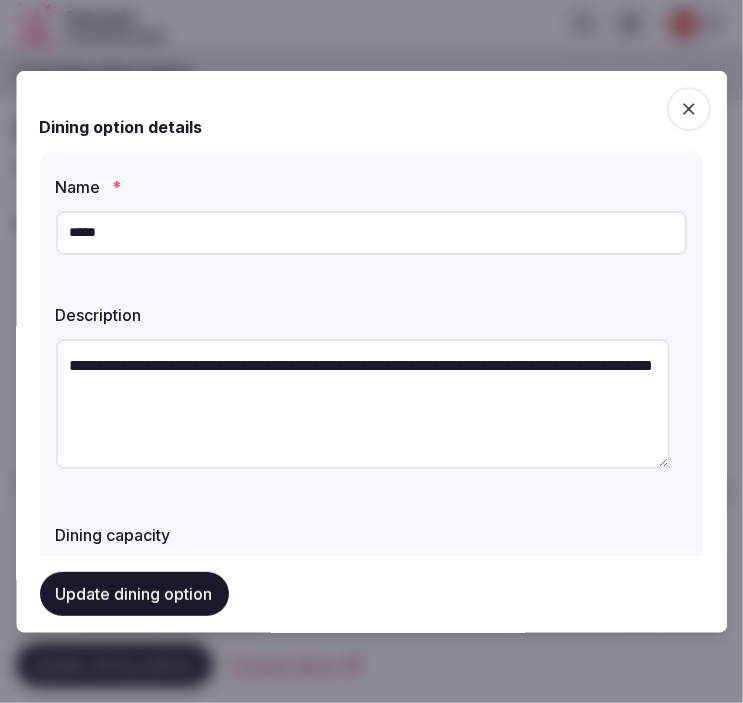 click on "Update dining option" at bounding box center [134, 595] 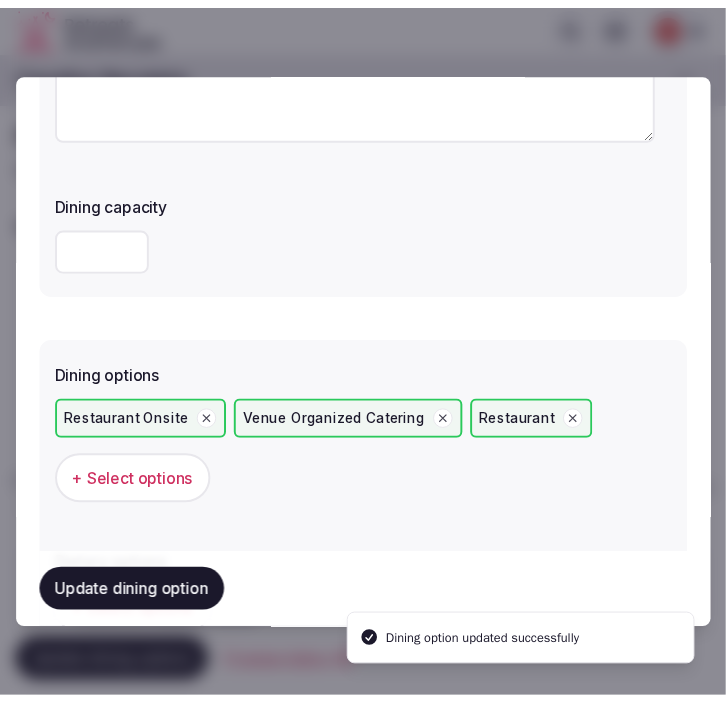 scroll, scrollTop: 333, scrollLeft: 0, axis: vertical 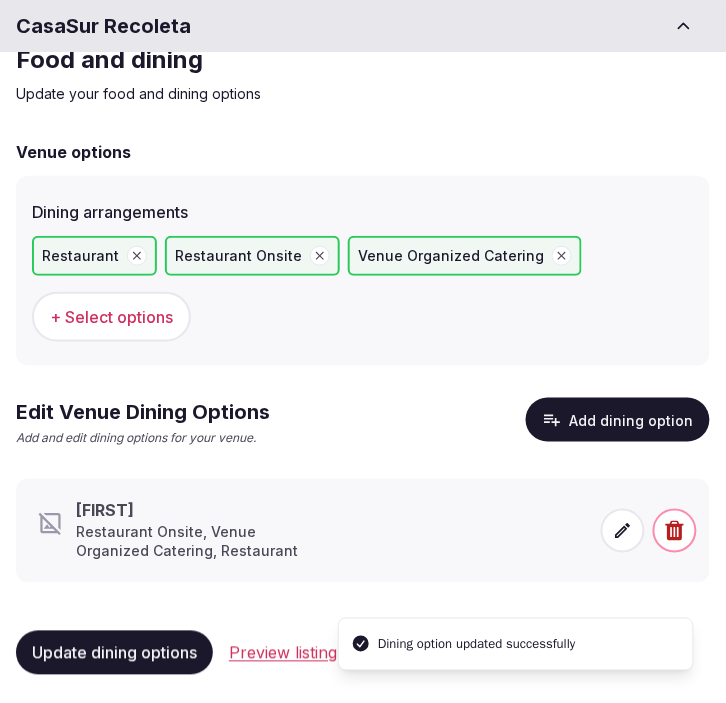 click 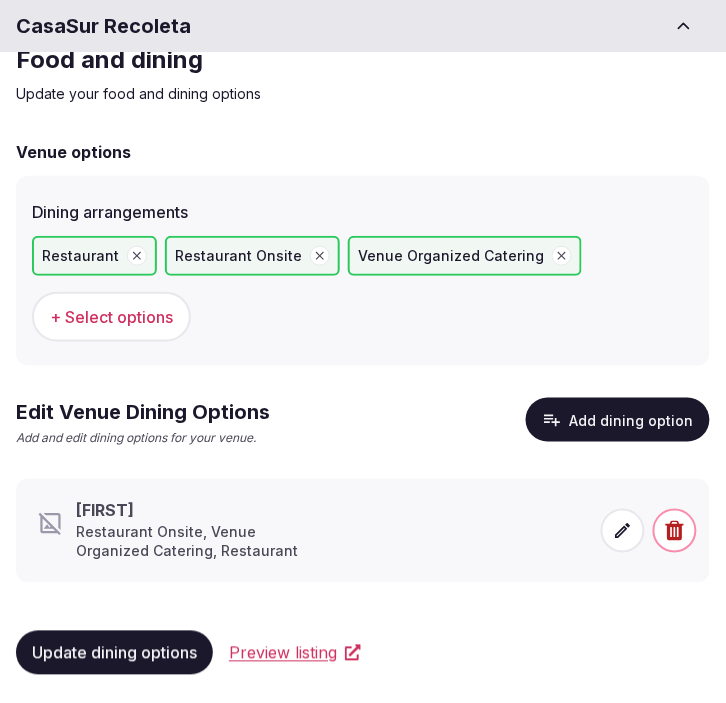 click 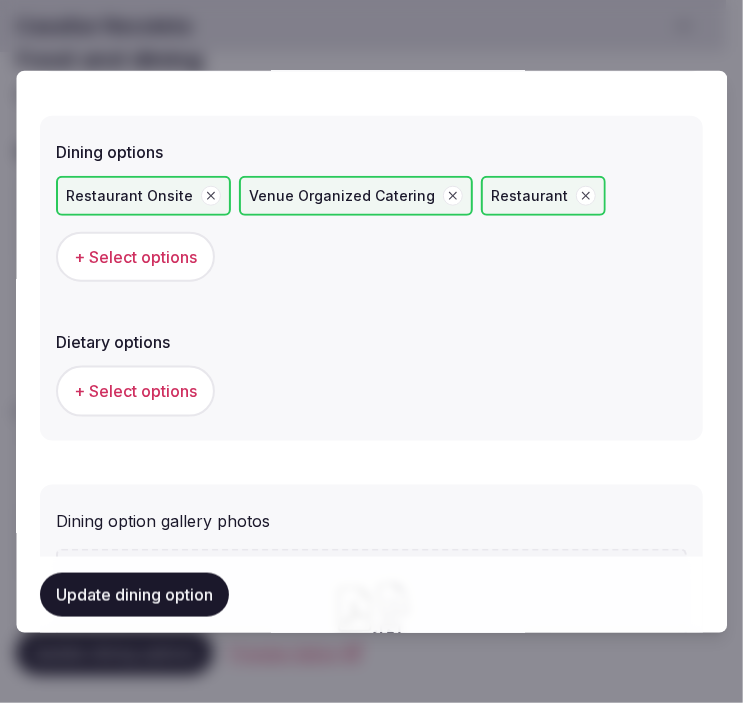 scroll, scrollTop: 843, scrollLeft: 0, axis: vertical 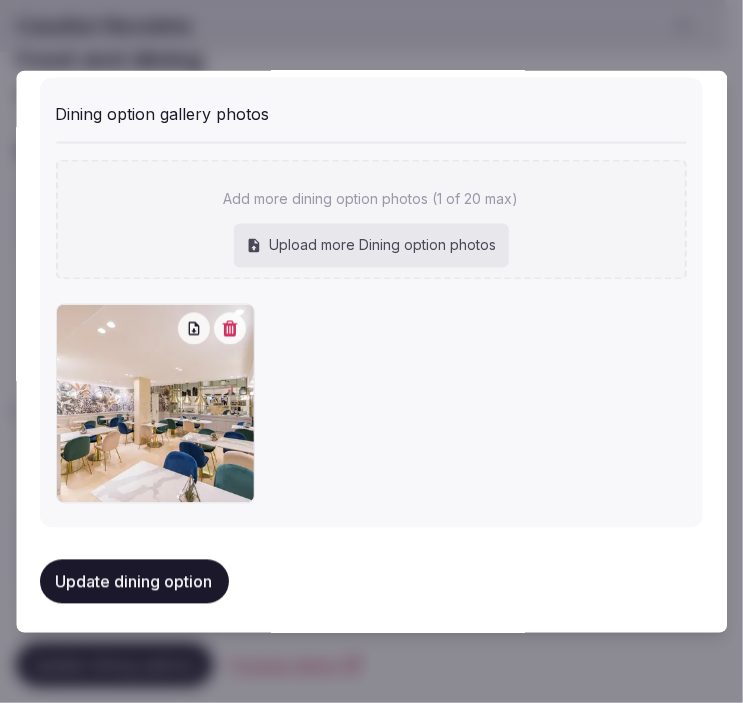 click on "Update dining option" at bounding box center (134, 582) 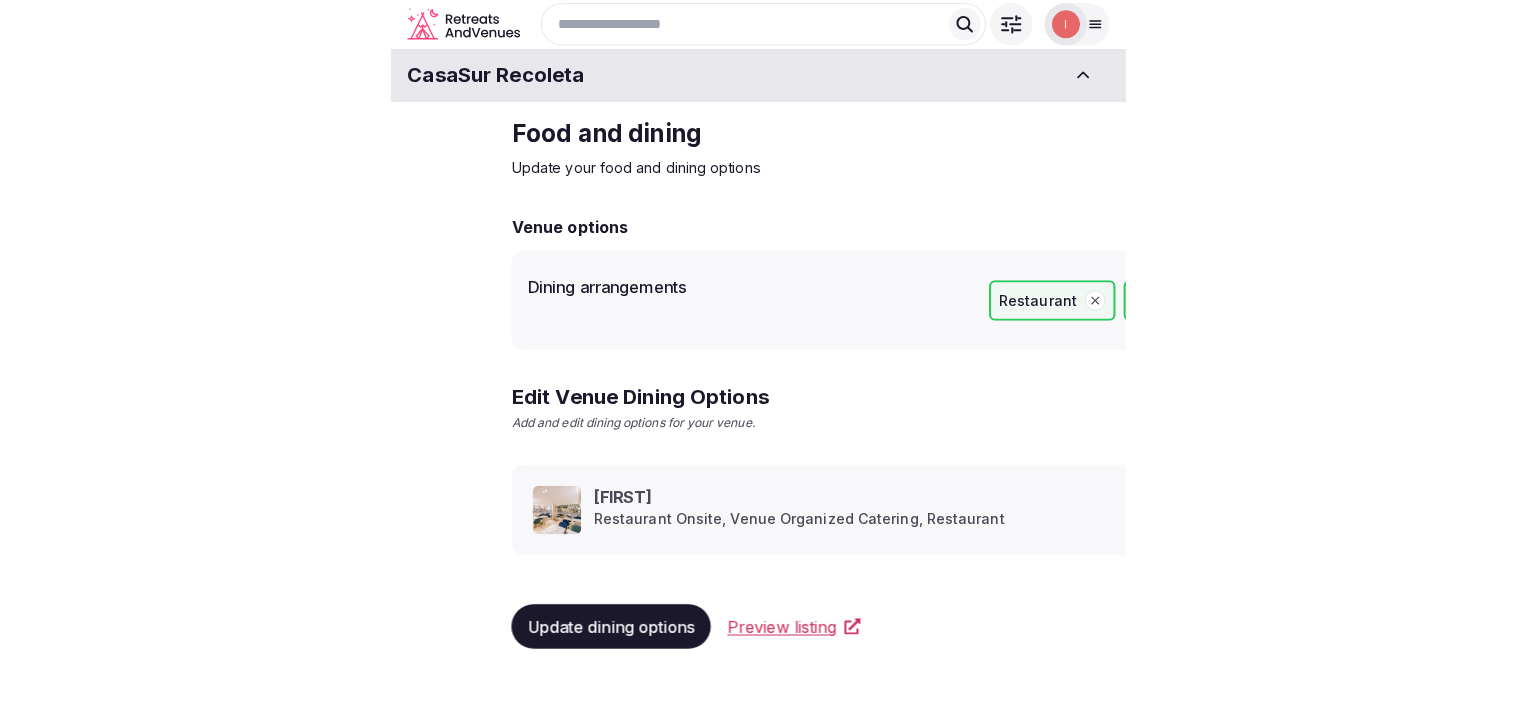 scroll, scrollTop: 0, scrollLeft: 0, axis: both 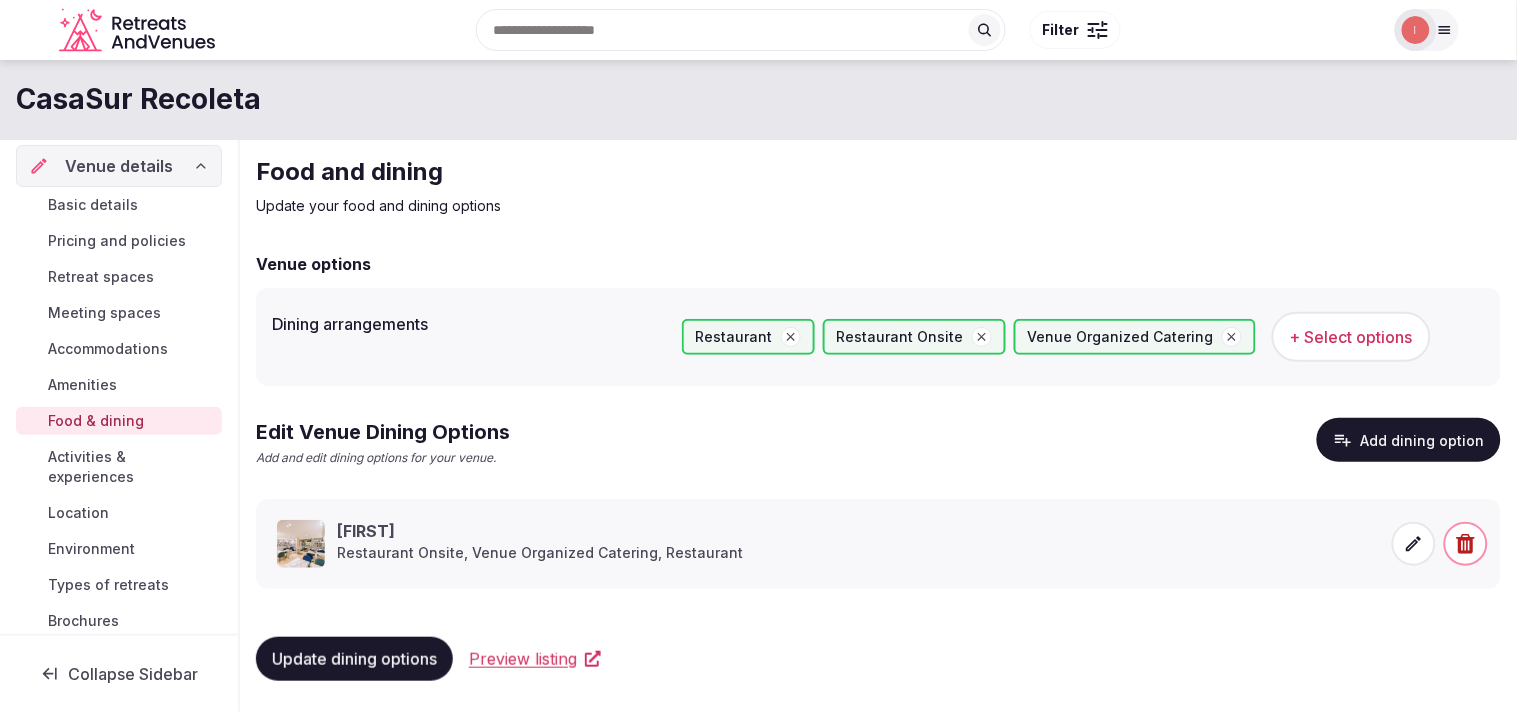 click on "Activities & experiences" at bounding box center [131, 467] 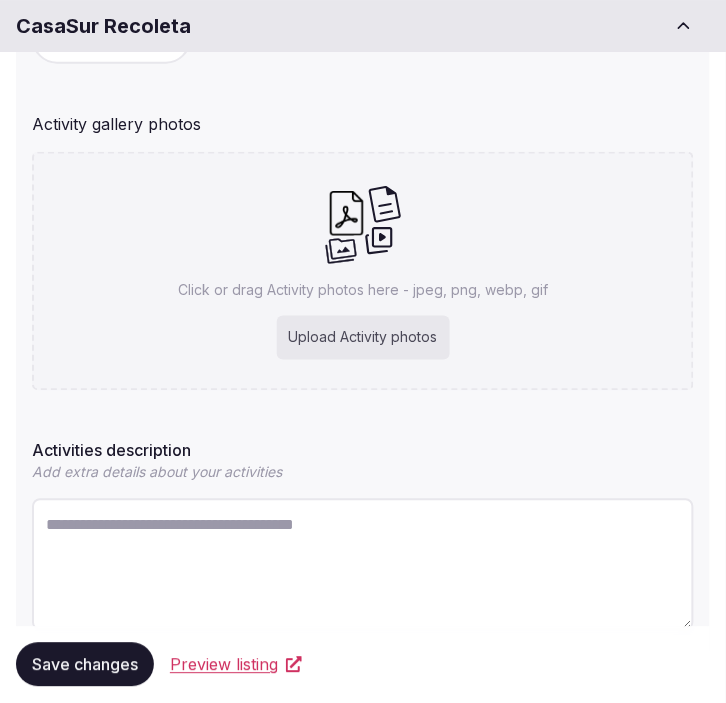 scroll, scrollTop: 333, scrollLeft: 0, axis: vertical 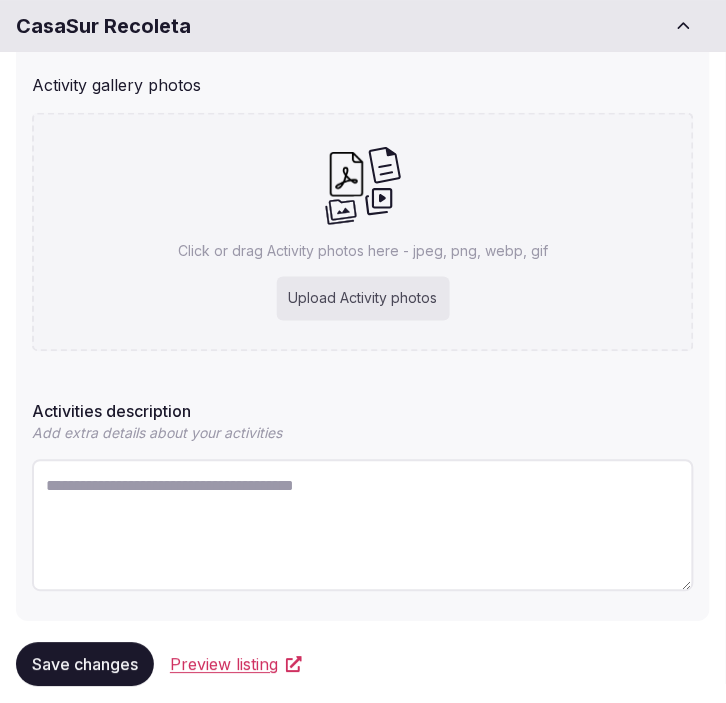 click at bounding box center [363, 526] 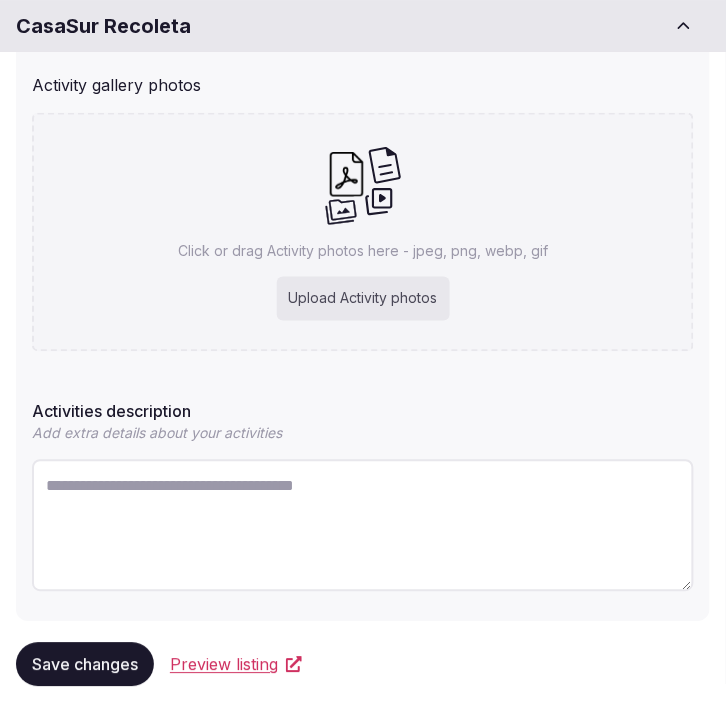 paste on "**********" 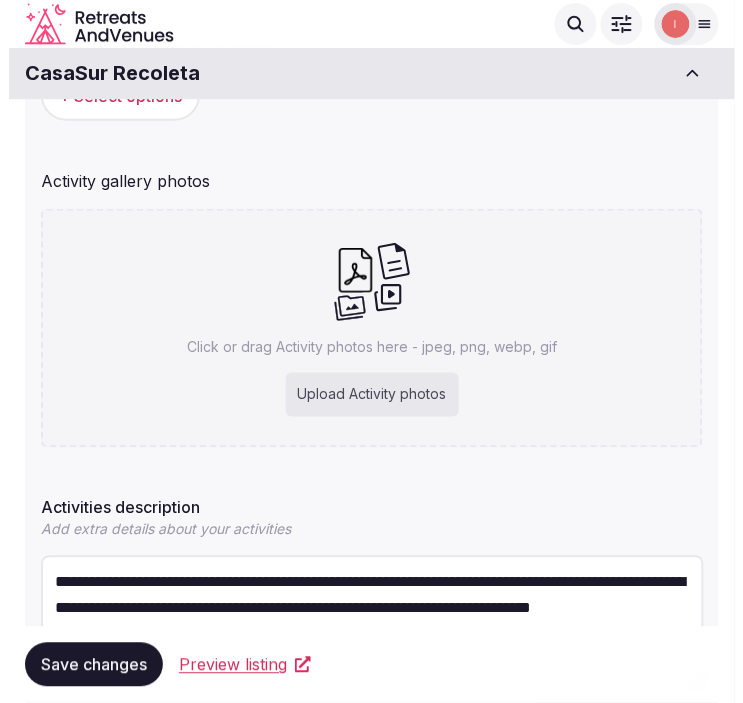 scroll, scrollTop: 0, scrollLeft: 0, axis: both 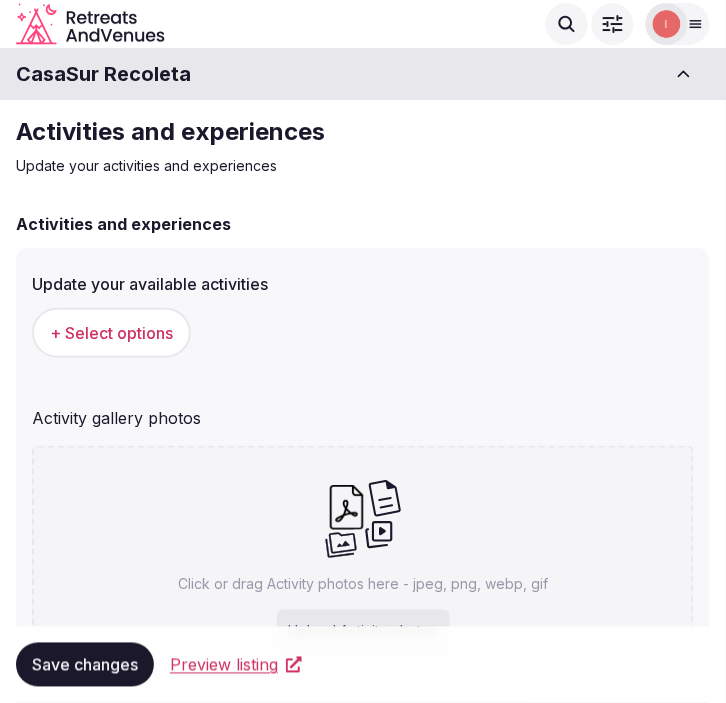 type on "**********" 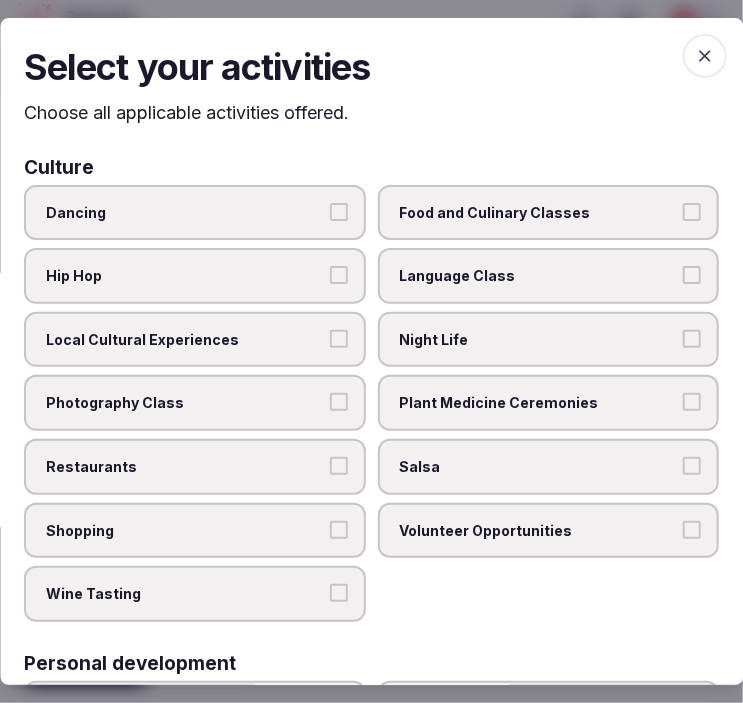 drag, startPoint x: 316, startPoint y: 334, endPoint x: 321, endPoint y: 406, distance: 72.1734 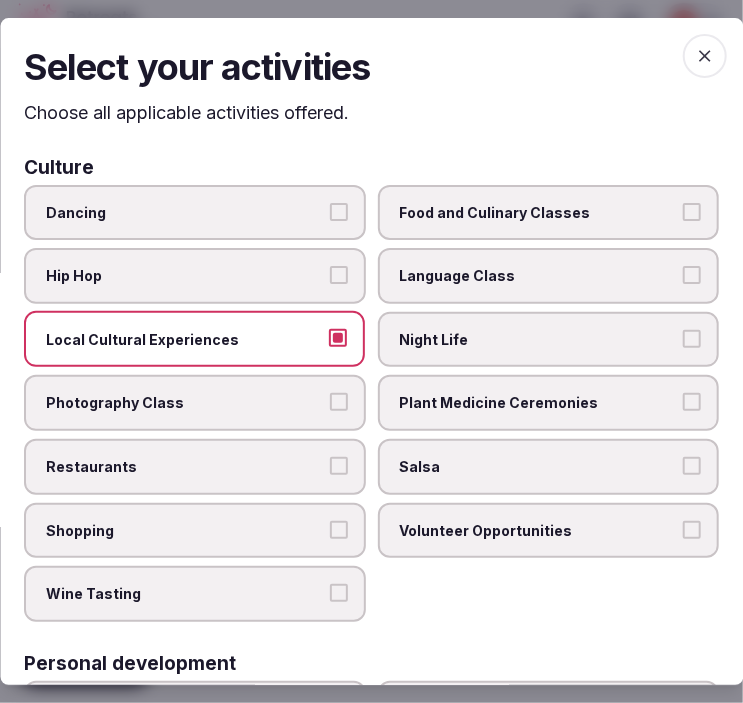 click on "Restaurants" at bounding box center [339, 466] 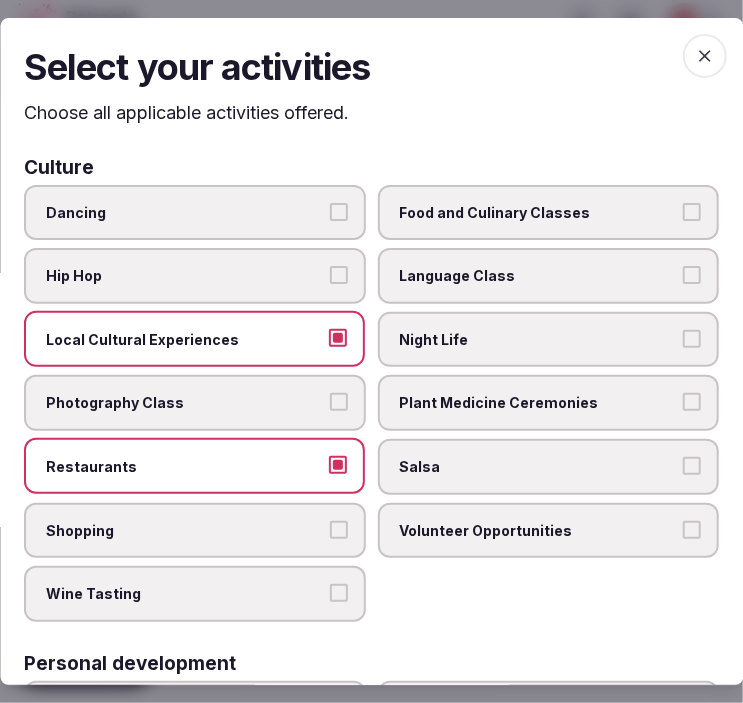 click on "Shopping" at bounding box center [339, 529] 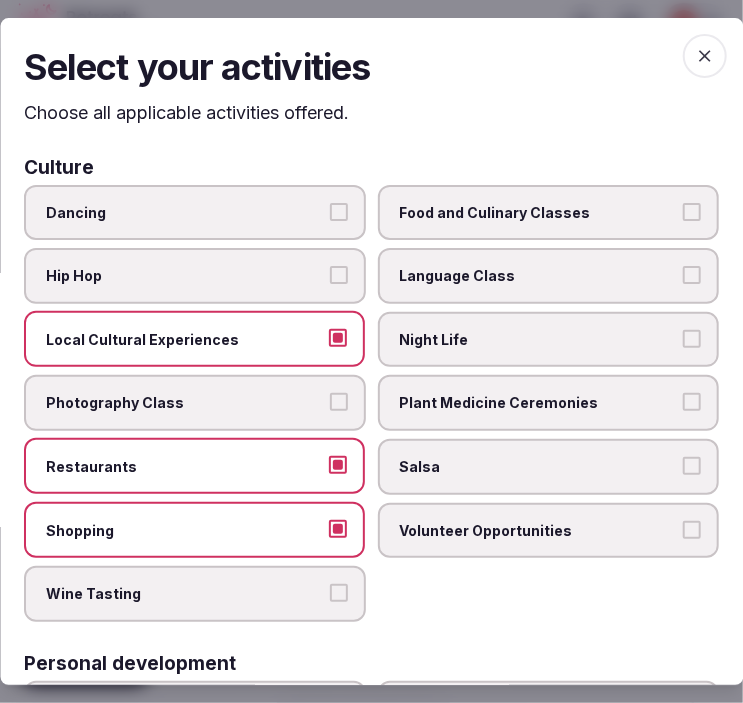 click on "Night Life" at bounding box center (692, 338) 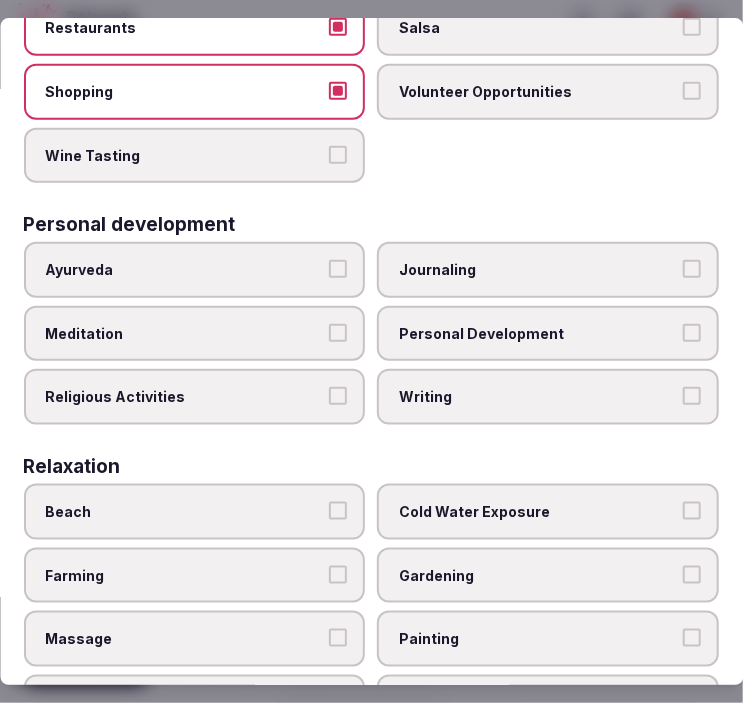scroll, scrollTop: 444, scrollLeft: 0, axis: vertical 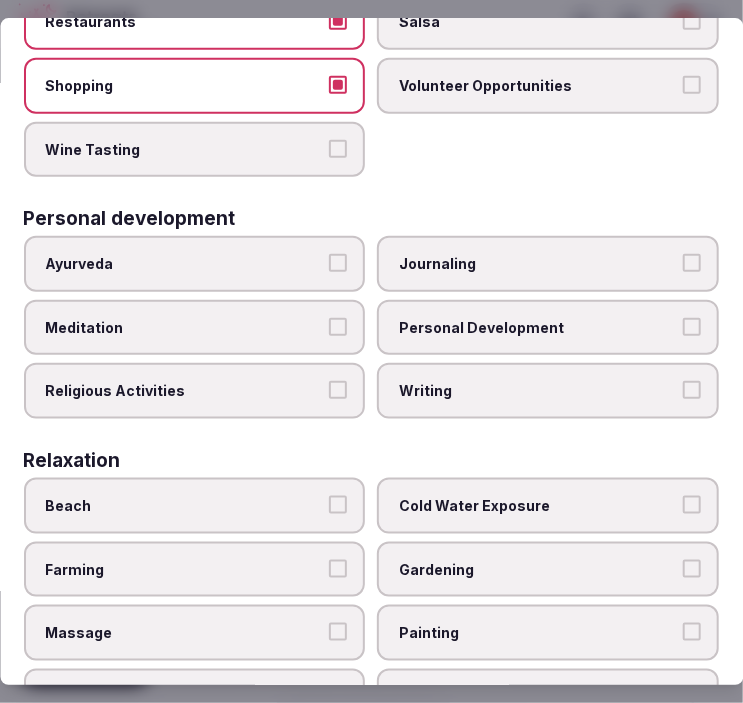 click on "Personal Development" at bounding box center [549, 328] 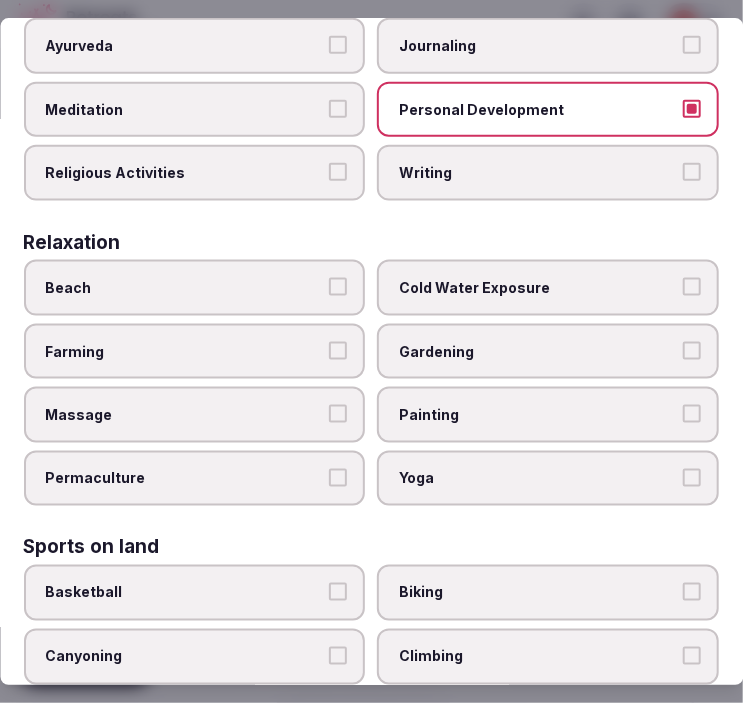 scroll, scrollTop: 666, scrollLeft: 0, axis: vertical 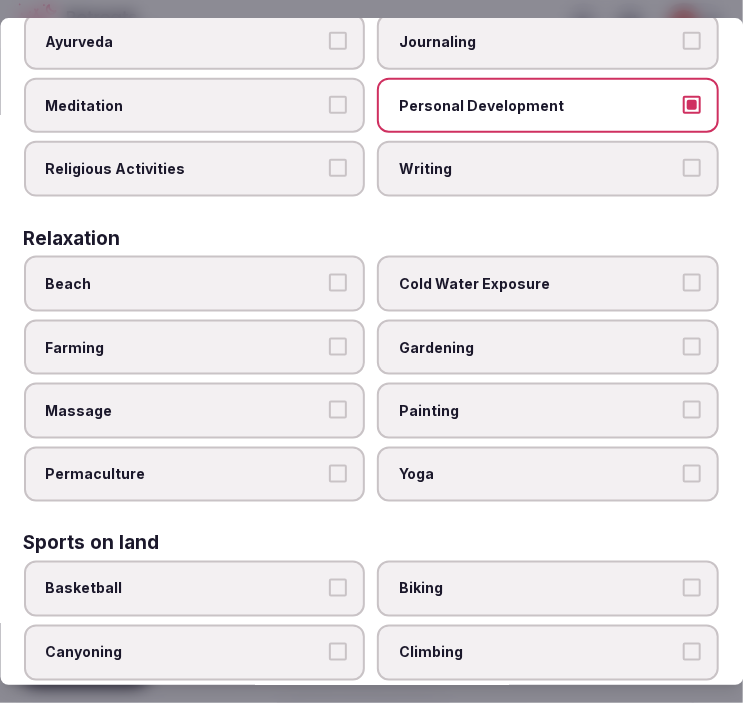 click on "Massage" at bounding box center [185, 411] 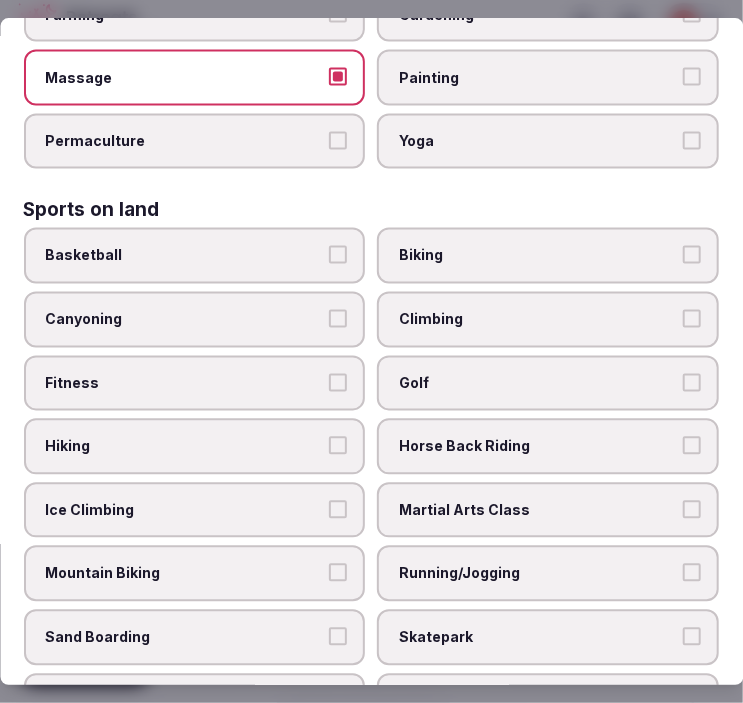 click on "Fitness" at bounding box center [195, 383] 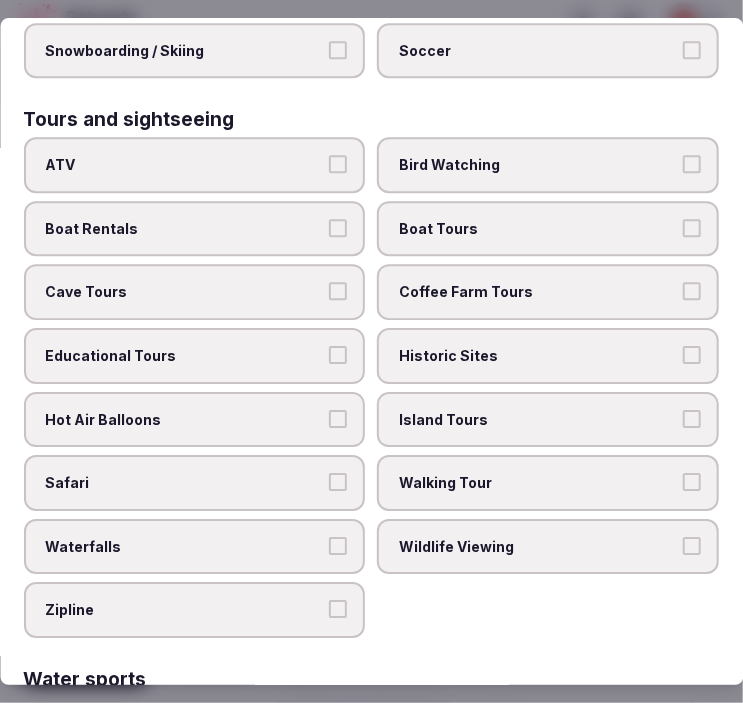 scroll, scrollTop: 1777, scrollLeft: 0, axis: vertical 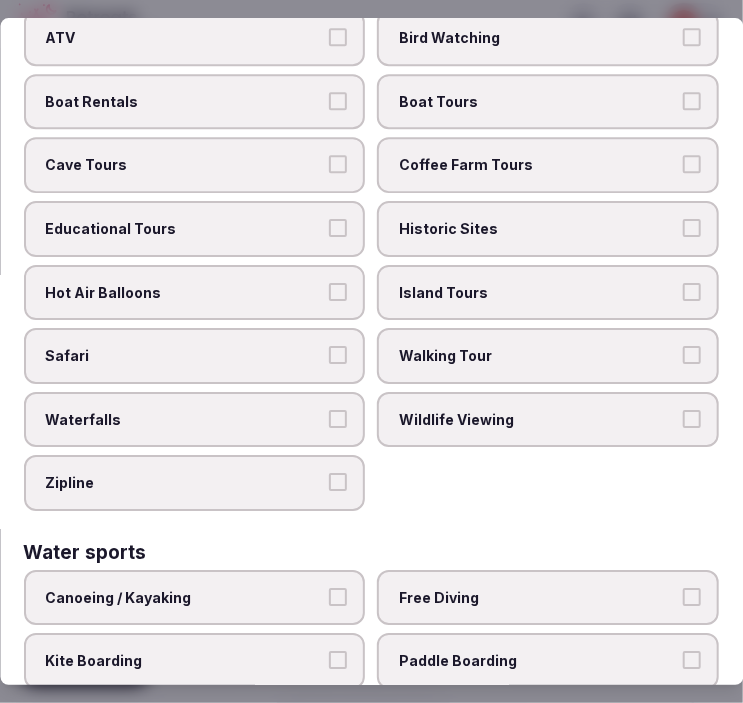 click on "Walking Tour" at bounding box center [539, 356] 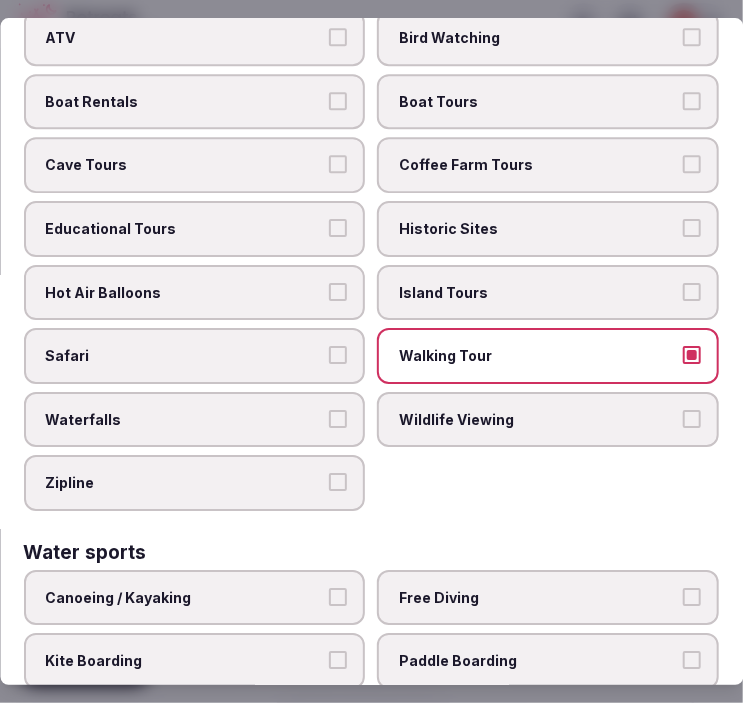 click on "Historic Sites" at bounding box center [539, 229] 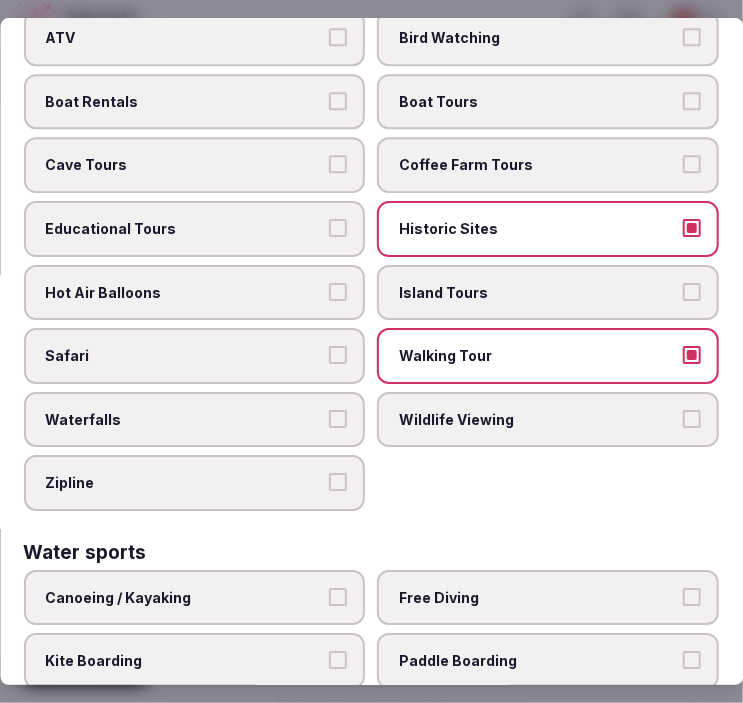 scroll, scrollTop: 1993, scrollLeft: 0, axis: vertical 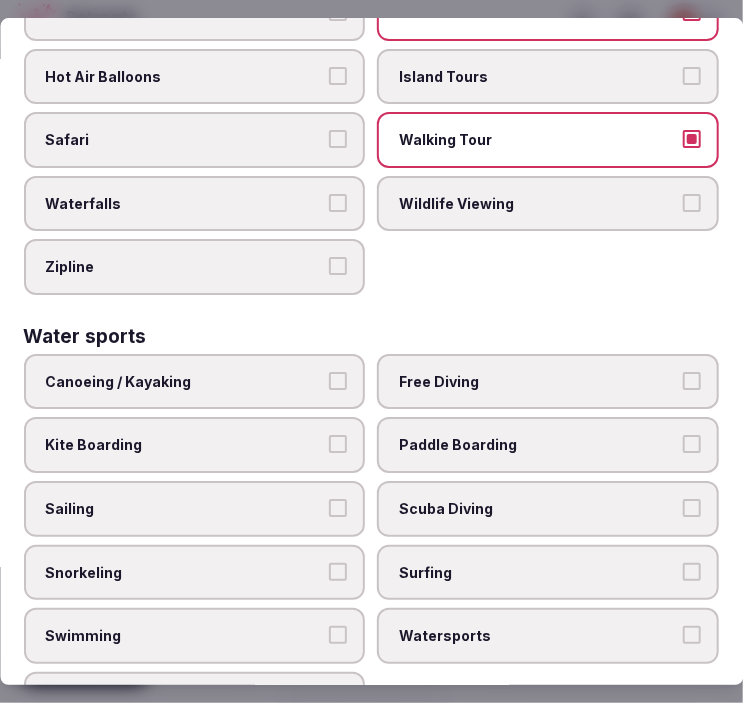 click on "Swimming" at bounding box center (185, 636) 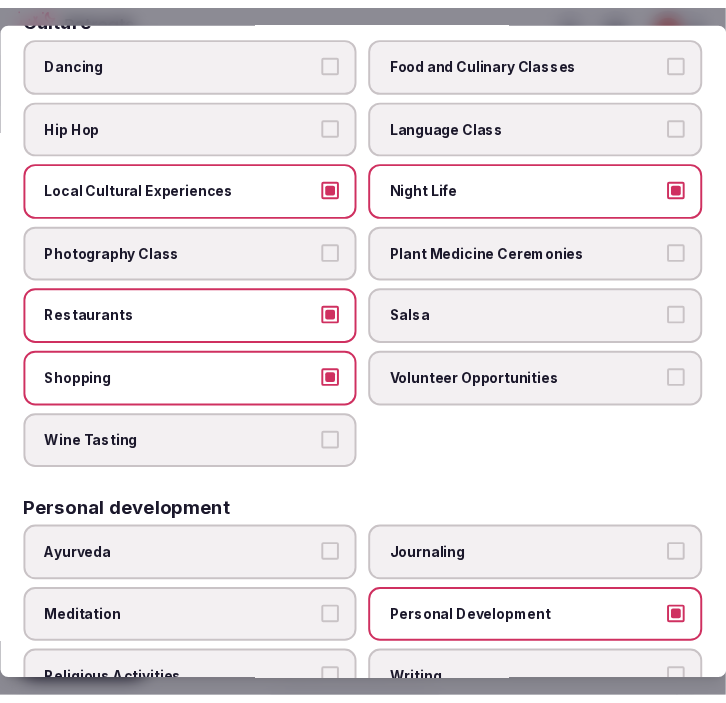 scroll, scrollTop: 0, scrollLeft: 0, axis: both 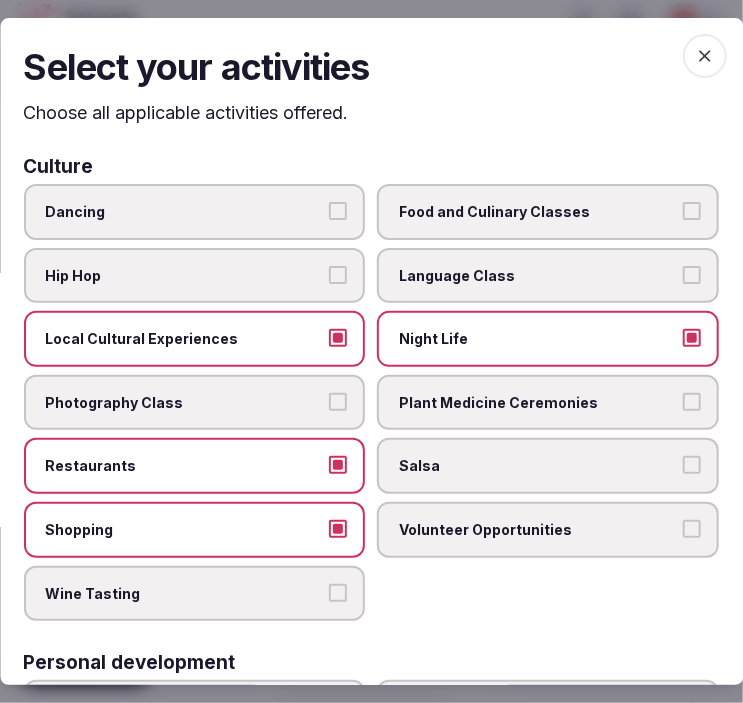 click 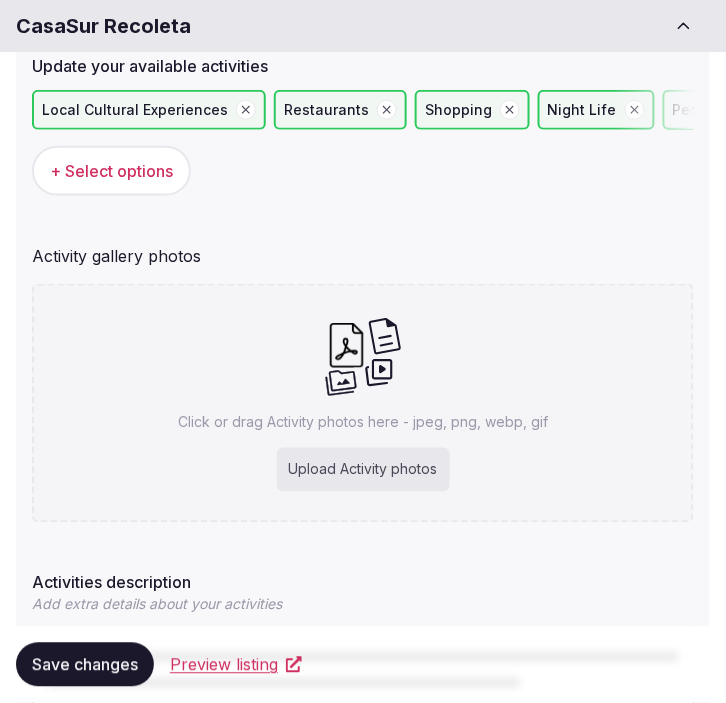 scroll, scrollTop: 333, scrollLeft: 0, axis: vertical 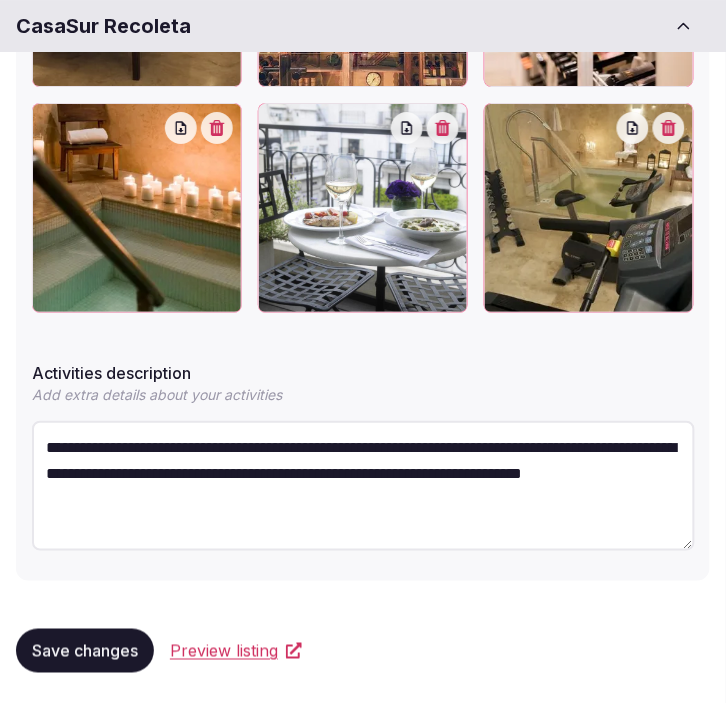click on "Save changes" at bounding box center (85, 651) 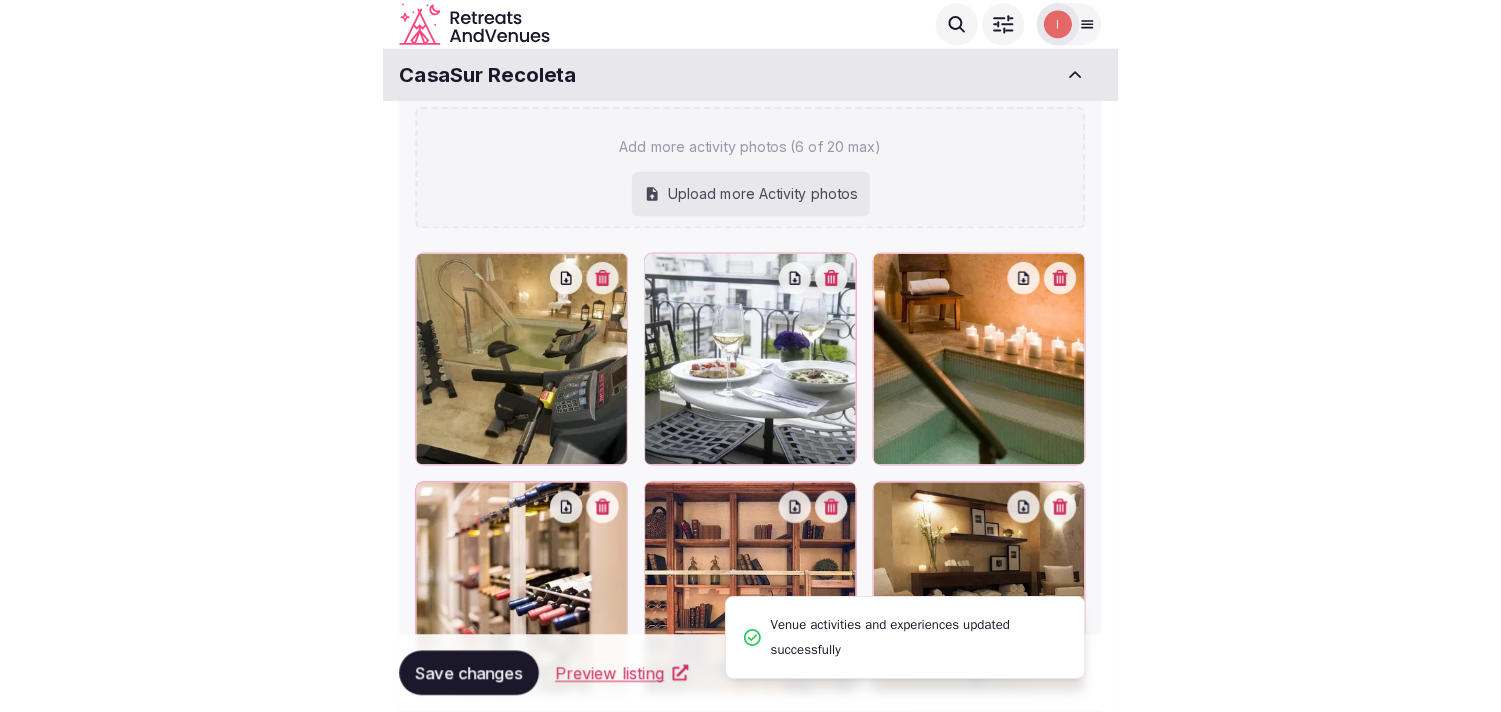 scroll, scrollTop: 472, scrollLeft: 0, axis: vertical 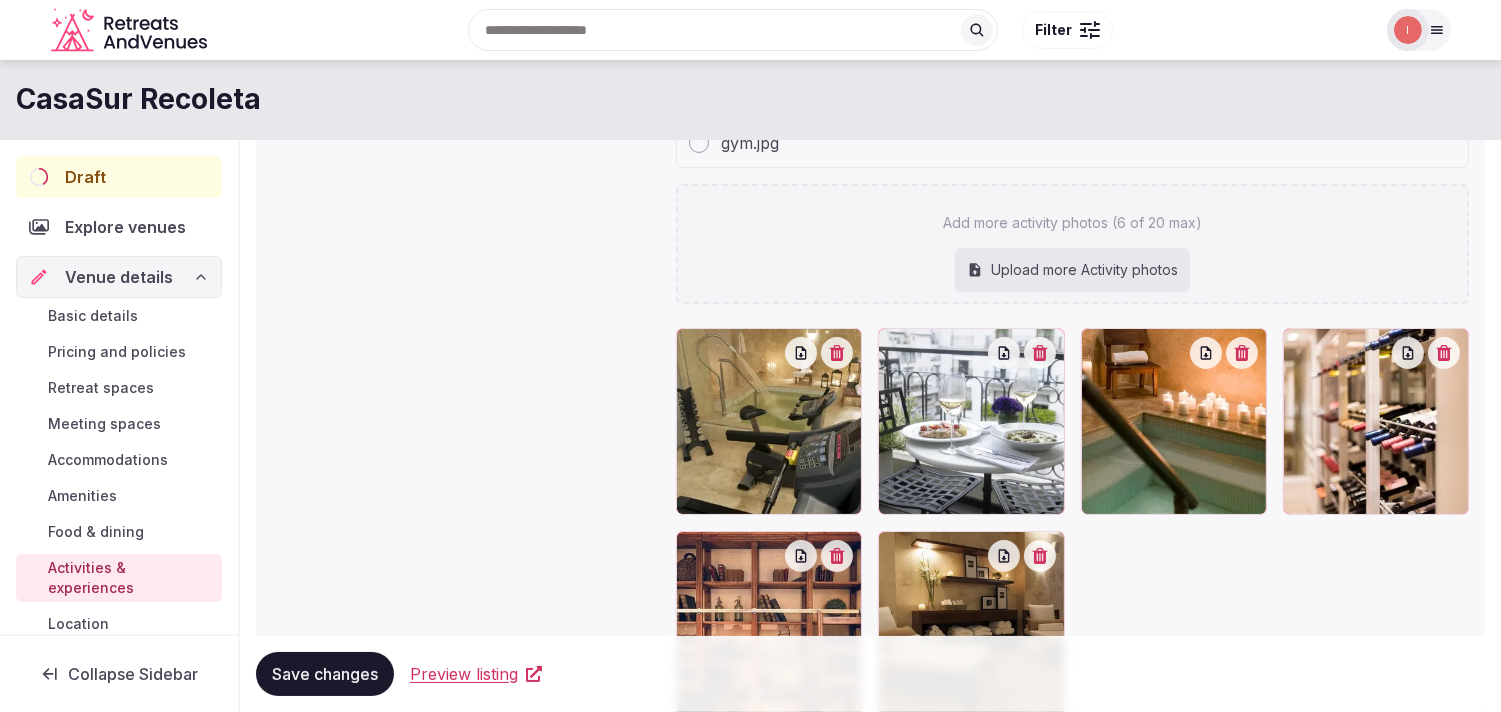 click on "Save changes" at bounding box center (325, 674) 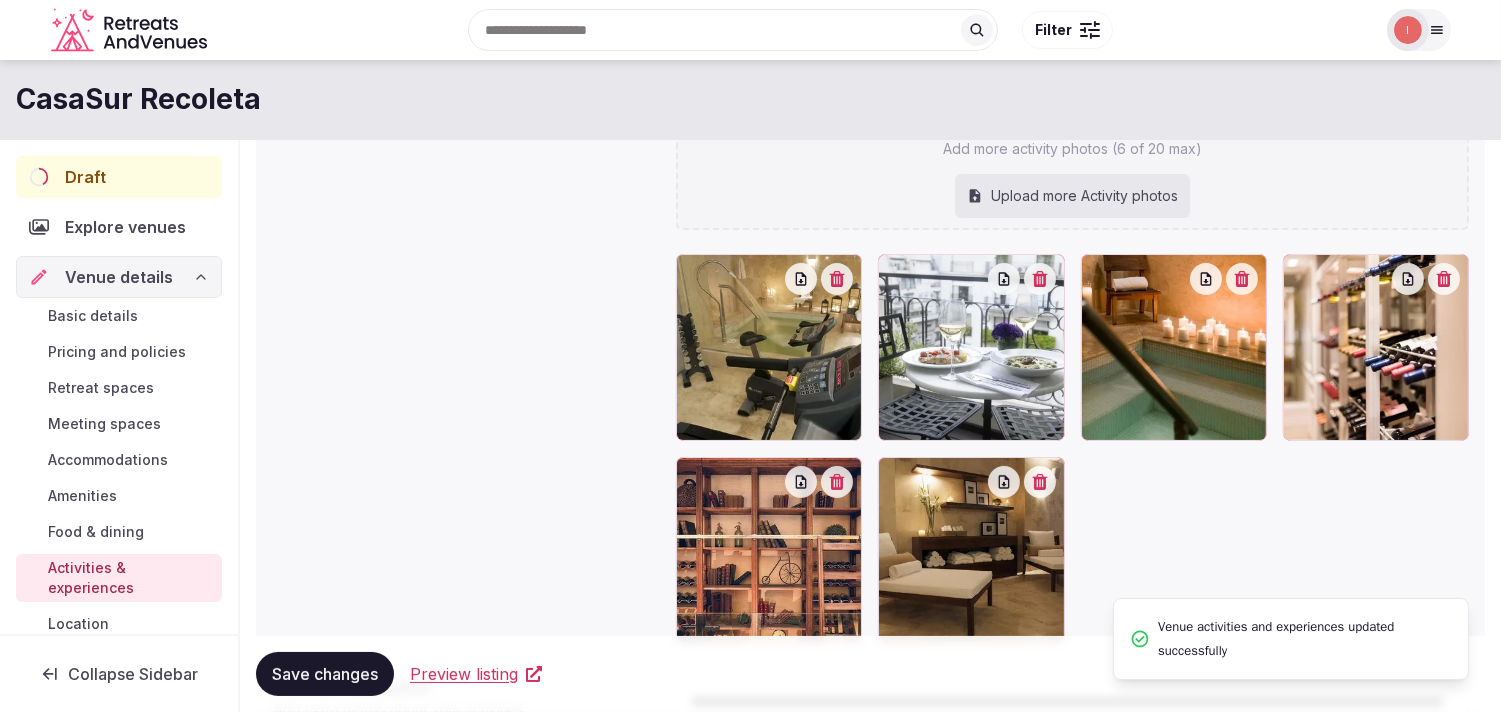 scroll, scrollTop: 583, scrollLeft: 0, axis: vertical 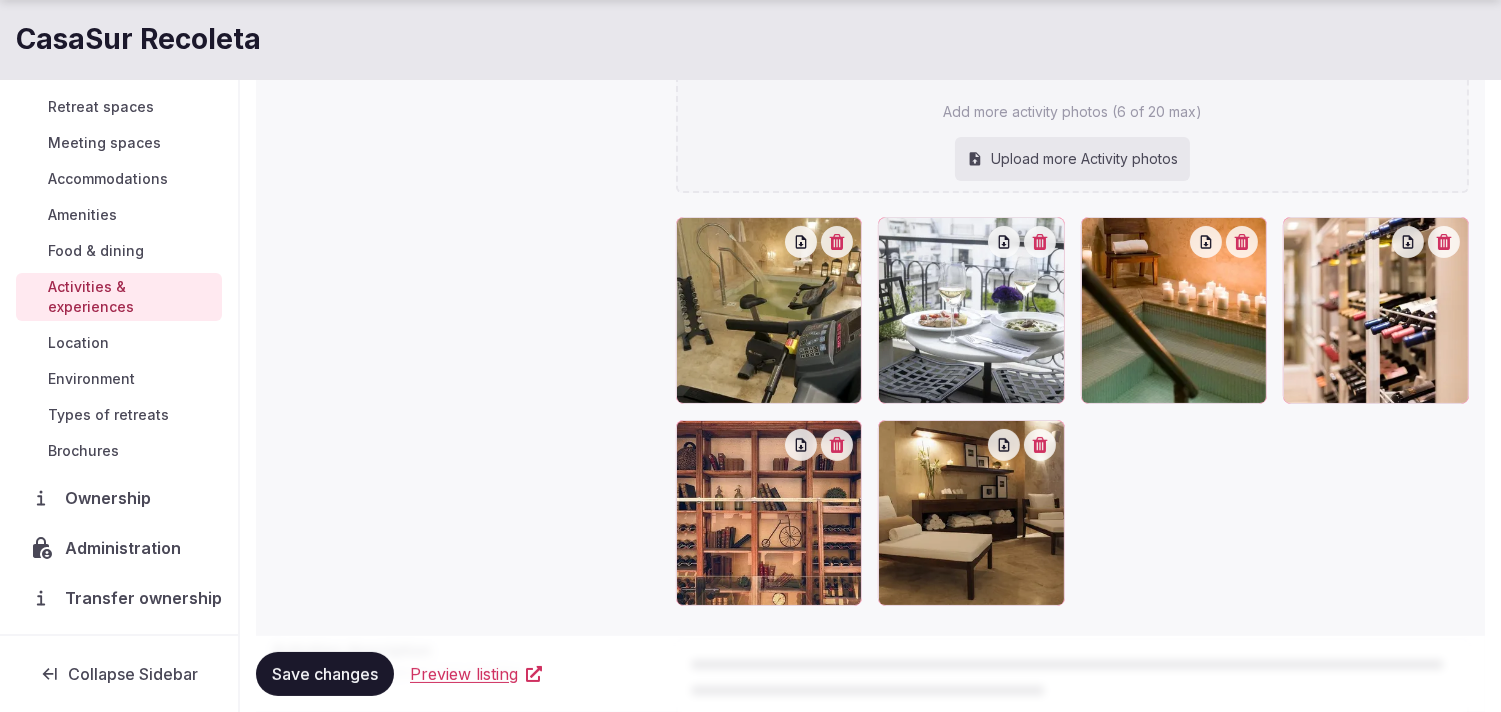 click on "Location" at bounding box center (78, 343) 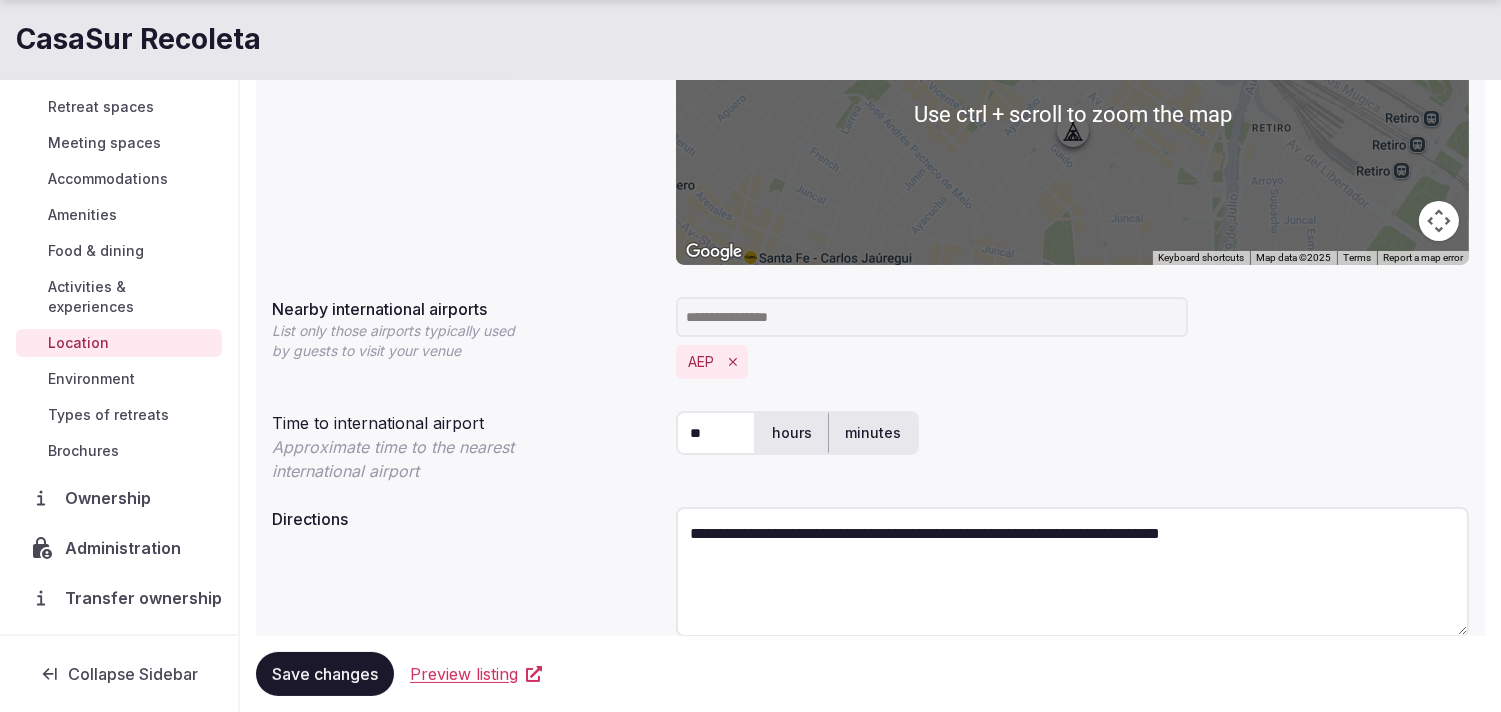 scroll, scrollTop: 482, scrollLeft: 0, axis: vertical 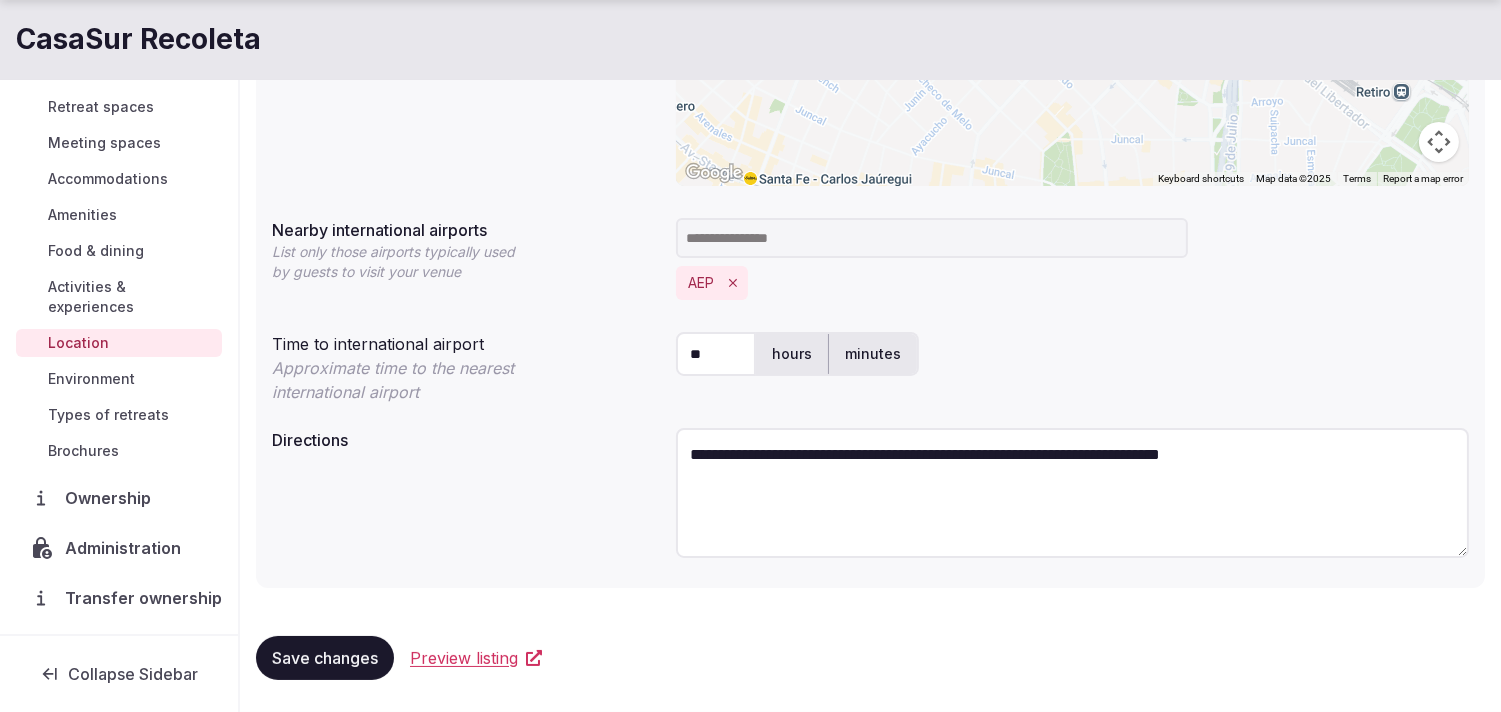 click on "Environment" at bounding box center [91, 379] 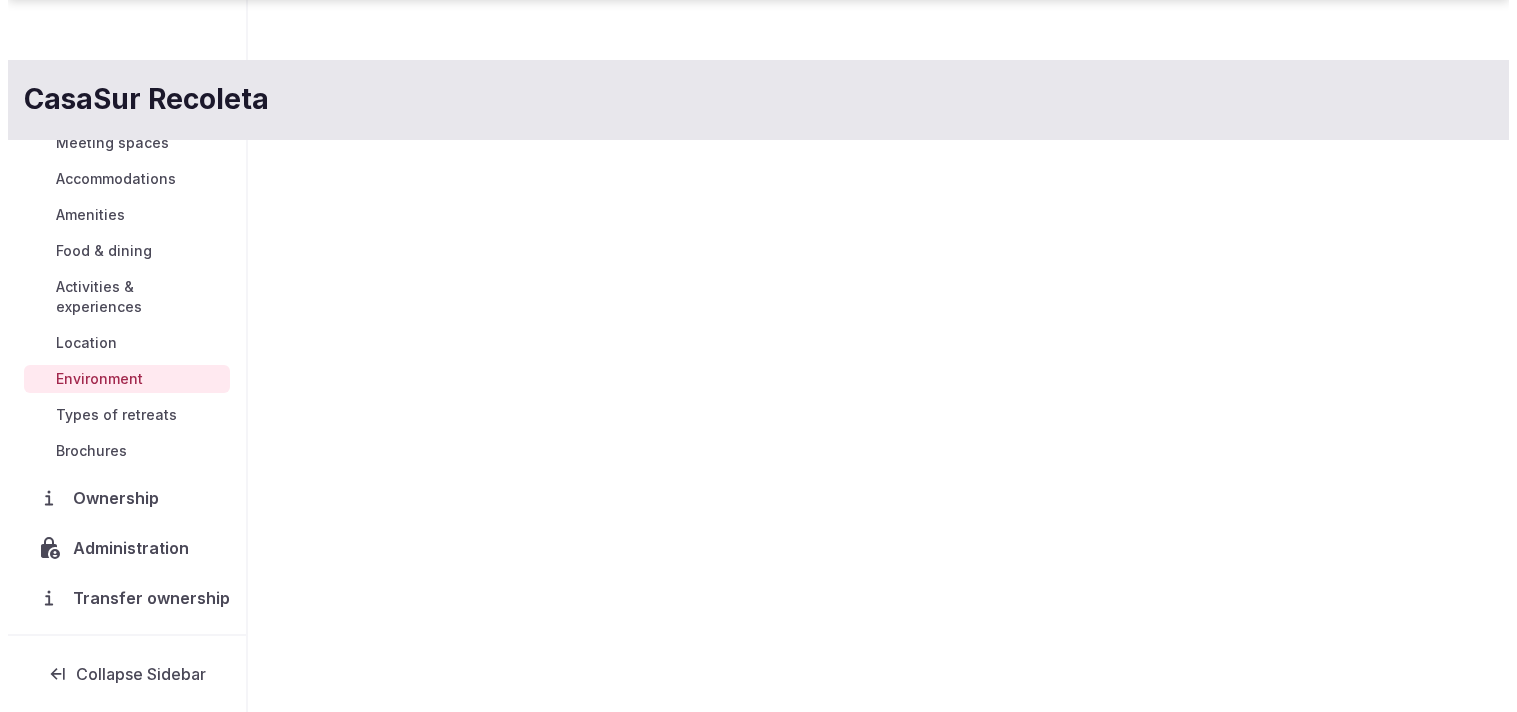 scroll, scrollTop: 0, scrollLeft: 0, axis: both 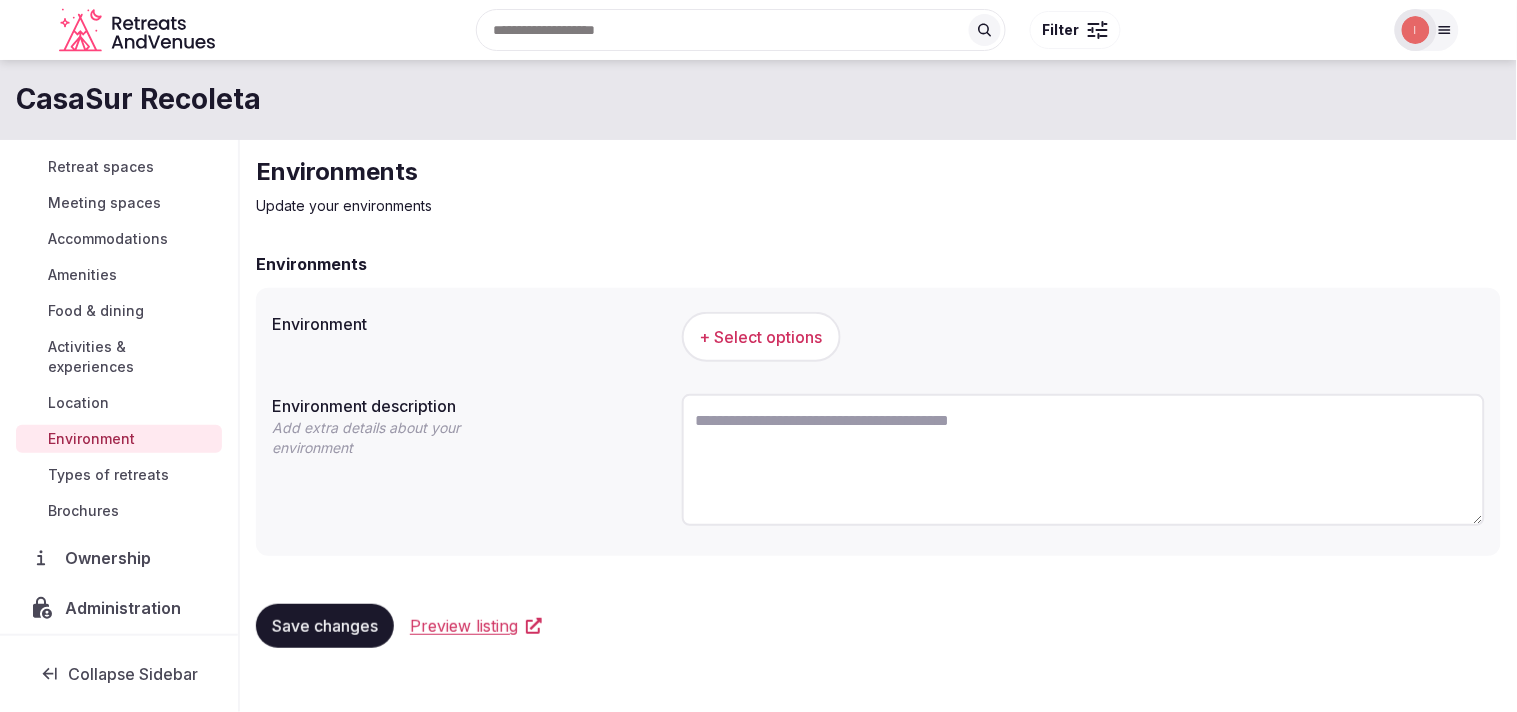 click on "+ Select options" at bounding box center (761, 337) 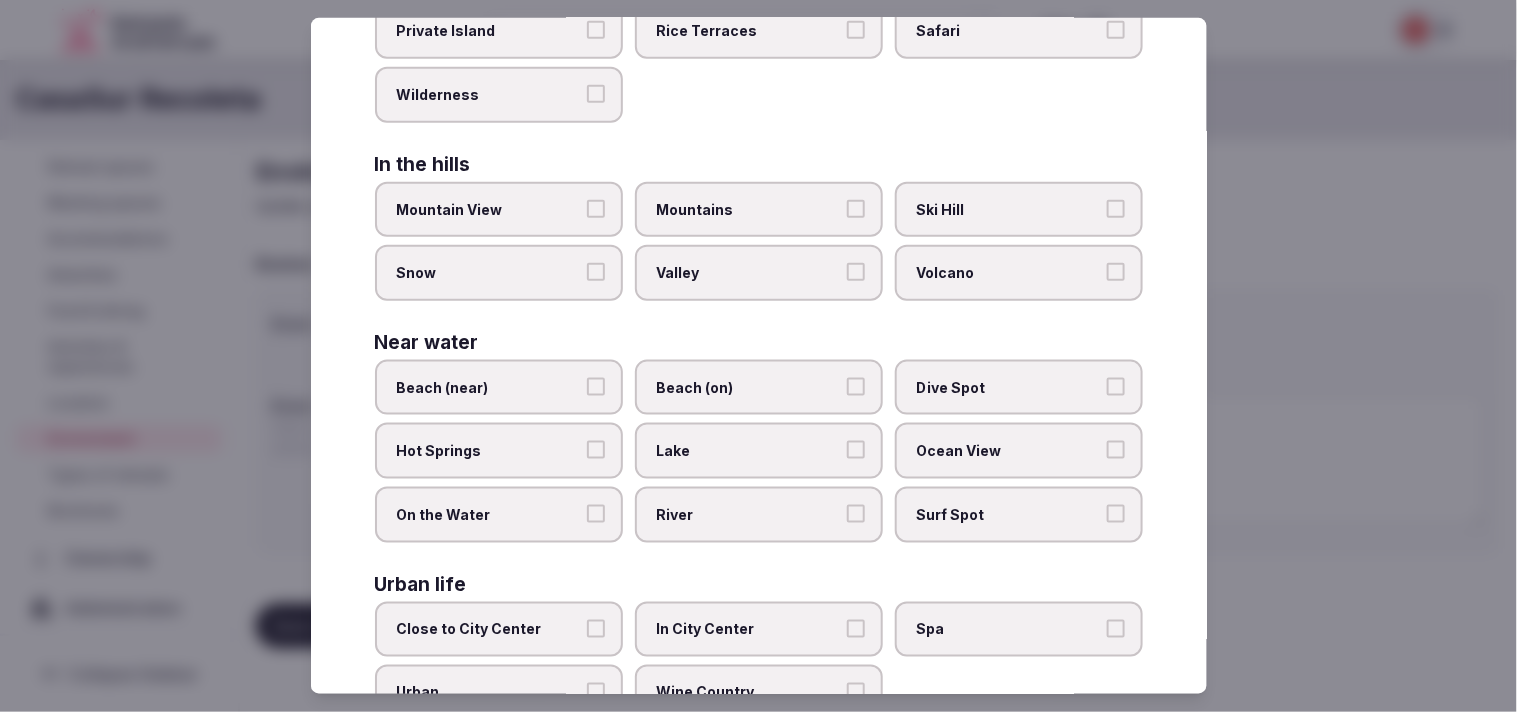 scroll, scrollTop: 447, scrollLeft: 0, axis: vertical 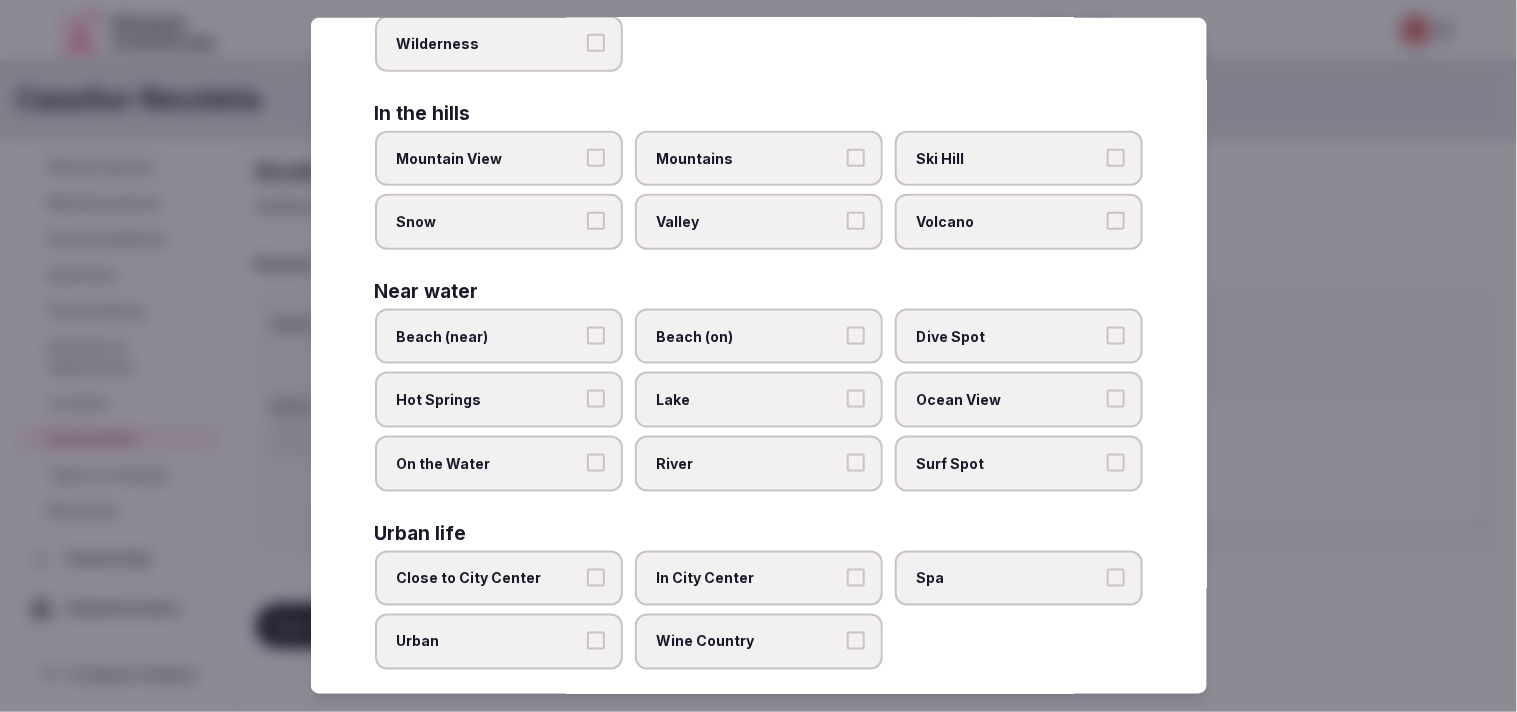 click on "Urban" at bounding box center [596, 641] 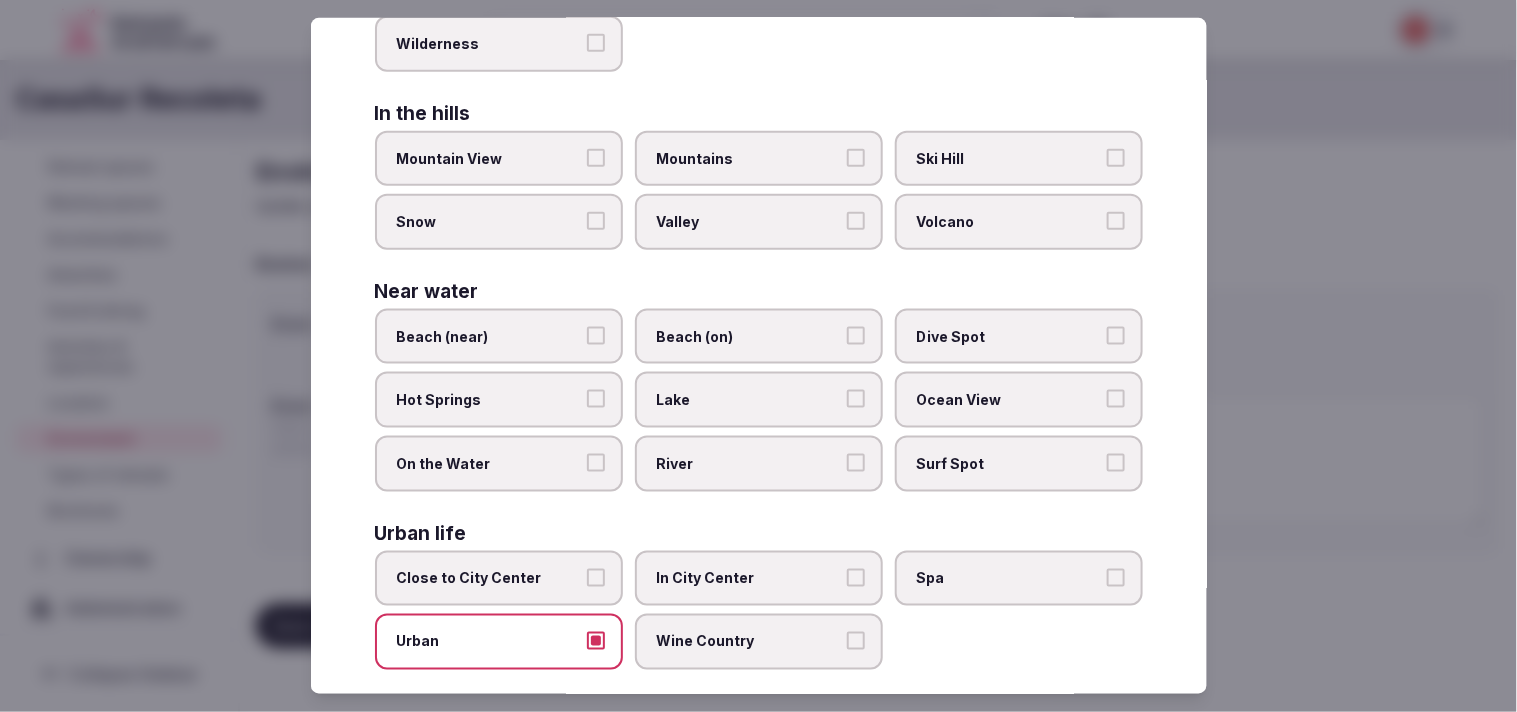 click on "In City Center" at bounding box center (759, 578) 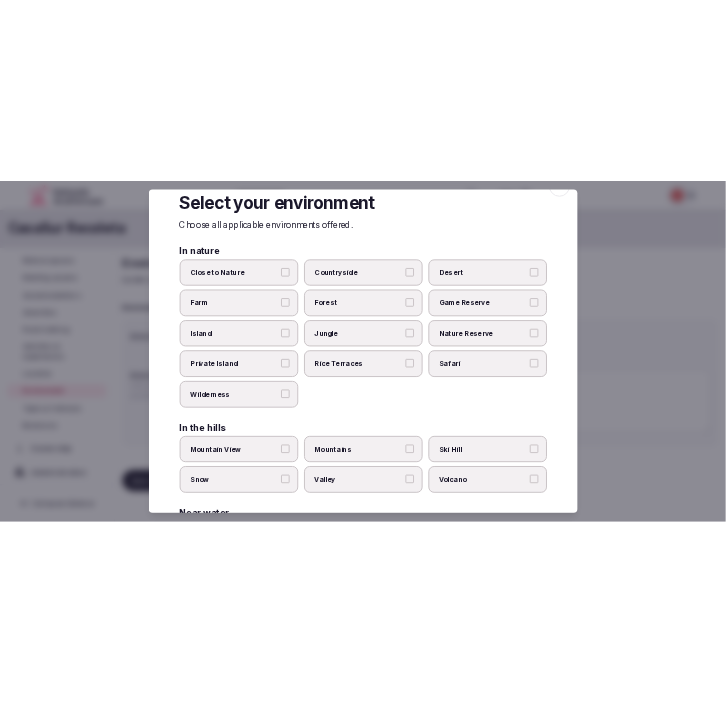 scroll, scrollTop: 0, scrollLeft: 0, axis: both 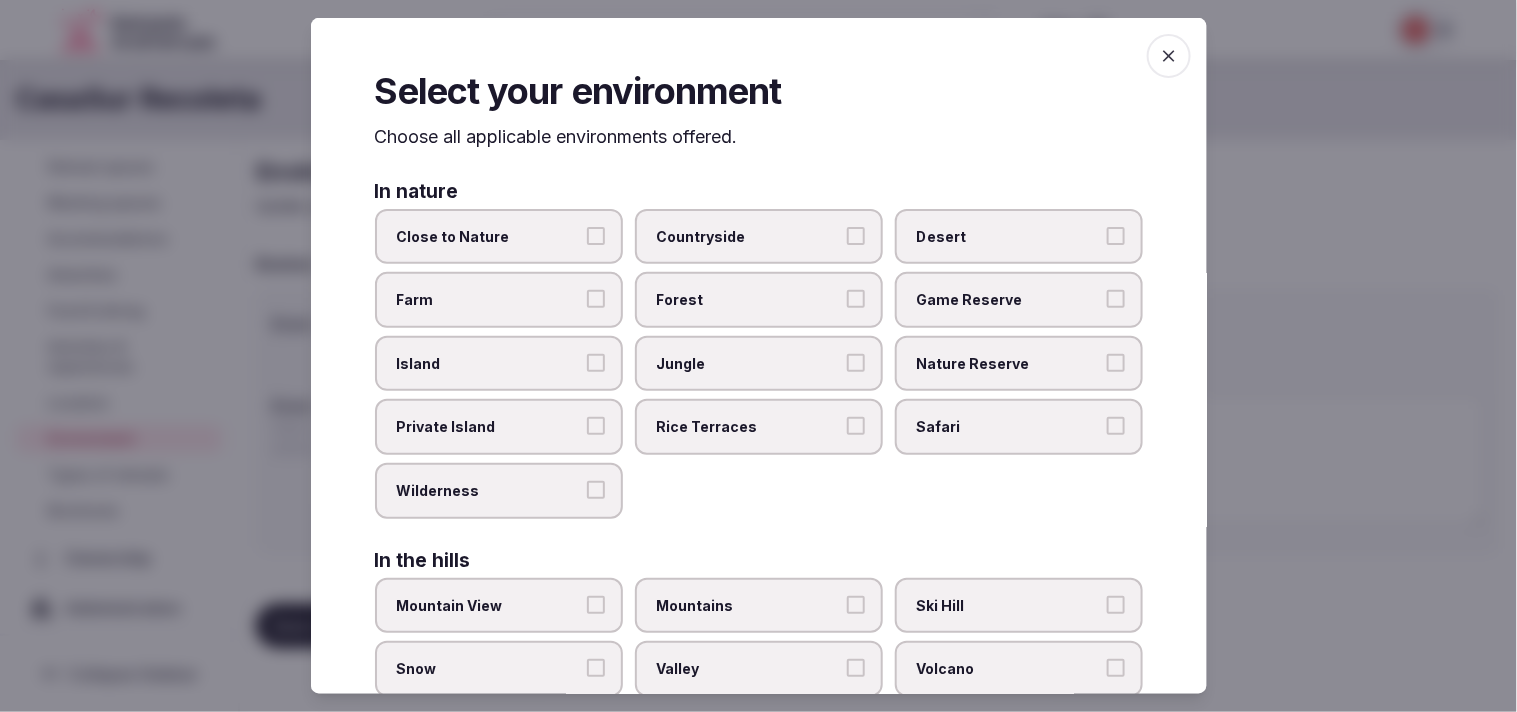 click at bounding box center (1169, 56) 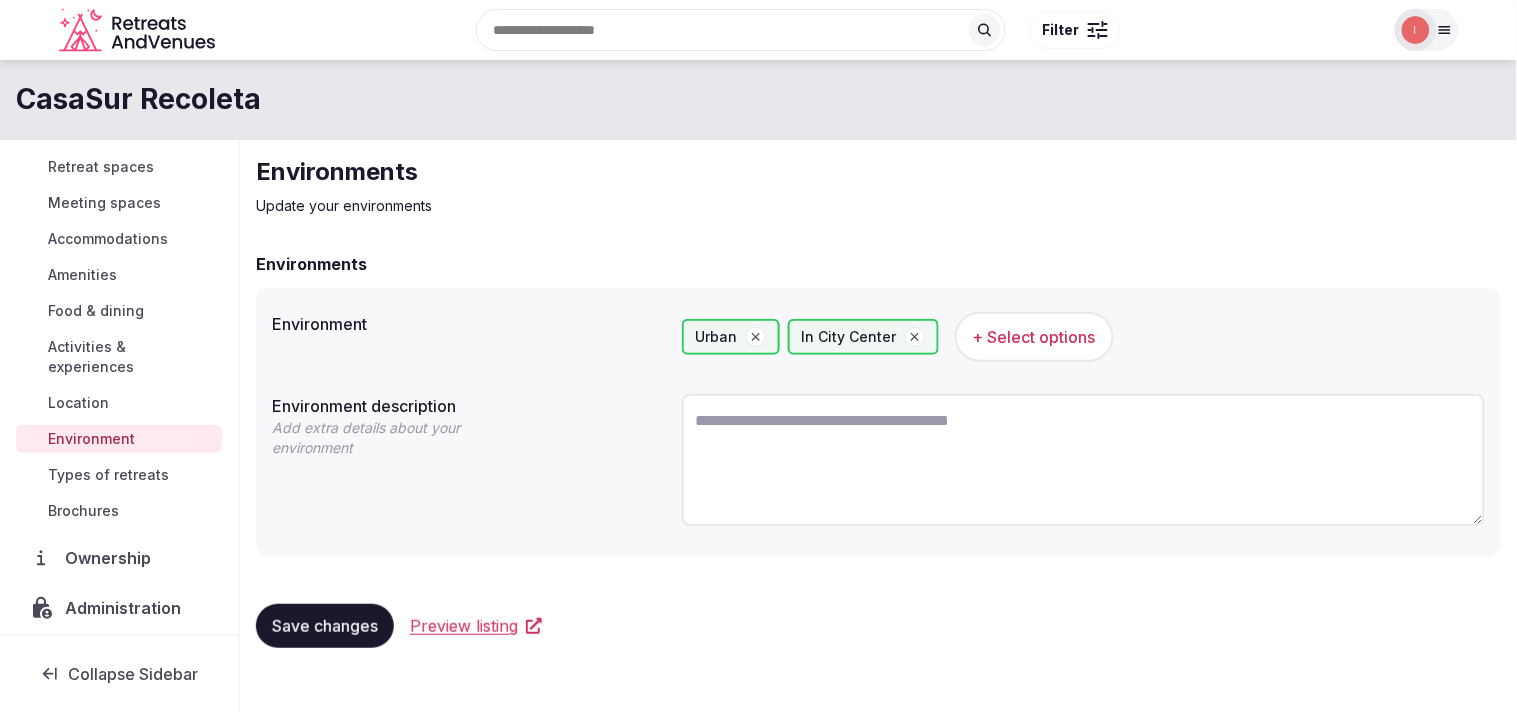 click on "Save changes" at bounding box center [325, 626] 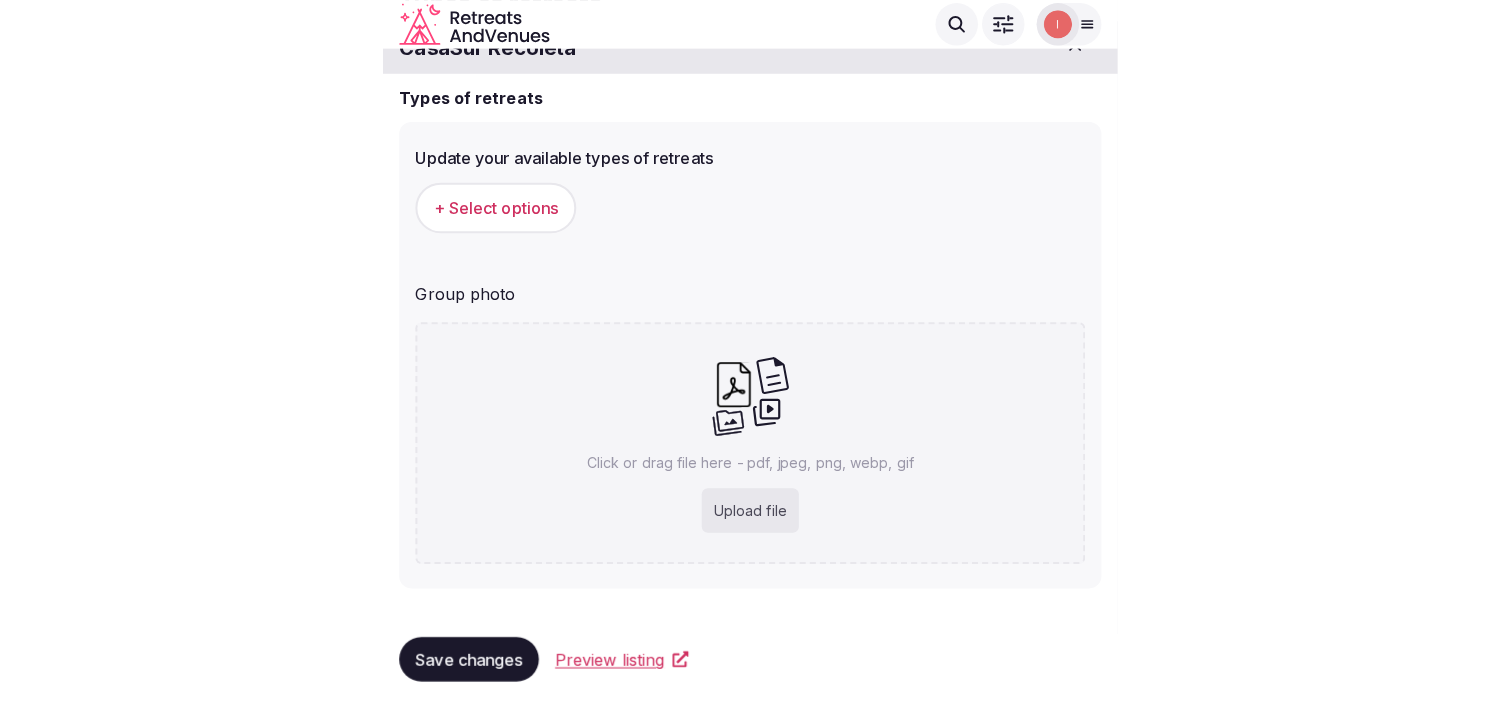 scroll, scrollTop: 0, scrollLeft: 0, axis: both 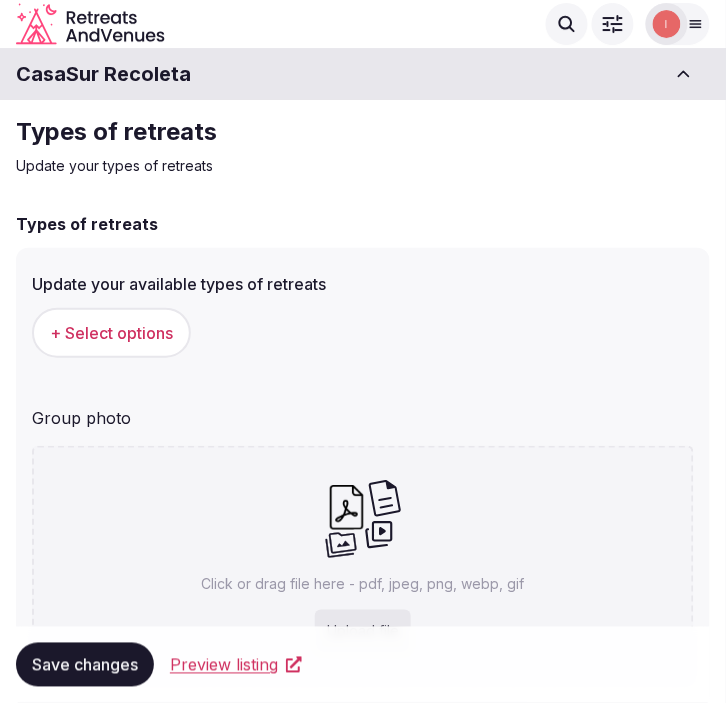 click on "CasaSur Recoleta" at bounding box center [103, 74] 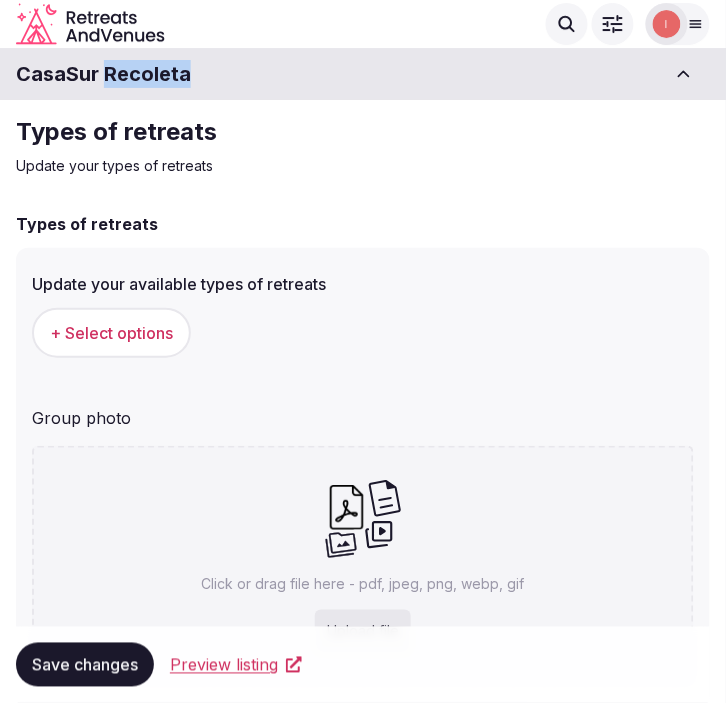 click on "CasaSur Recoleta" at bounding box center [103, 74] 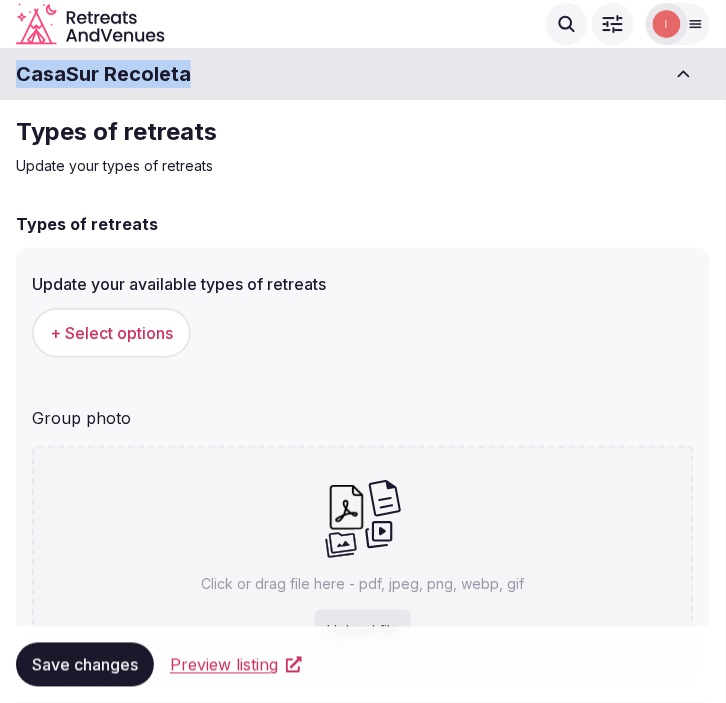 click on "CasaSur Recoleta" at bounding box center (103, 74) 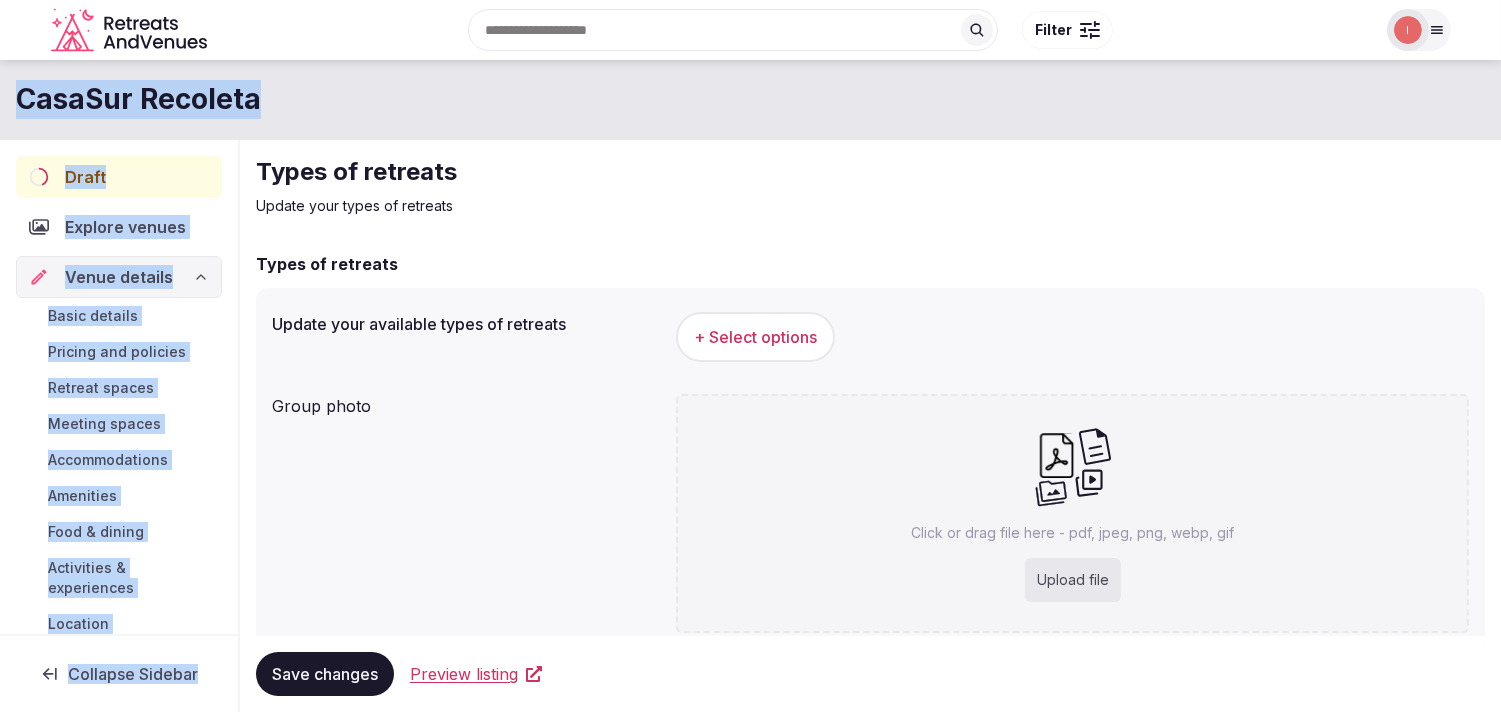 click on "Activities & experiences" at bounding box center (131, 578) 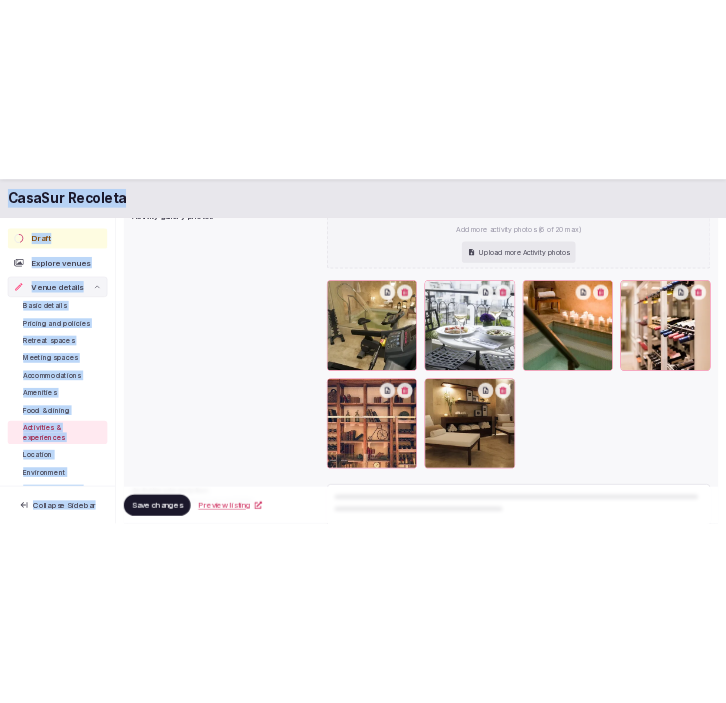 scroll, scrollTop: 333, scrollLeft: 0, axis: vertical 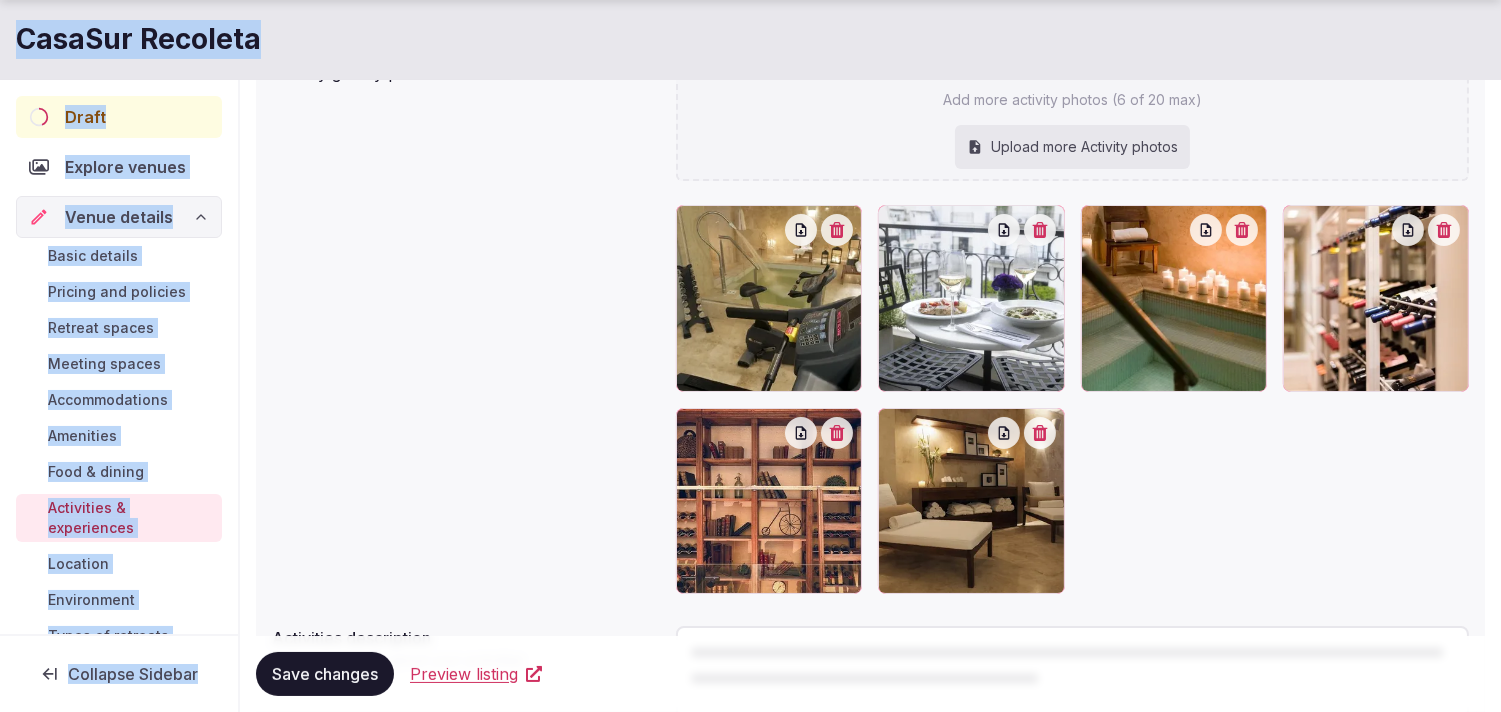 click at bounding box center (837, 230) 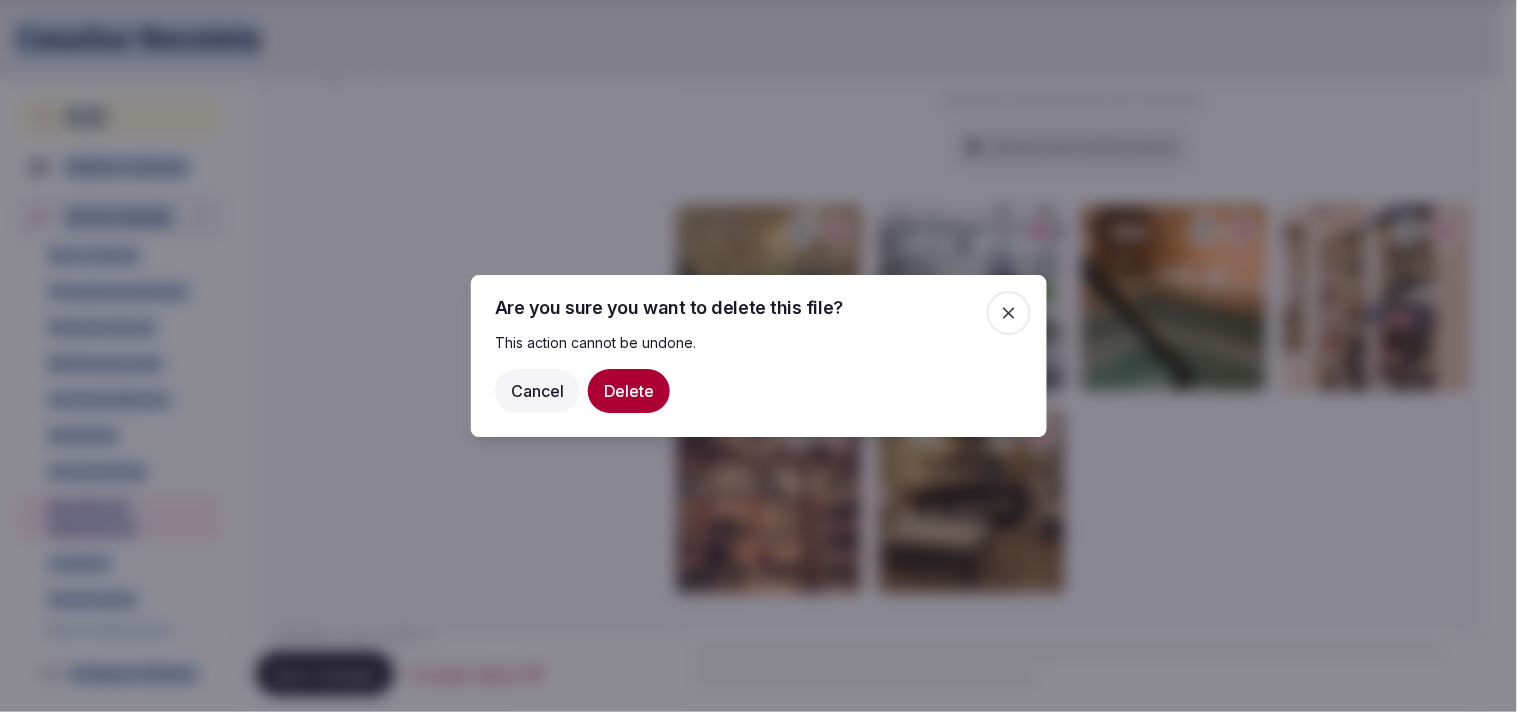 click on "Delete" at bounding box center (629, 391) 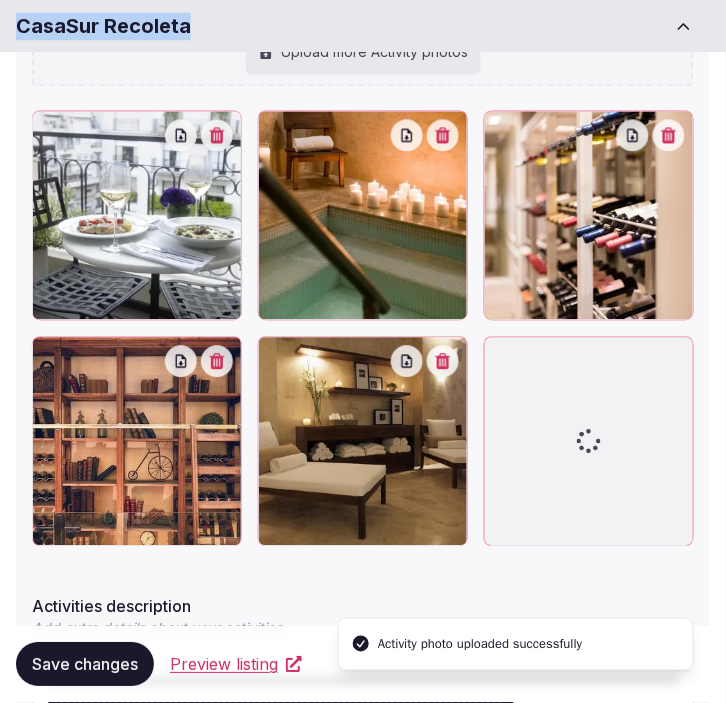scroll, scrollTop: 656, scrollLeft: 0, axis: vertical 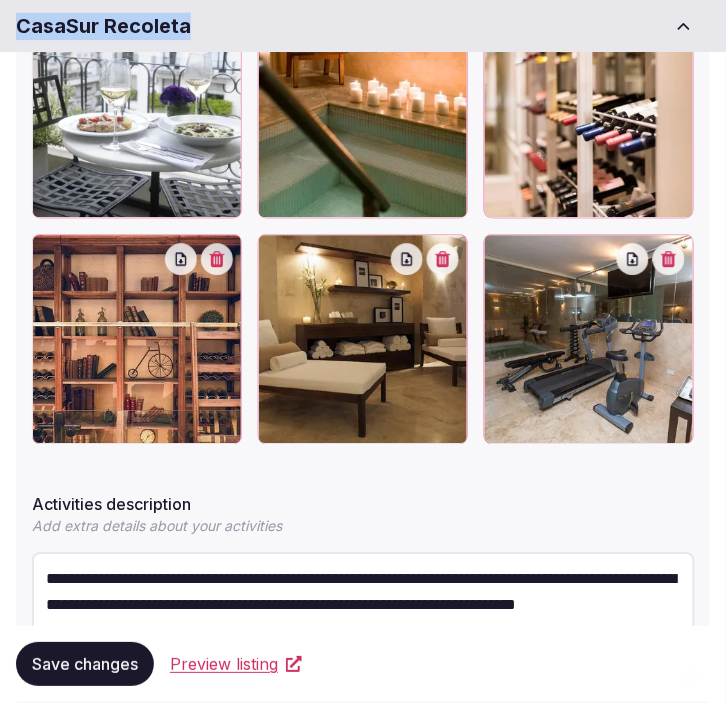 click on "Save changes" at bounding box center (85, 665) 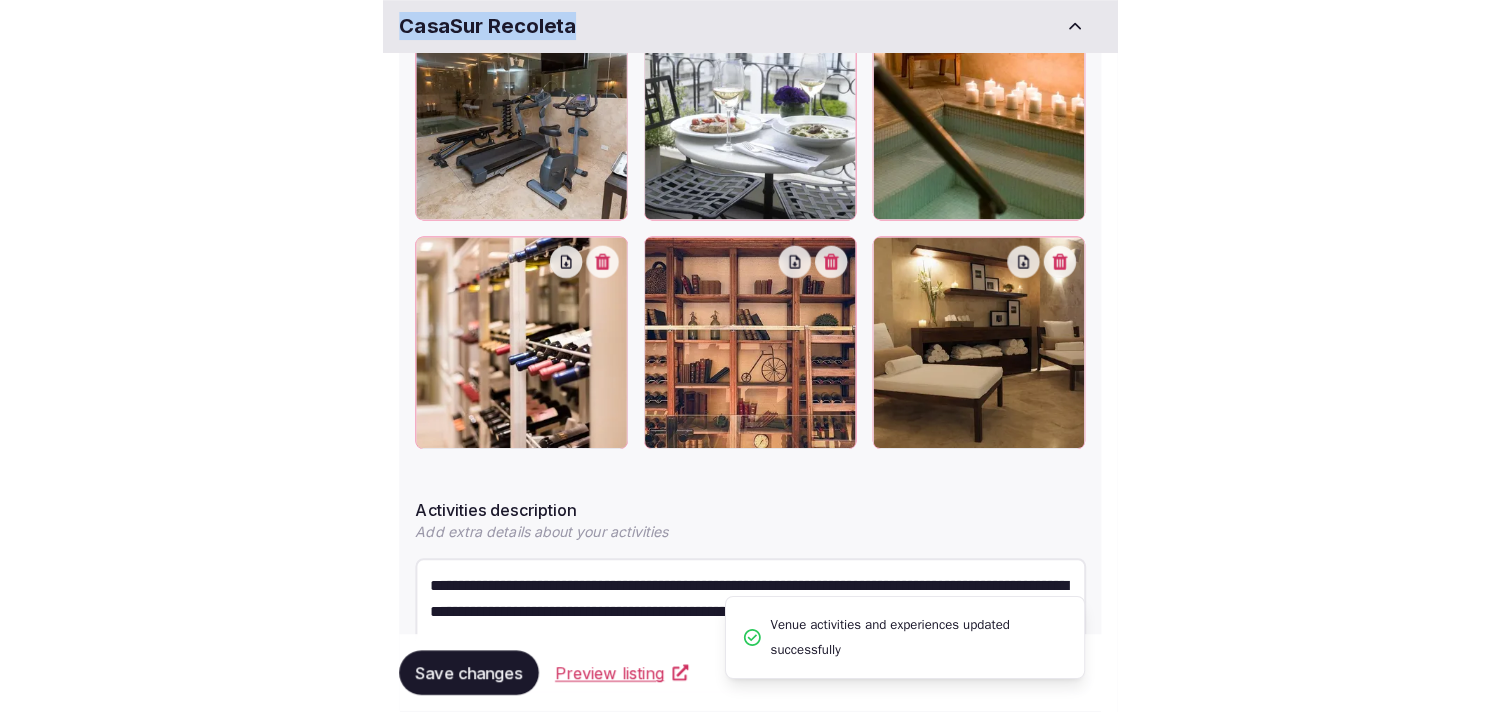 scroll, scrollTop: 546, scrollLeft: 0, axis: vertical 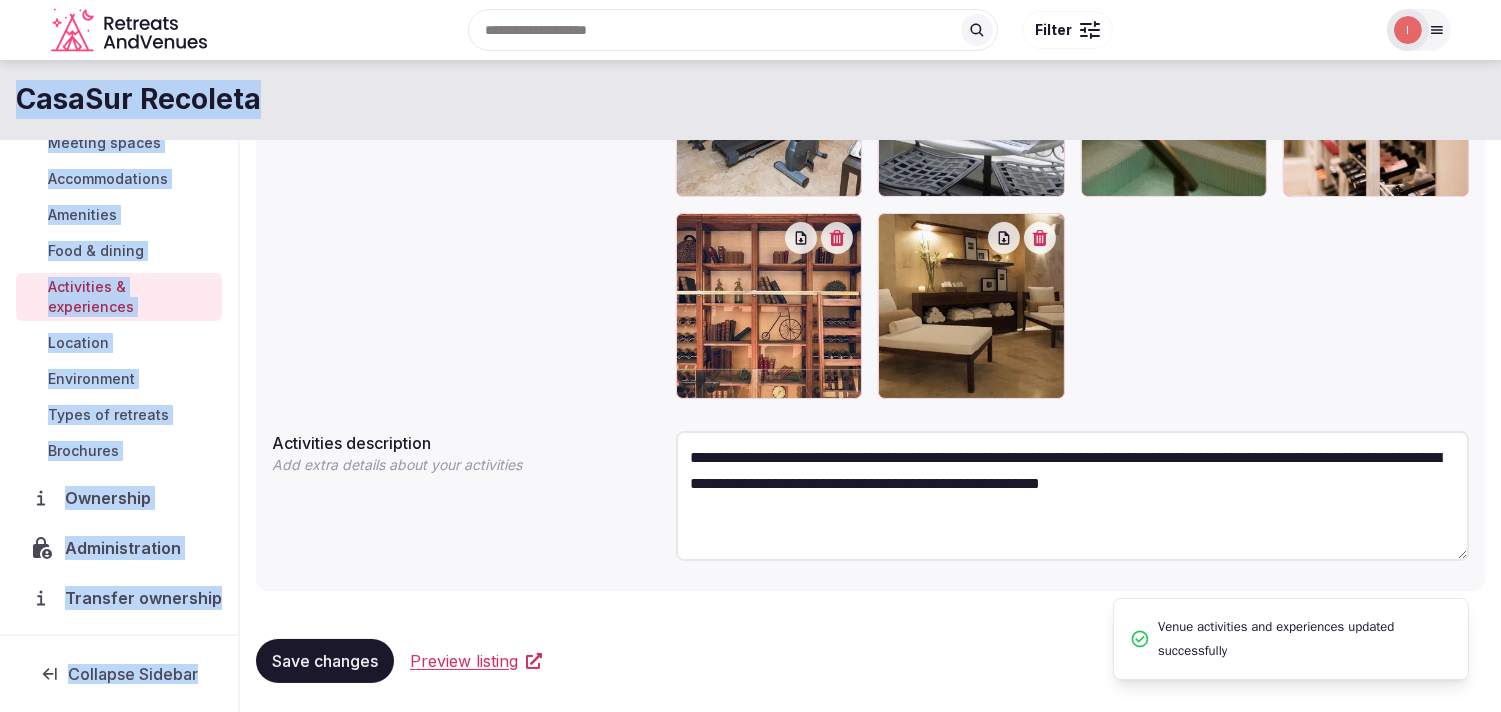 click on "Administration" at bounding box center (127, 548) 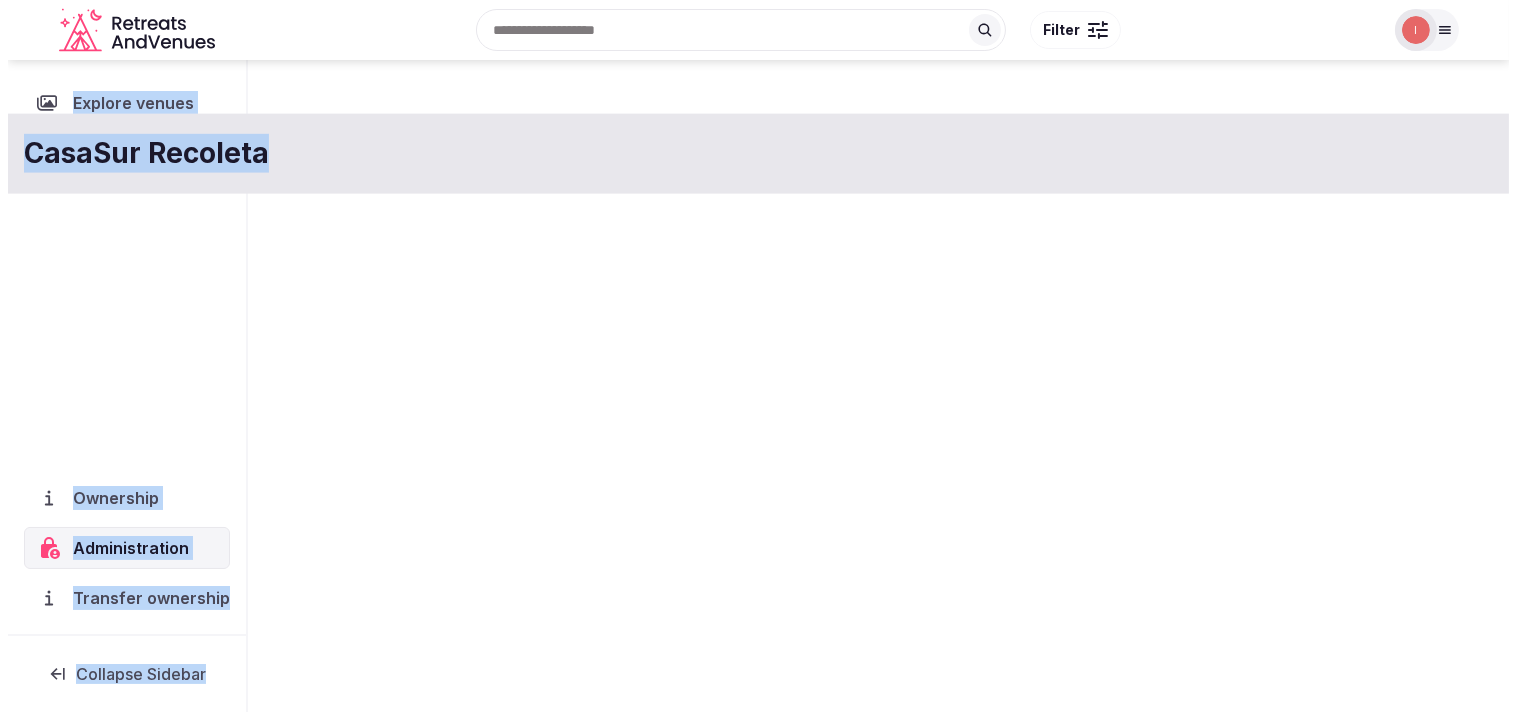 scroll, scrollTop: 0, scrollLeft: 0, axis: both 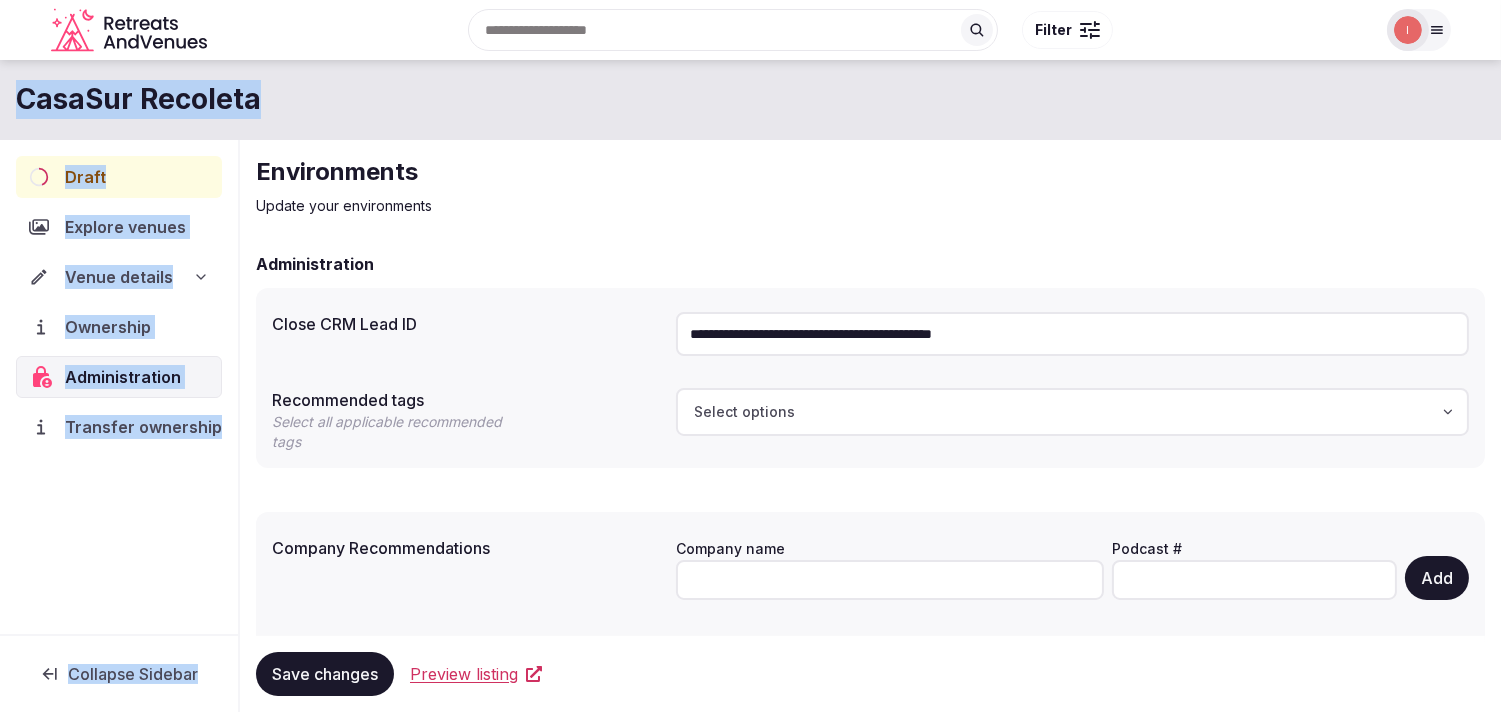 click on "CasaSur Recoleta" at bounding box center (750, 99) 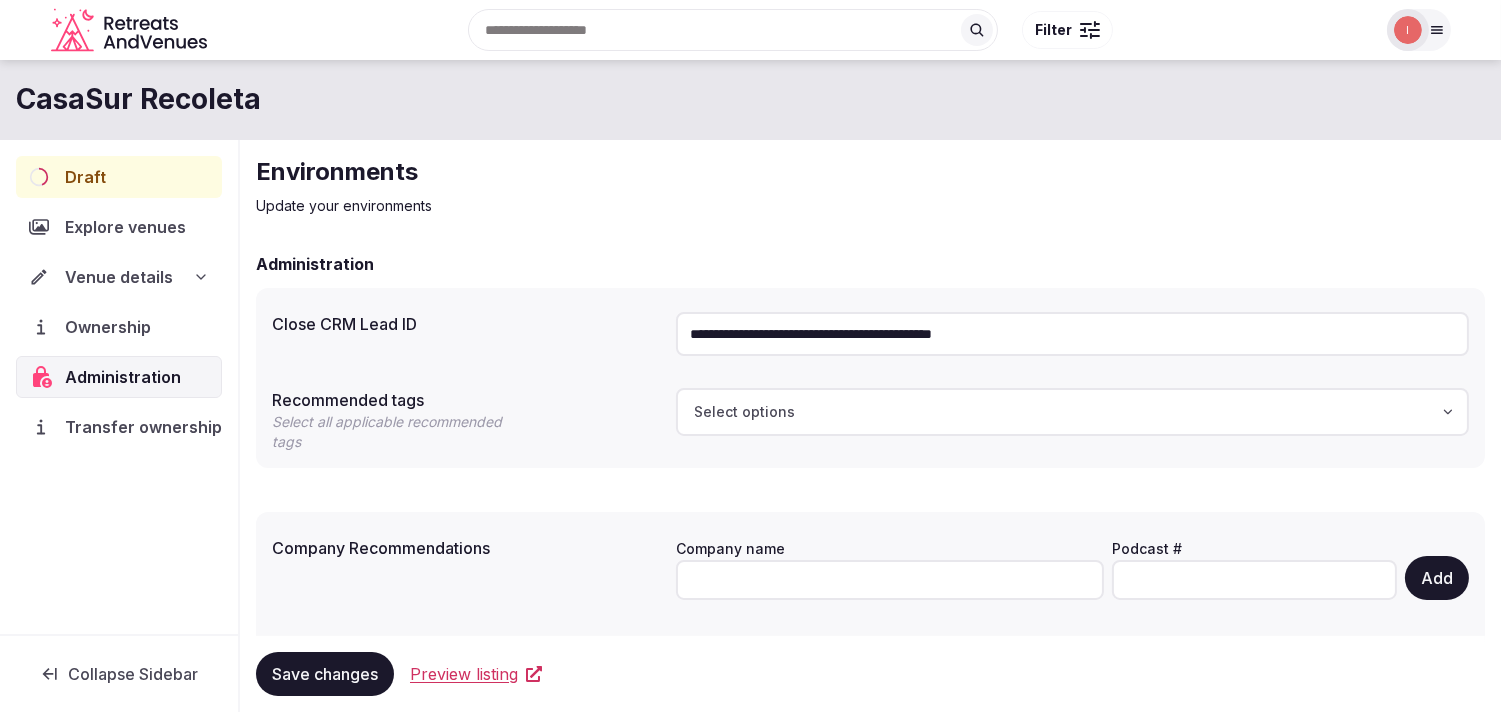 click on "Preview listing" at bounding box center [464, 674] 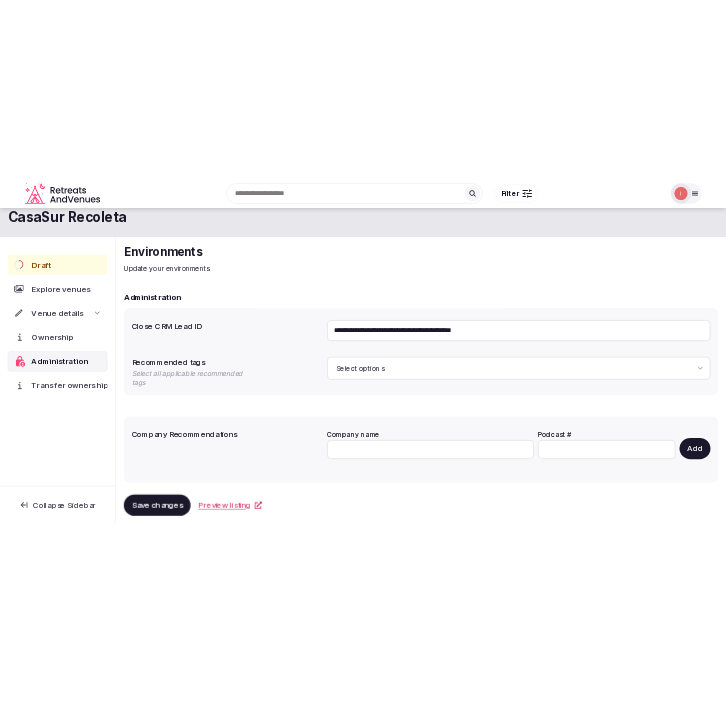 scroll, scrollTop: 0, scrollLeft: 0, axis: both 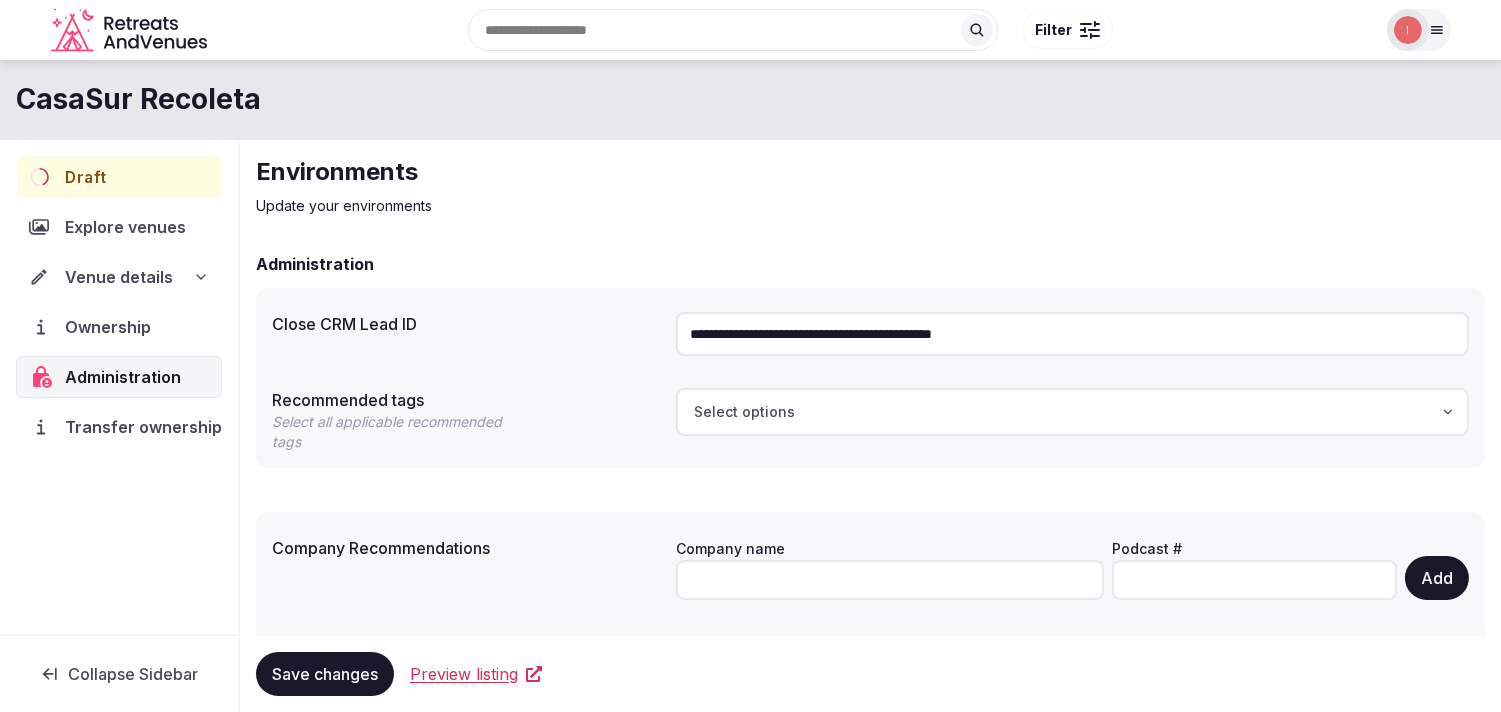 click on "Draft" at bounding box center (119, 177) 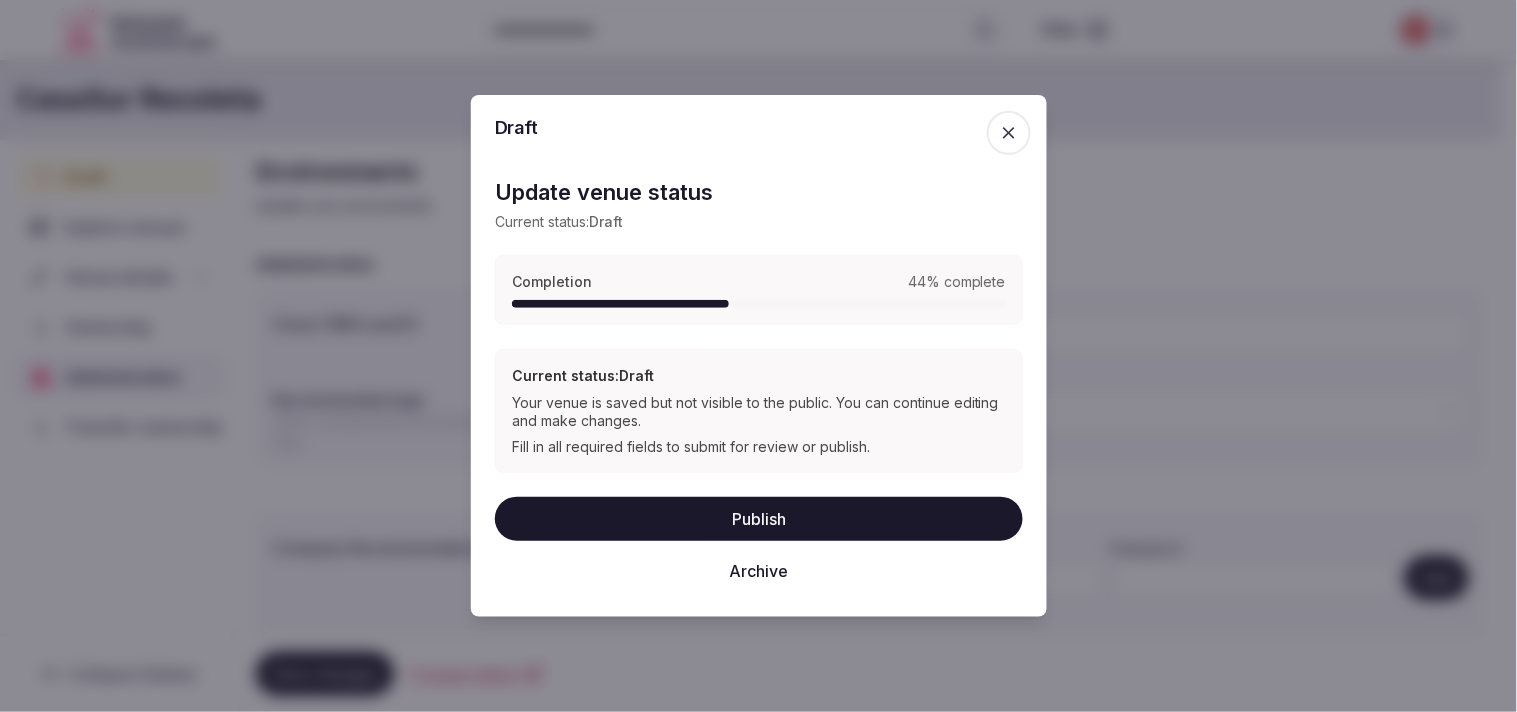 click on "Publish" at bounding box center [759, 519] 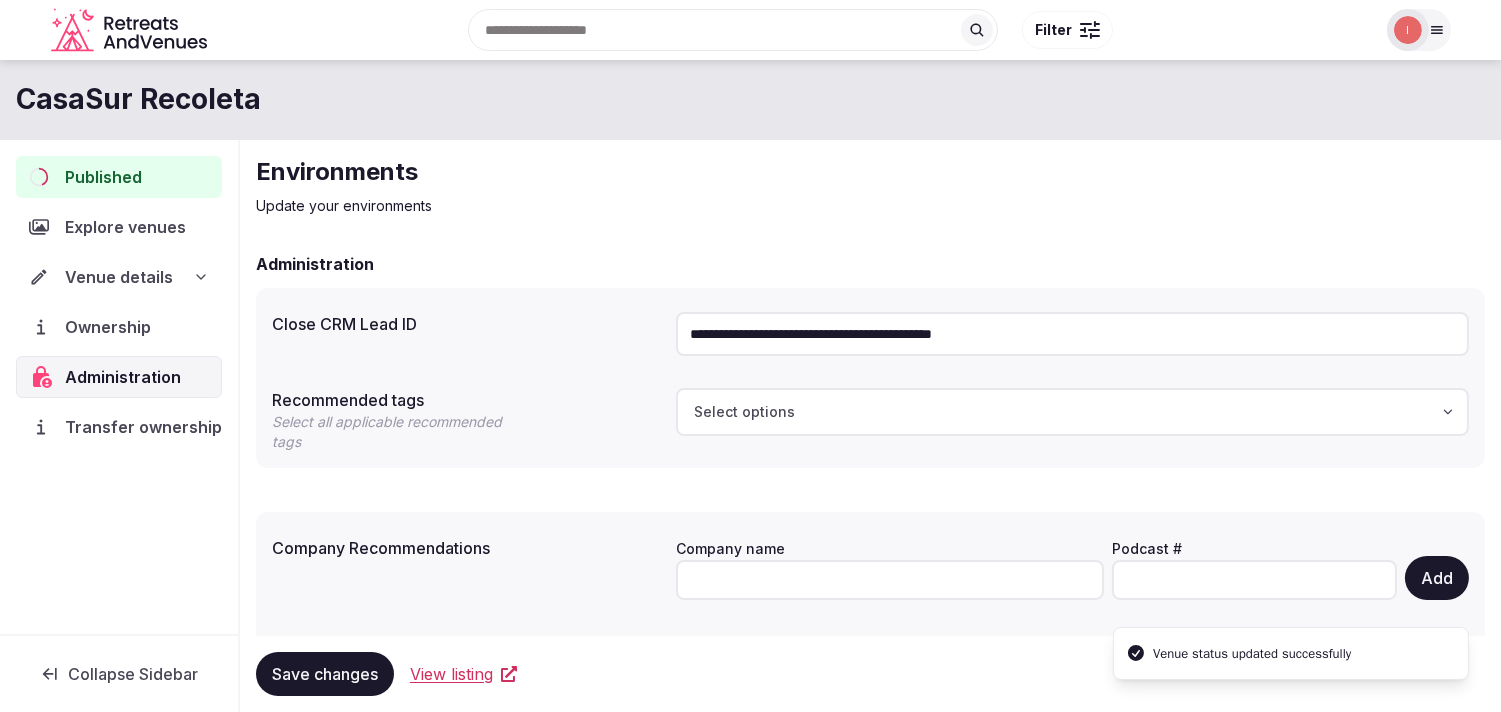 type 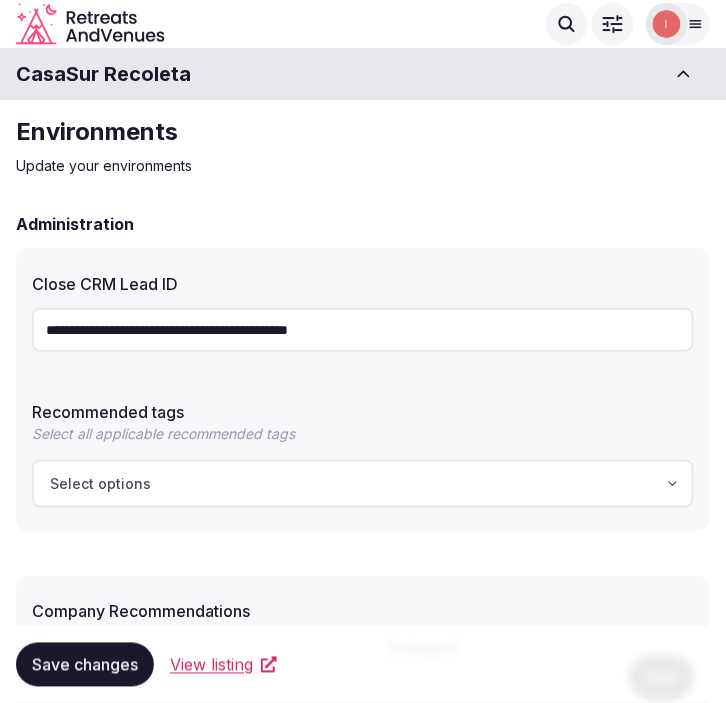 click on "Save changes" at bounding box center (85, 665) 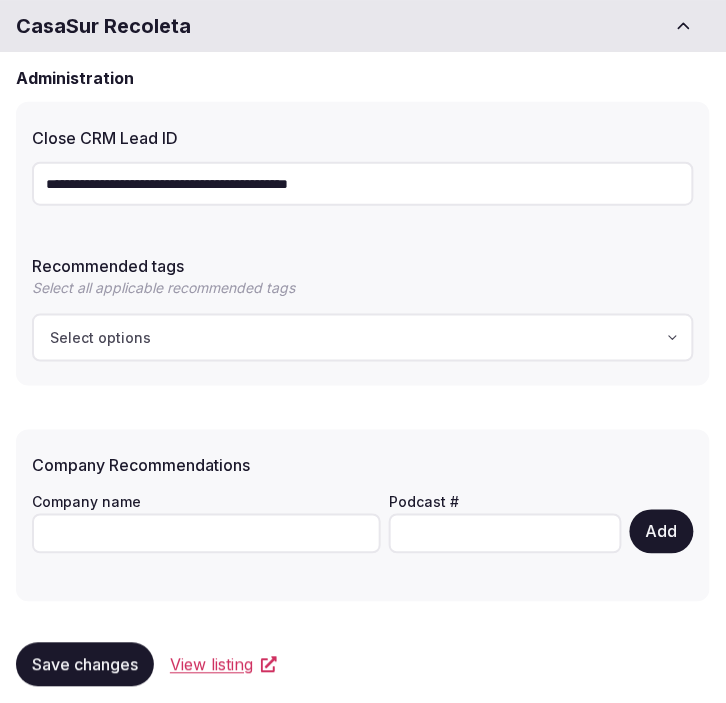 scroll, scrollTop: 166, scrollLeft: 0, axis: vertical 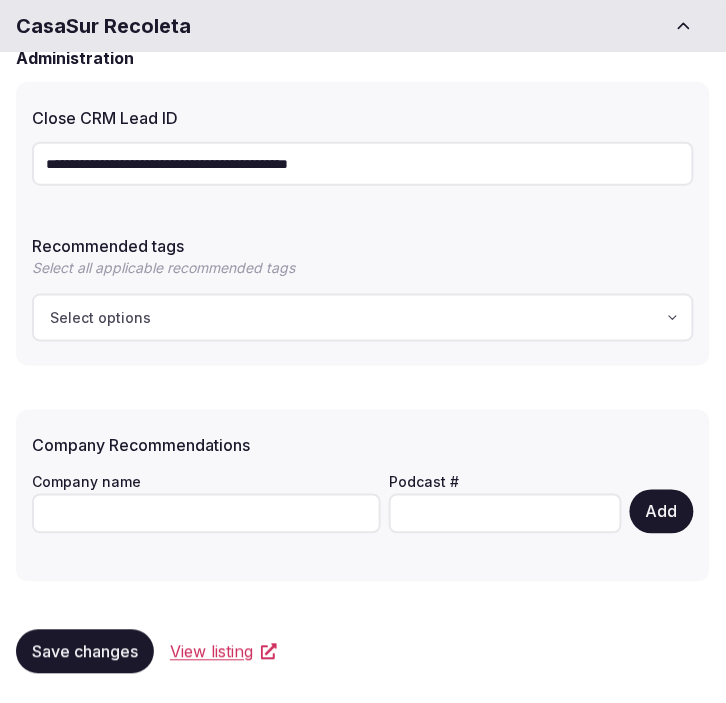 click on "Save changes" at bounding box center (85, 652) 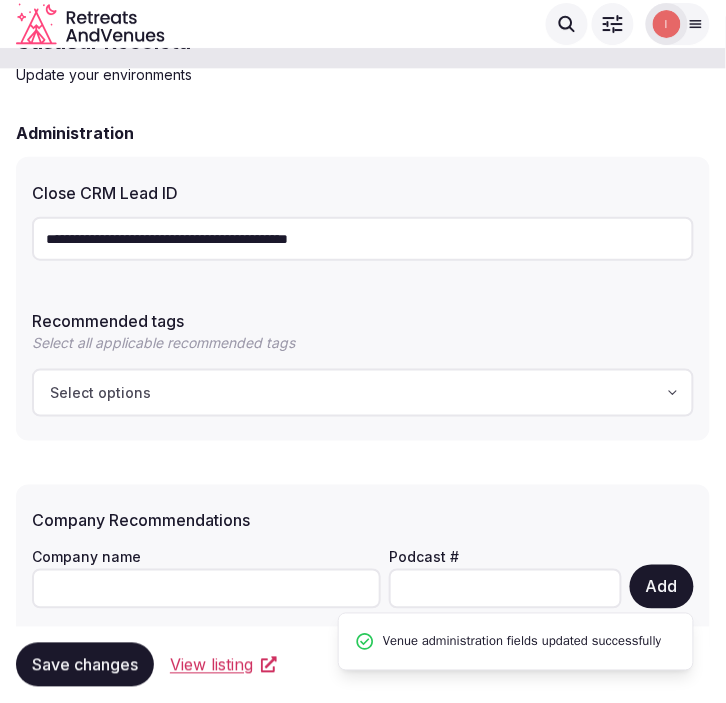 scroll, scrollTop: 0, scrollLeft: 0, axis: both 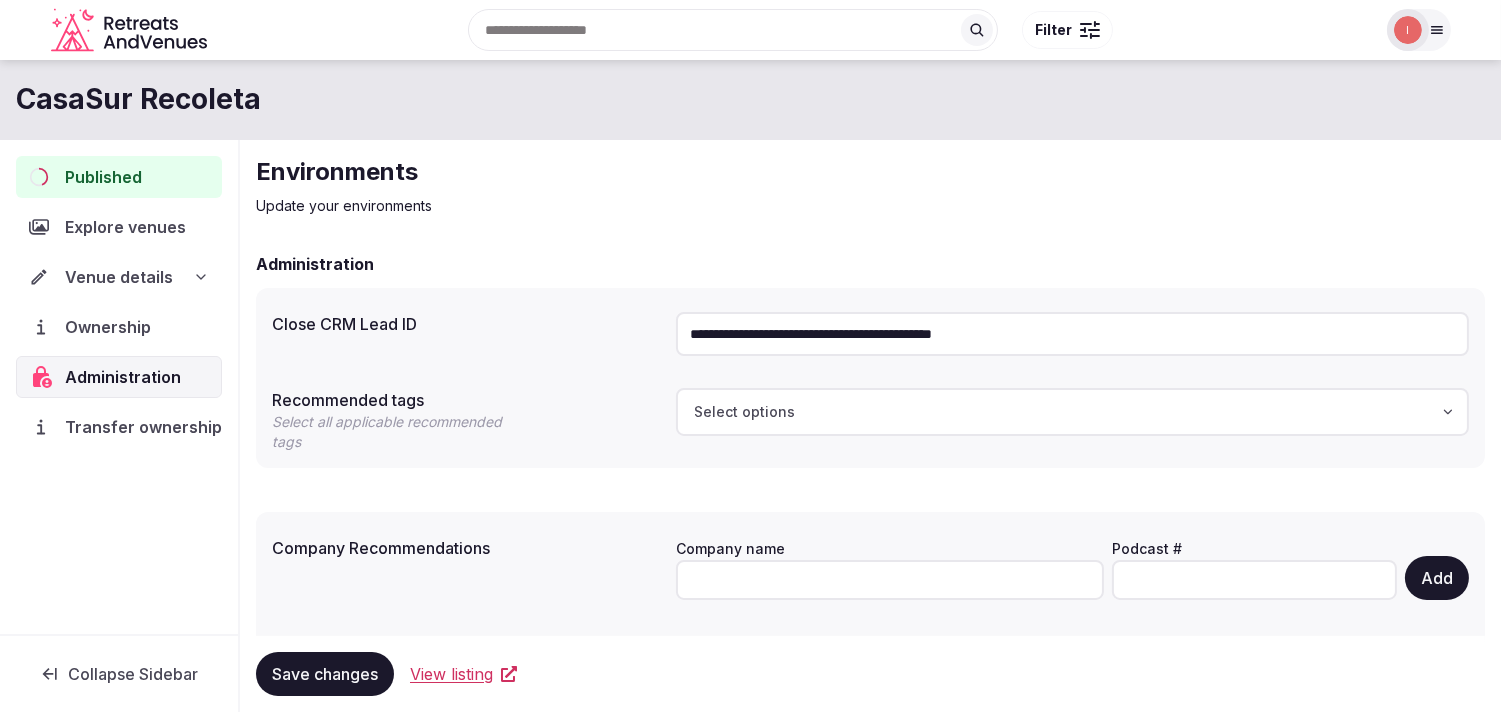 click on "Published" at bounding box center [103, 177] 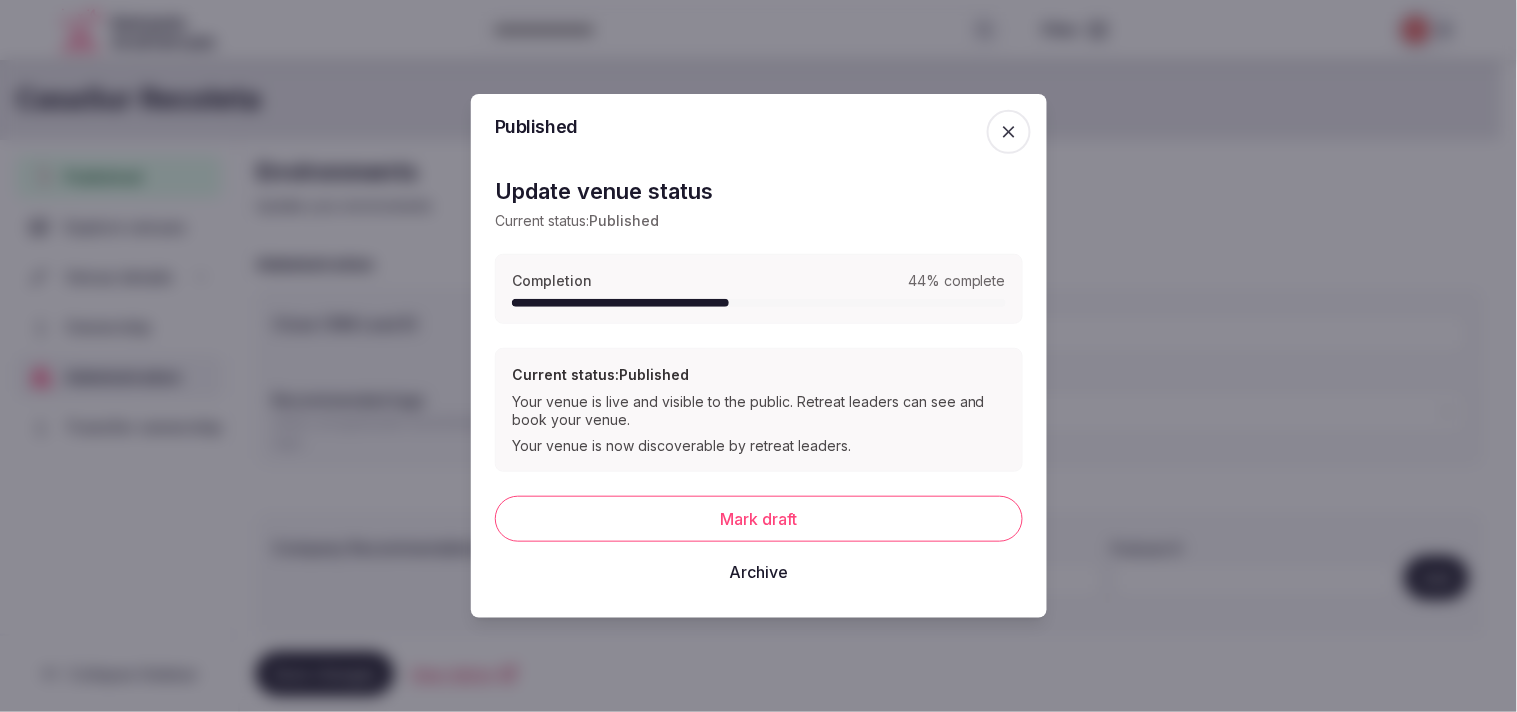 click at bounding box center (1009, 132) 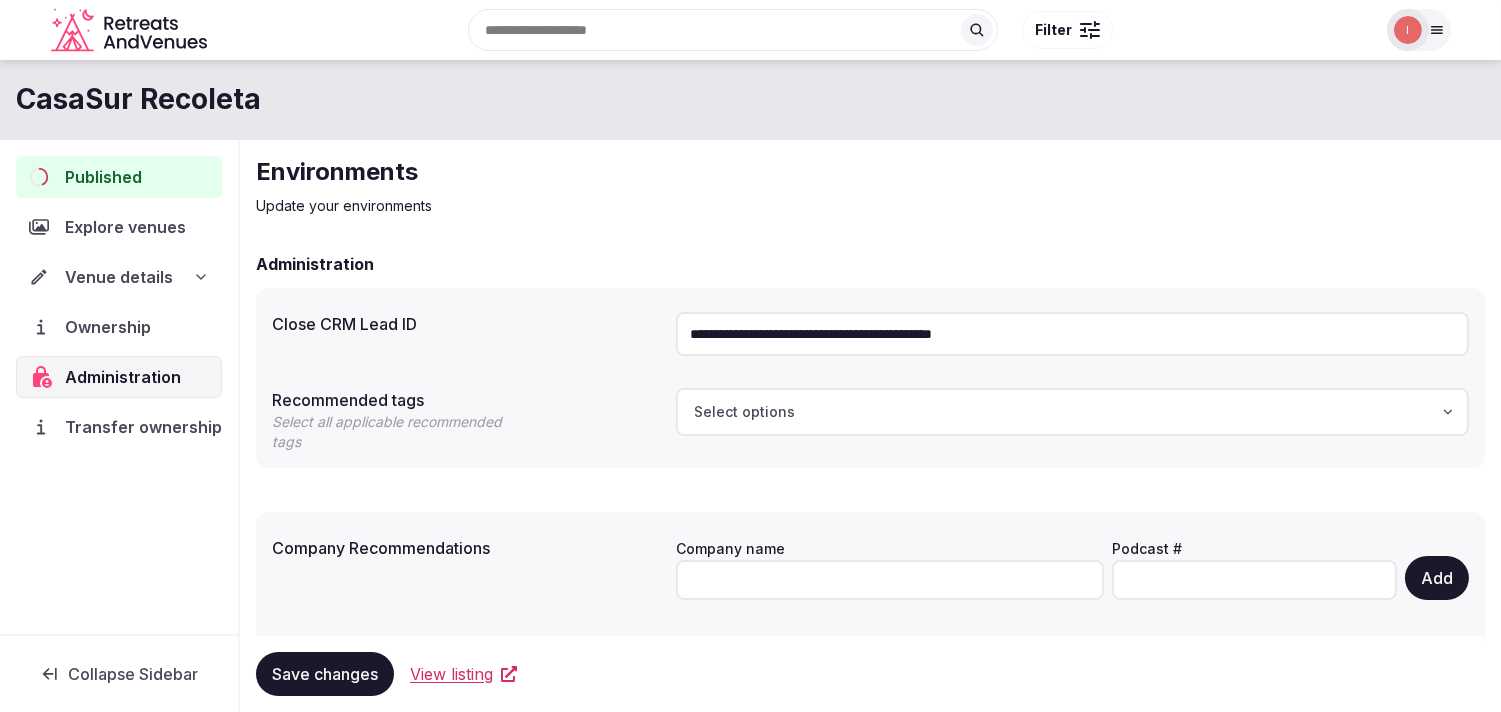 click on "Venue details" at bounding box center [119, 277] 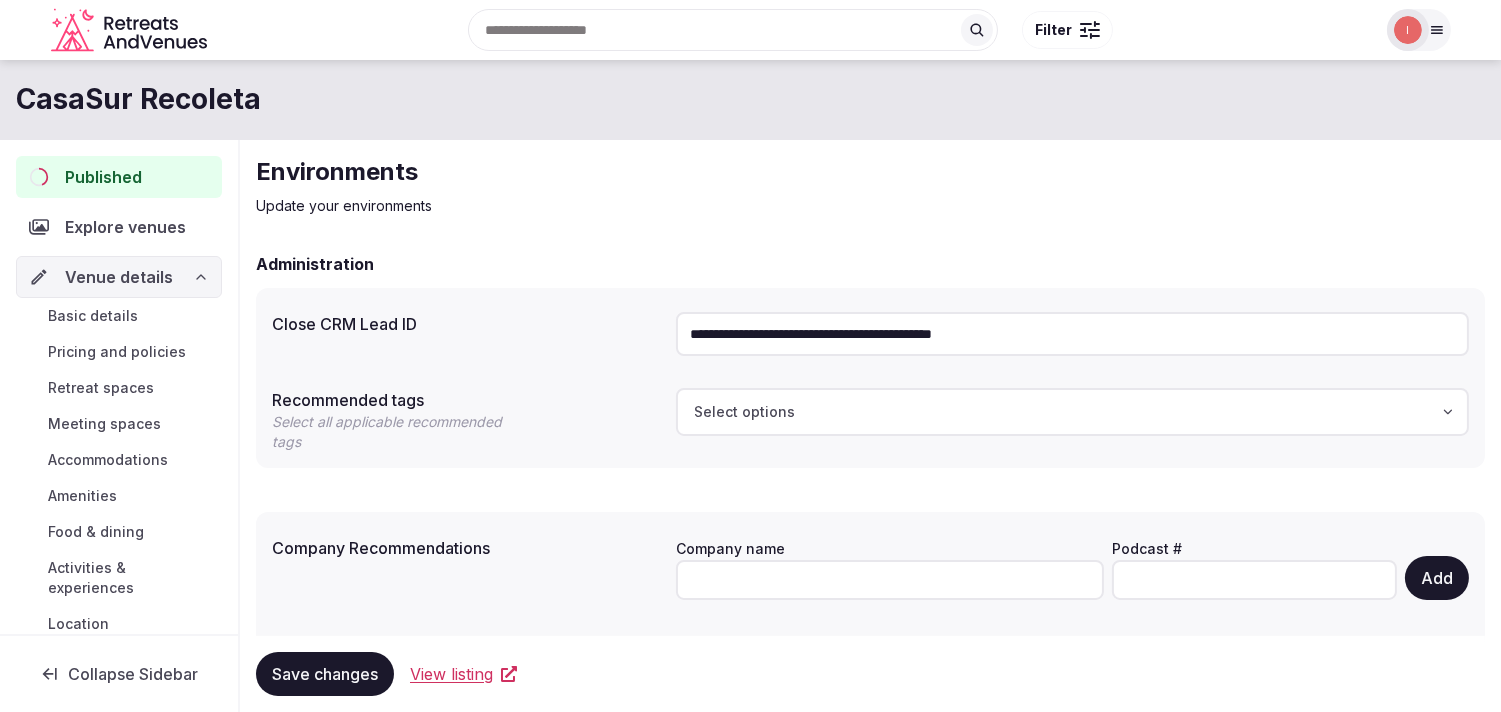 click on "Basic details" at bounding box center (93, 316) 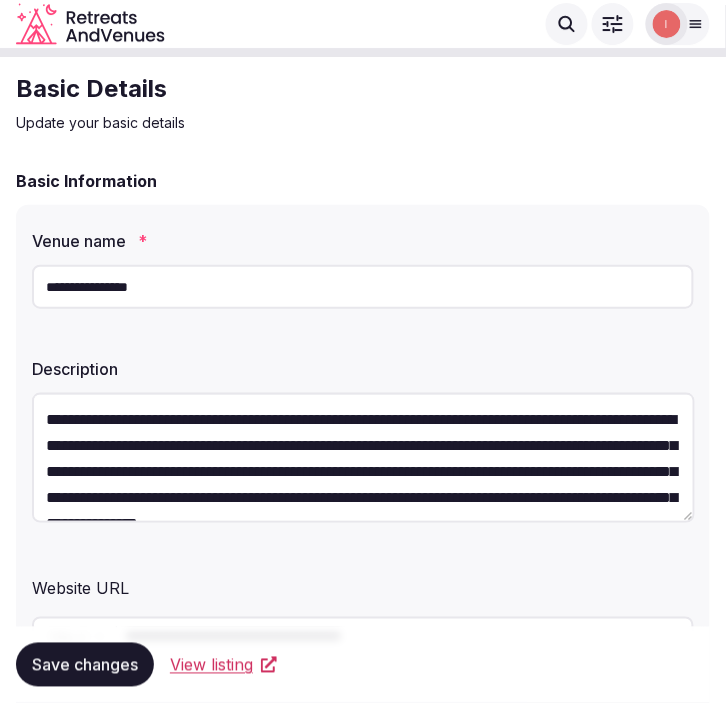 scroll, scrollTop: 111, scrollLeft: 0, axis: vertical 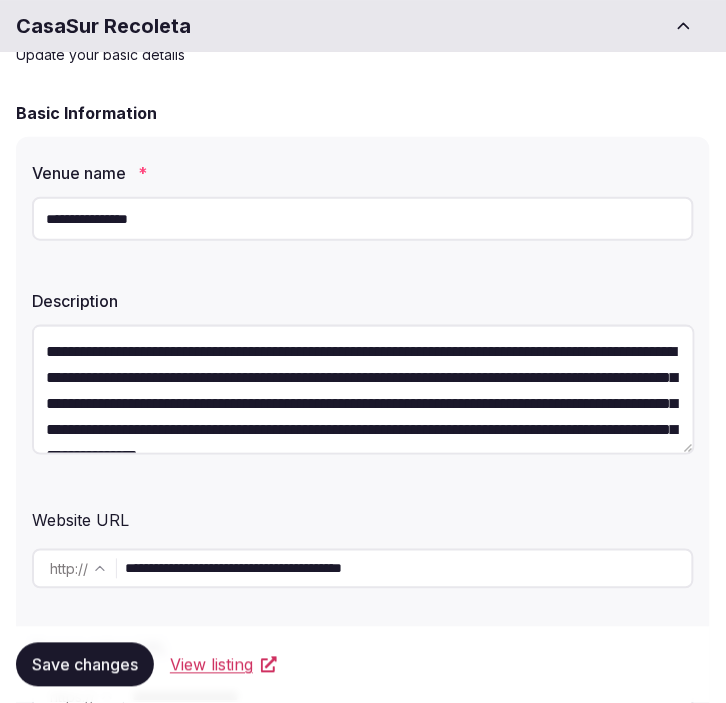 click on "**********" at bounding box center [363, 219] 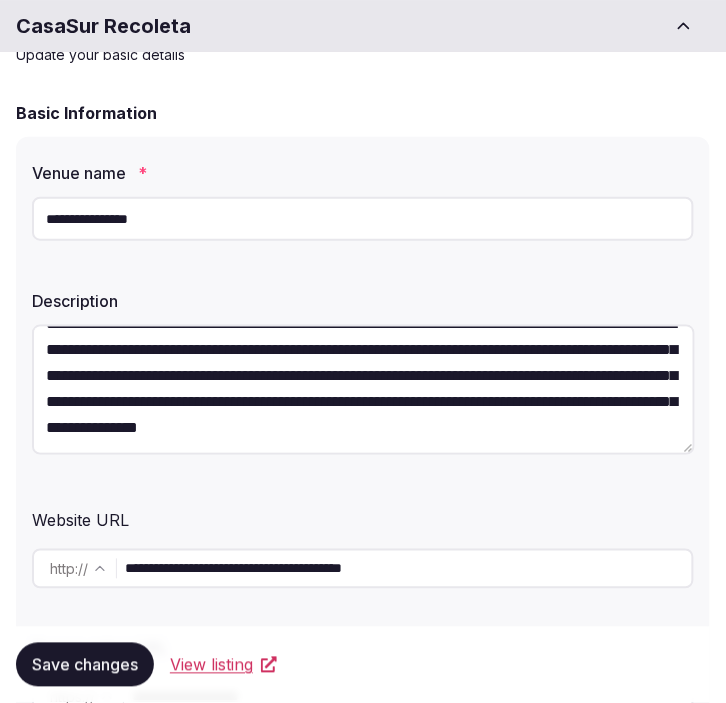 scroll, scrollTop: 52, scrollLeft: 0, axis: vertical 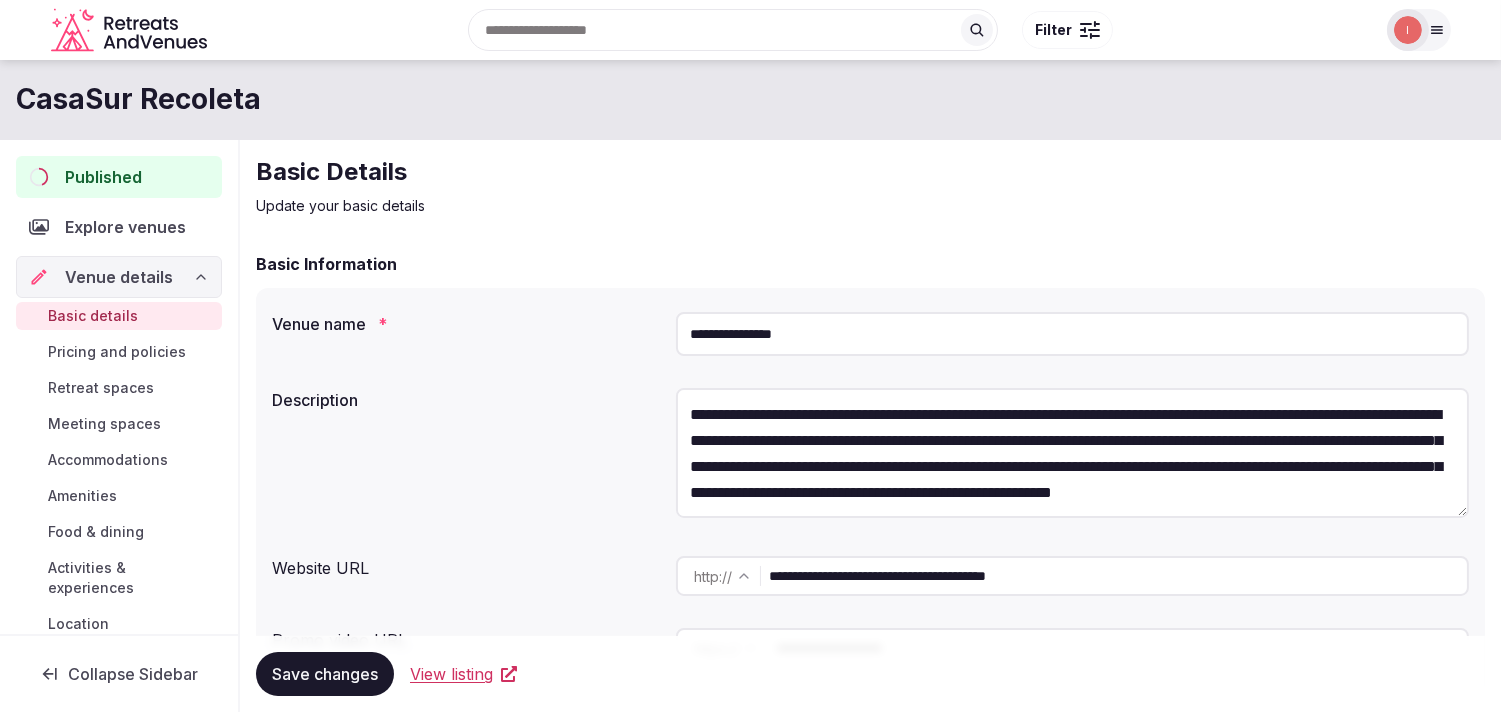 click on "Published" at bounding box center (119, 177) 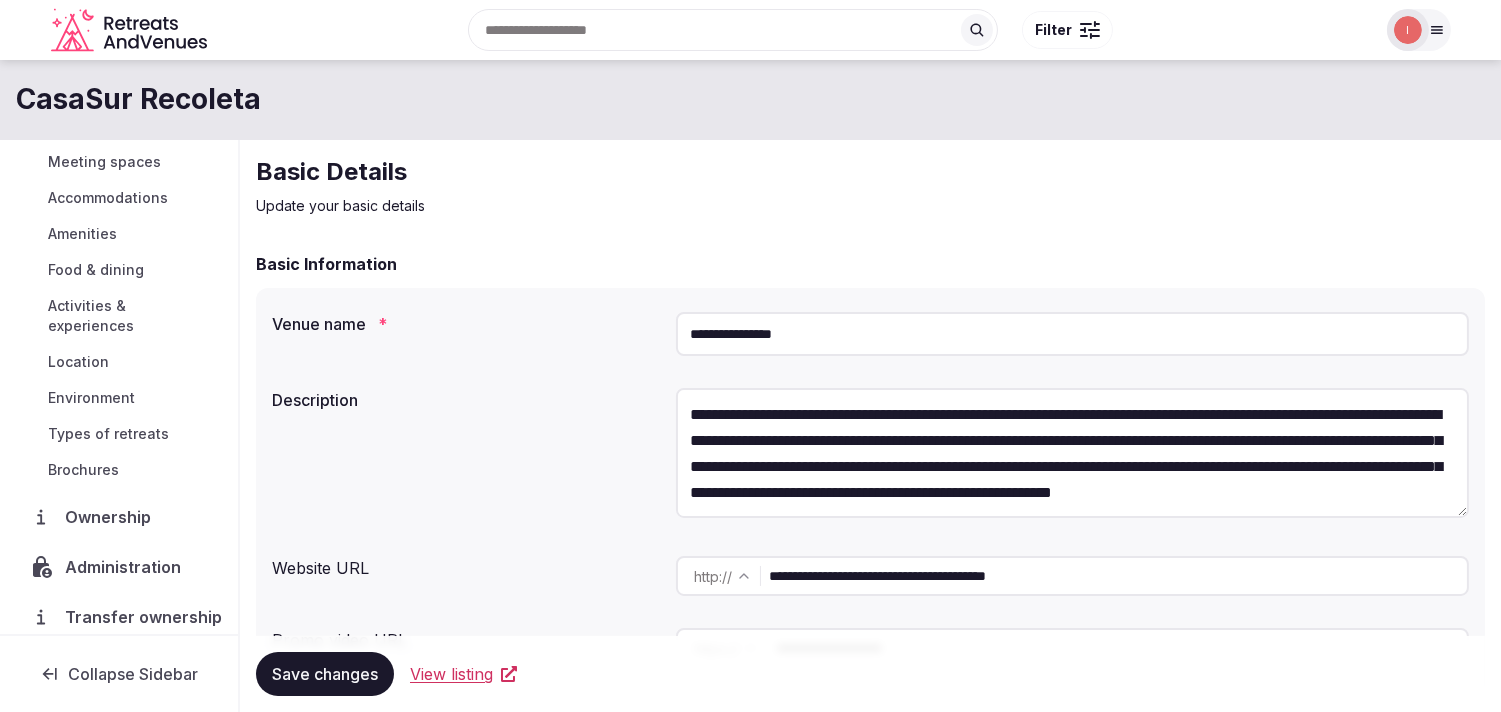 scroll, scrollTop: 281, scrollLeft: 0, axis: vertical 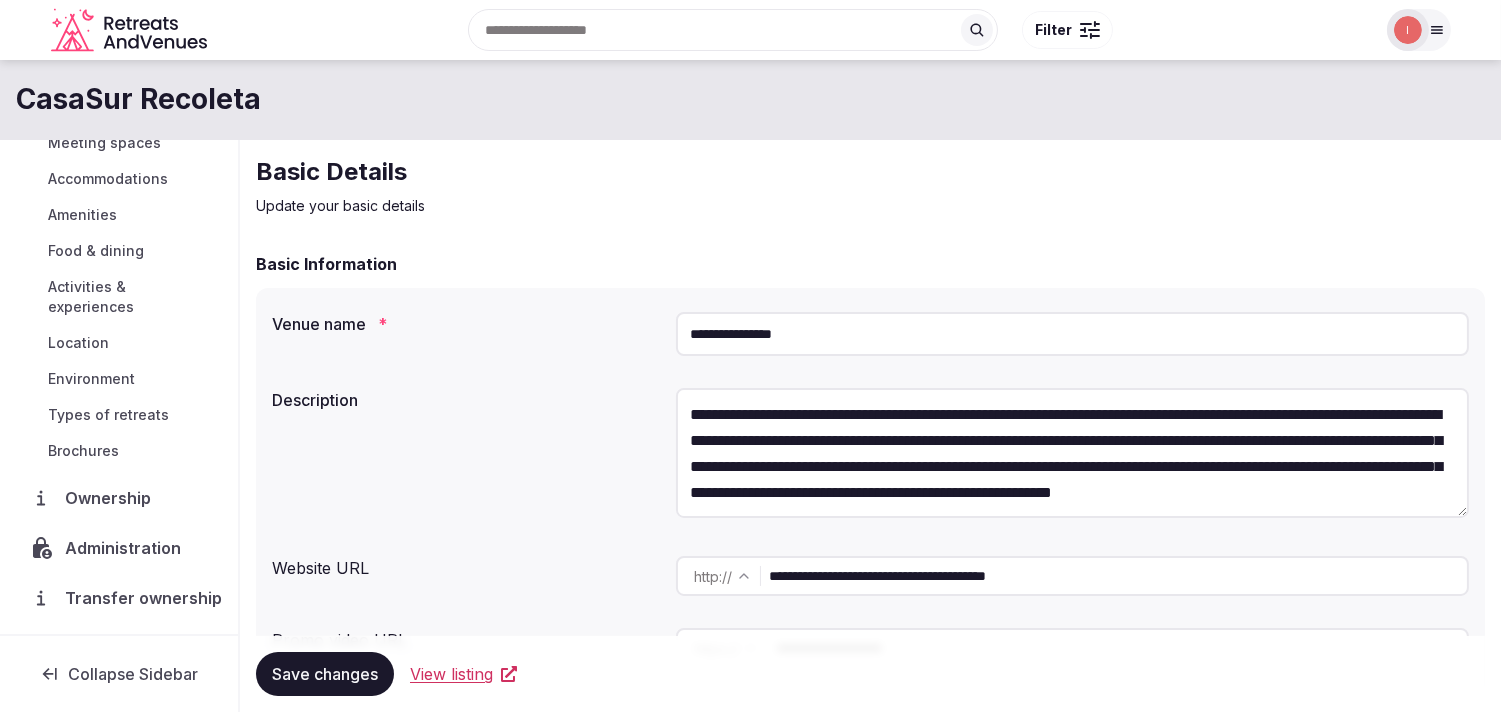 click on "Types of retreats" at bounding box center [108, 415] 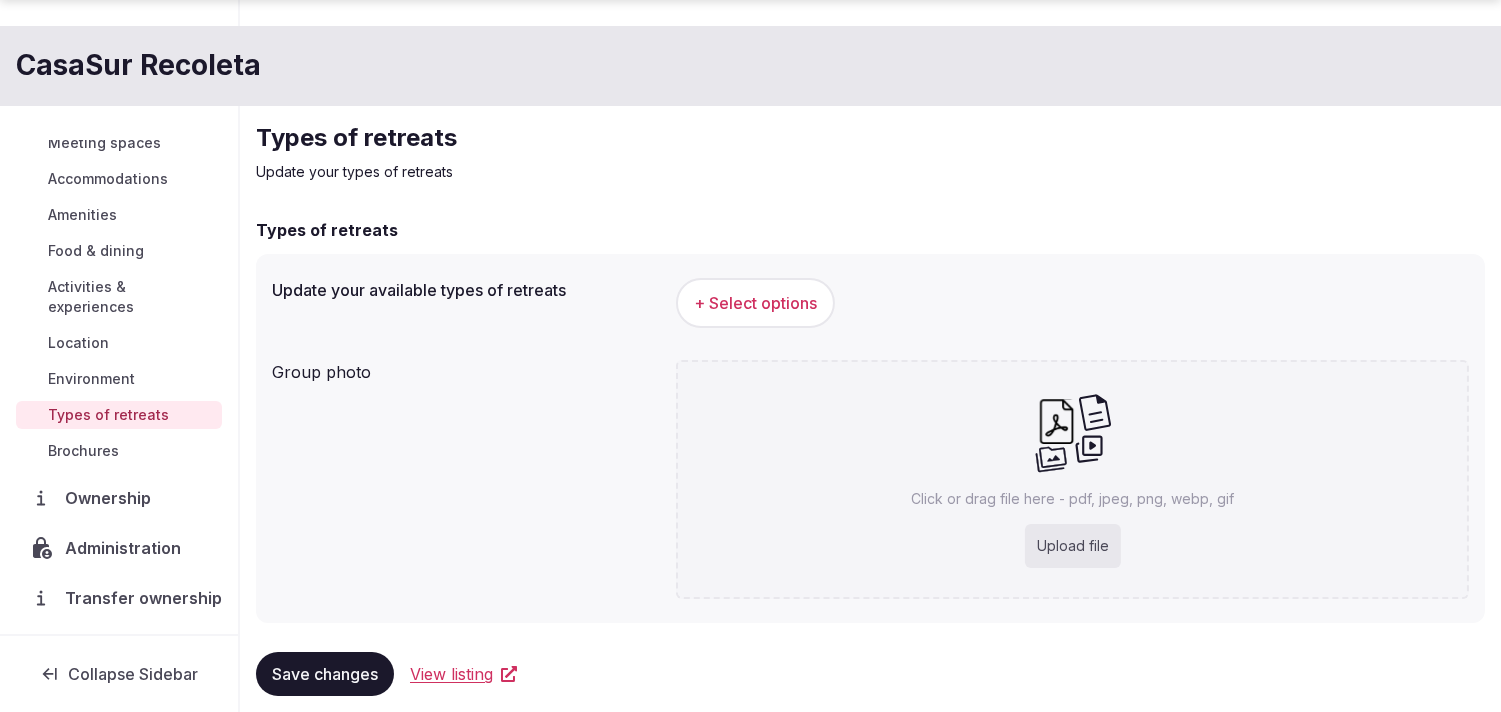 scroll, scrollTop: 66, scrollLeft: 0, axis: vertical 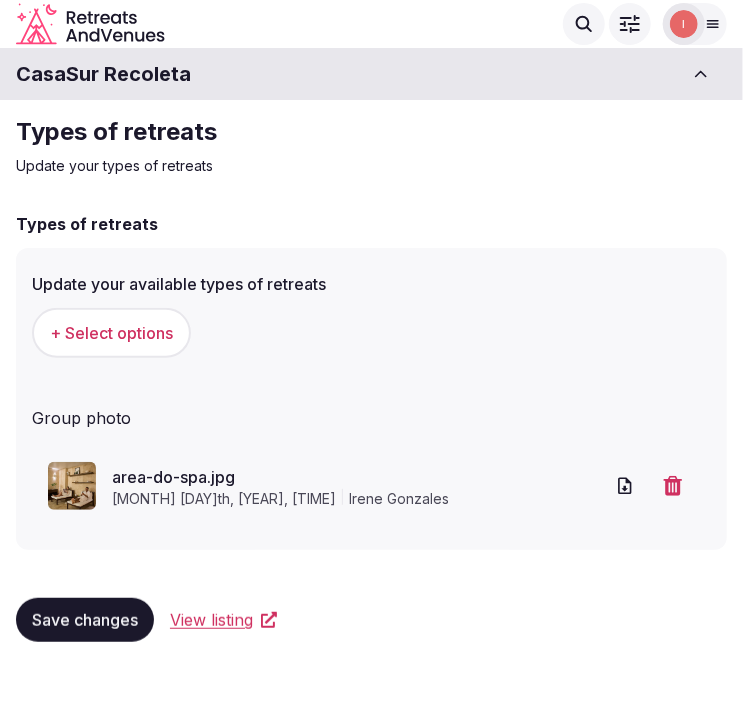 click on "Save changes" at bounding box center (85, 620) 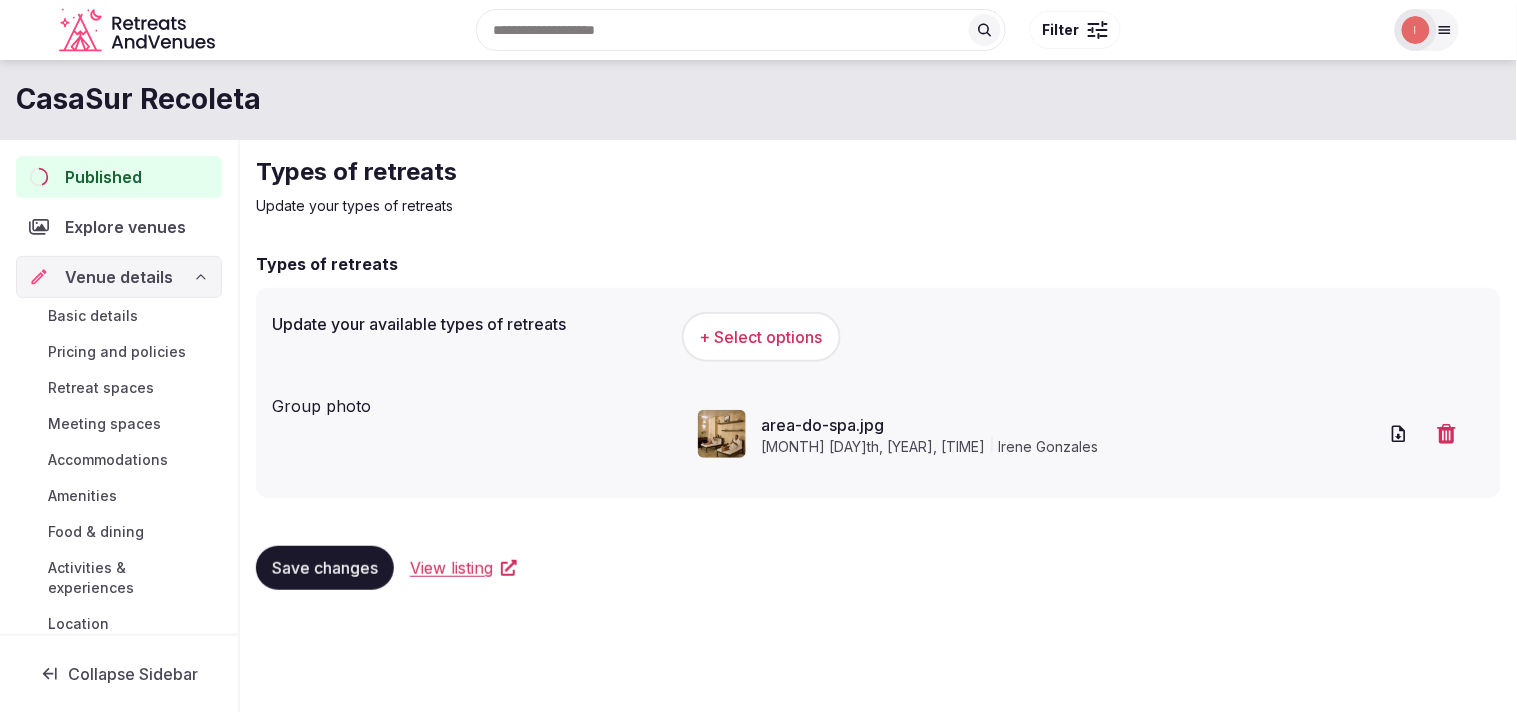 click on "Basic details" at bounding box center (93, 316) 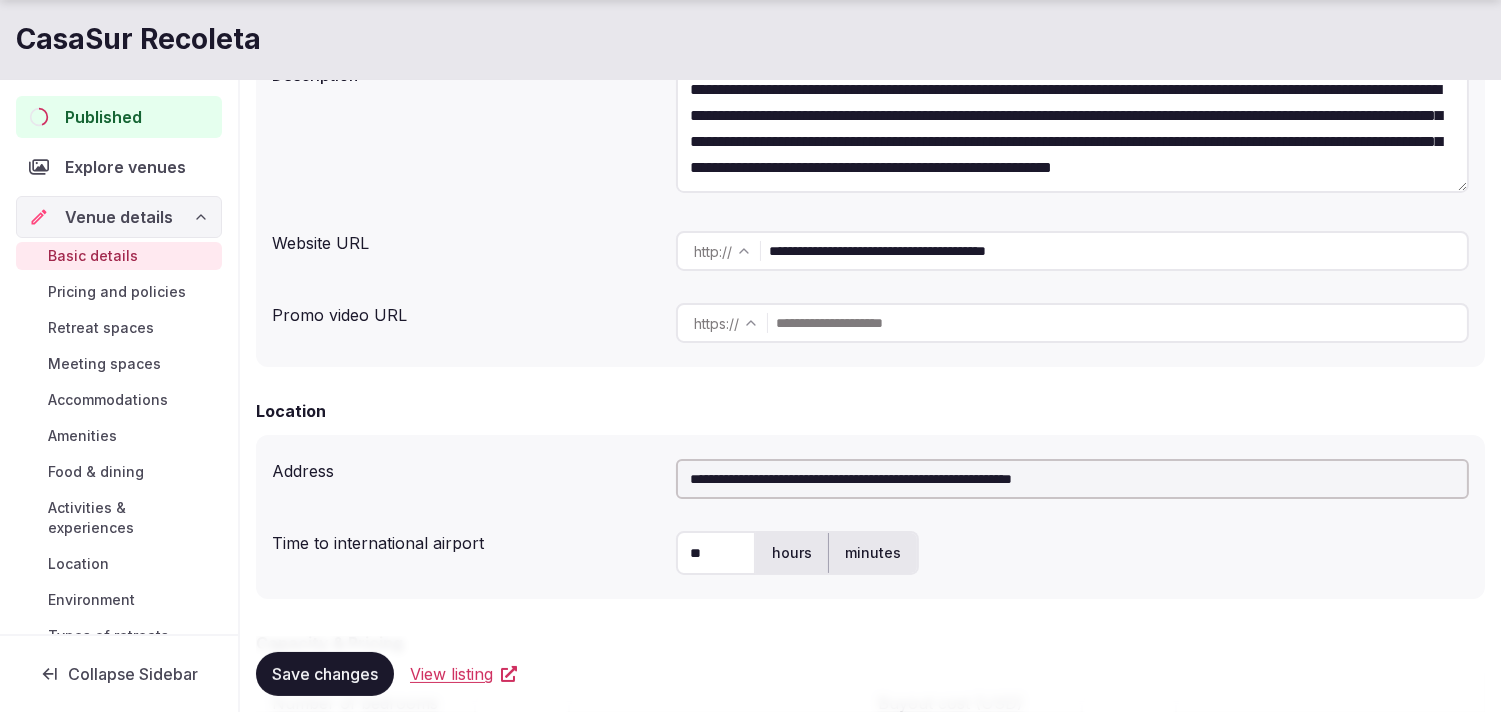 scroll, scrollTop: 333, scrollLeft: 0, axis: vertical 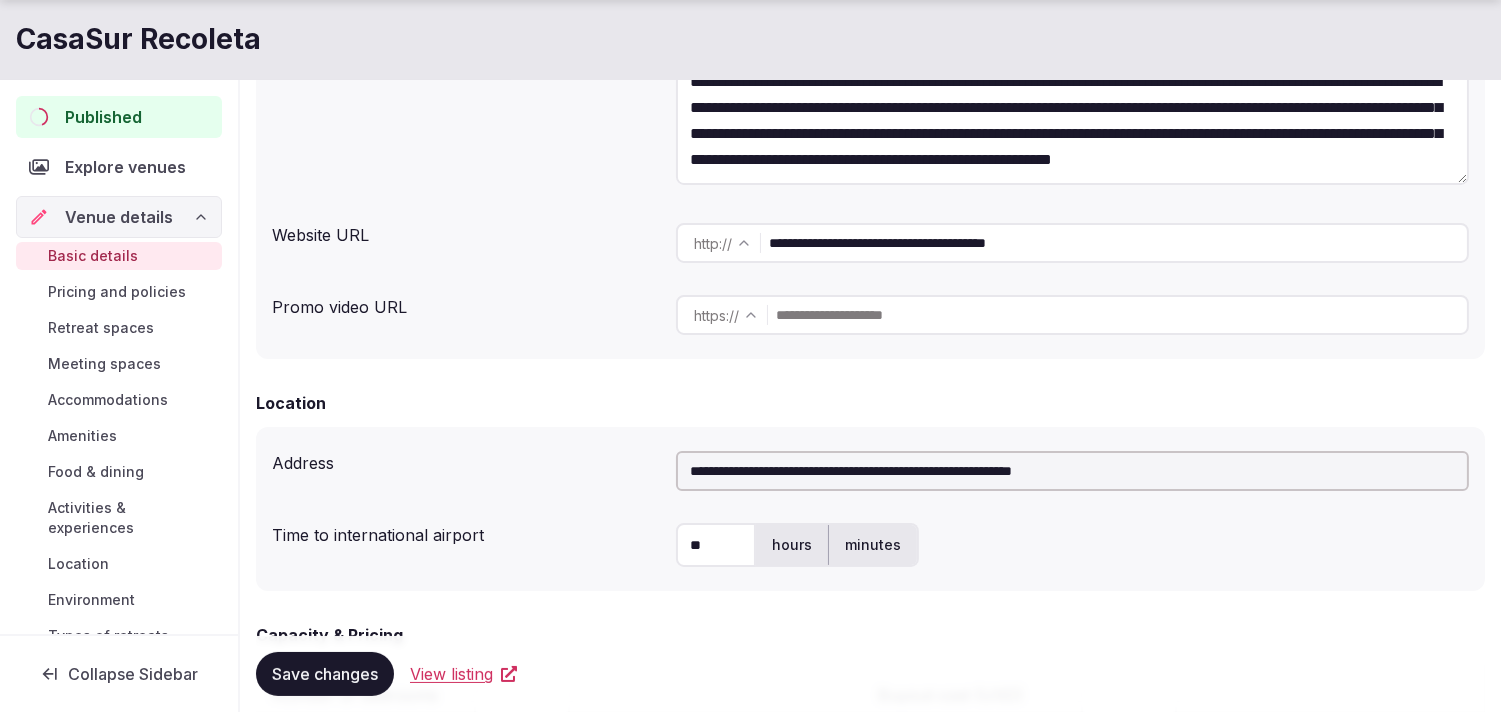 click on "Published" at bounding box center (103, 117) 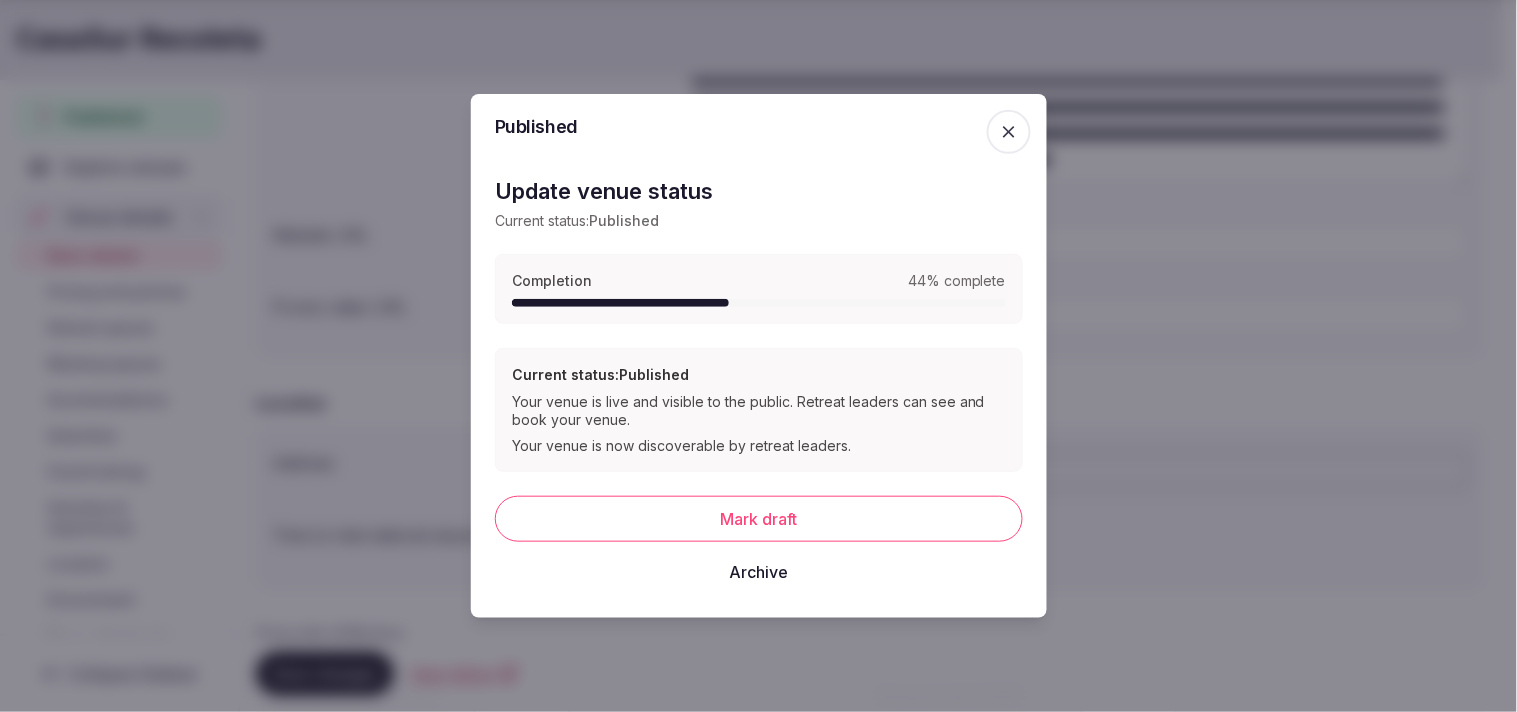click 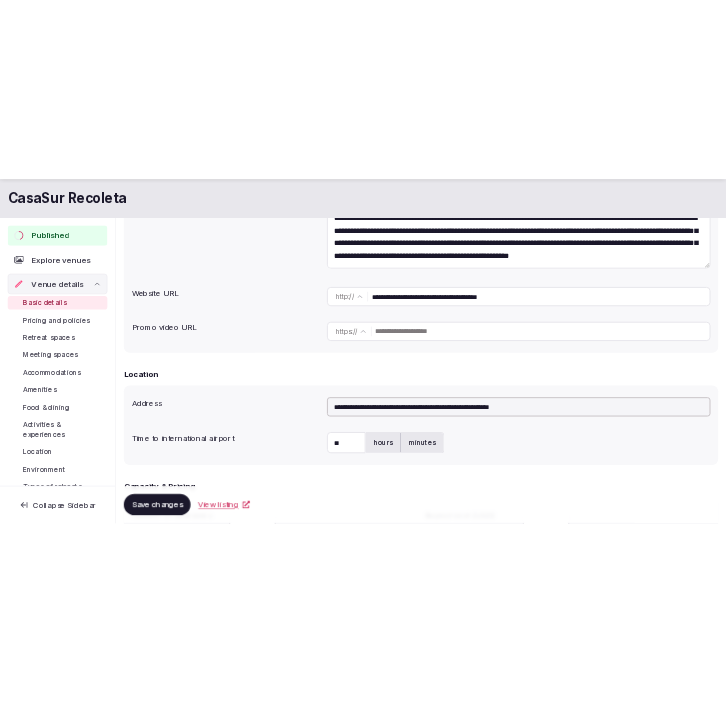 scroll, scrollTop: 26, scrollLeft: 0, axis: vertical 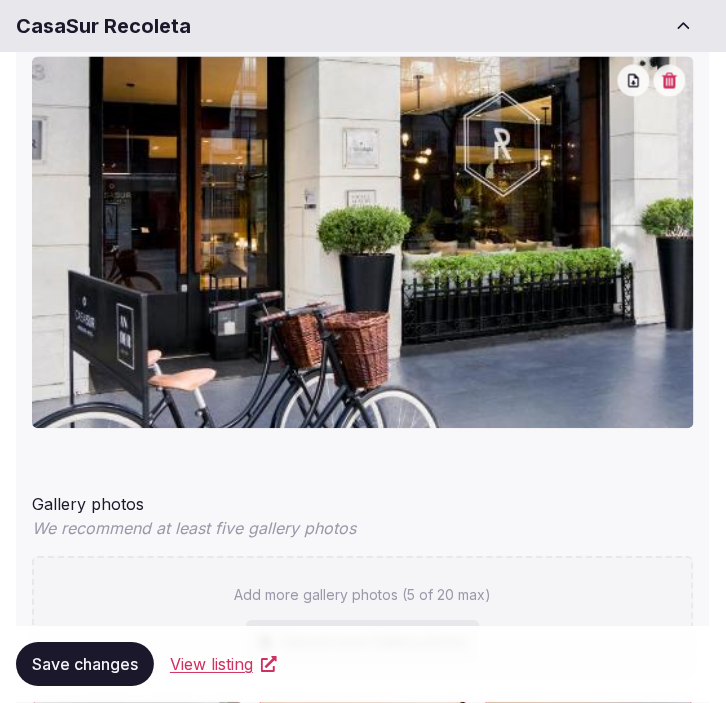 click on "Save changes" at bounding box center [85, 665] 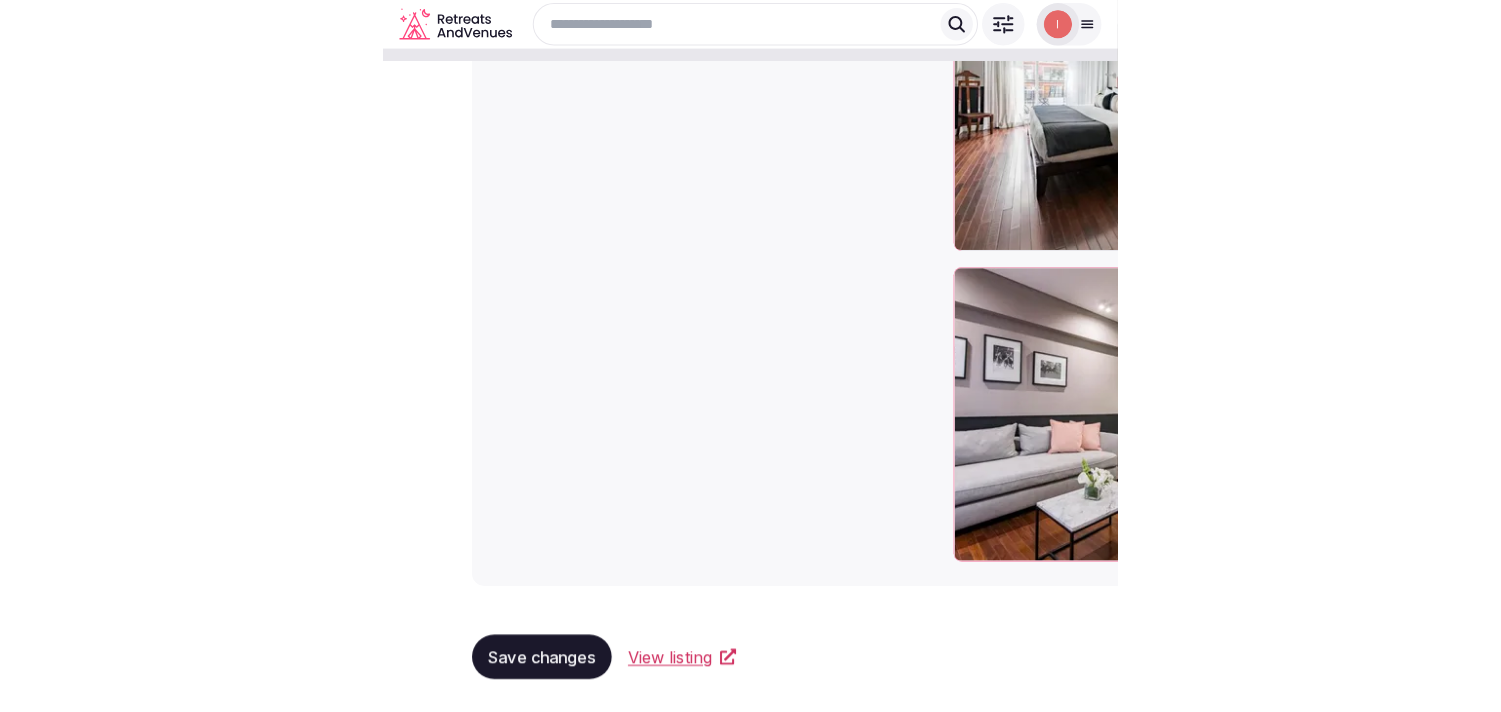 scroll, scrollTop: 1663, scrollLeft: 0, axis: vertical 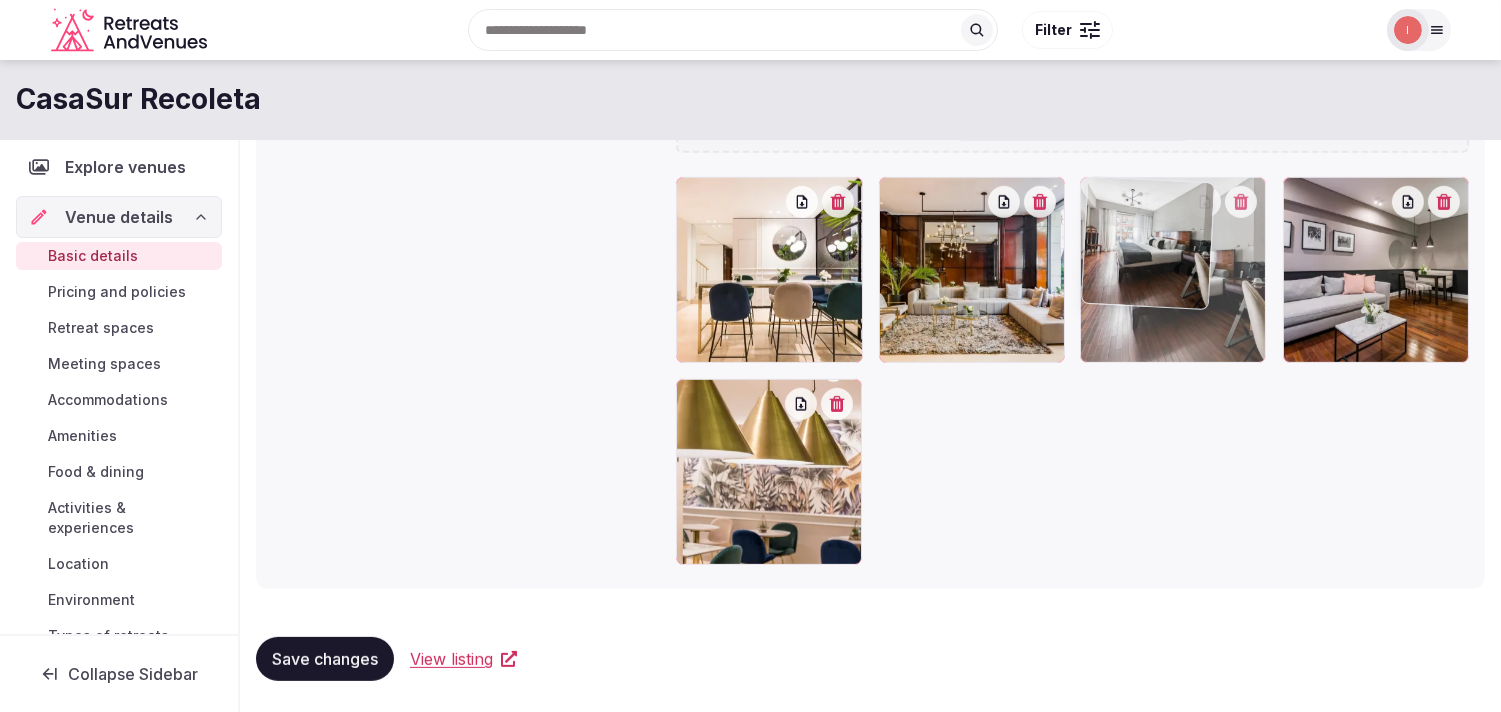 drag, startPoint x: 691, startPoint y: 195, endPoint x: 1086, endPoint y: 194, distance: 395.00125 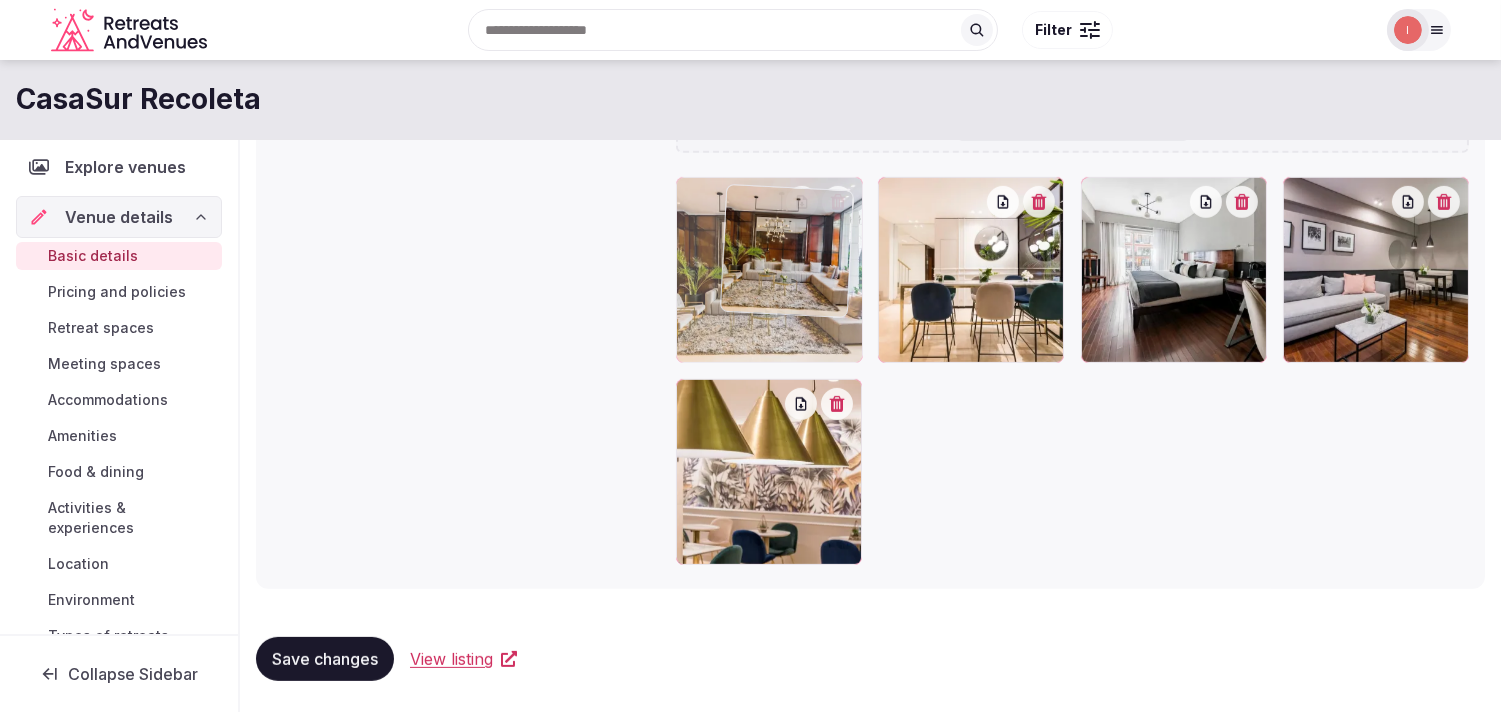 drag, startPoint x: 888, startPoint y: 186, endPoint x: 733, endPoint y: 197, distance: 155.38983 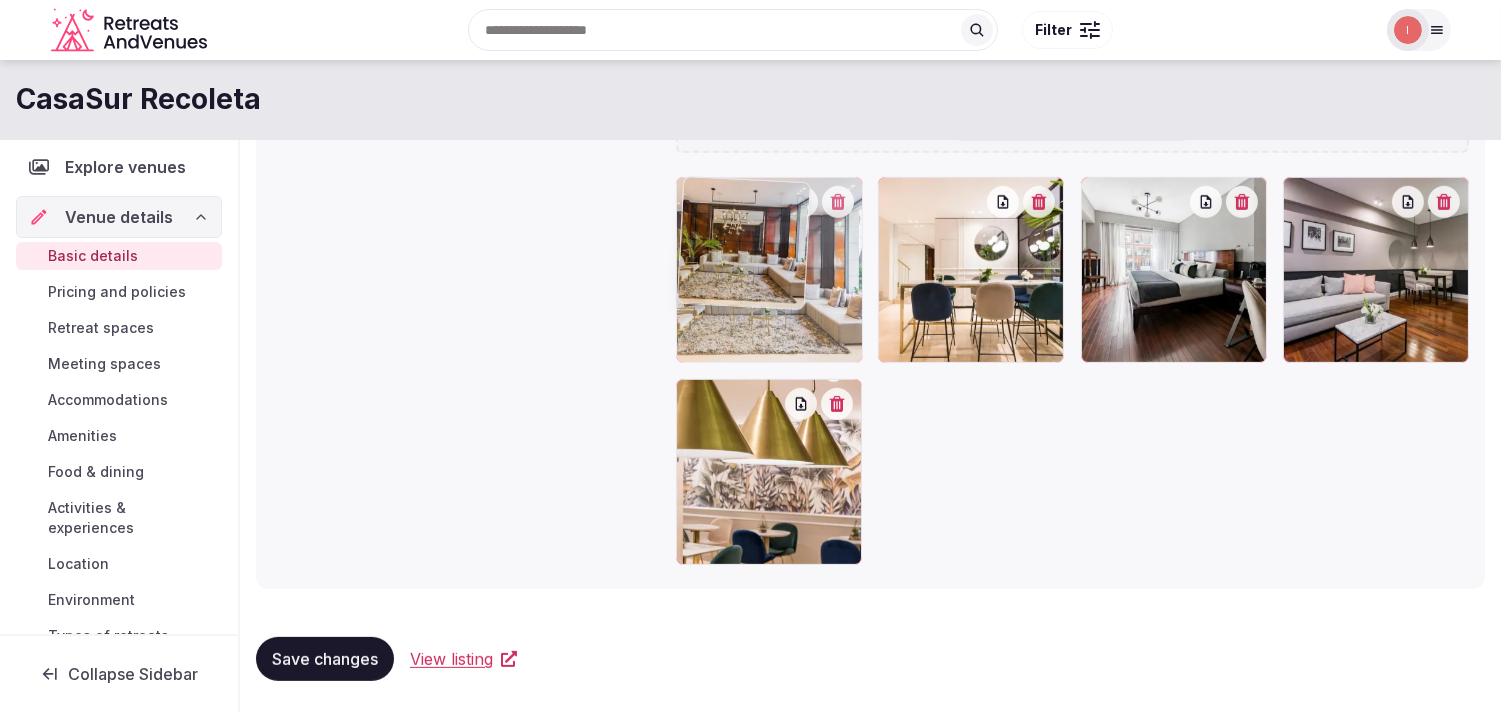 click on "**********" at bounding box center [750, -1307] 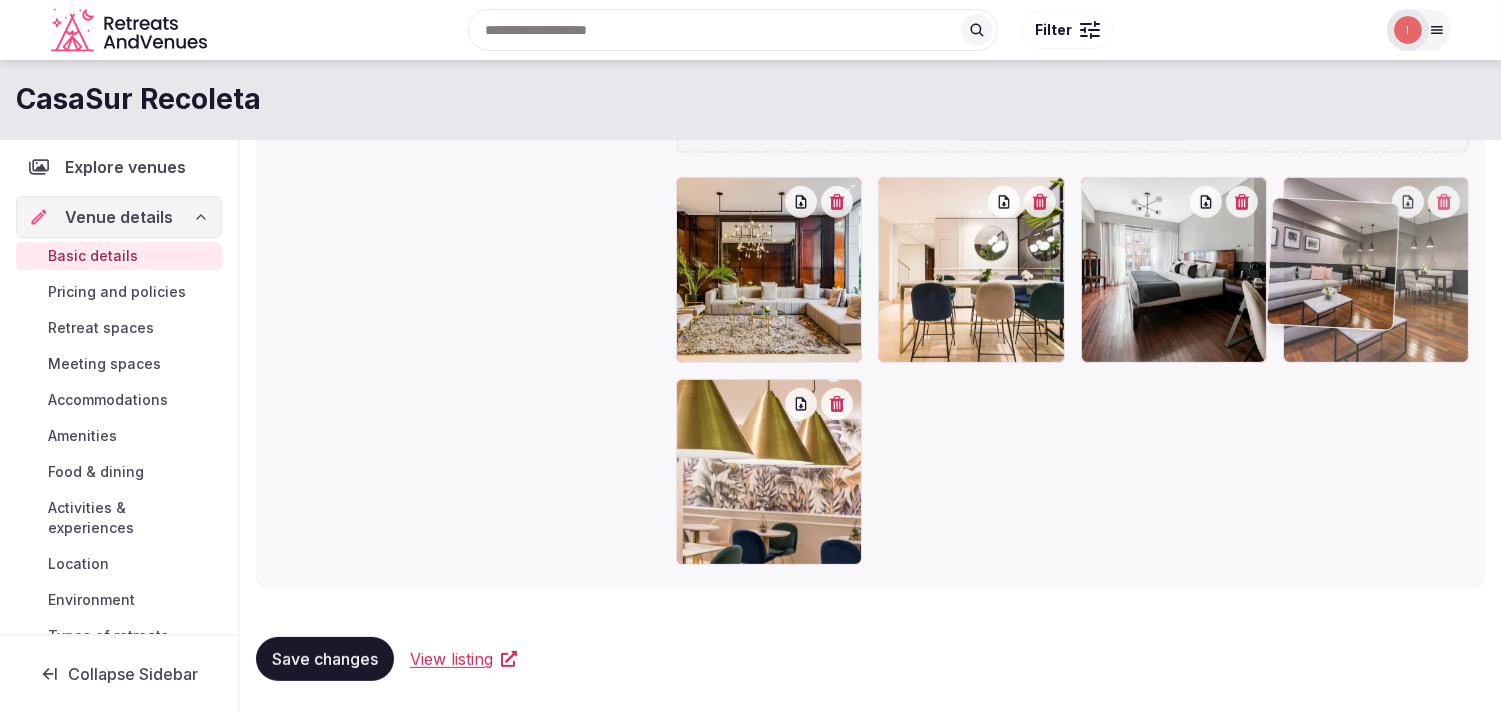 drag, startPoint x: 1300, startPoint y: 195, endPoint x: 1285, endPoint y: 220, distance: 29.15476 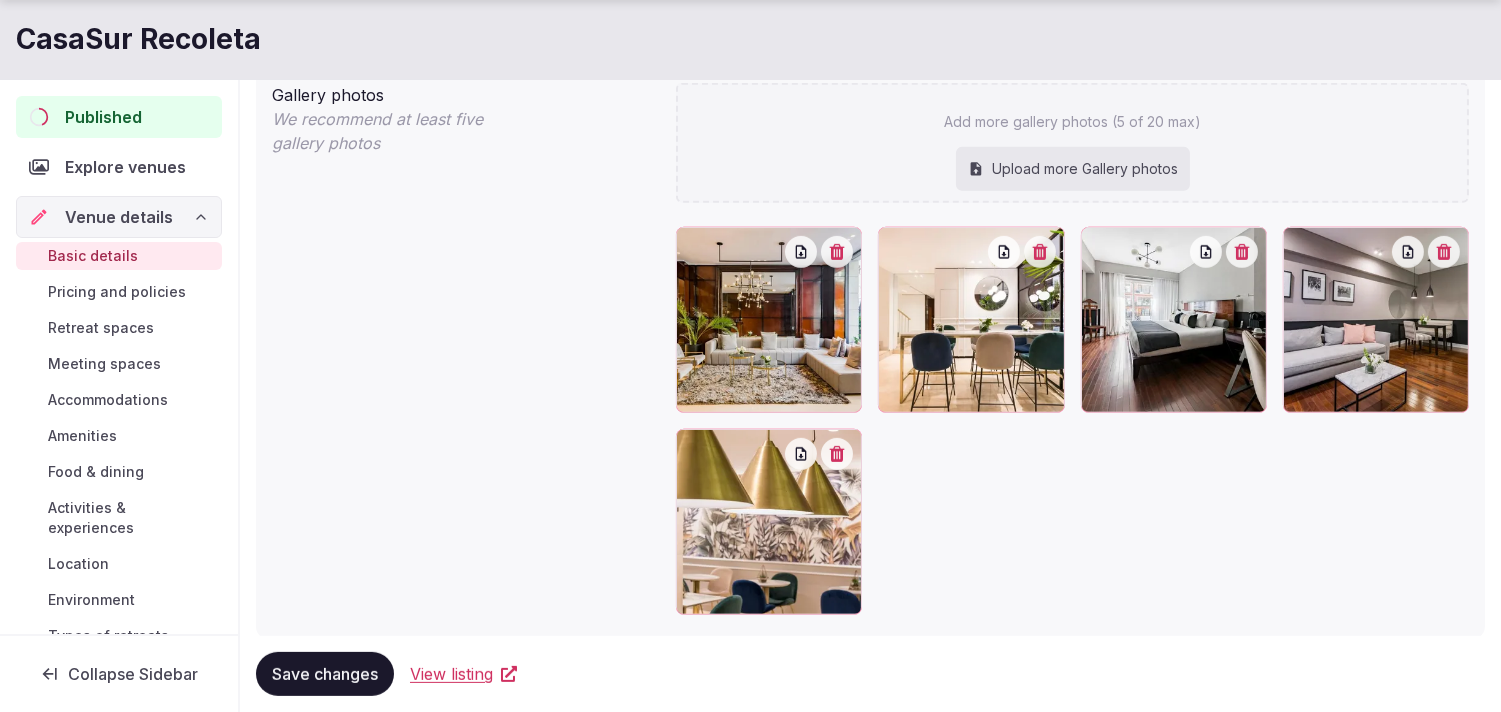 scroll, scrollTop: 1663, scrollLeft: 0, axis: vertical 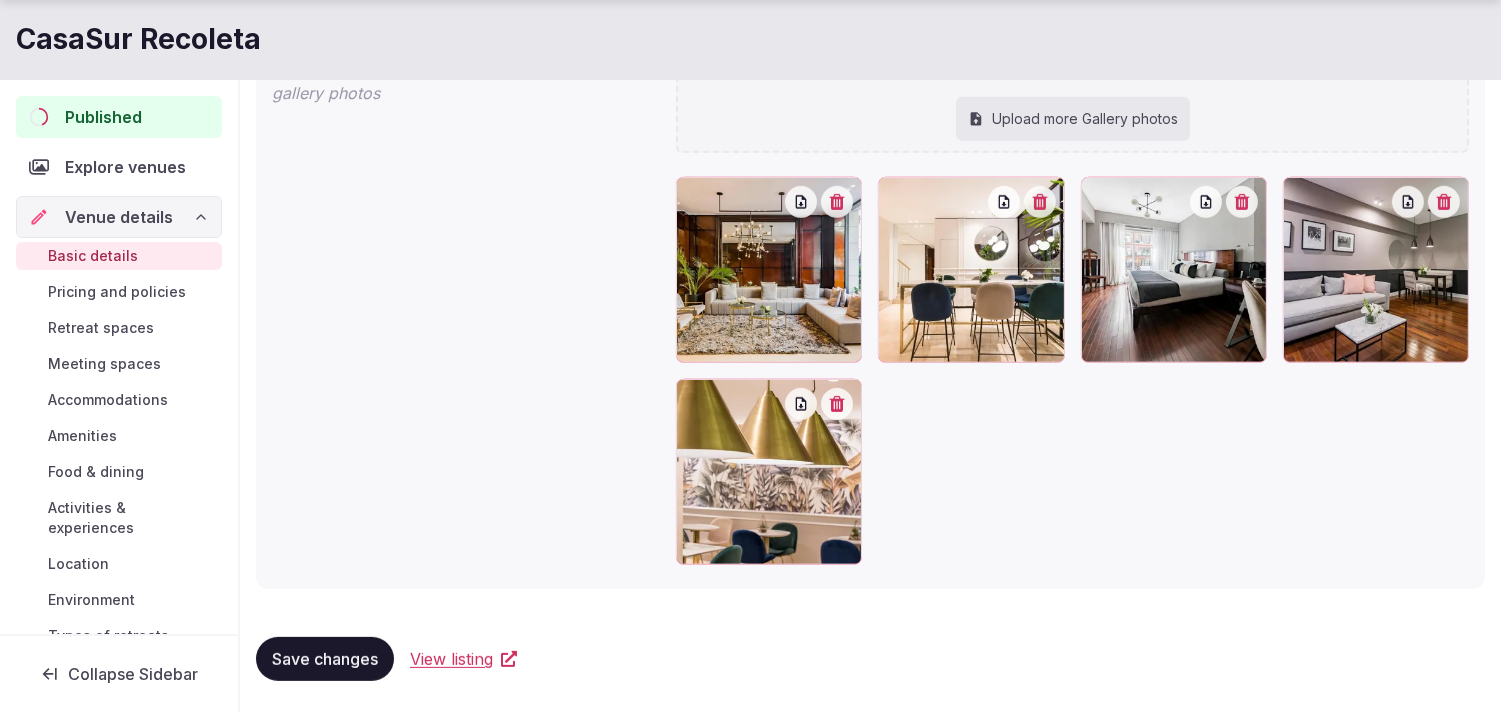 click on "Save changes" at bounding box center [325, 659] 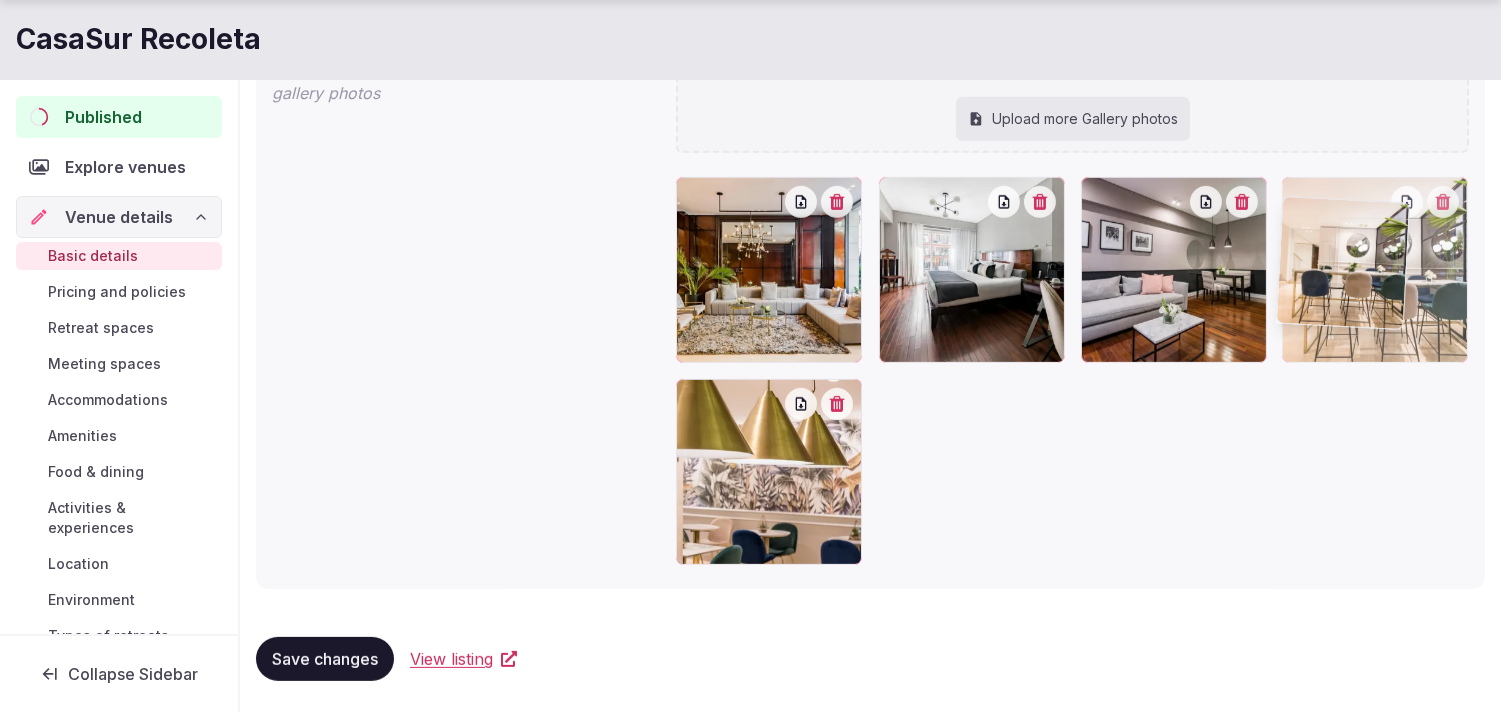 drag, startPoint x: 887, startPoint y: 200, endPoint x: 1287, endPoint y: 223, distance: 400.6607 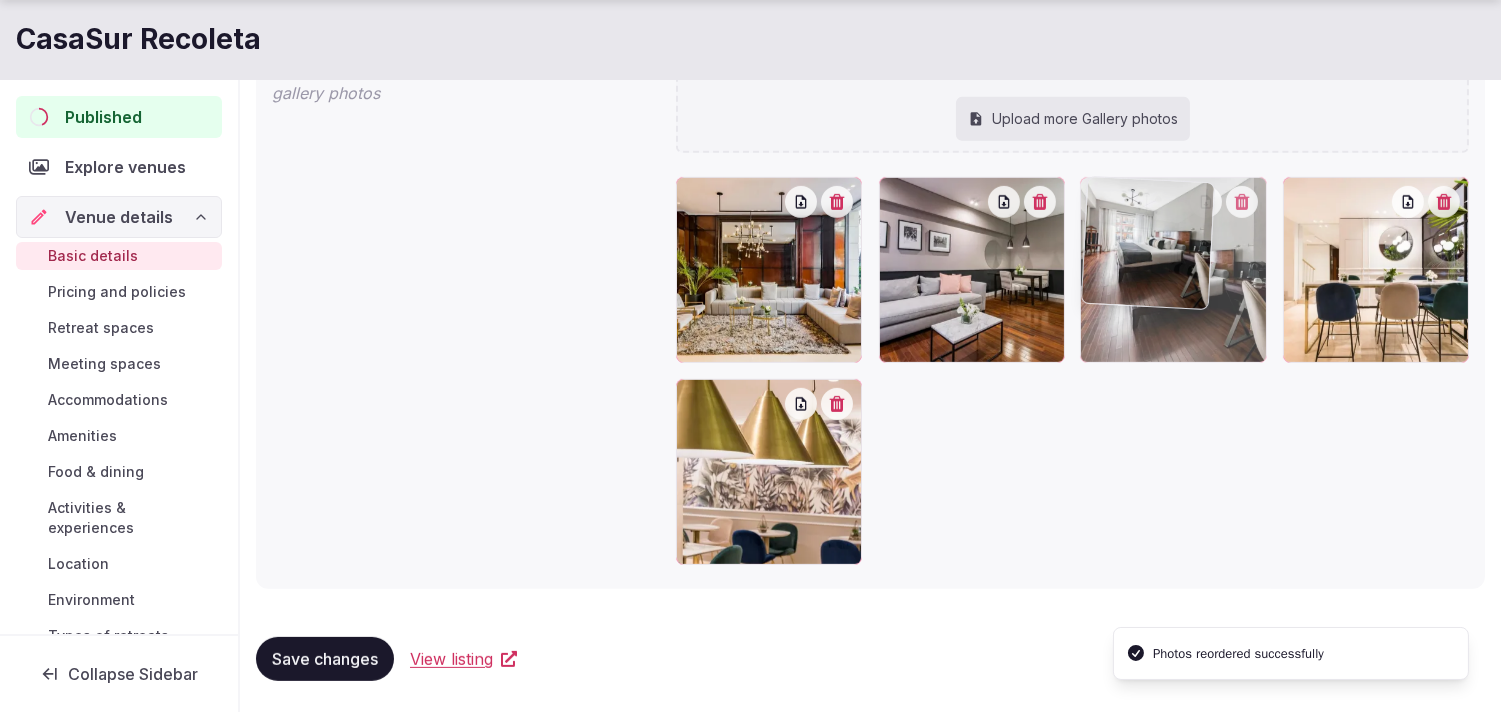 drag, startPoint x: 885, startPoint y: 188, endPoint x: 1120, endPoint y: 227, distance: 238.21419 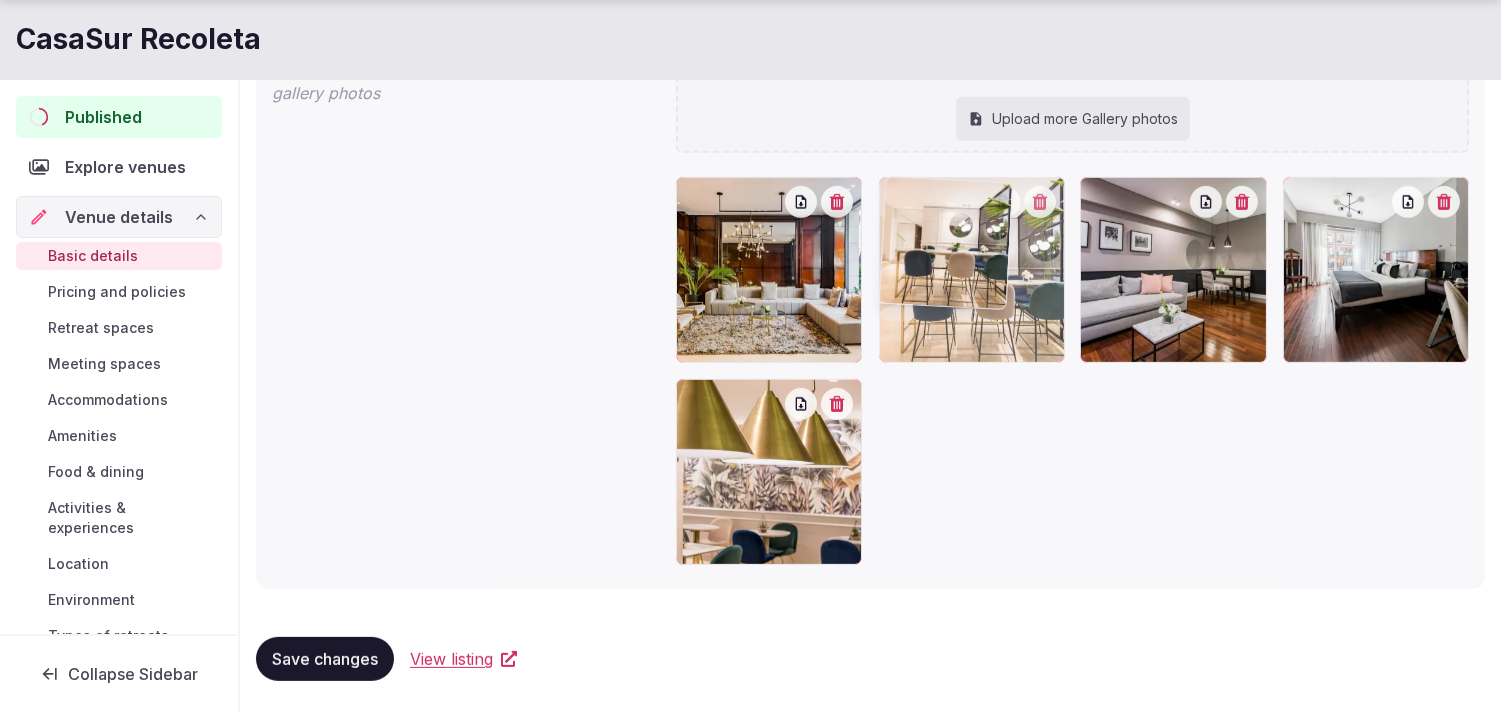 drag, startPoint x: 1294, startPoint y: 190, endPoint x: 913, endPoint y: 180, distance: 381.13123 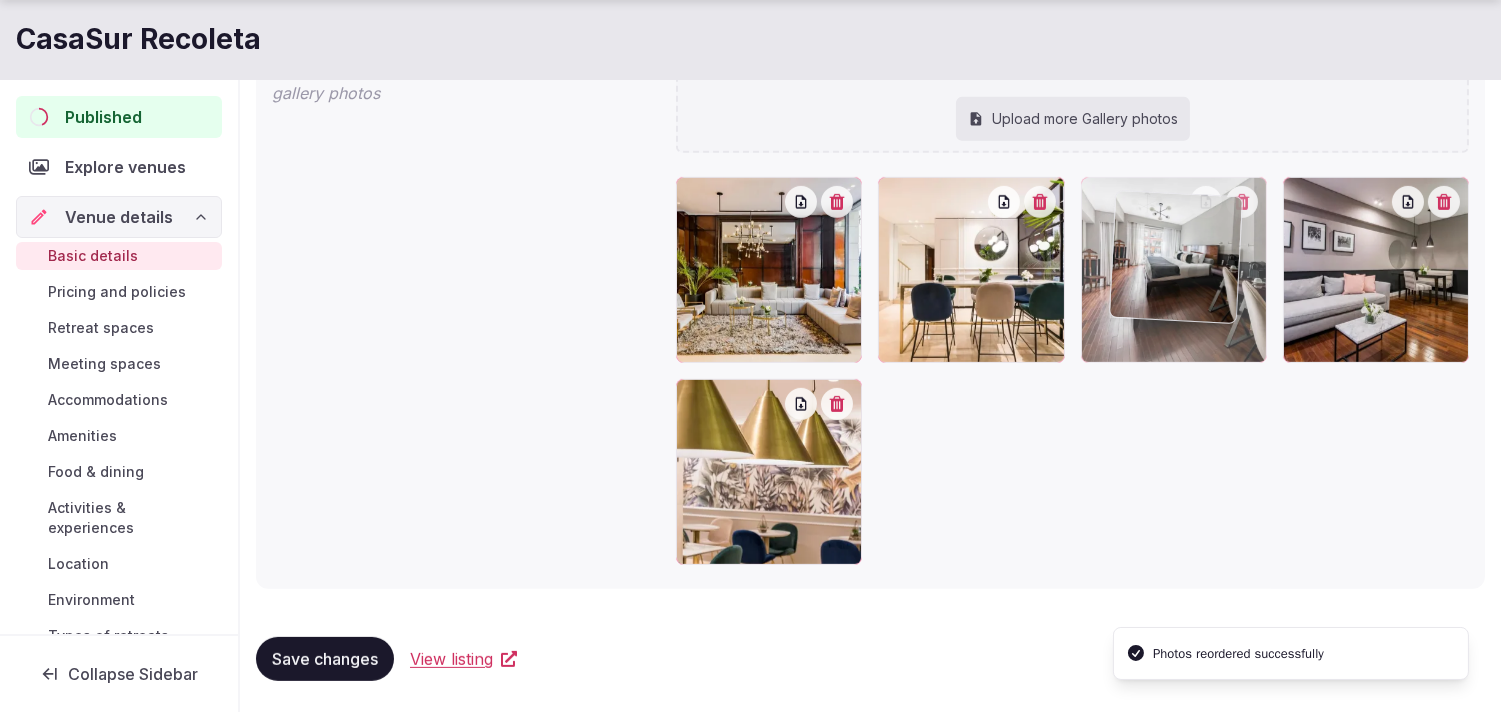 drag, startPoint x: 1301, startPoint y: 194, endPoint x: 1127, endPoint y: 211, distance: 174.82849 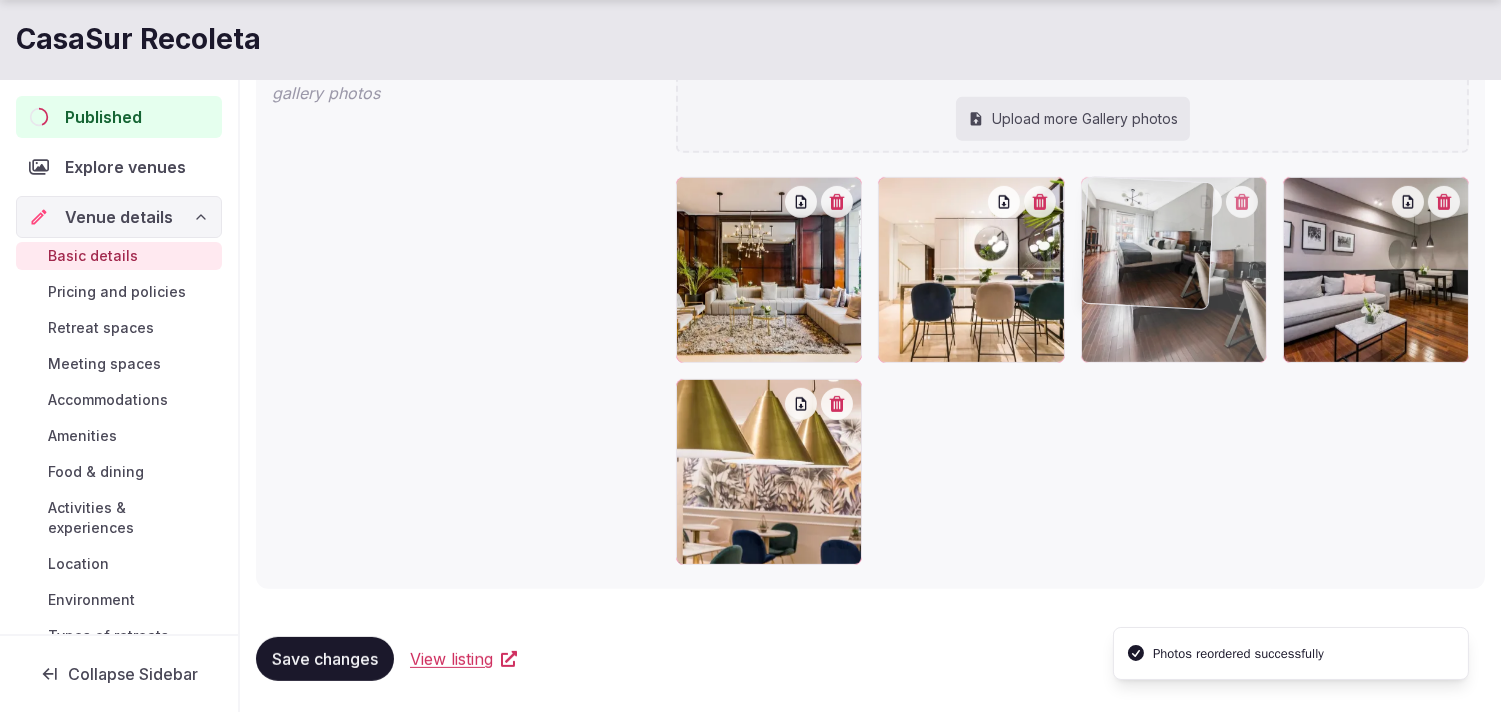 click on "**********" at bounding box center [750, -1307] 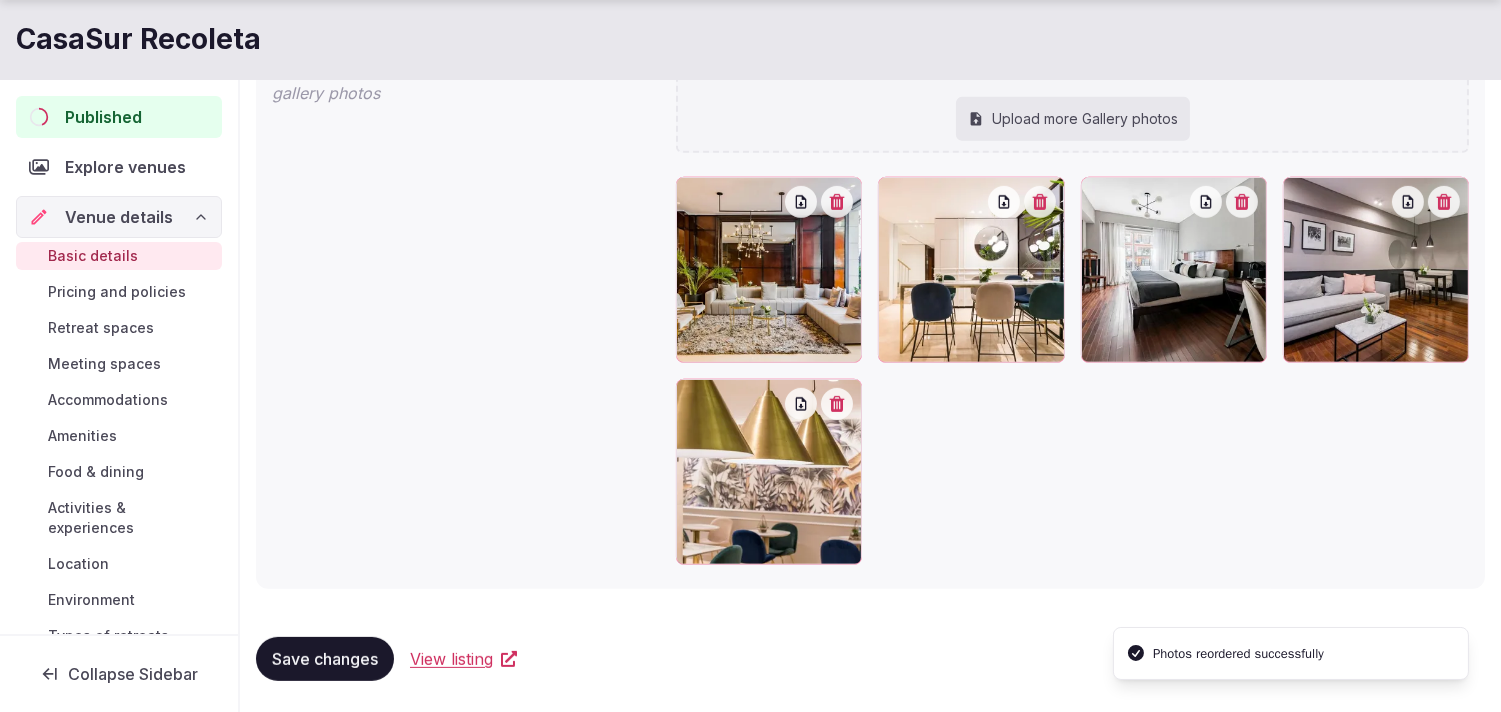 click on "Save changes" at bounding box center (325, 659) 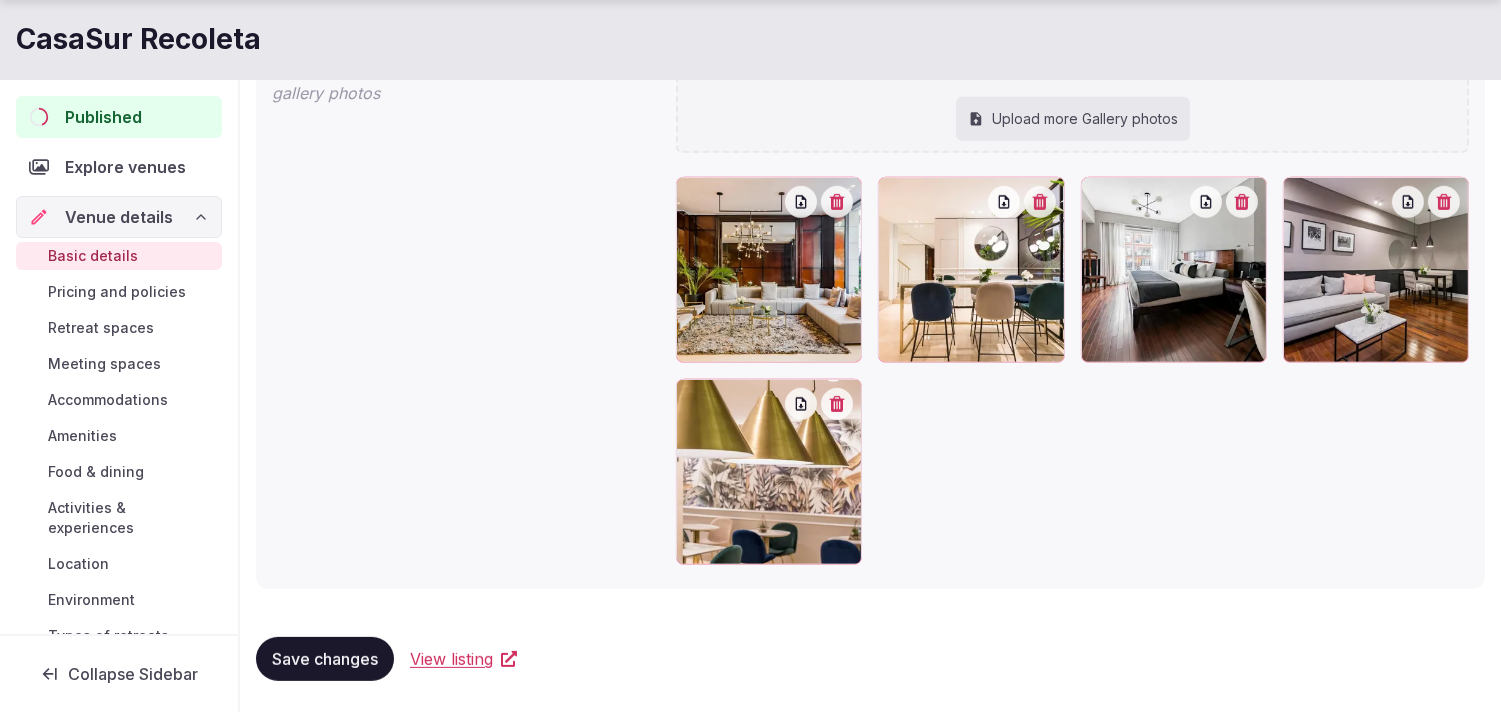 click on "Save changes" at bounding box center [325, 659] 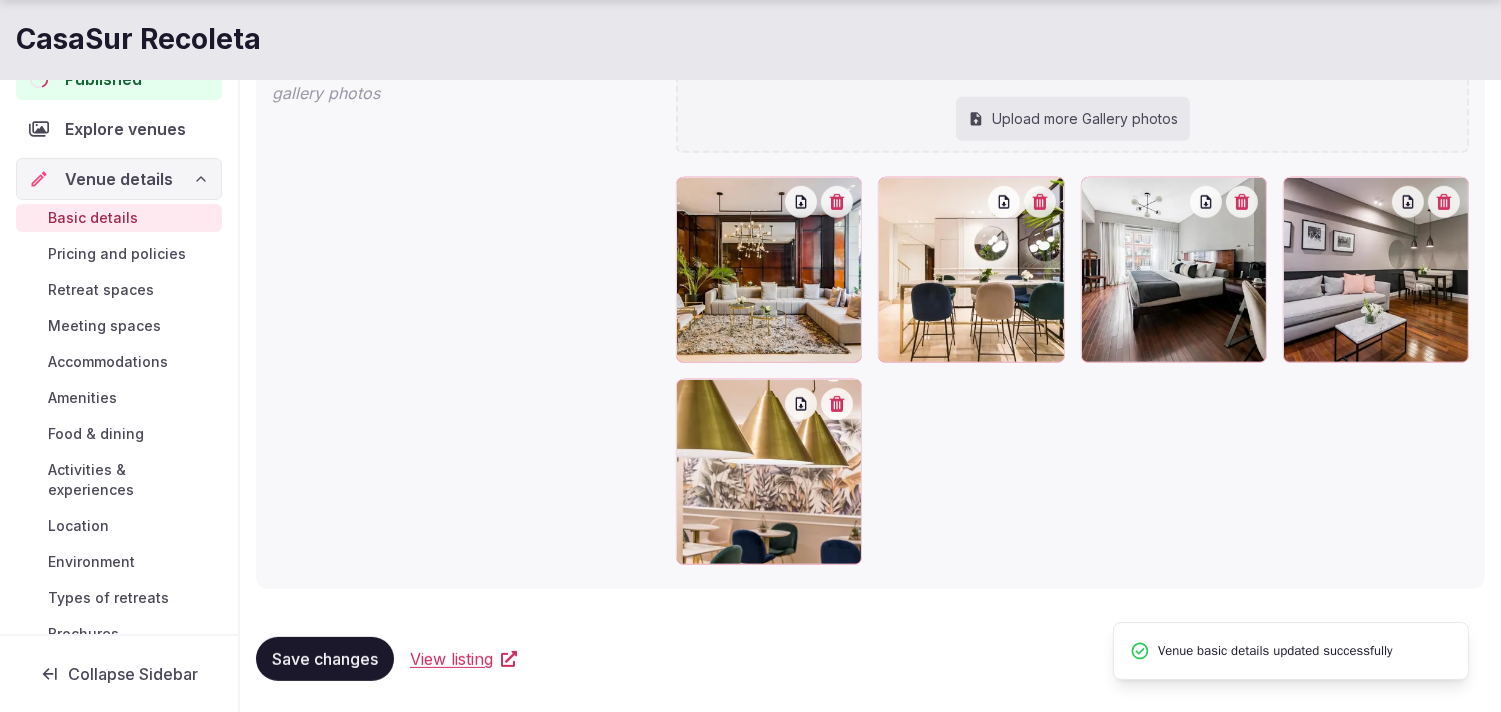 scroll, scrollTop: 0, scrollLeft: 0, axis: both 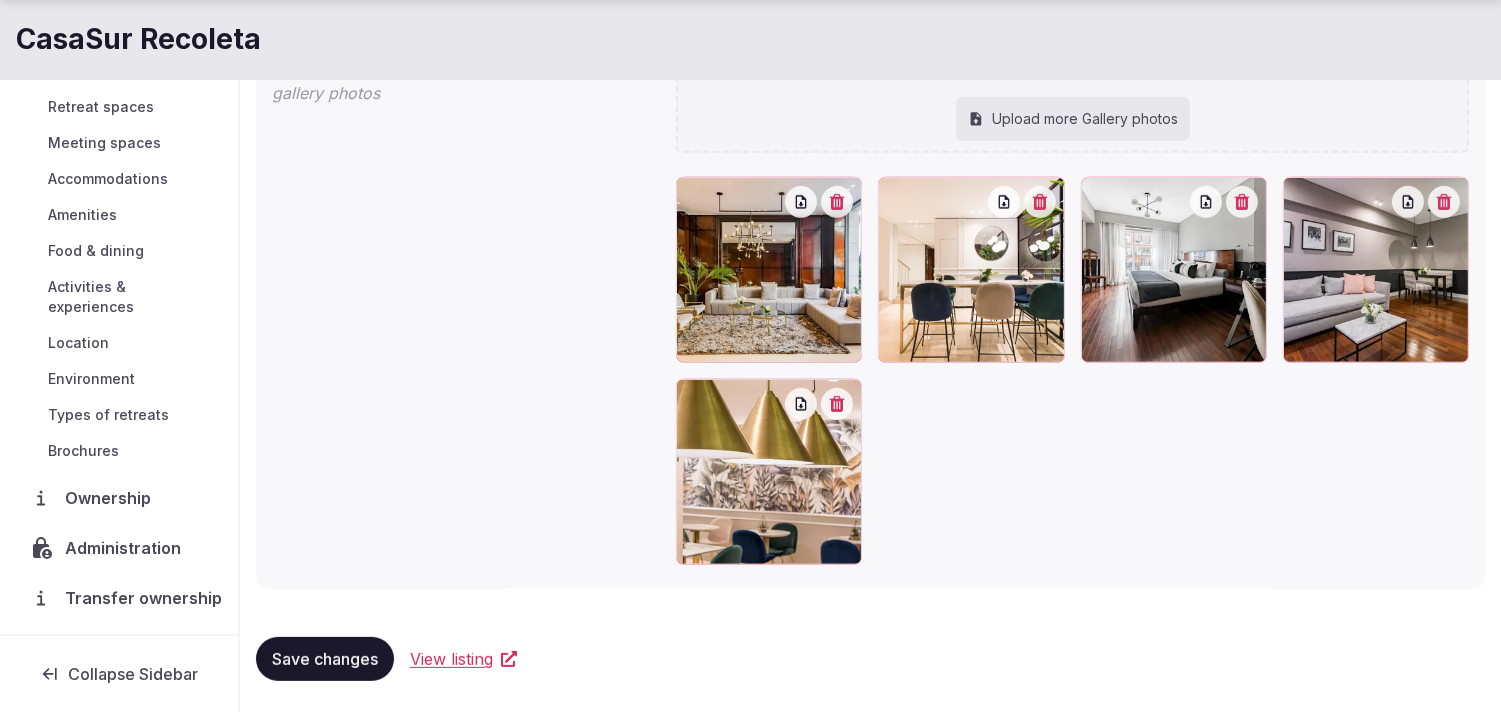 drag, startPoint x: 308, startPoint y: 654, endPoint x: 291, endPoint y: 631, distance: 28.600698 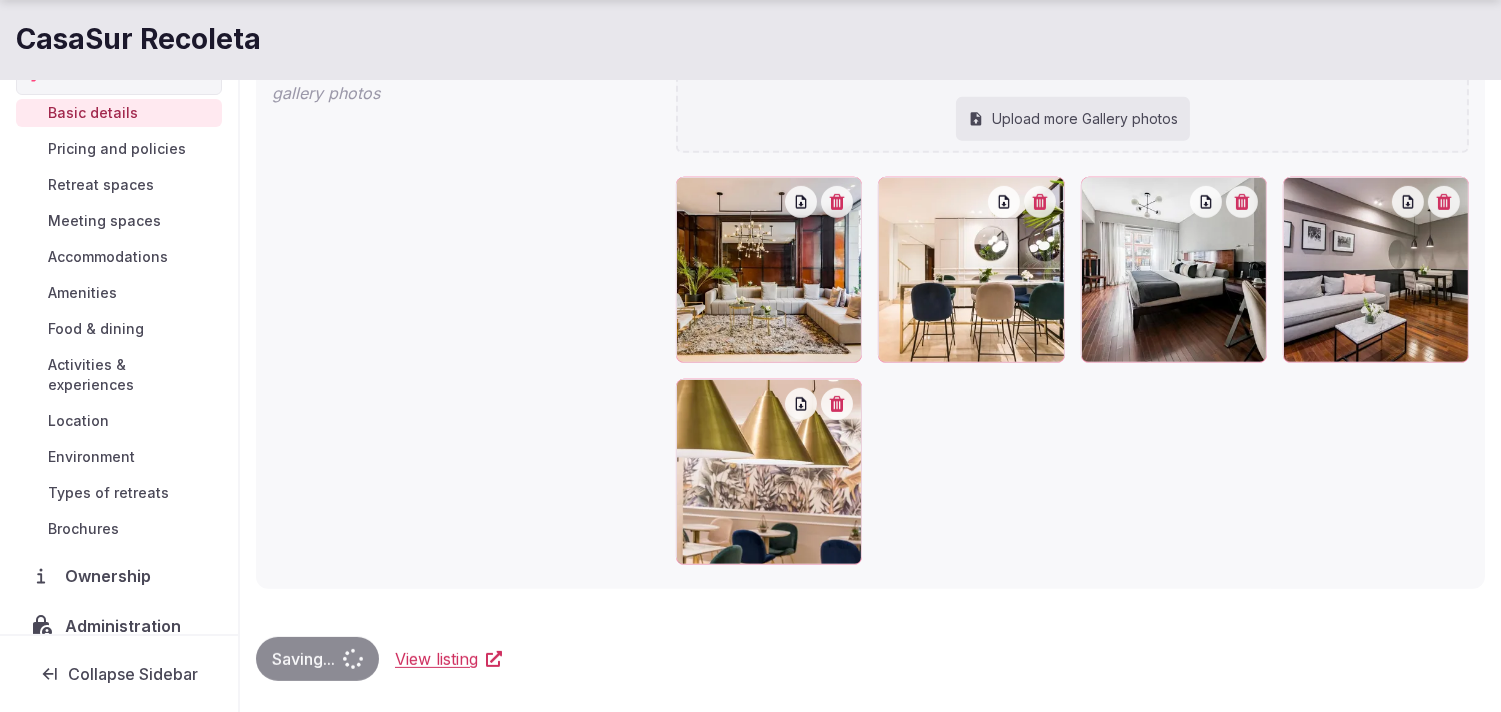 scroll, scrollTop: 110, scrollLeft: 0, axis: vertical 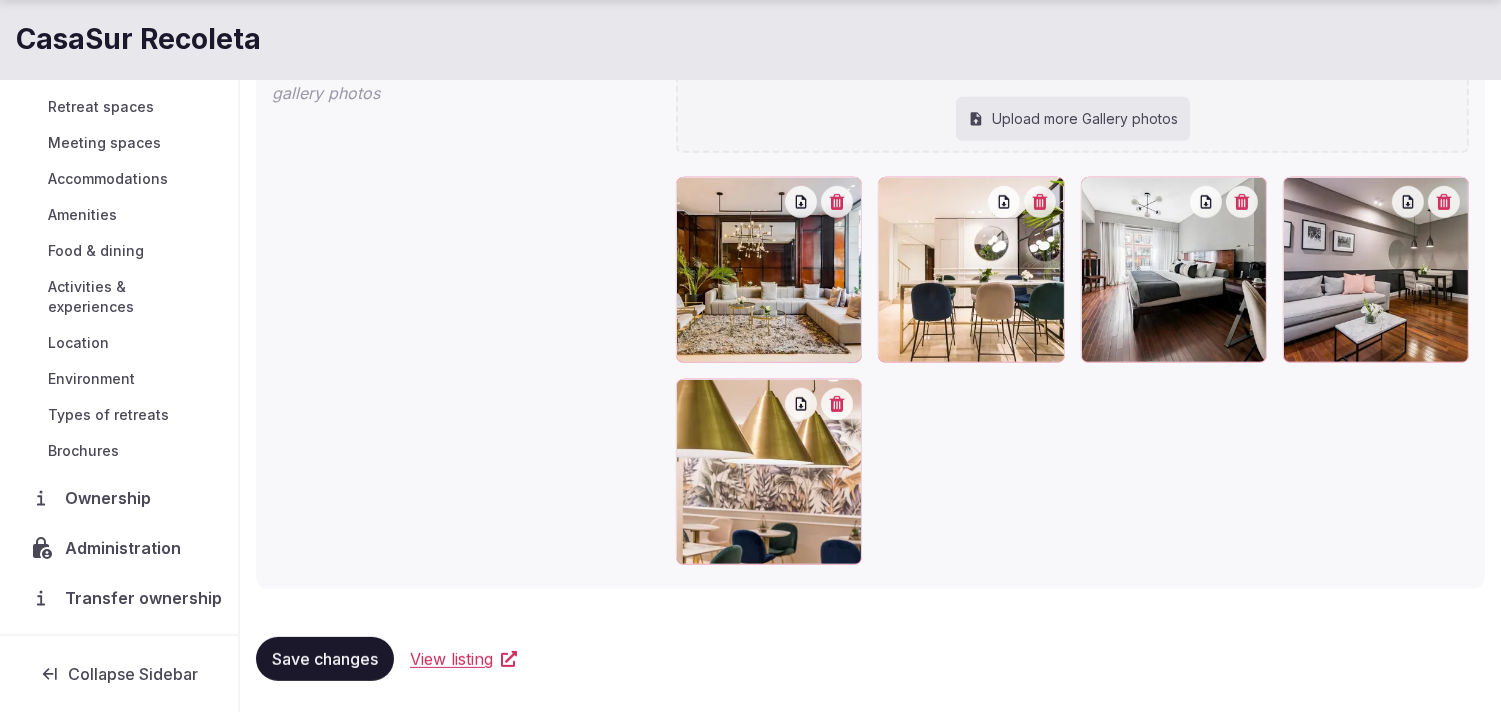 click on "Types of retreats" at bounding box center [108, 415] 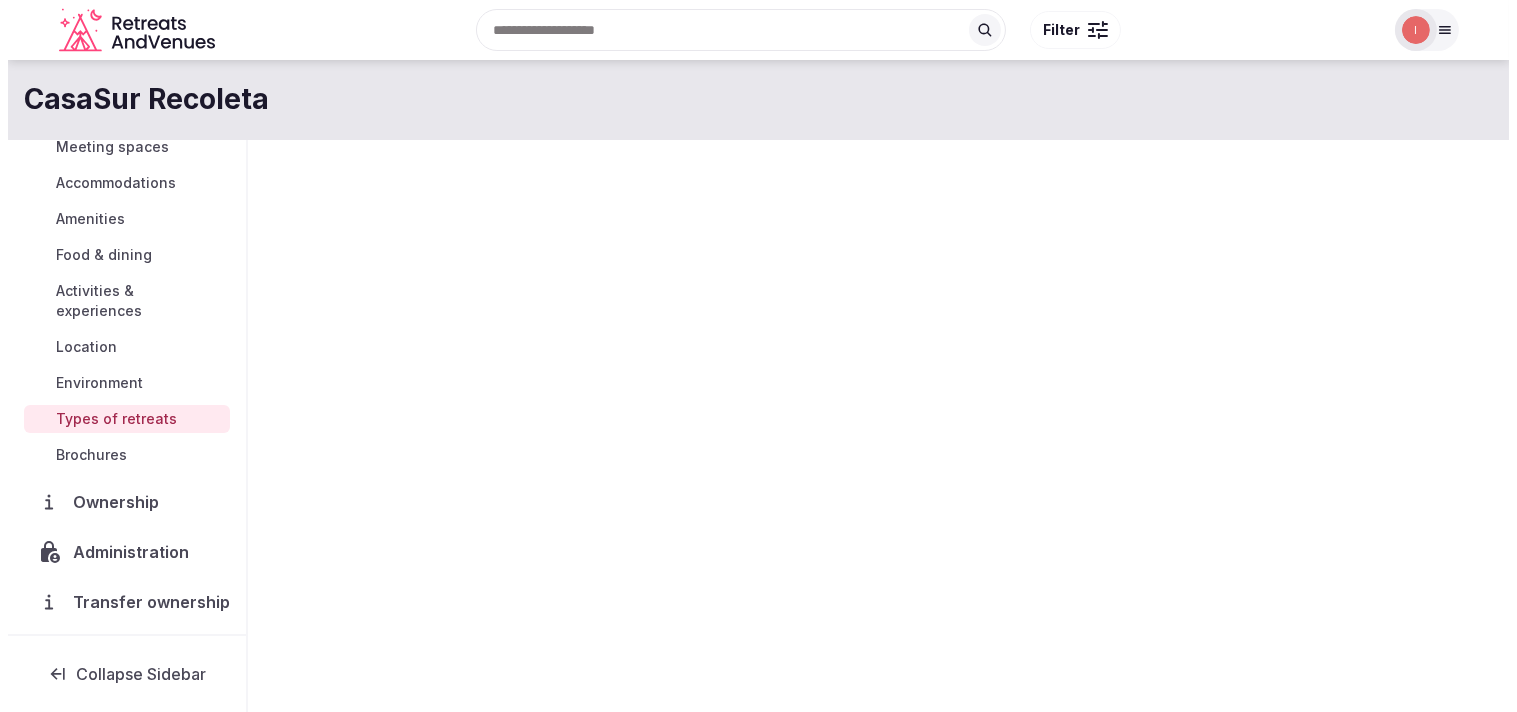 scroll, scrollTop: 0, scrollLeft: 0, axis: both 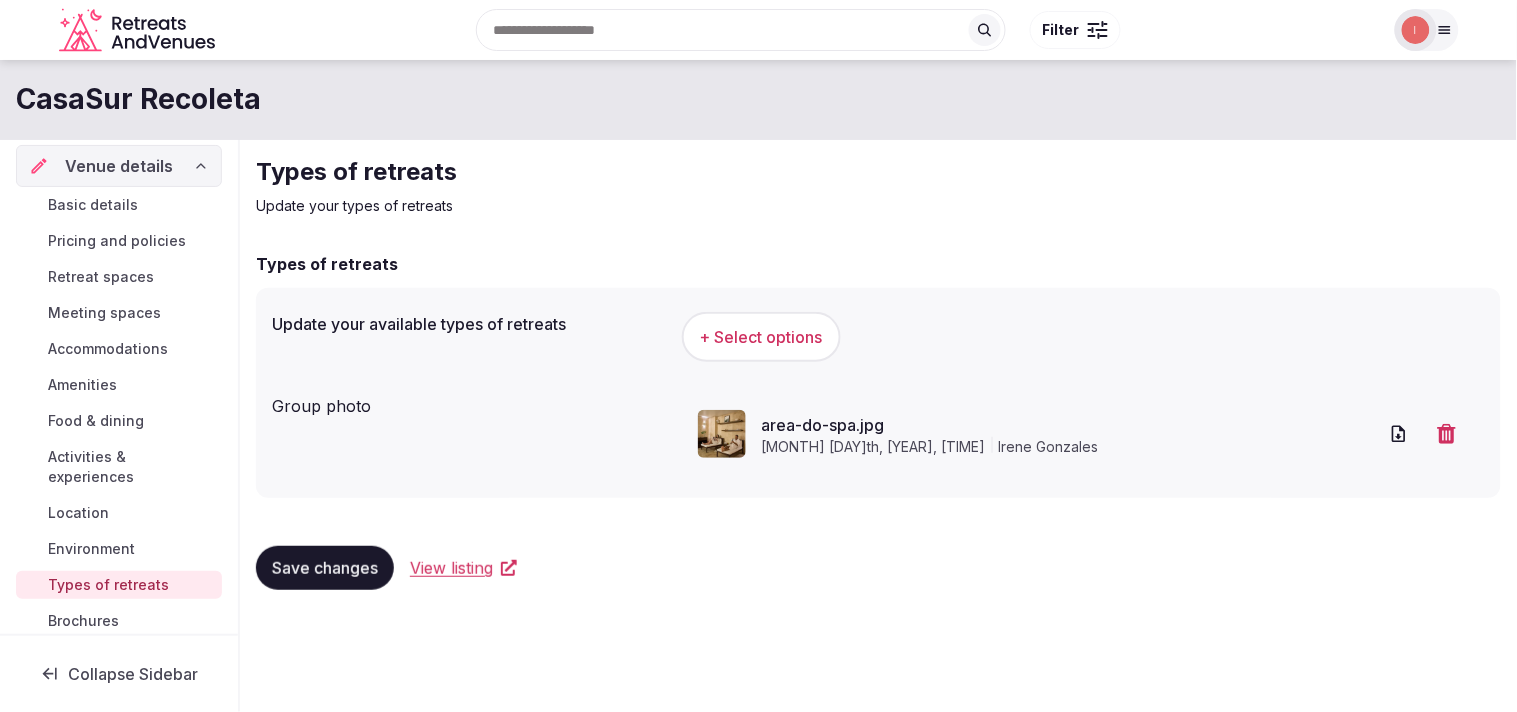 click on "Basic details" at bounding box center (93, 205) 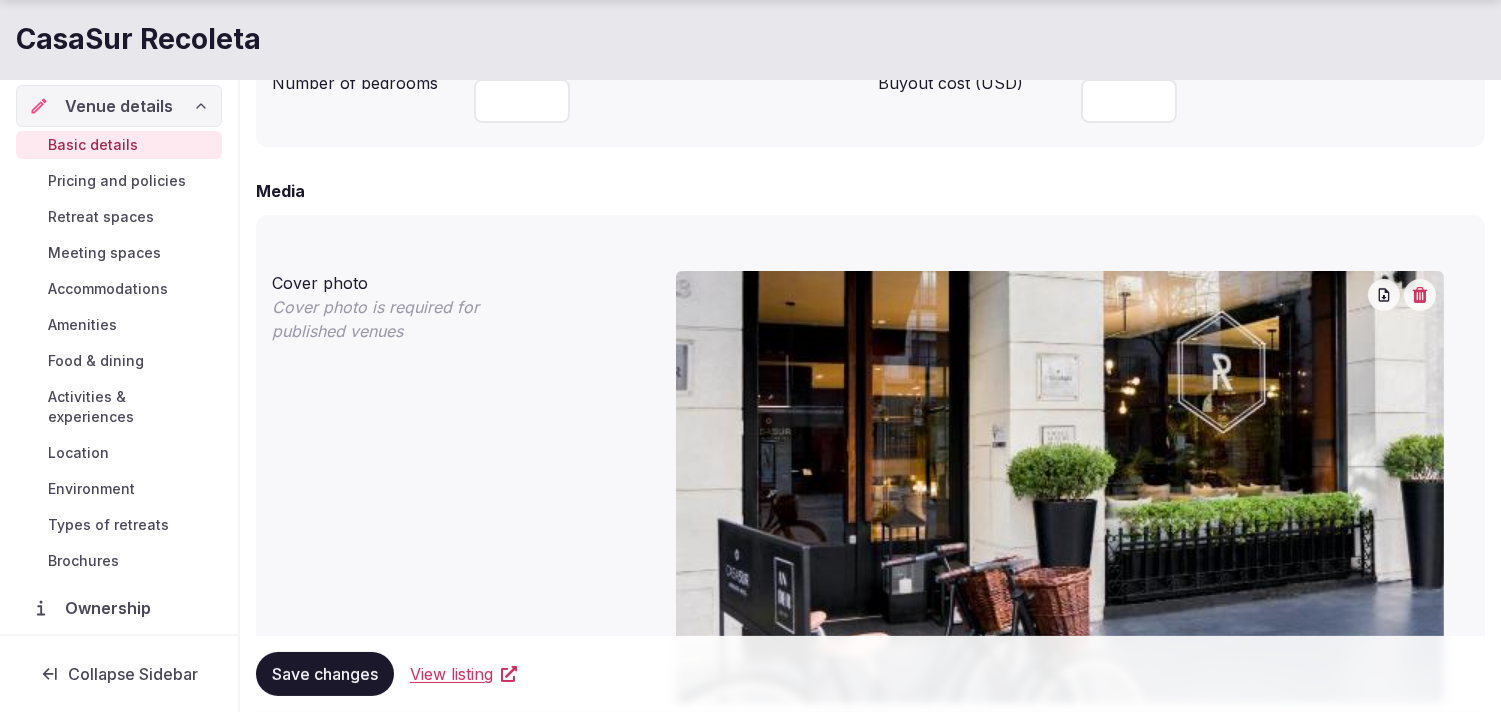 scroll, scrollTop: 1000, scrollLeft: 0, axis: vertical 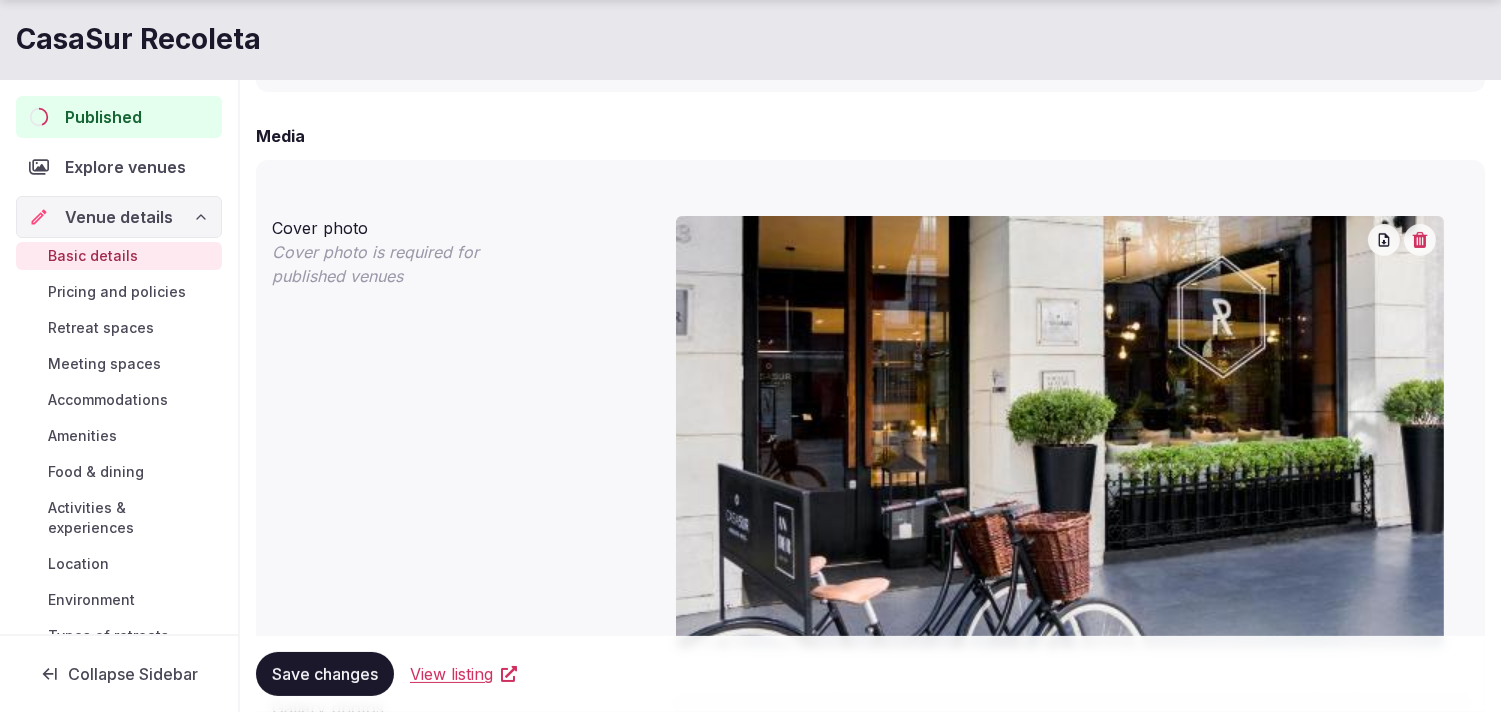 click on "Basic details" at bounding box center [93, 256] 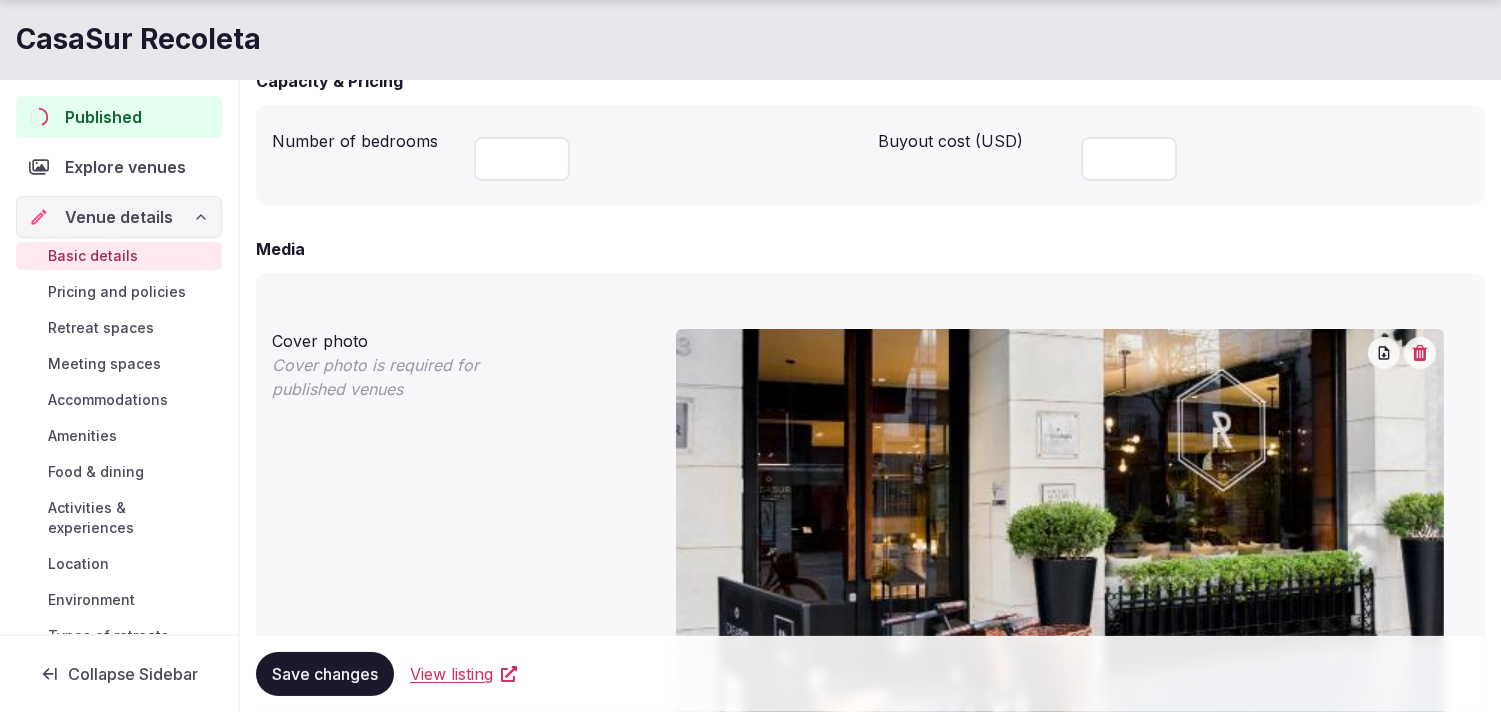 scroll, scrollTop: 967, scrollLeft: 0, axis: vertical 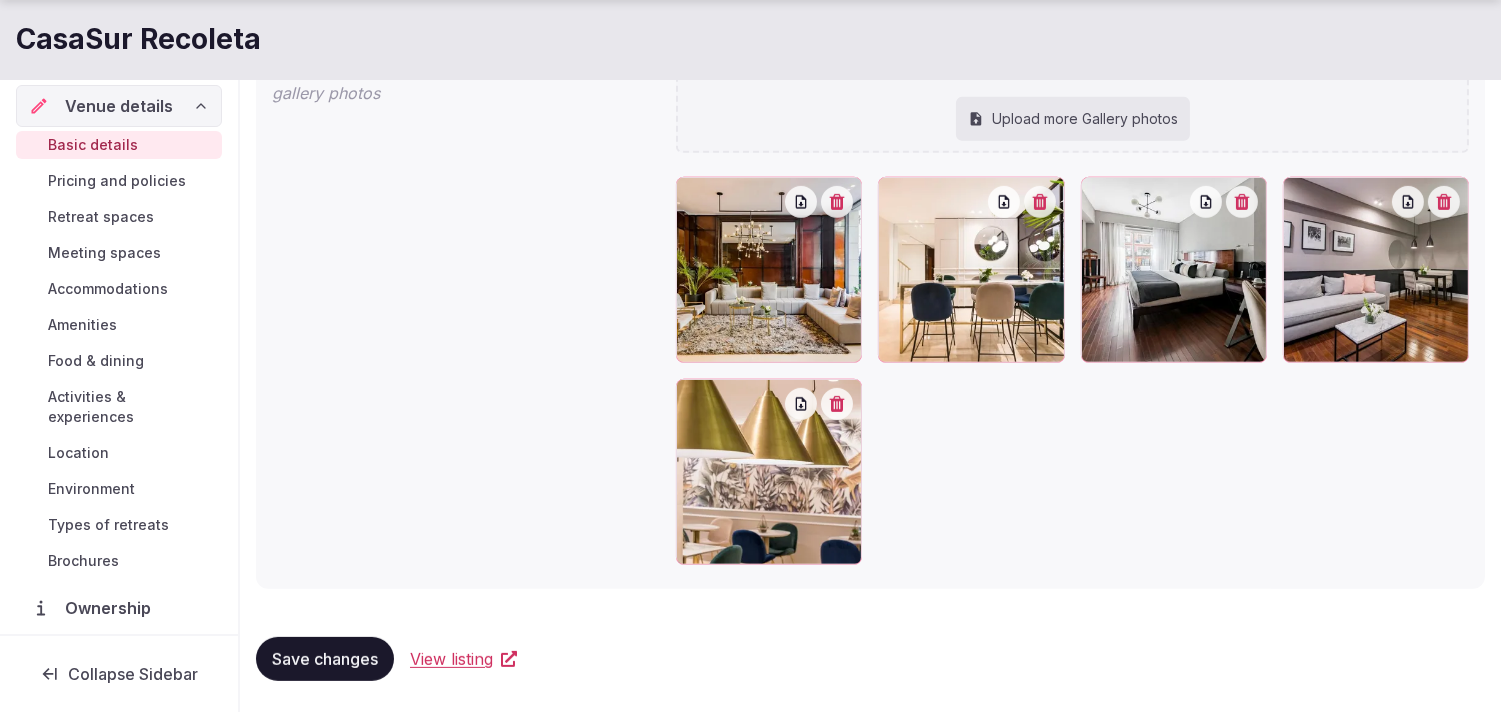 click on "Accommodations" at bounding box center [119, 289] 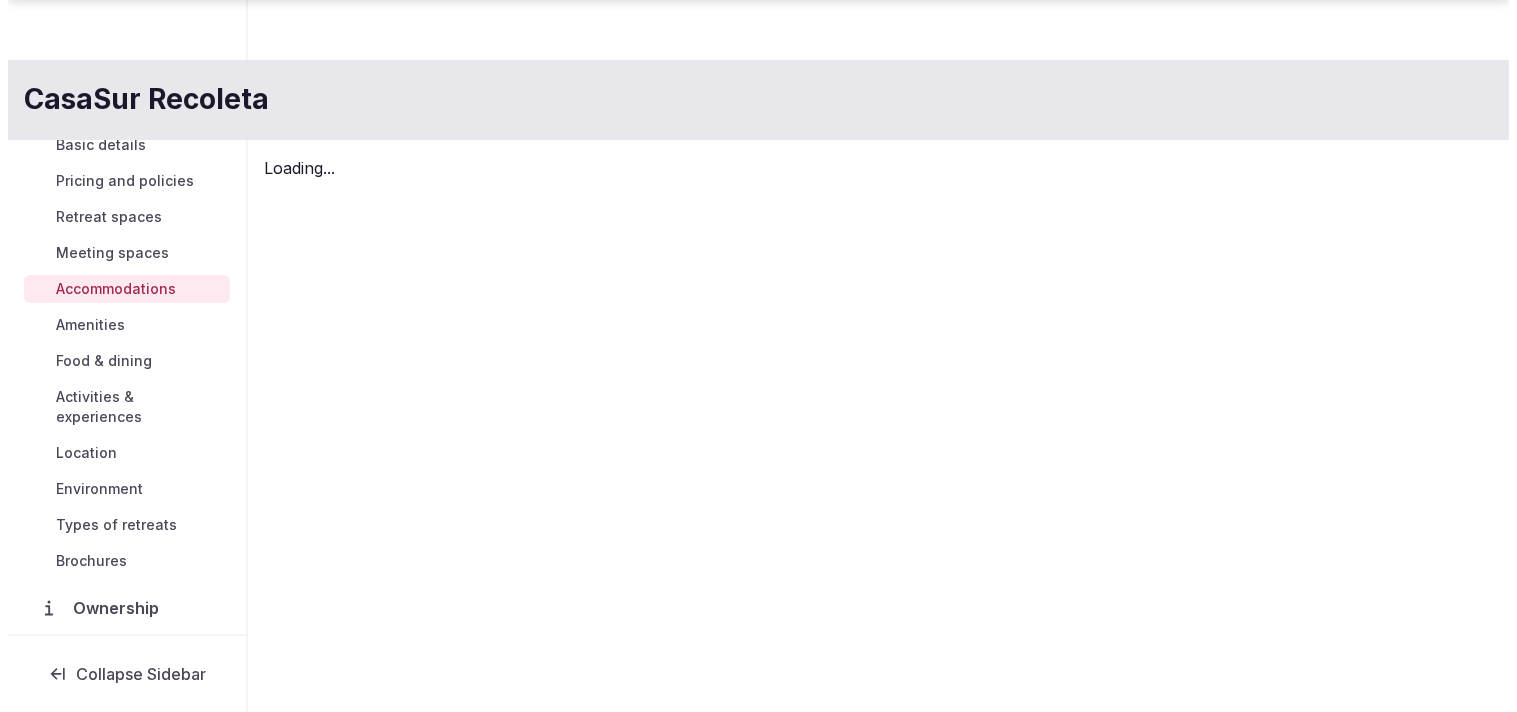 scroll, scrollTop: 0, scrollLeft: 0, axis: both 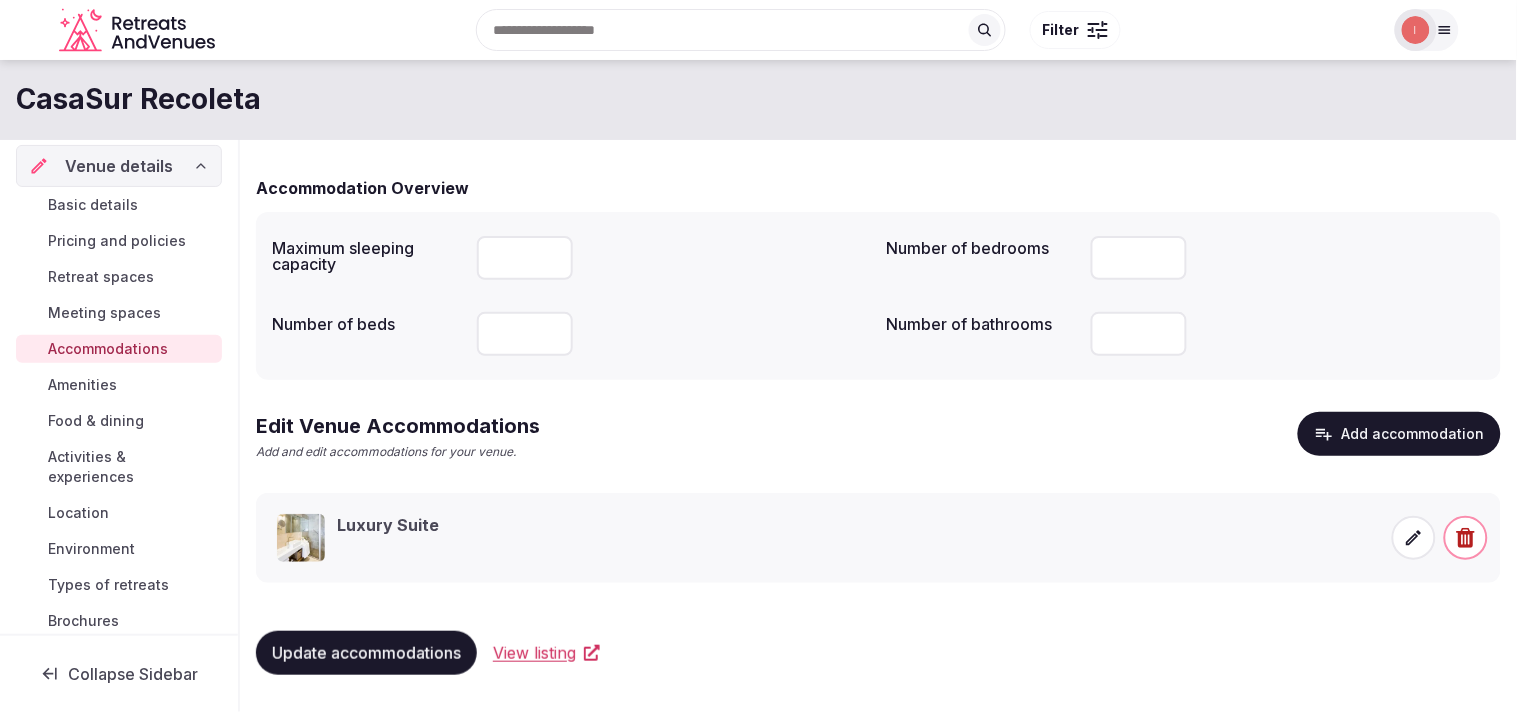 click 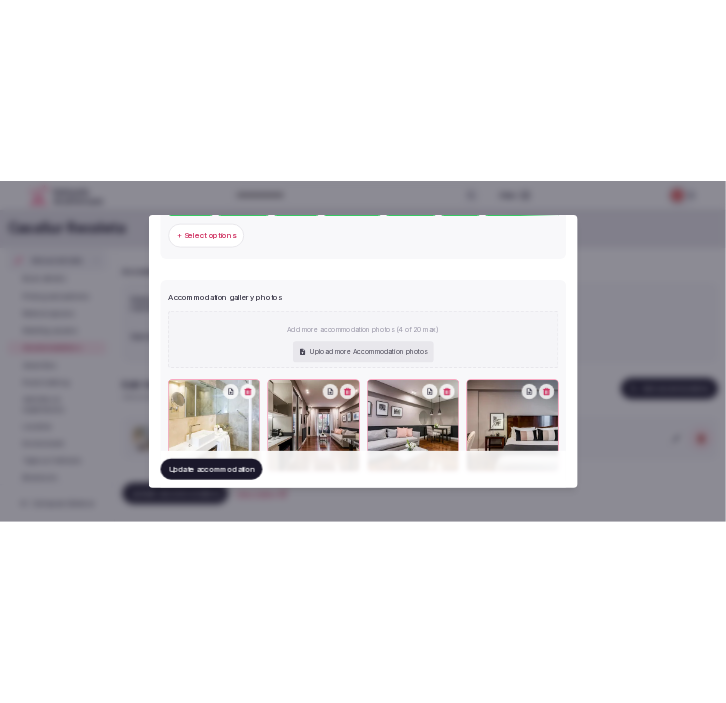 scroll, scrollTop: 2172, scrollLeft: 0, axis: vertical 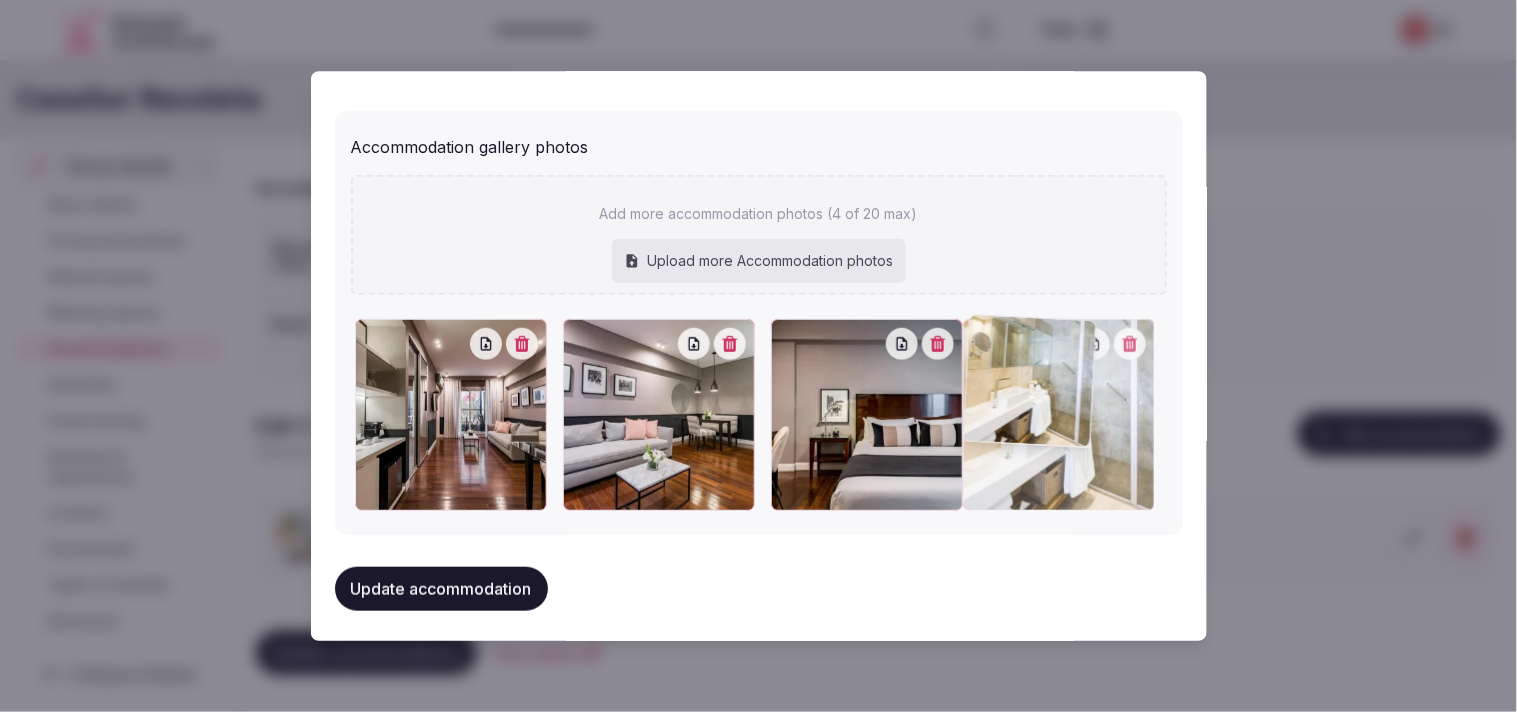 drag, startPoint x: 353, startPoint y: 328, endPoint x: 1095, endPoint y: 344, distance: 742.1725 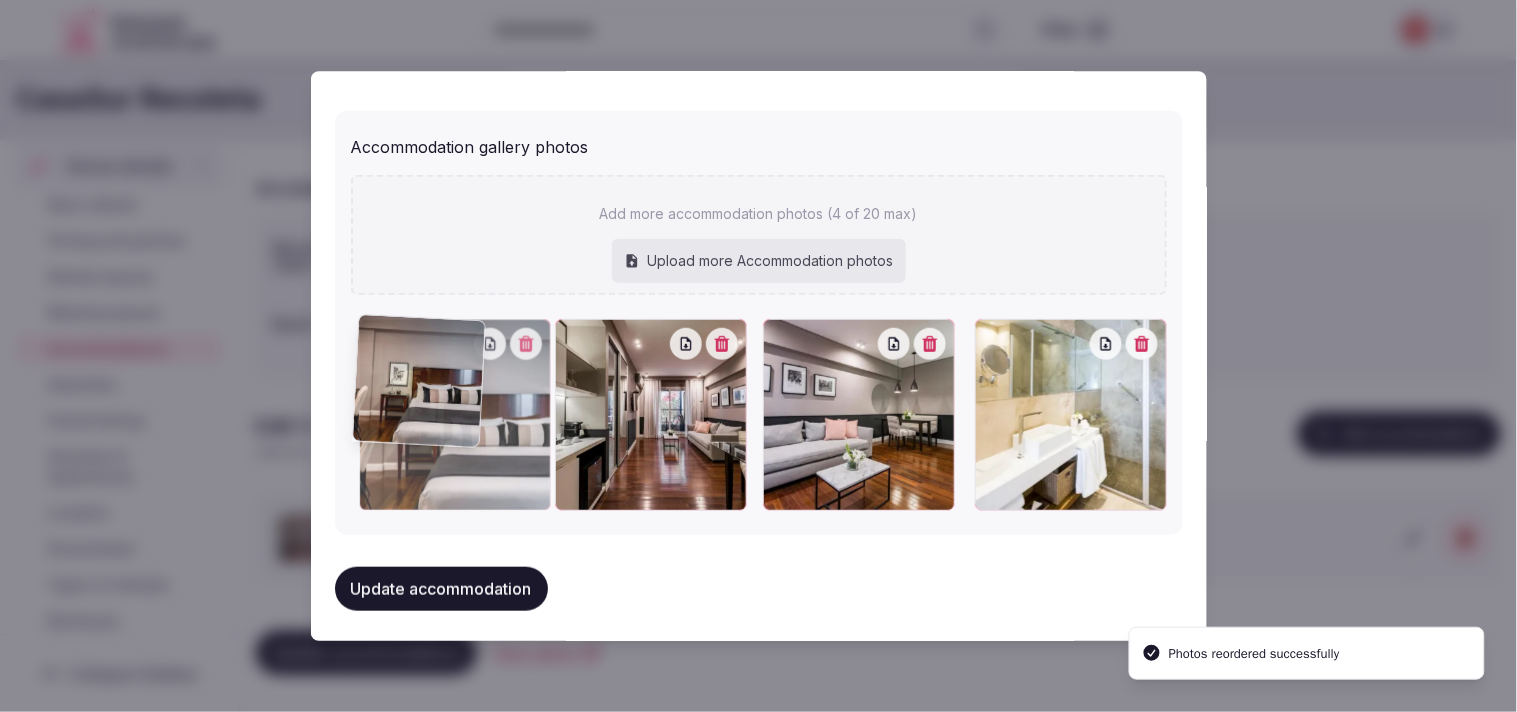 drag, startPoint x: 785, startPoint y: 333, endPoint x: 287, endPoint y: 374, distance: 499.6849 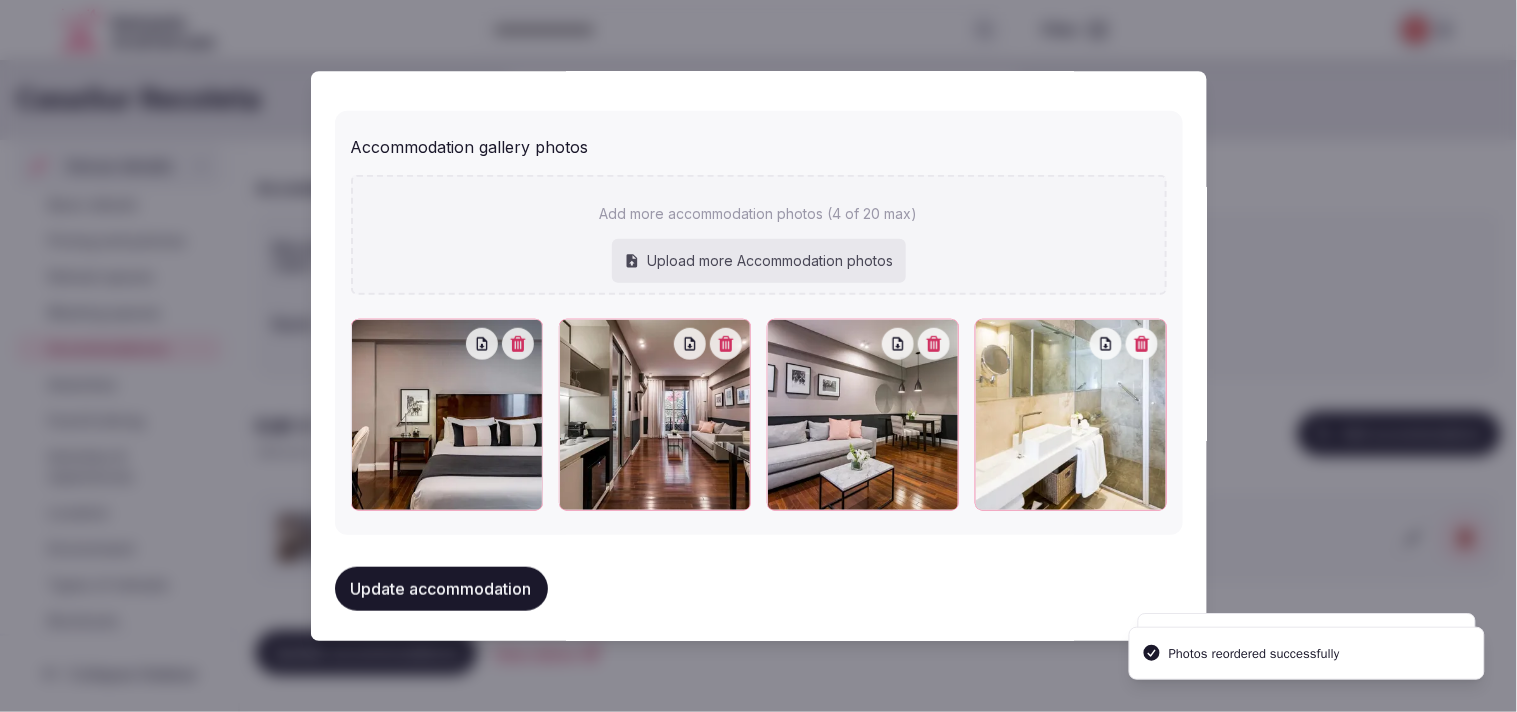 click on "Update accommodation" at bounding box center (441, 590) 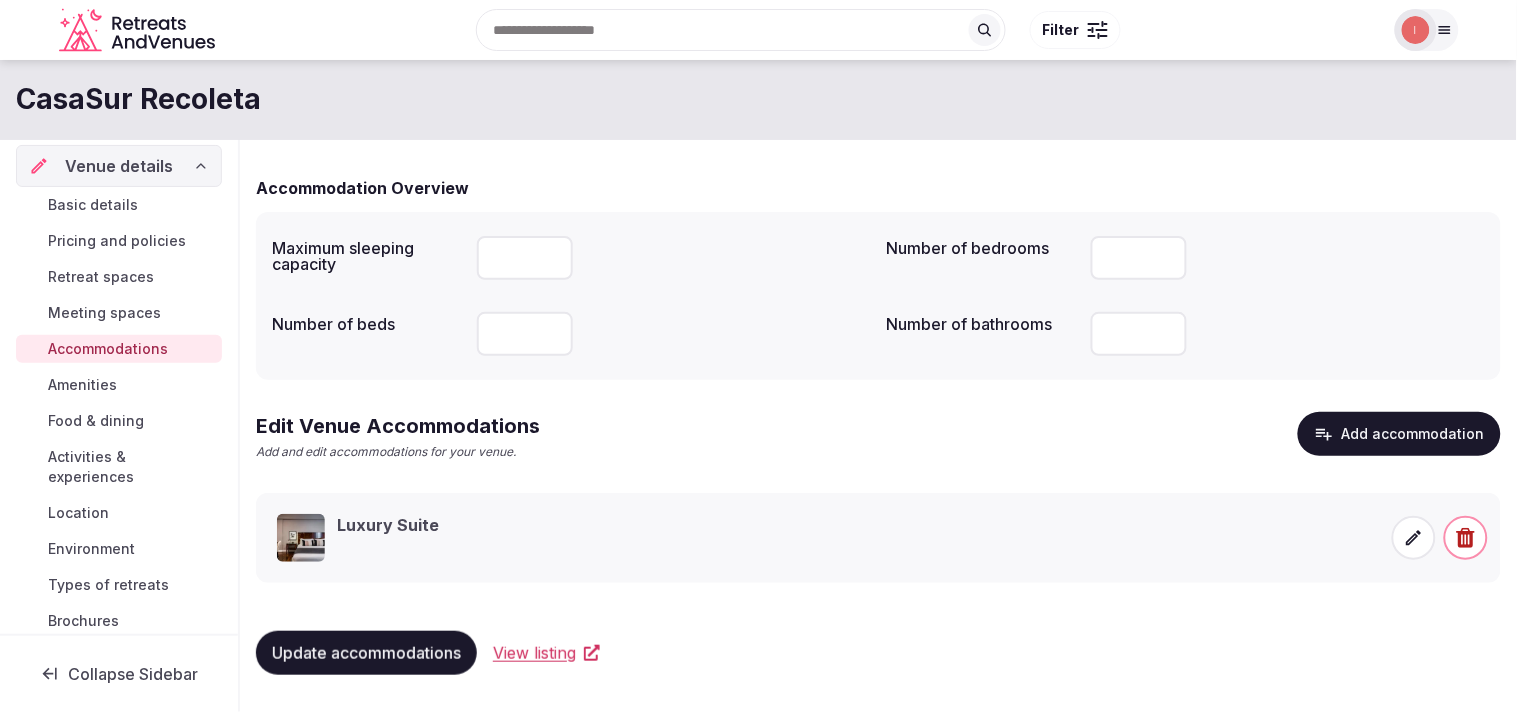 click on "Update accommodations" at bounding box center (366, 653) 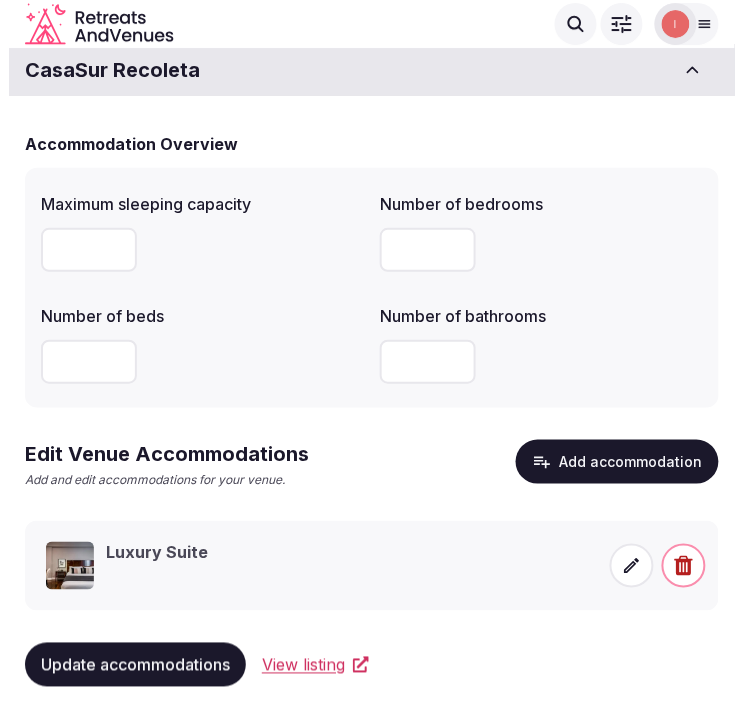 scroll, scrollTop: 35, scrollLeft: 0, axis: vertical 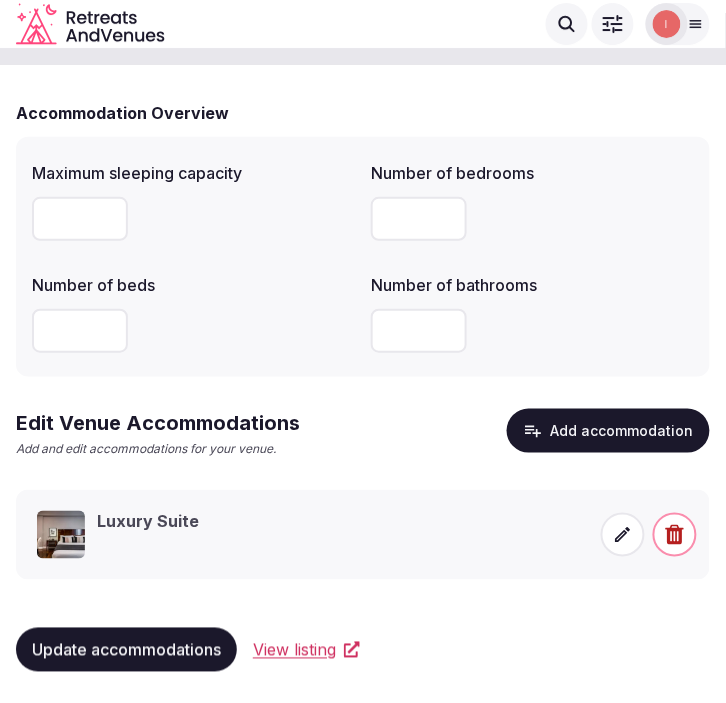 click 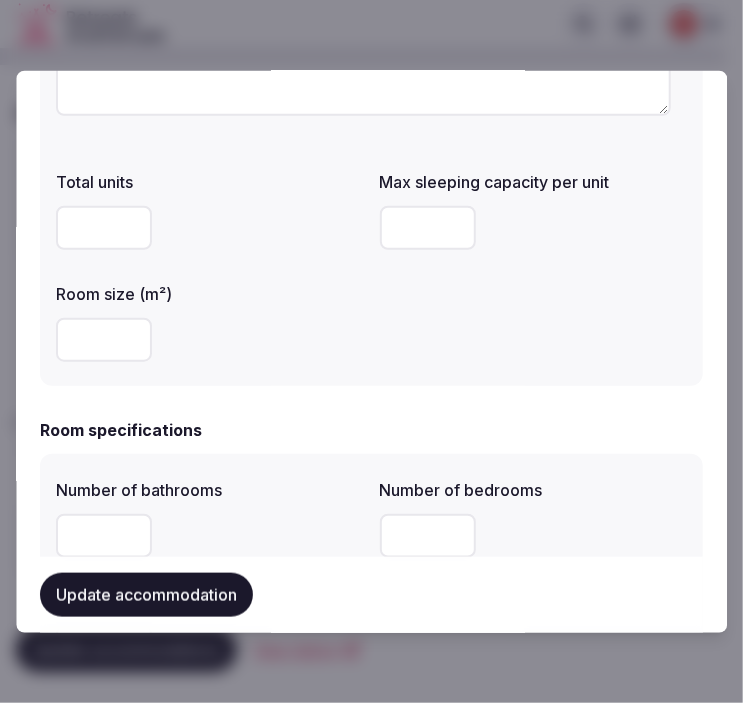 scroll, scrollTop: 222, scrollLeft: 0, axis: vertical 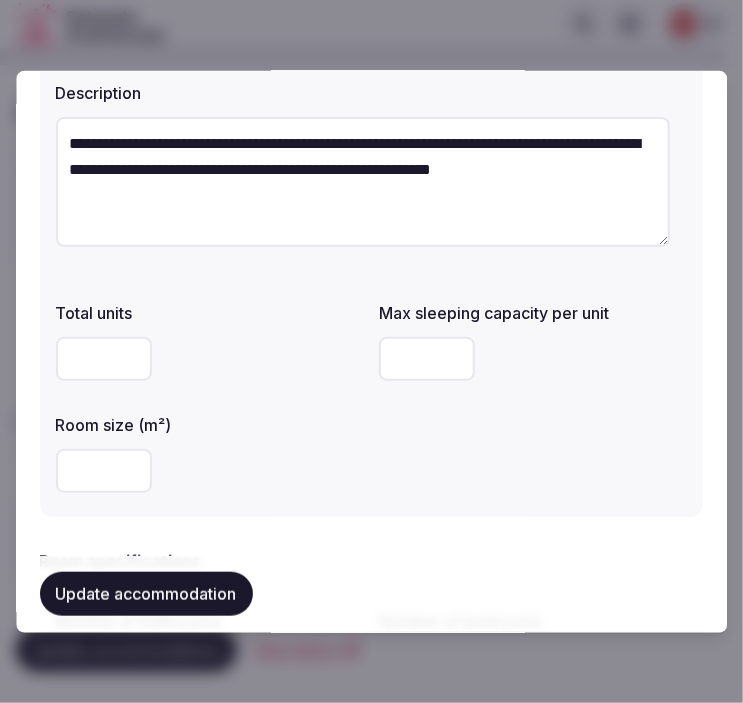 click on "Update accommodation" at bounding box center (146, 595) 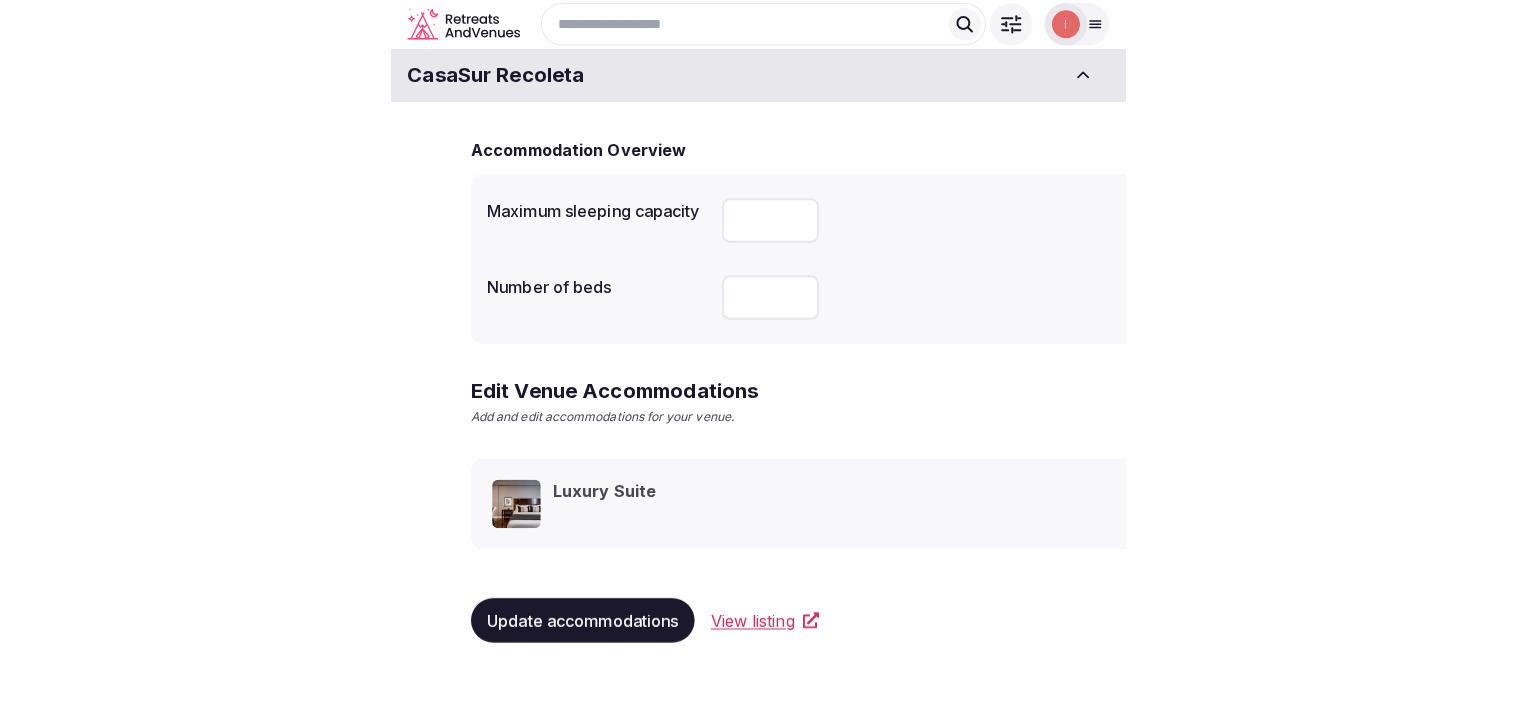 scroll, scrollTop: 0, scrollLeft: 0, axis: both 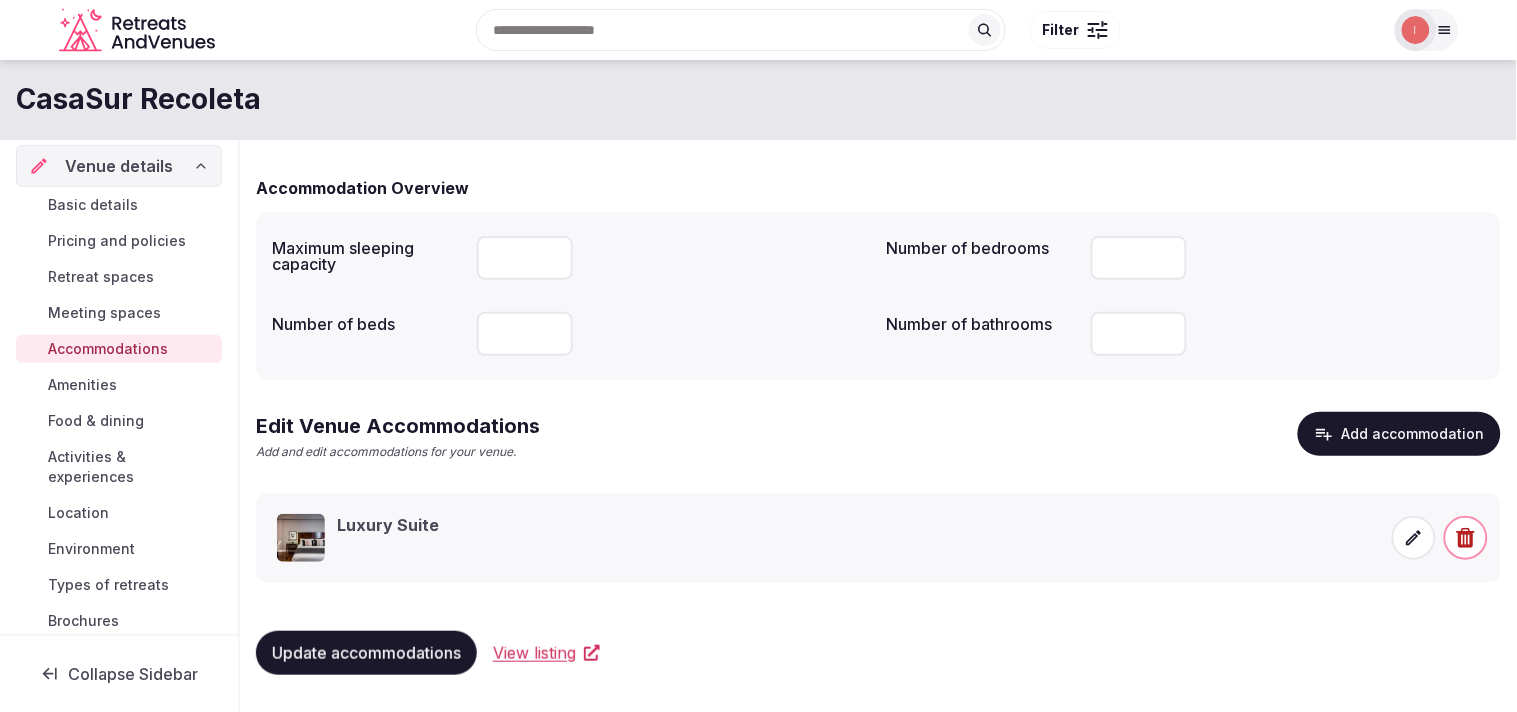 click on "Activities & experiences" at bounding box center (131, 467) 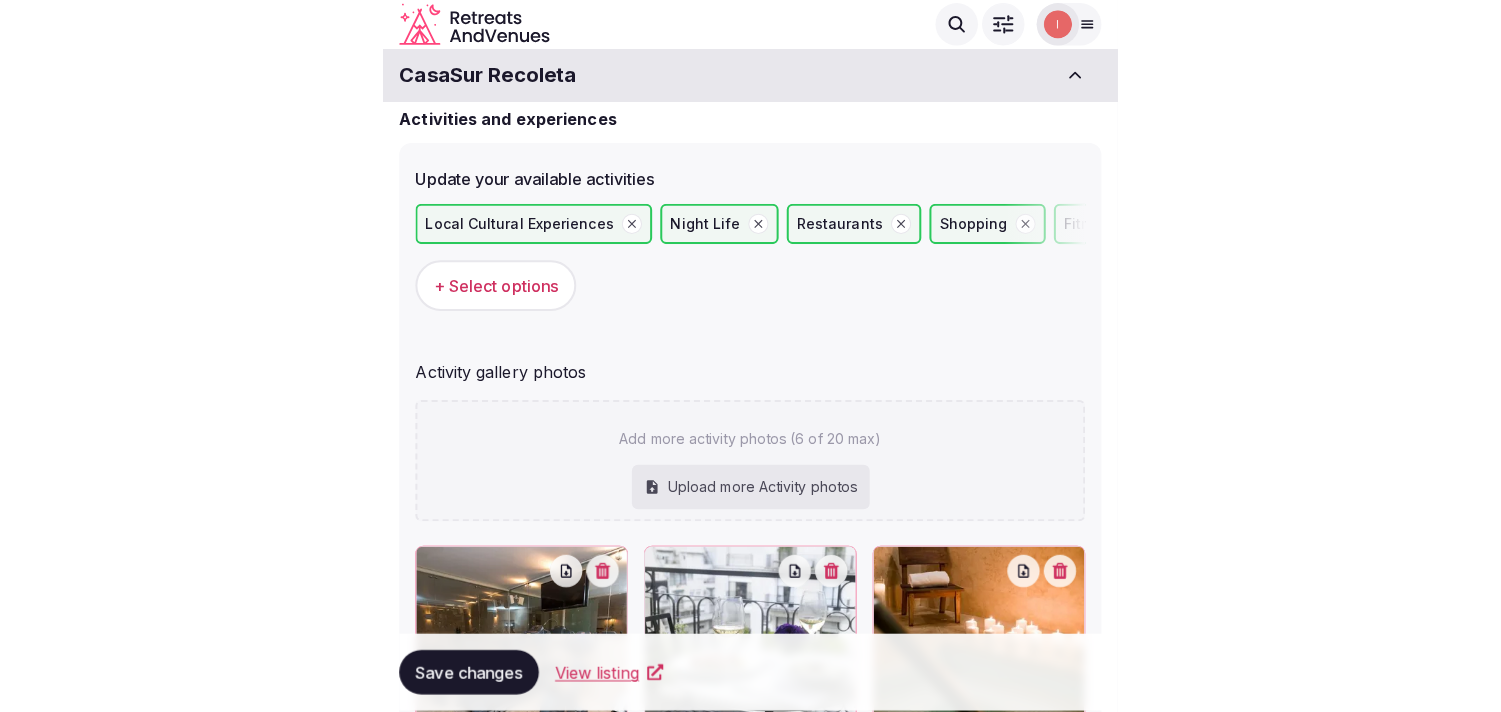 scroll, scrollTop: 323, scrollLeft: 0, axis: vertical 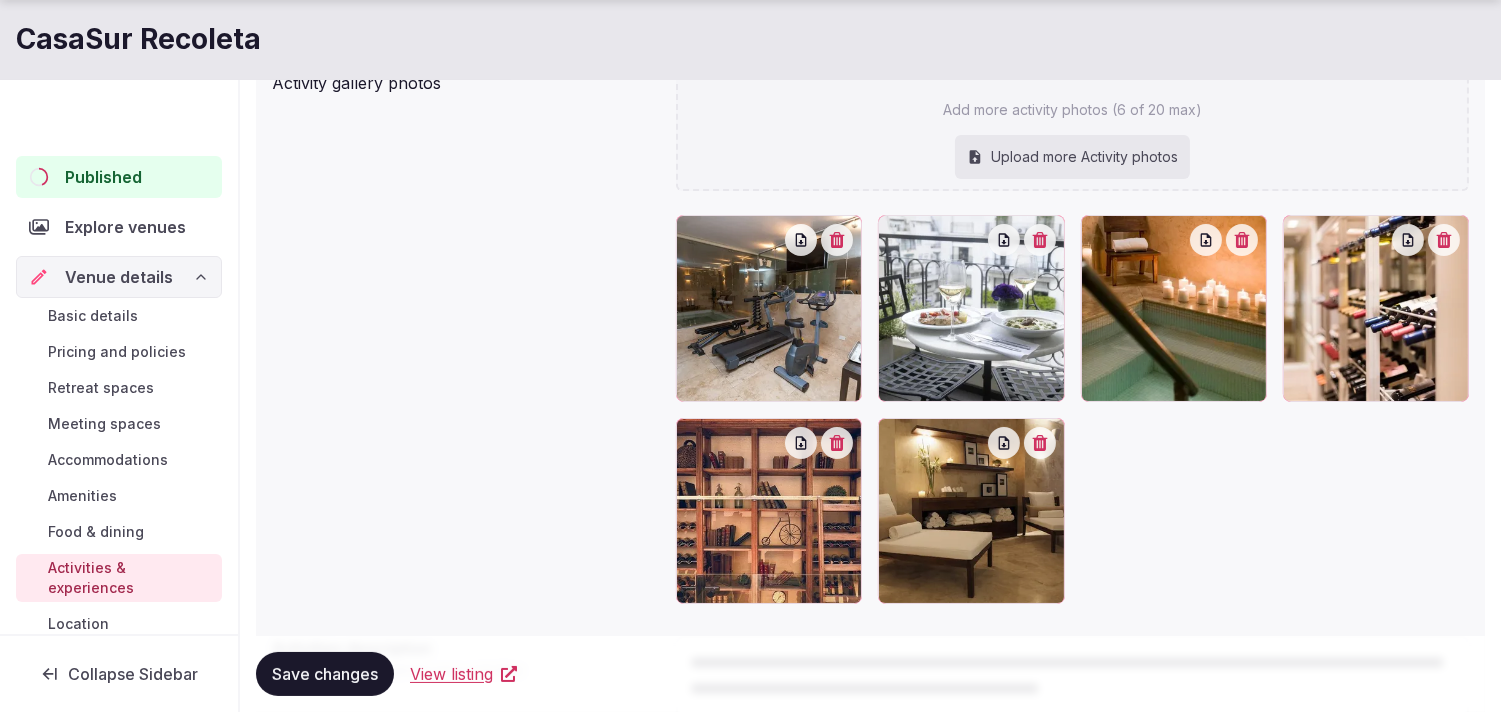 click on "Basic details" at bounding box center [93, 316] 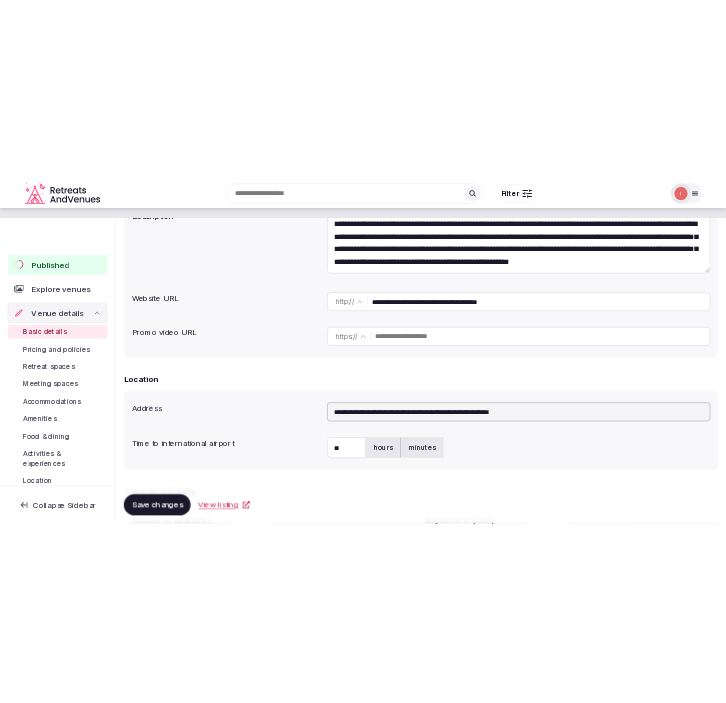 scroll, scrollTop: 0, scrollLeft: 0, axis: both 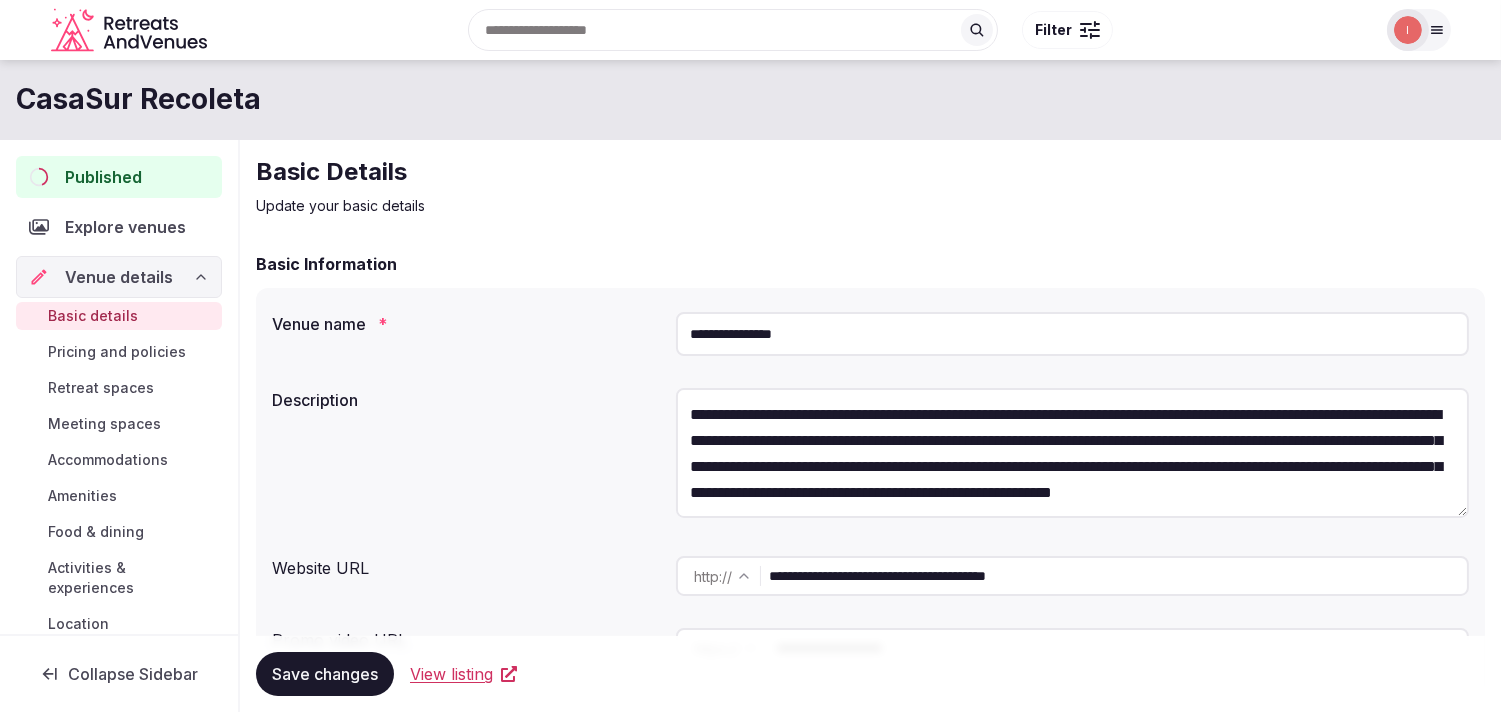 click on "Pricing and policies" at bounding box center [117, 352] 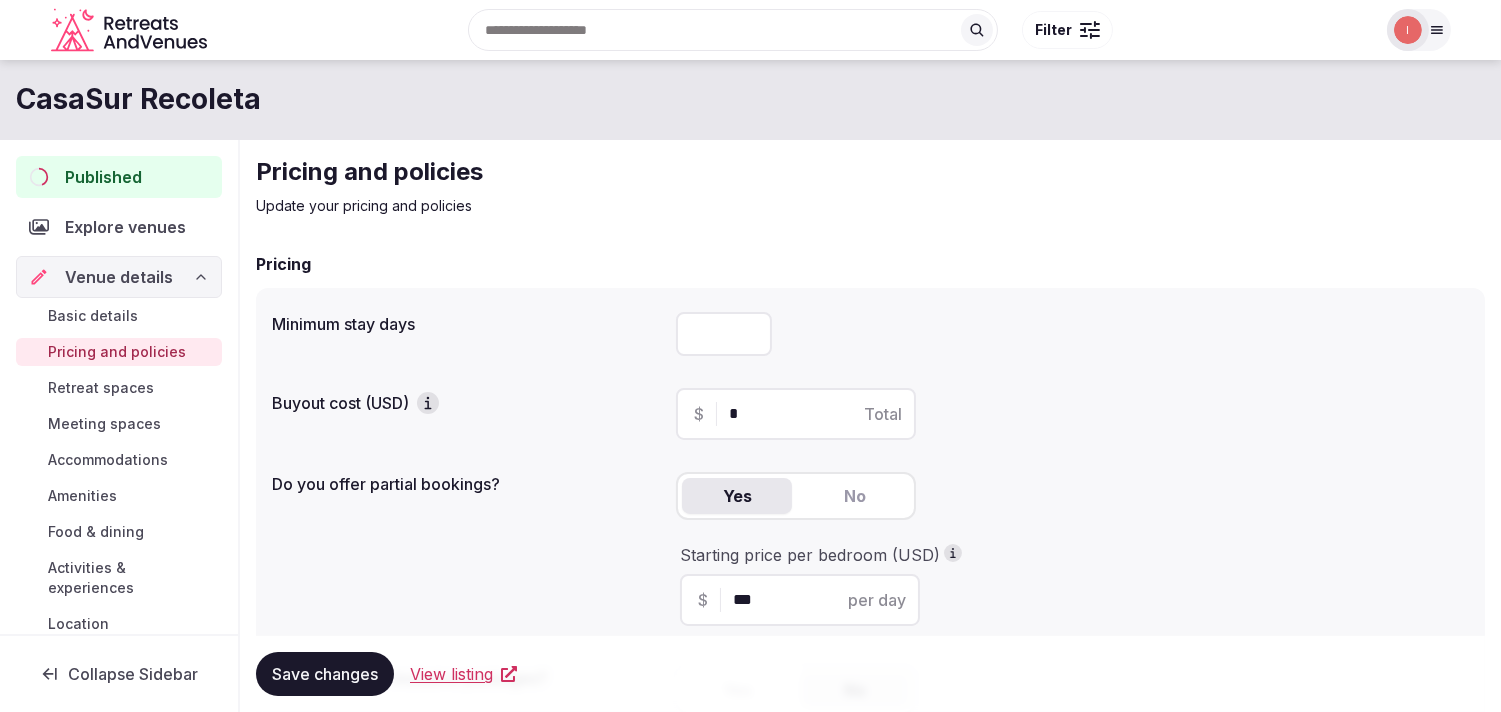 type 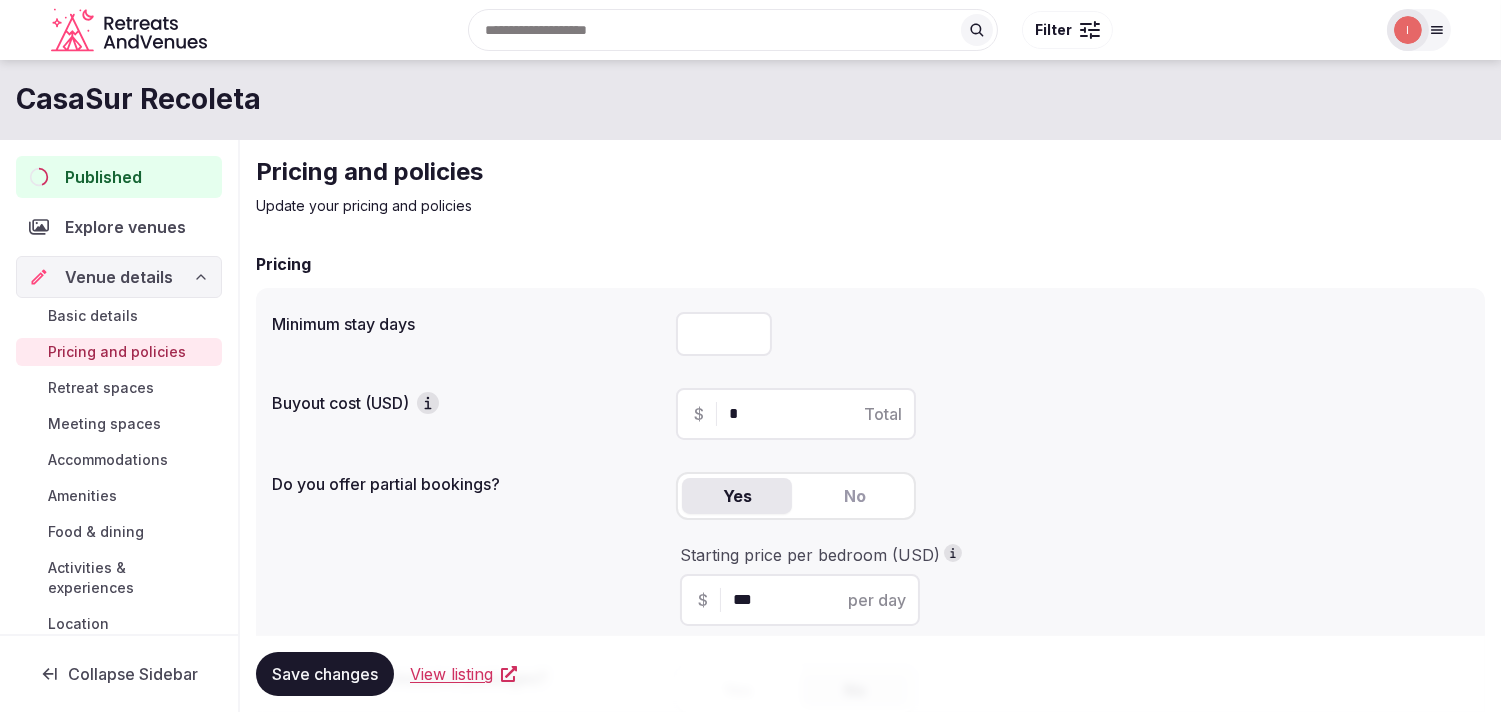 click on "Retreat spaces" at bounding box center [101, 388] 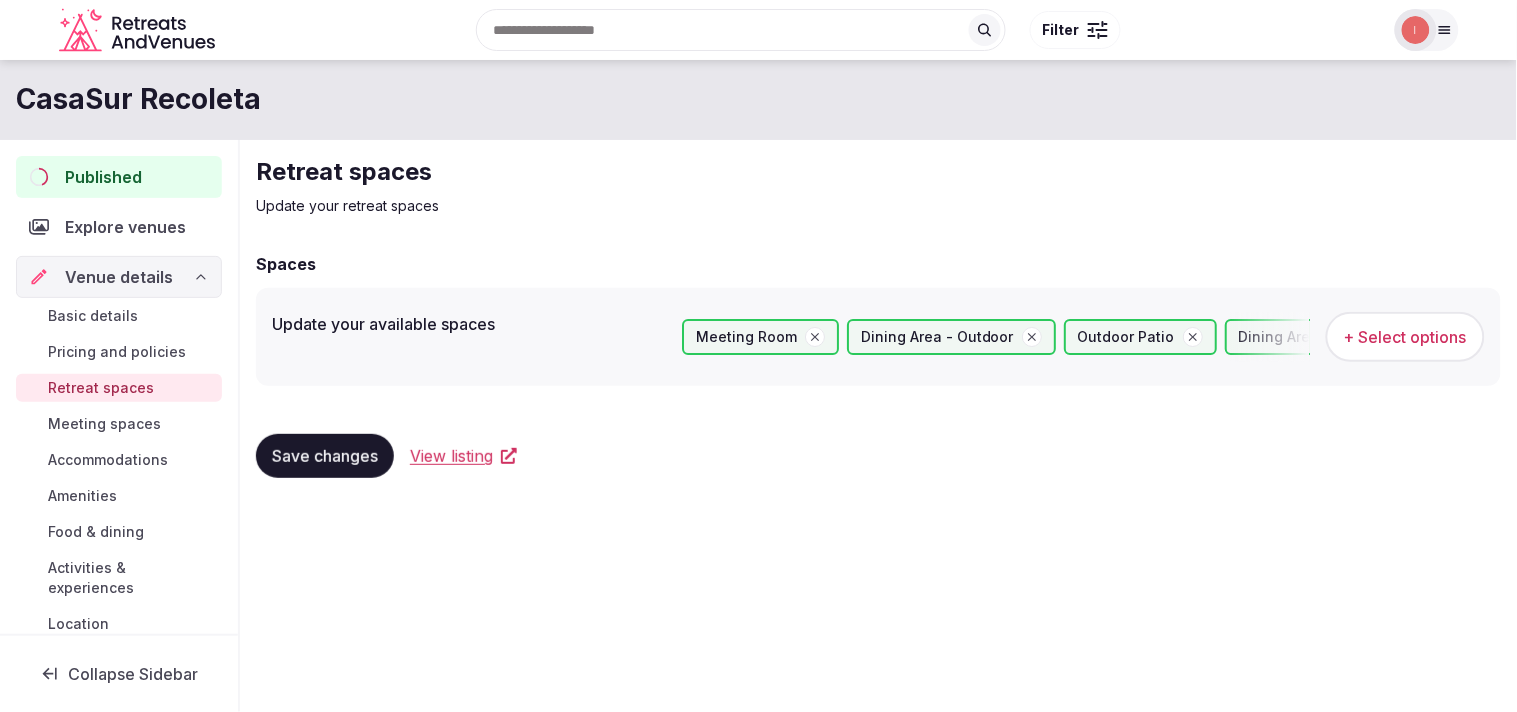 click on "Basic details" at bounding box center [93, 316] 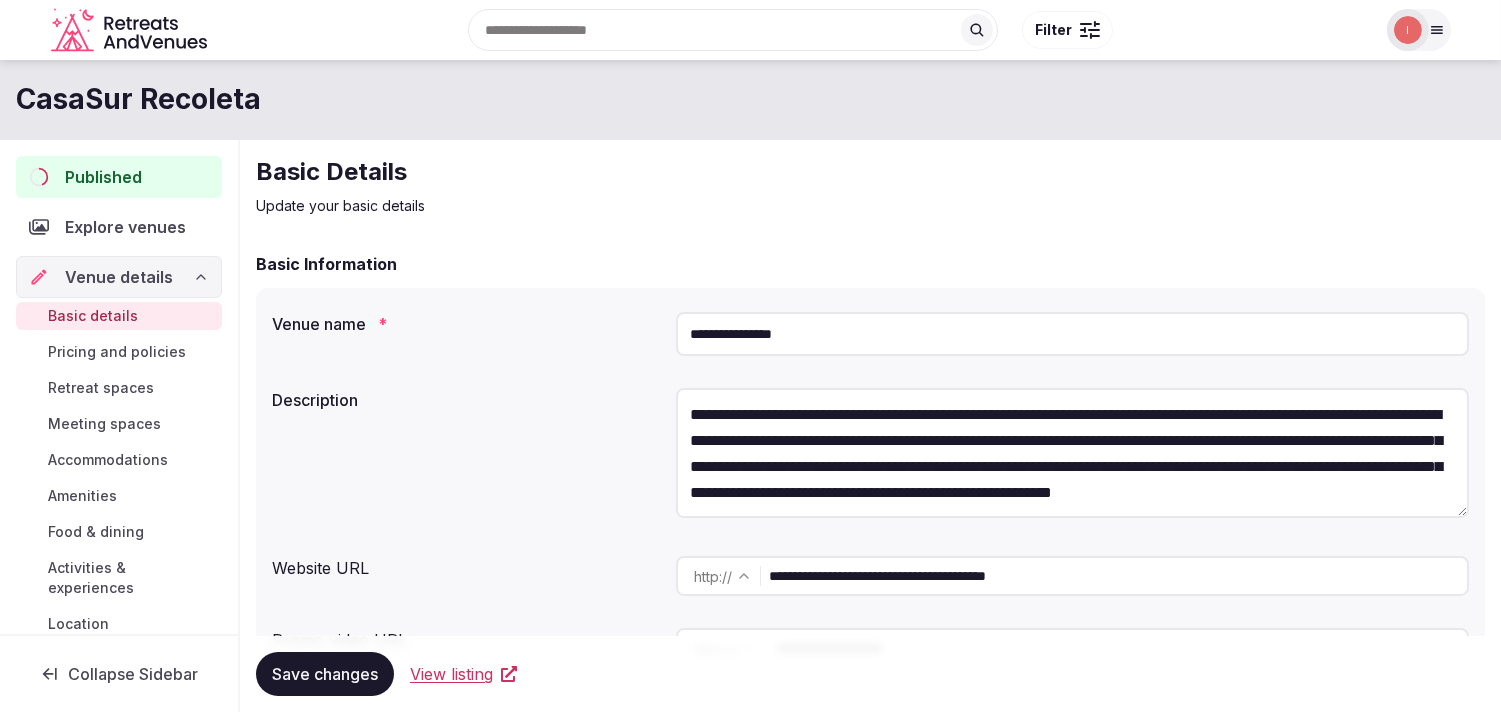 click on "Accommodations" at bounding box center [108, 460] 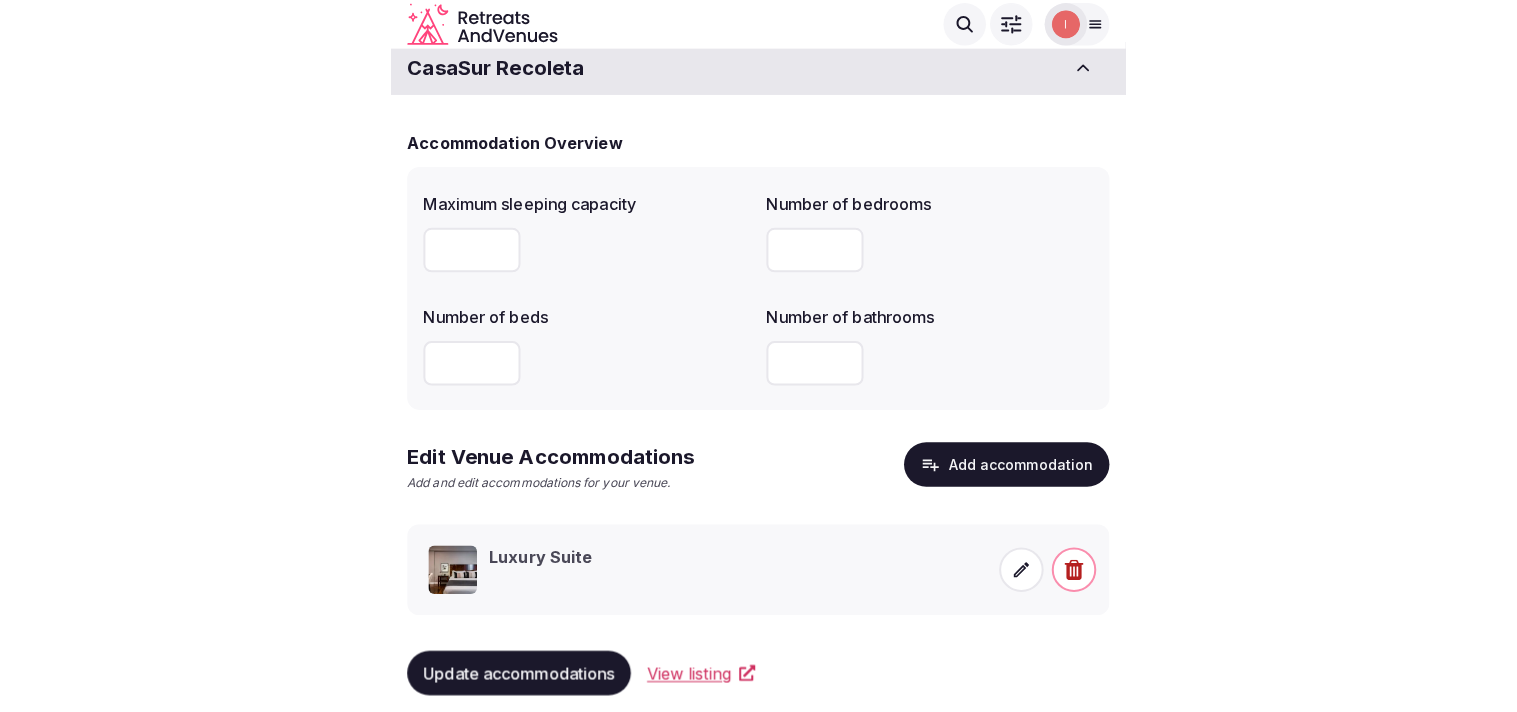 scroll, scrollTop: 0, scrollLeft: 0, axis: both 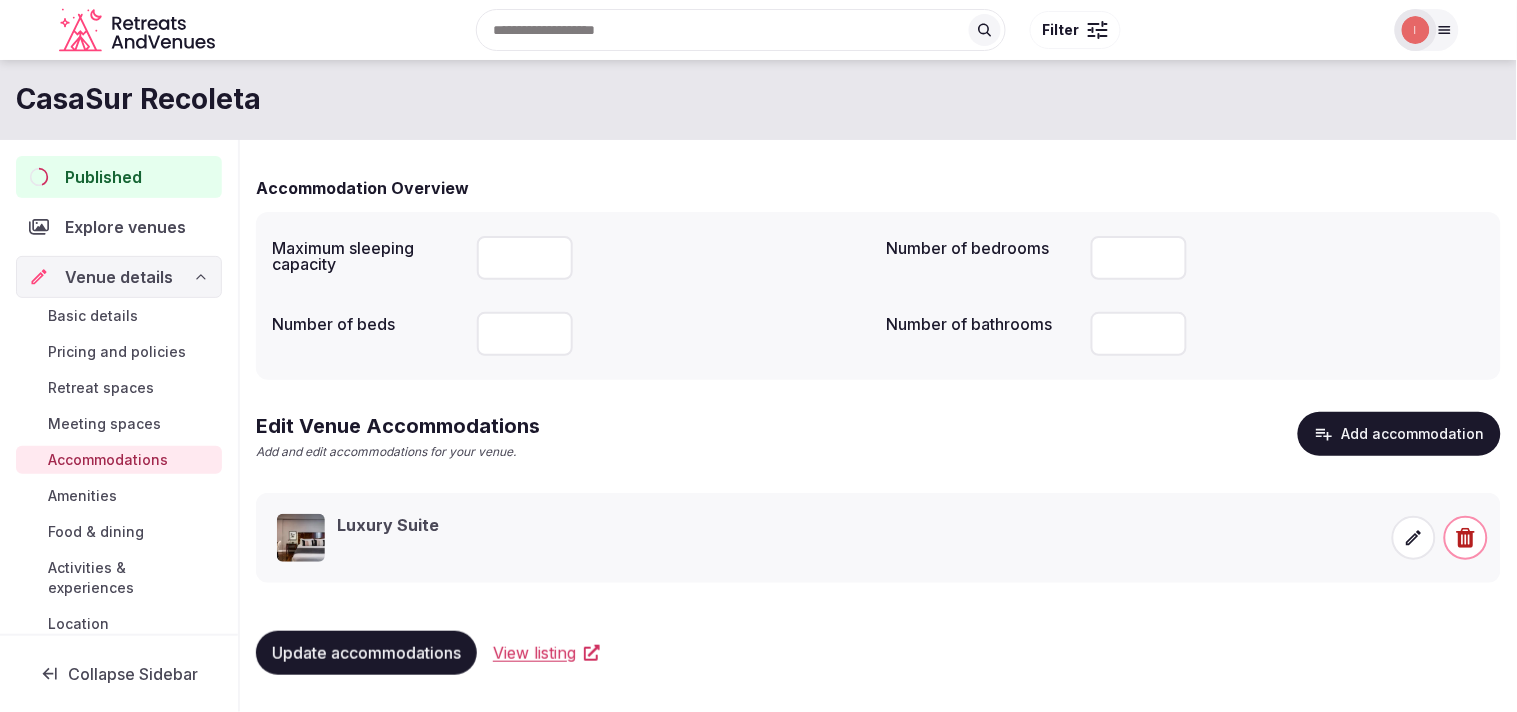click on "Published" at bounding box center [103, 177] 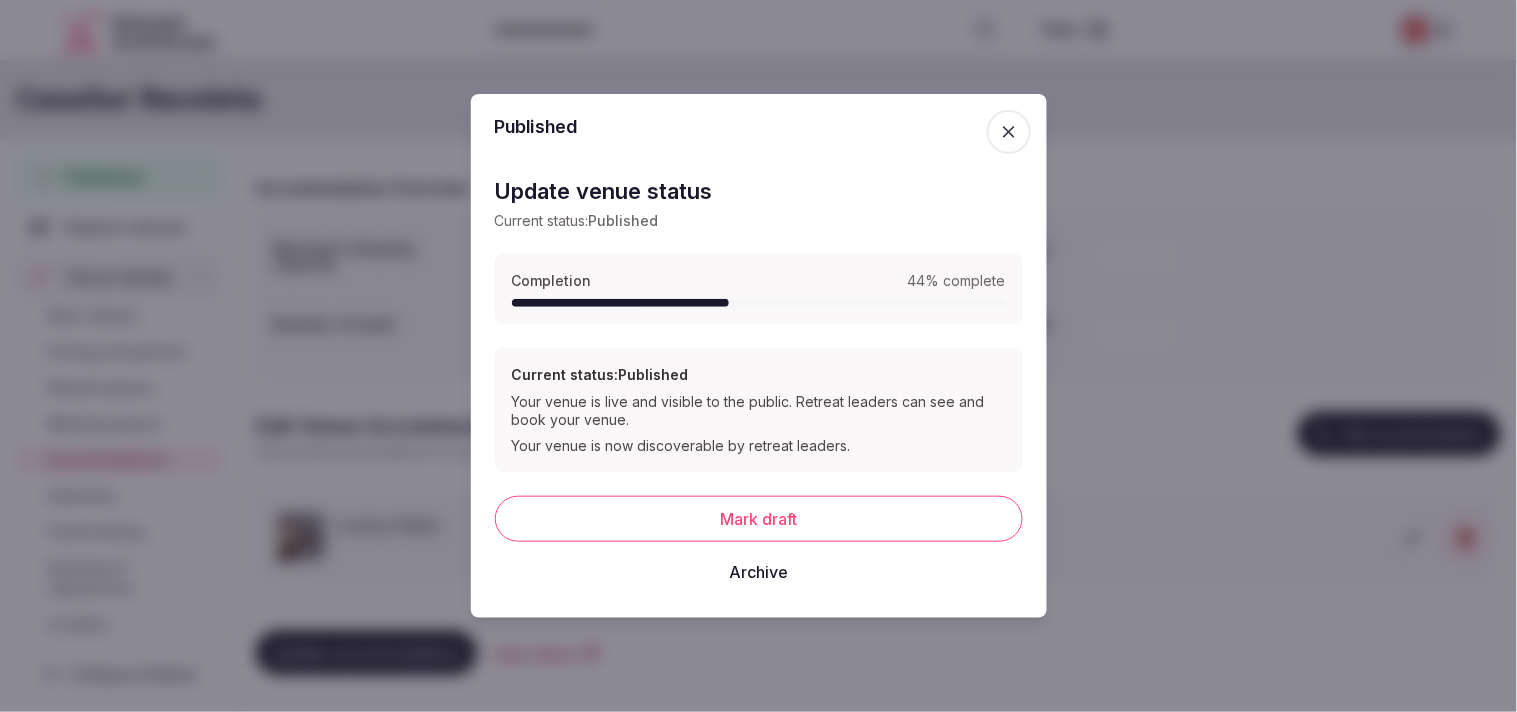 click 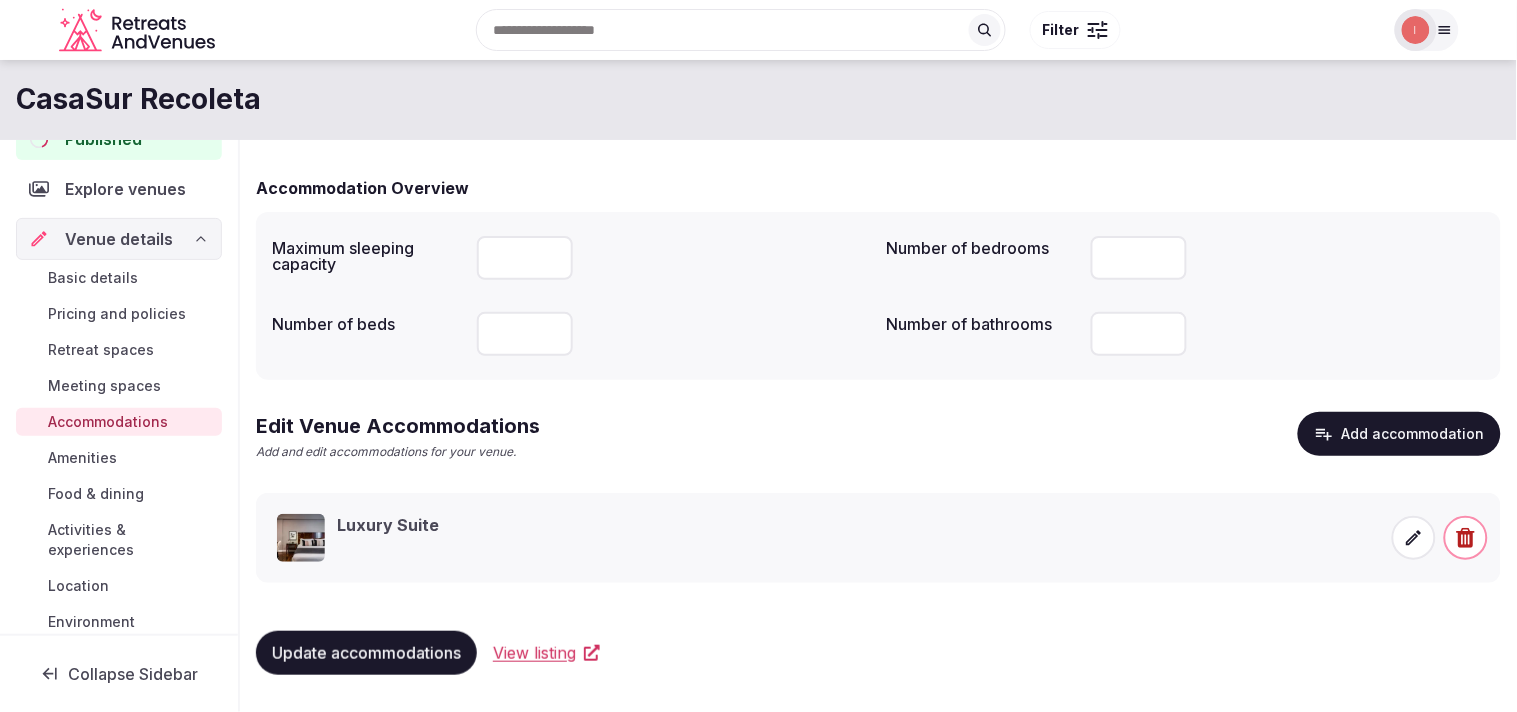 scroll, scrollTop: 0, scrollLeft: 0, axis: both 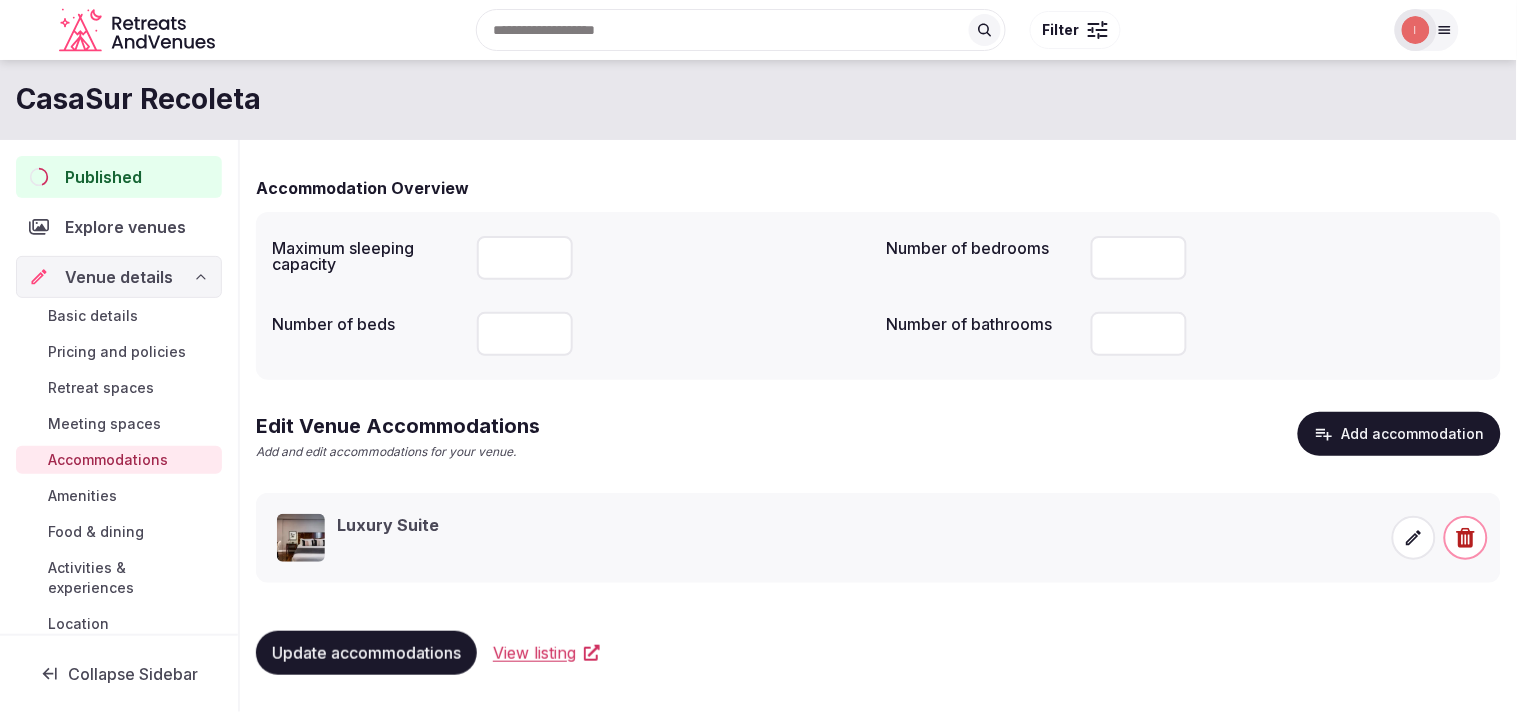 click on "Amenities" at bounding box center [82, 496] 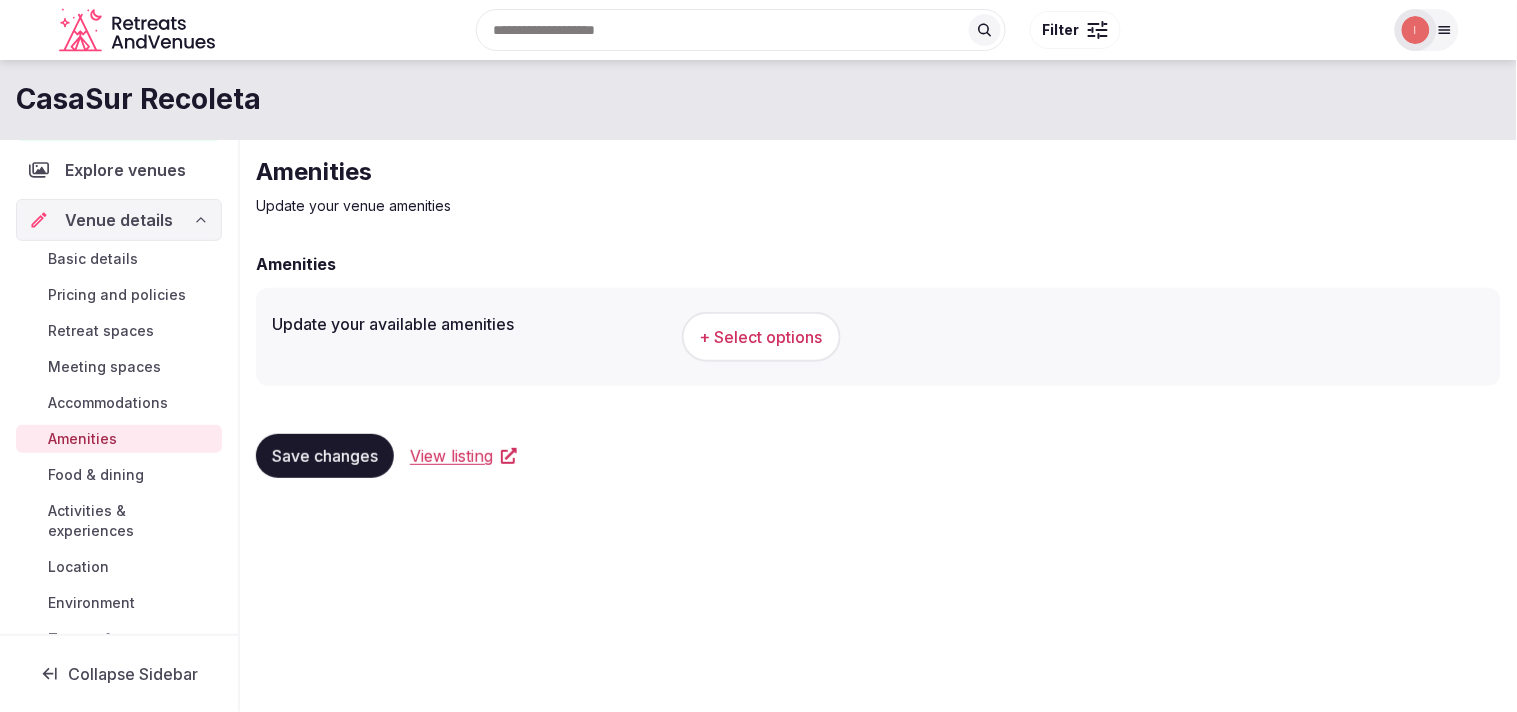 scroll, scrollTop: 111, scrollLeft: 0, axis: vertical 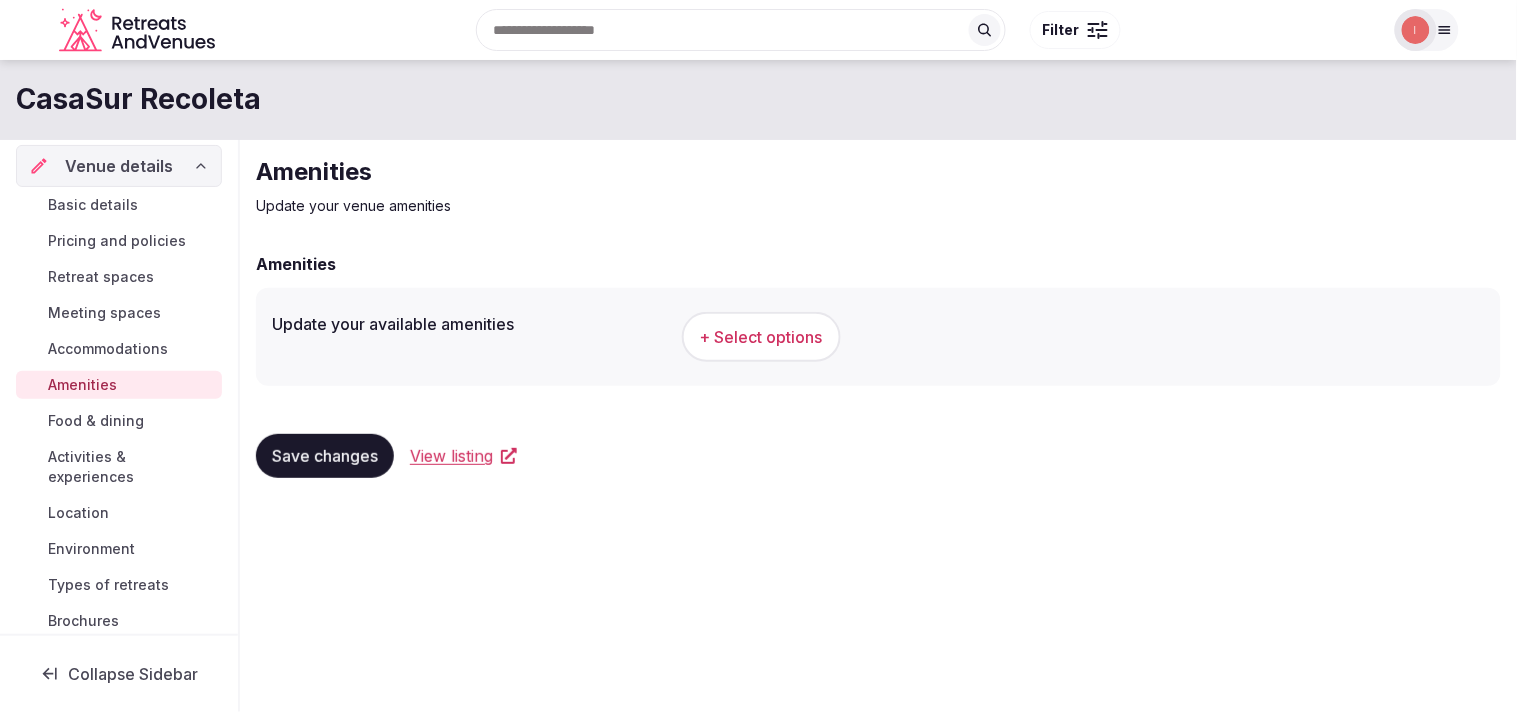click on "+ Select options" at bounding box center (761, 337) 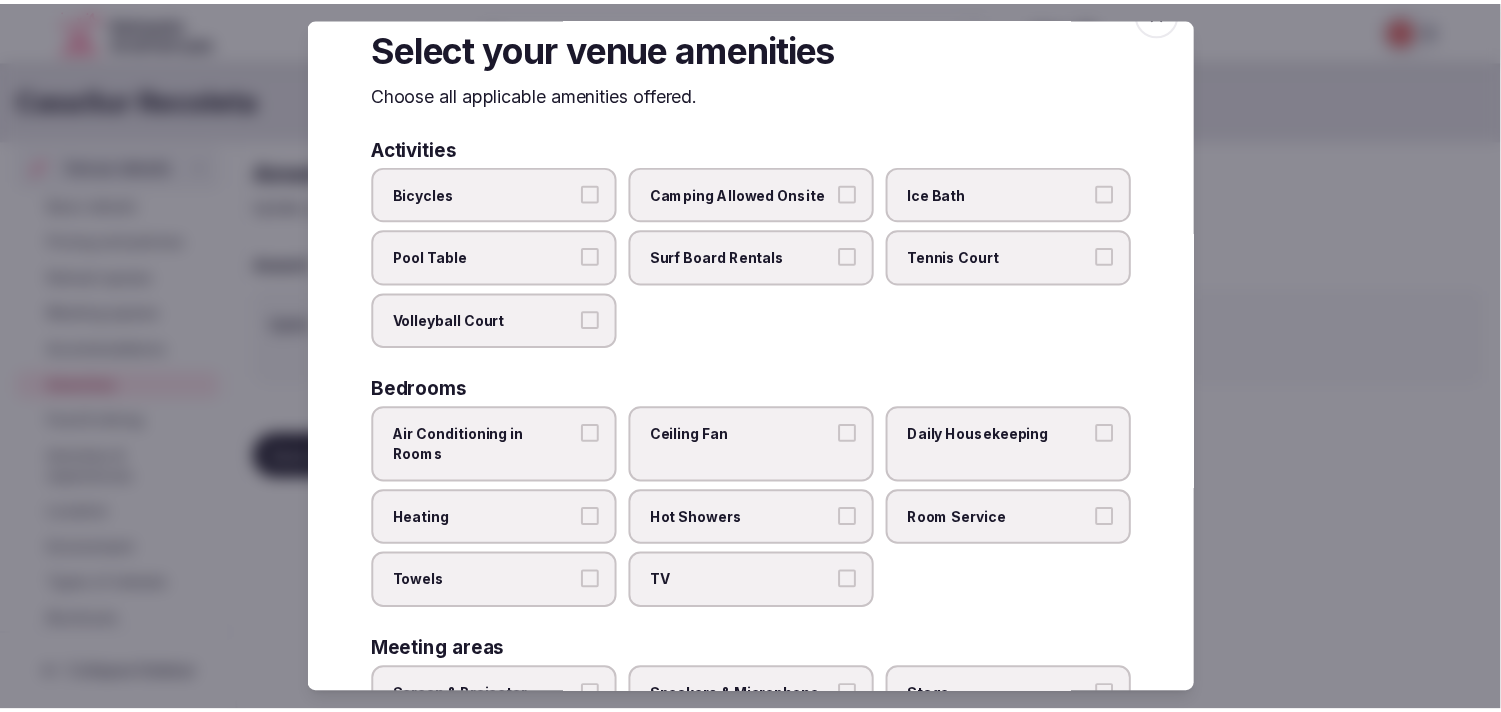scroll, scrollTop: 0, scrollLeft: 0, axis: both 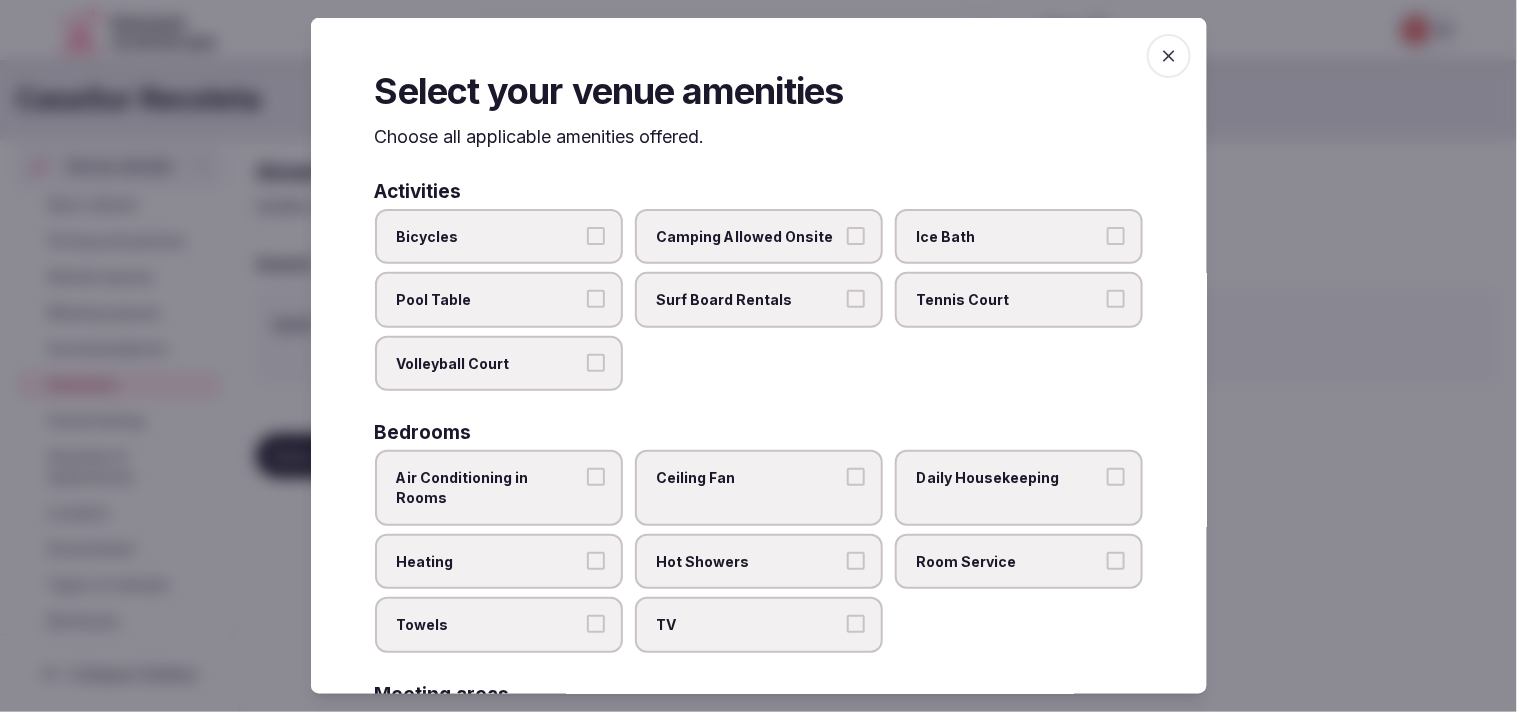 click 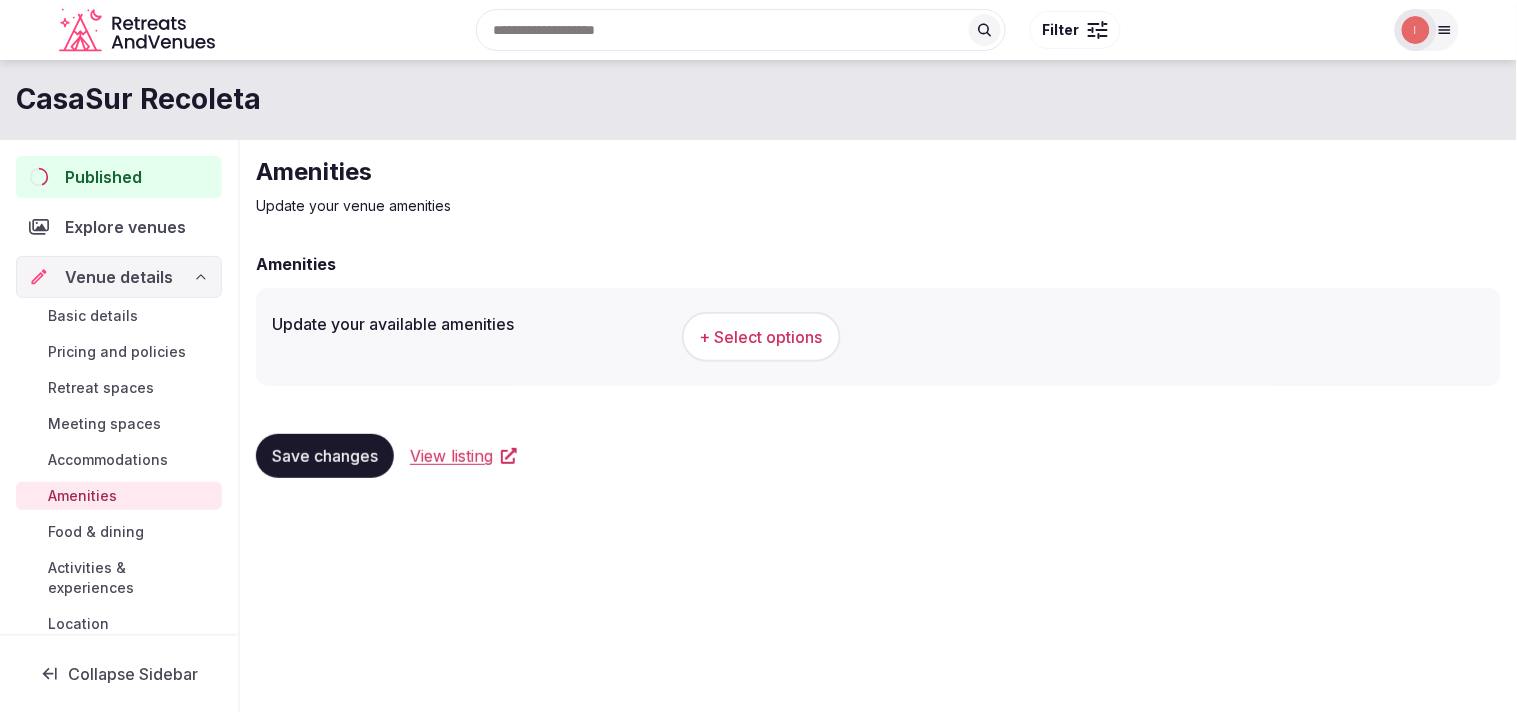 click on "Amenities" at bounding box center (82, 496) 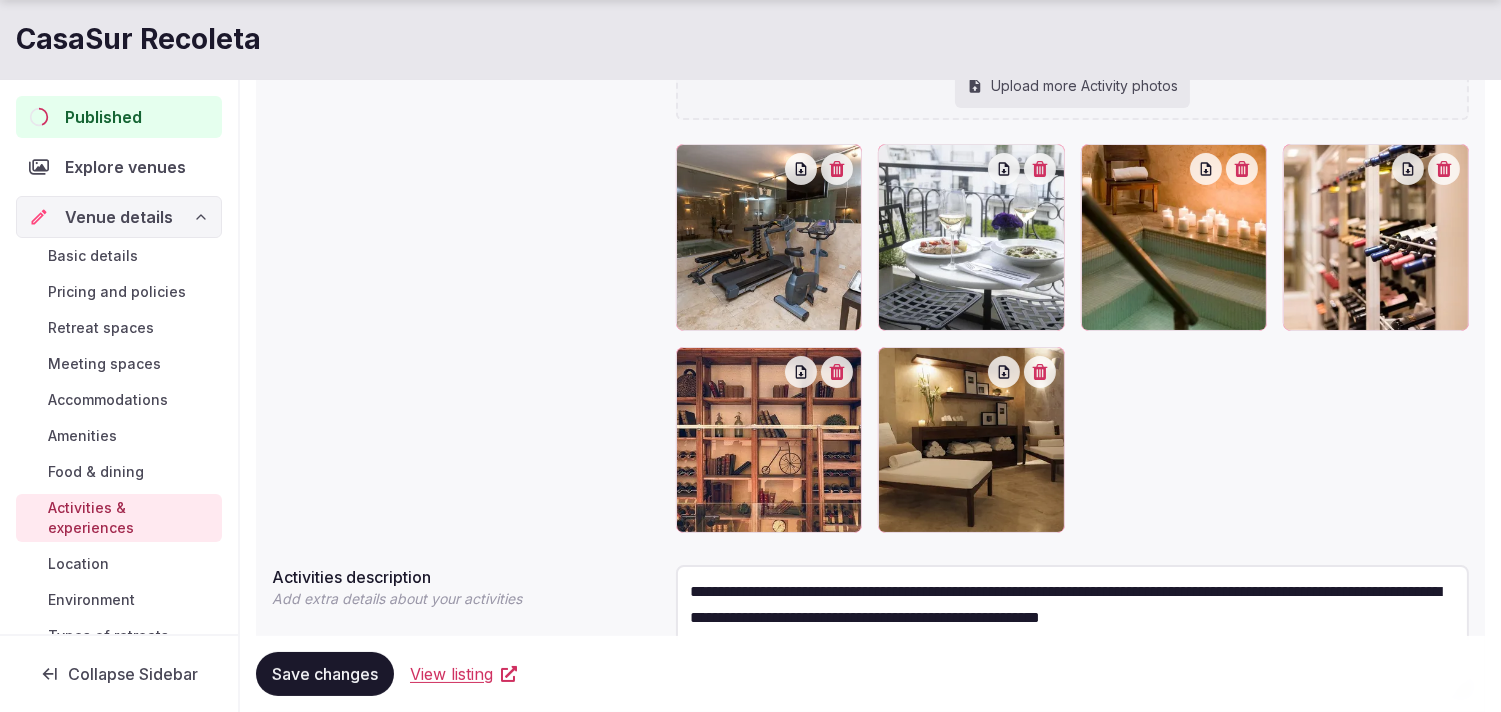 scroll, scrollTop: 444, scrollLeft: 0, axis: vertical 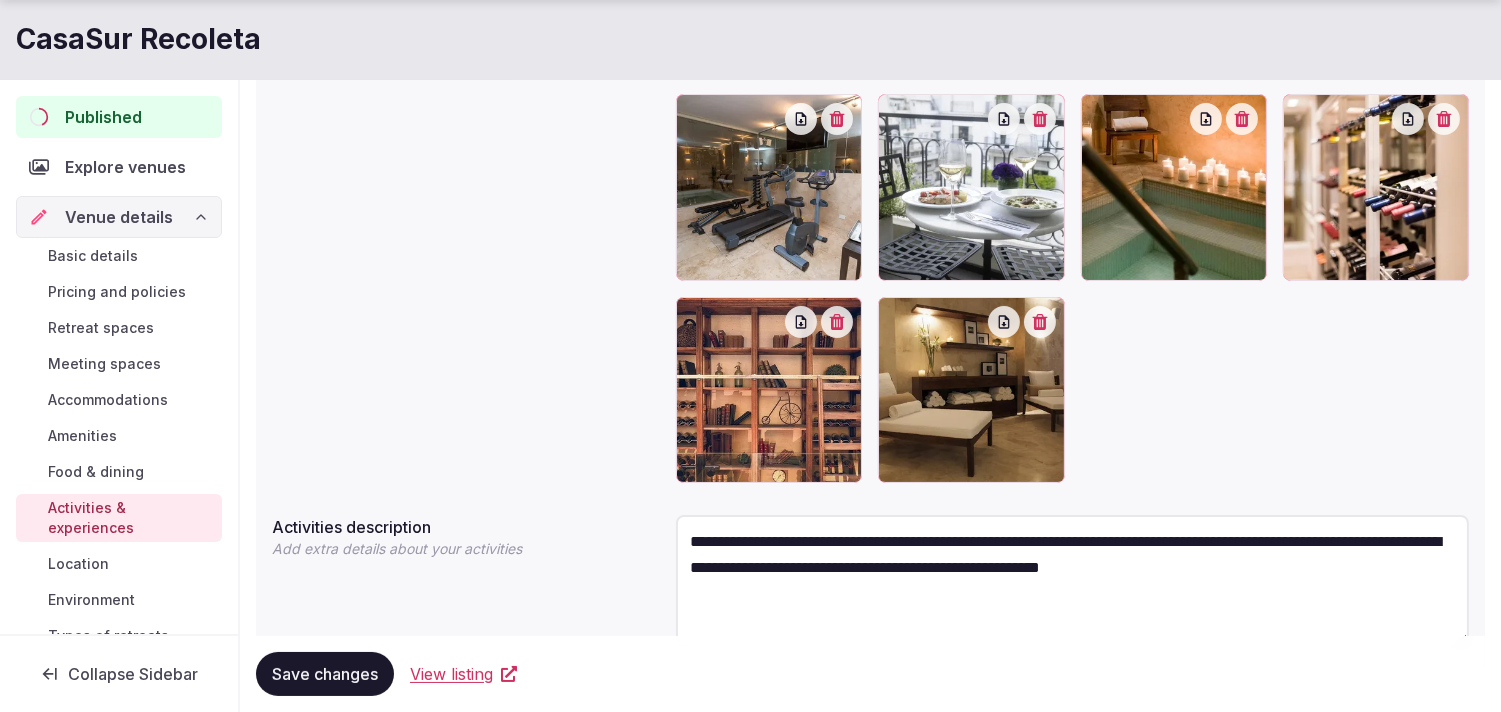 click 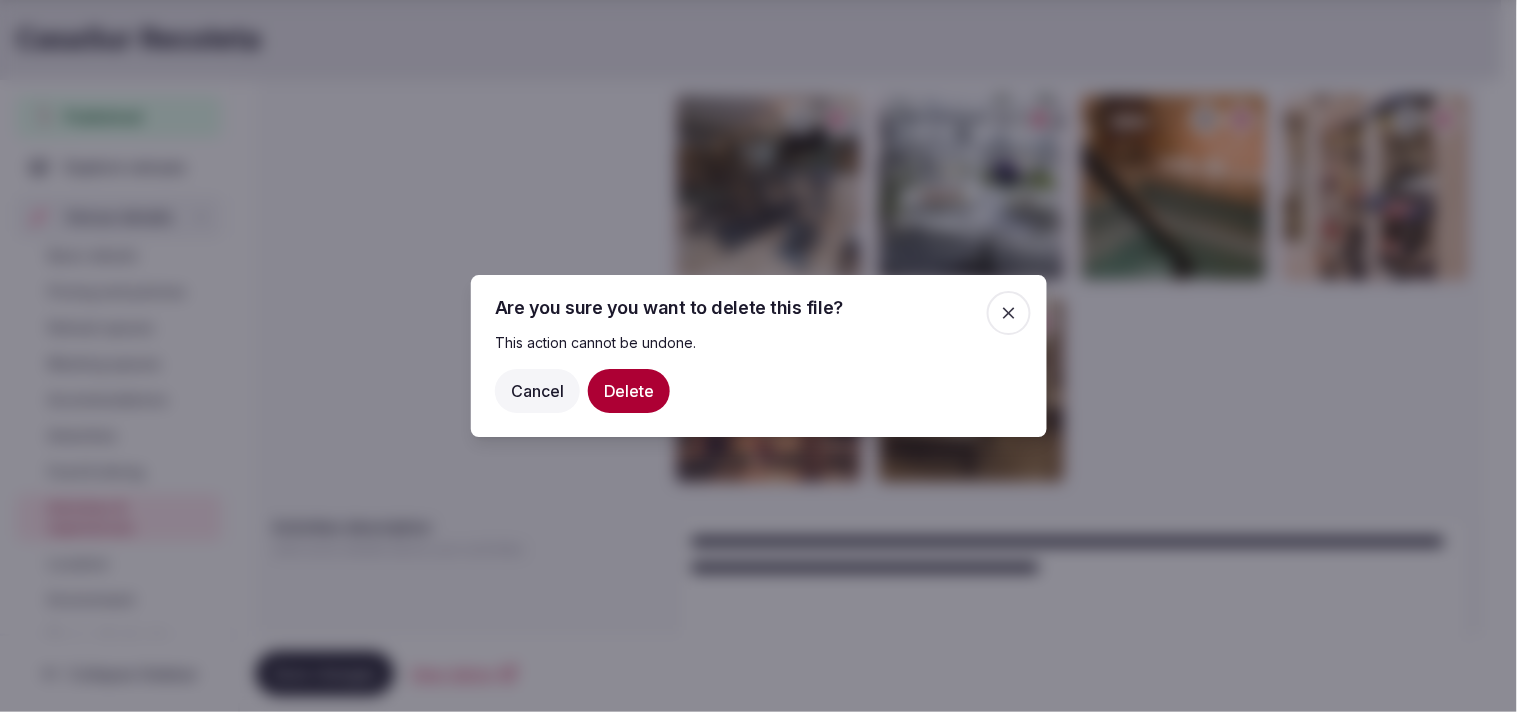 click on "Delete" at bounding box center (629, 391) 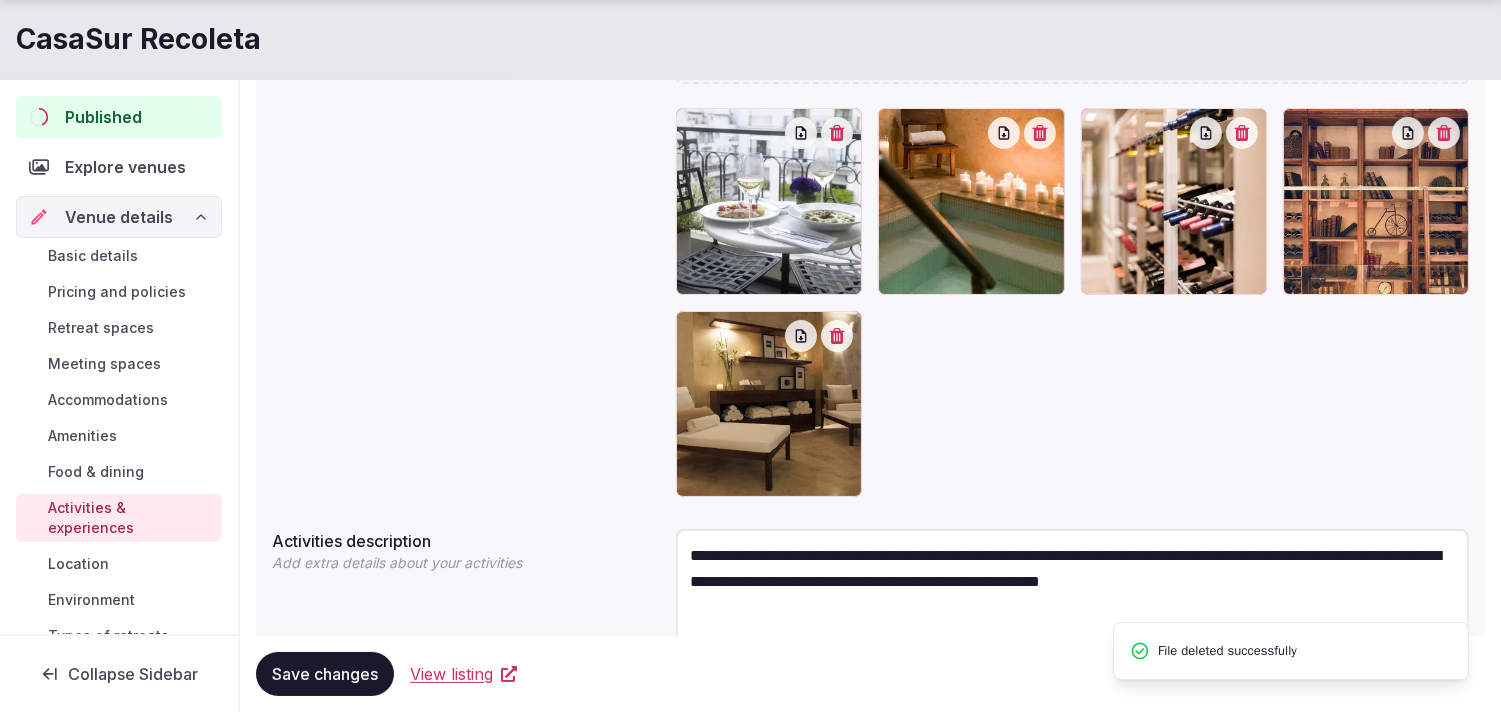 scroll, scrollTop: 528, scrollLeft: 0, axis: vertical 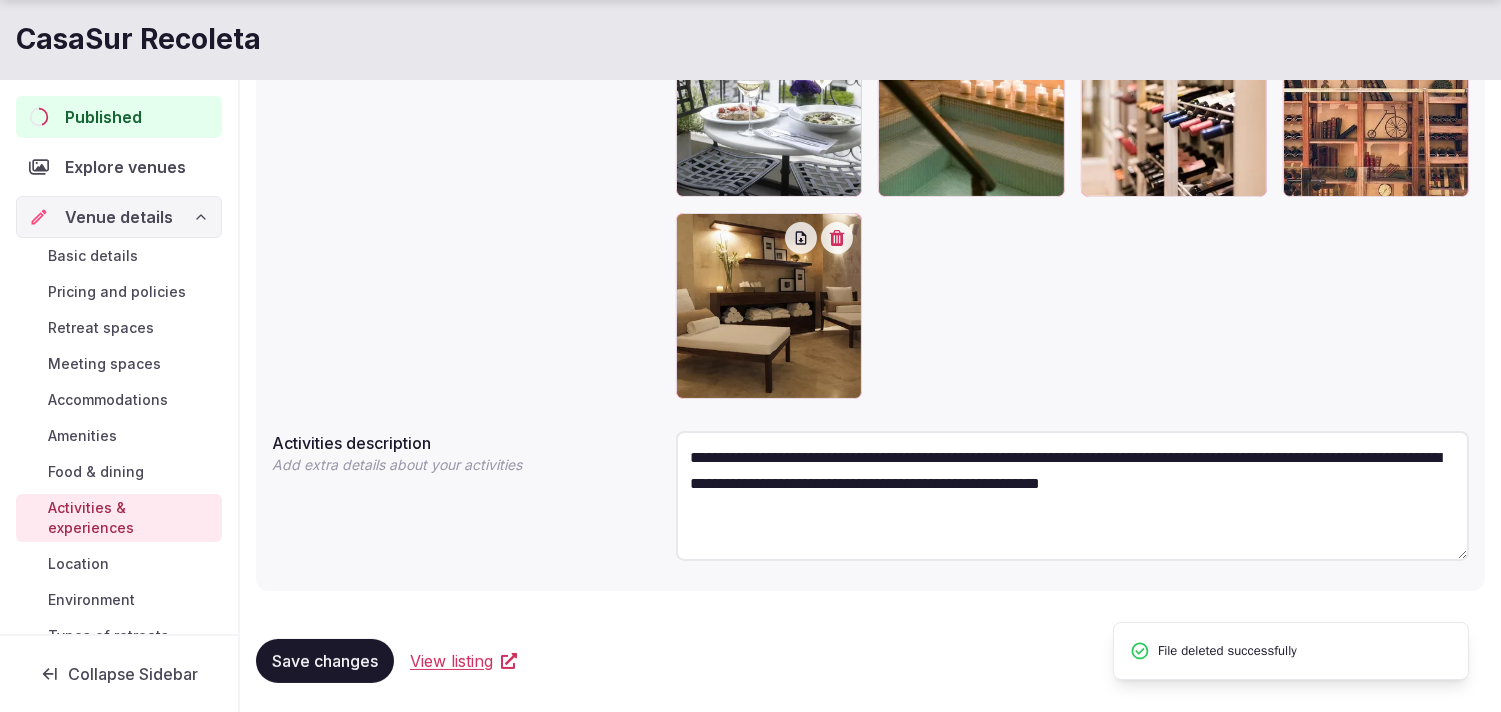 click on "Save changes" at bounding box center [325, 661] 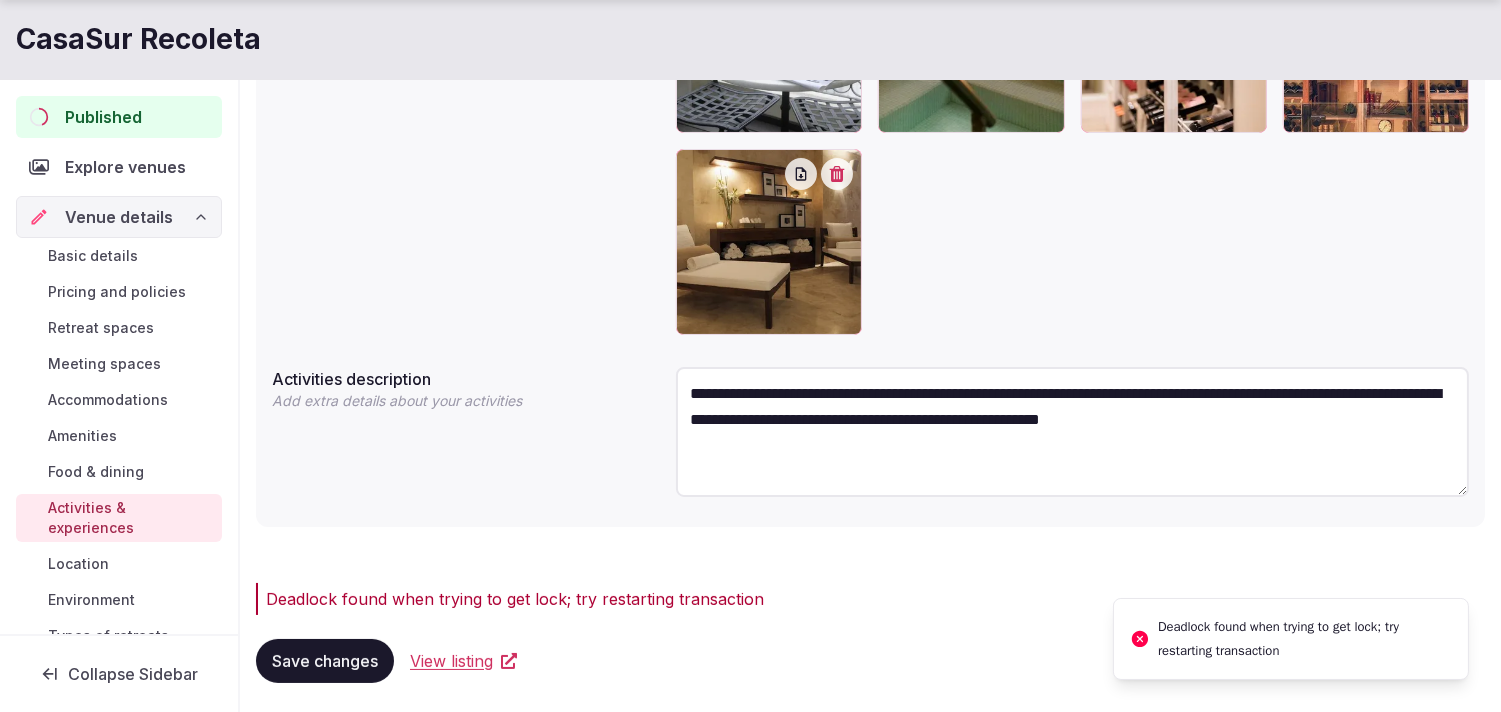 scroll, scrollTop: 593, scrollLeft: 0, axis: vertical 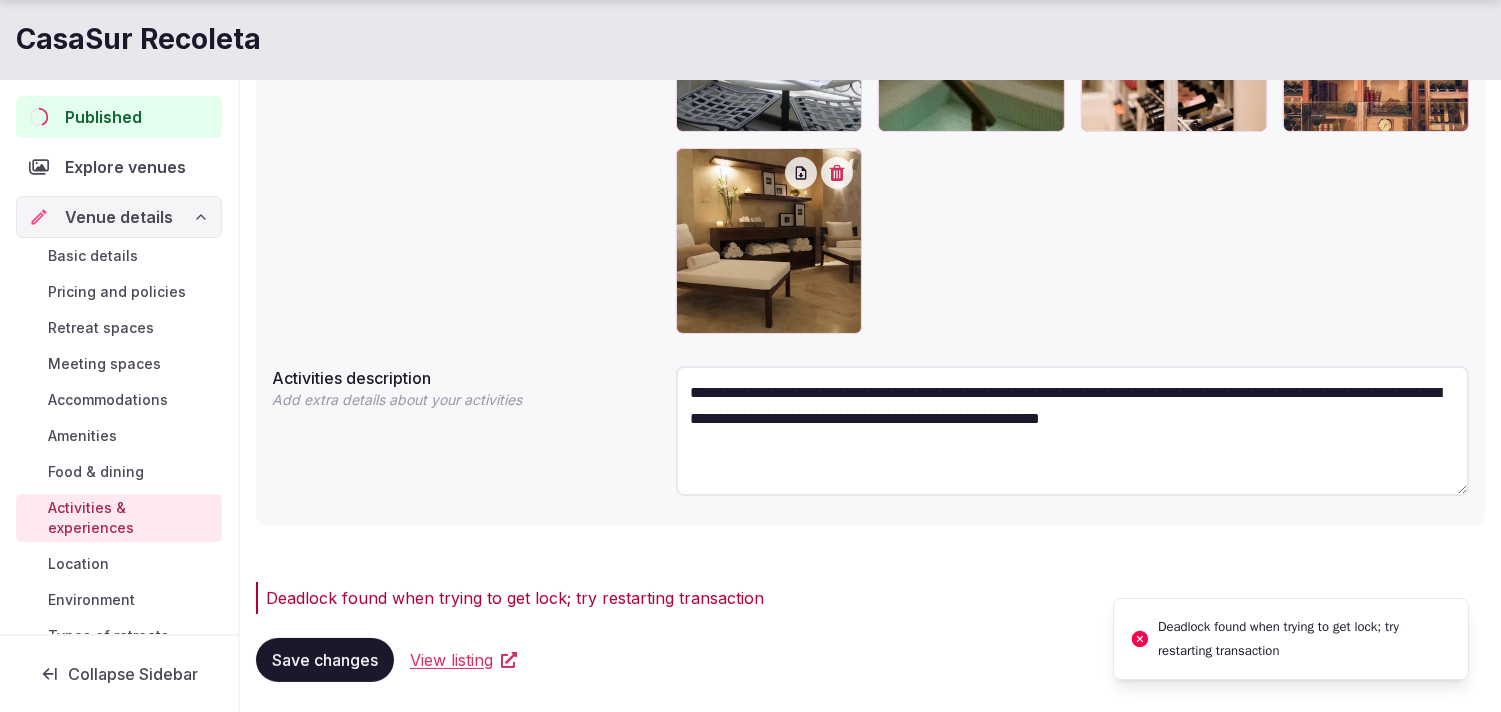 click on "Save changes" at bounding box center [325, 660] 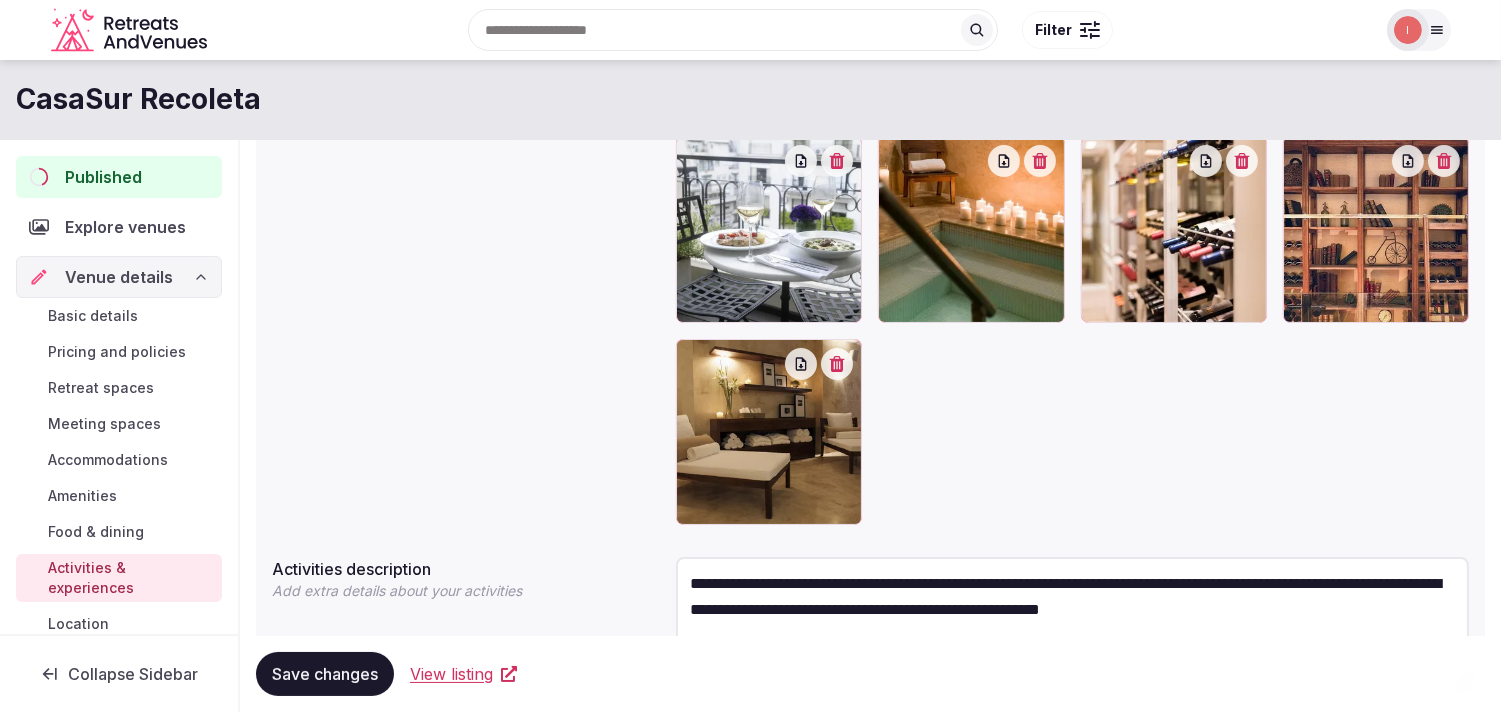 scroll, scrollTop: 306, scrollLeft: 0, axis: vertical 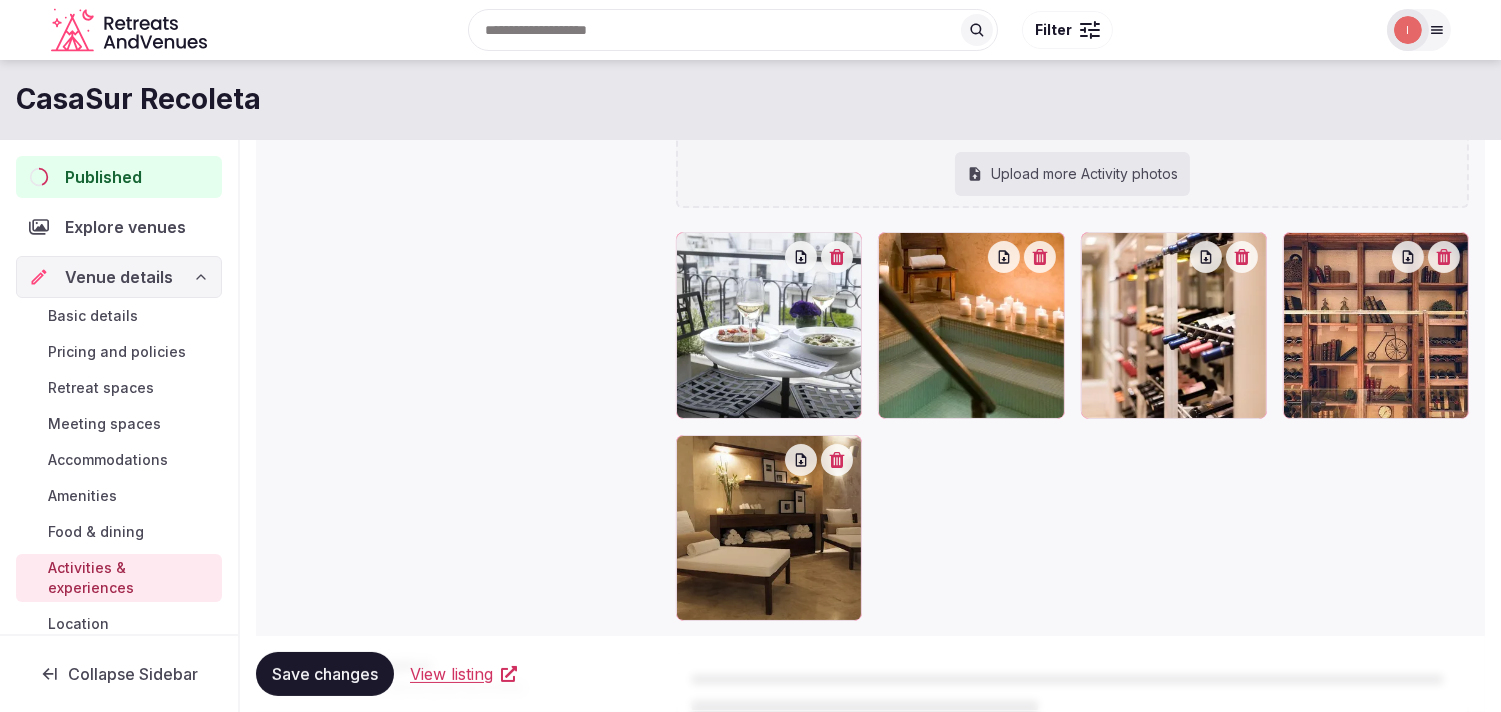 click on "Published" at bounding box center [103, 177] 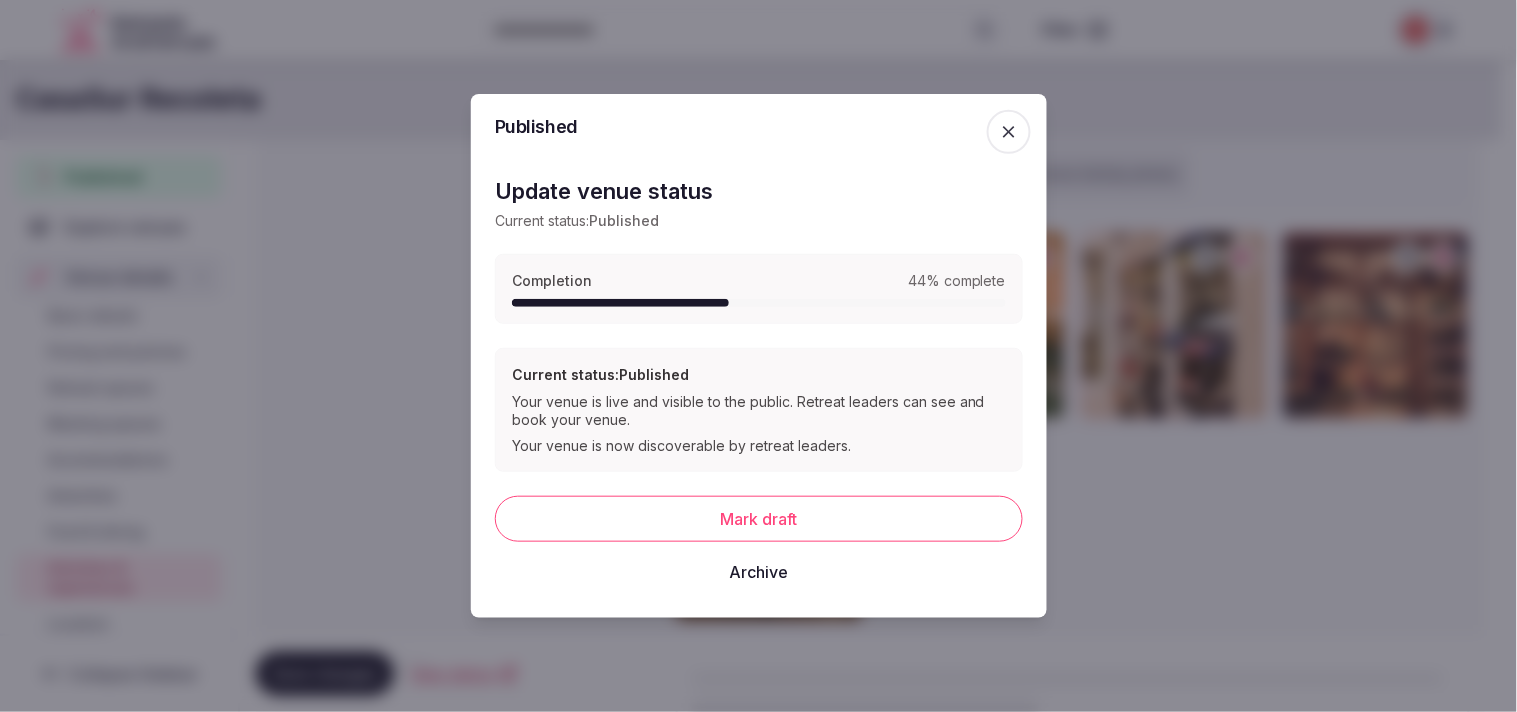 click 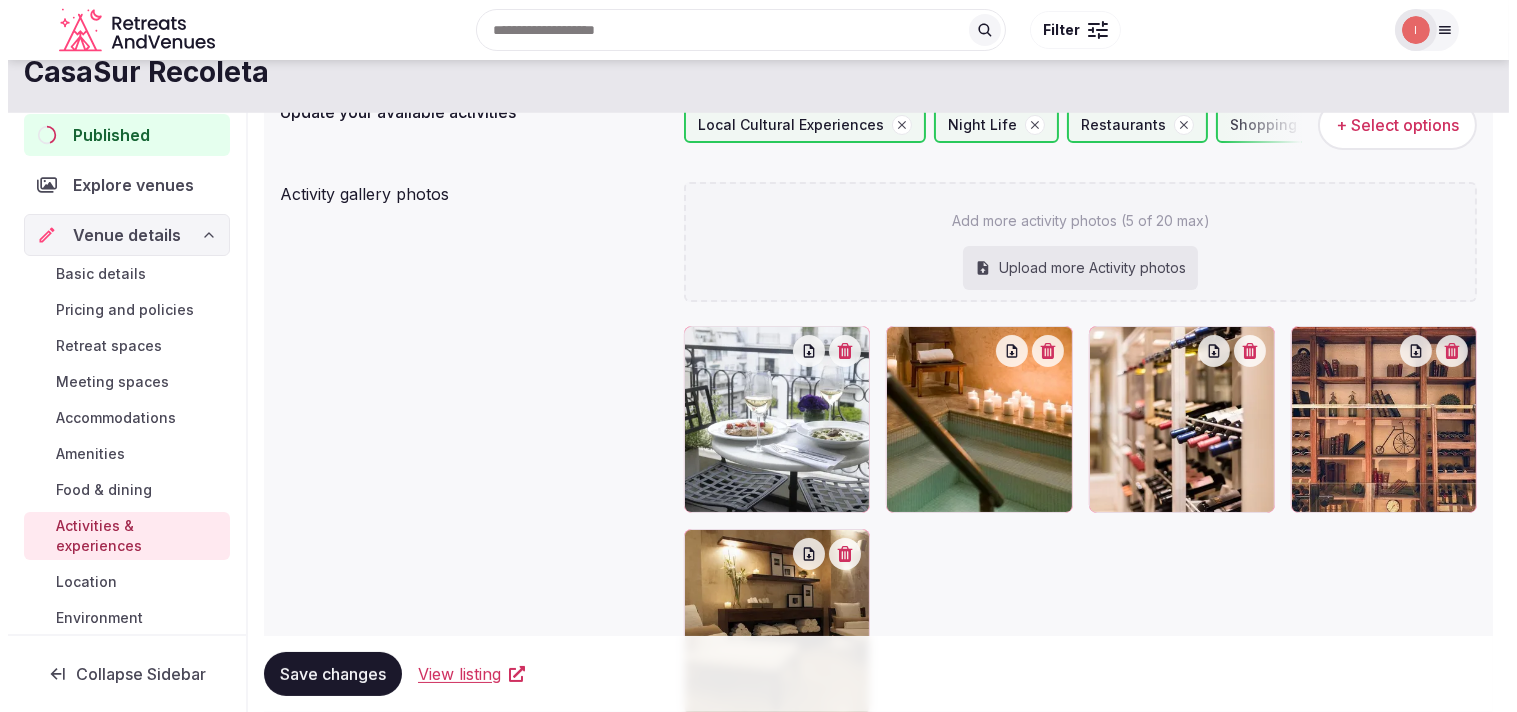 scroll, scrollTop: 195, scrollLeft: 0, axis: vertical 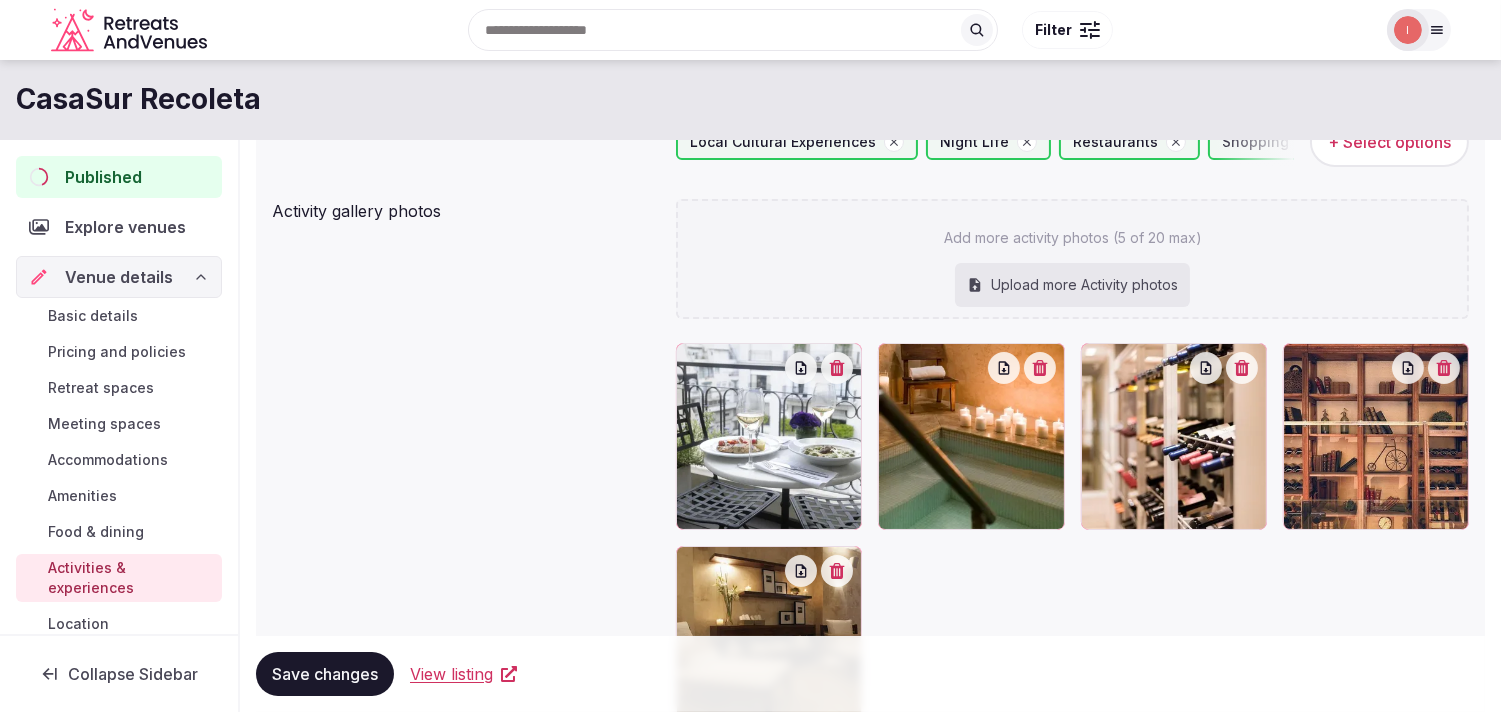 click on "Published" at bounding box center [103, 177] 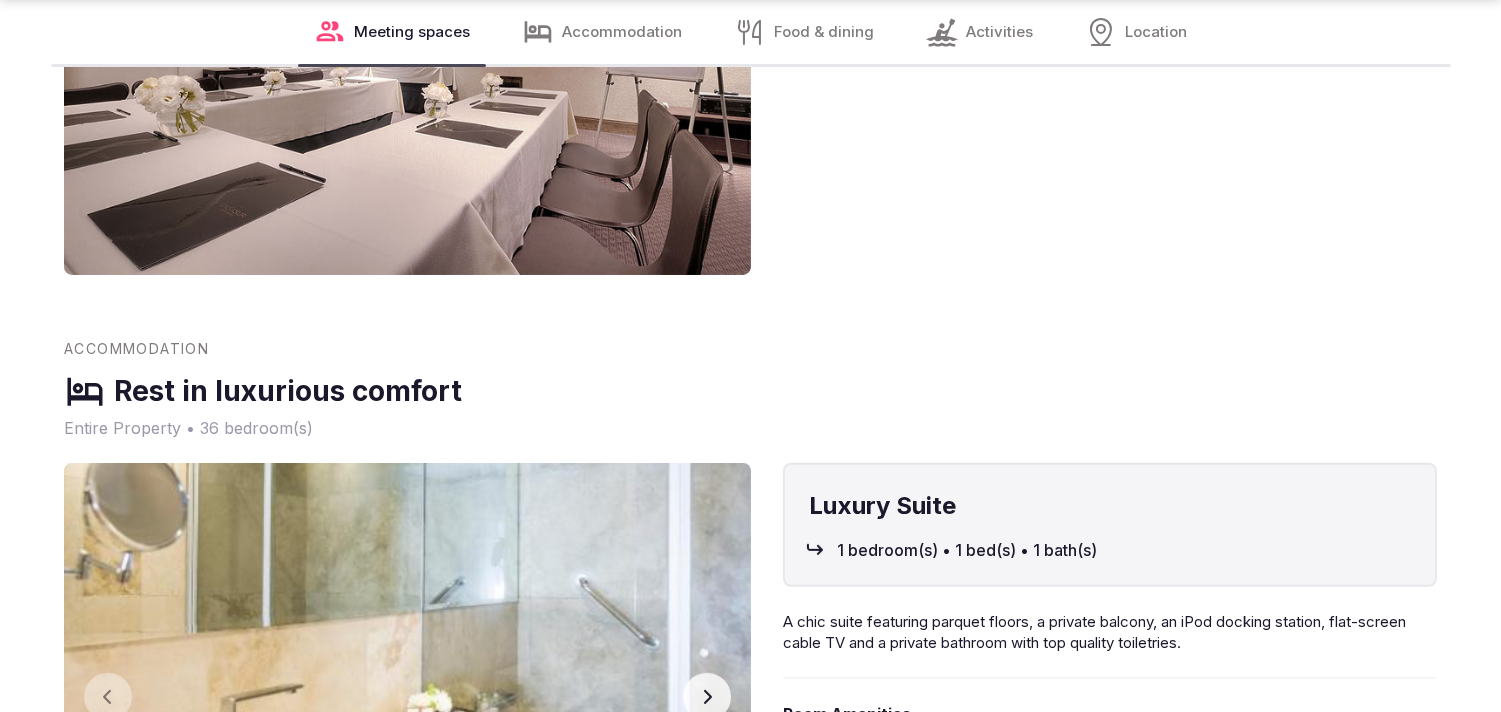 scroll, scrollTop: 1777, scrollLeft: 0, axis: vertical 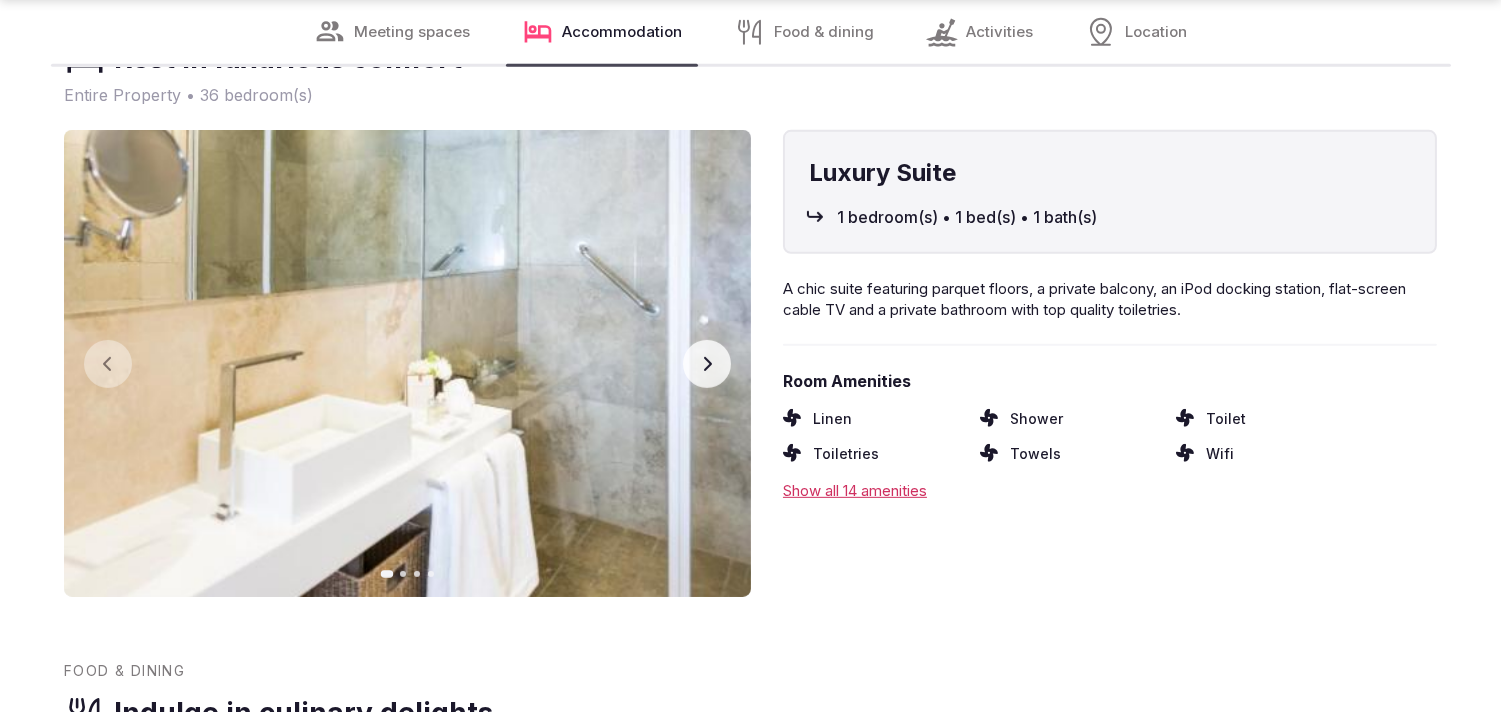 click 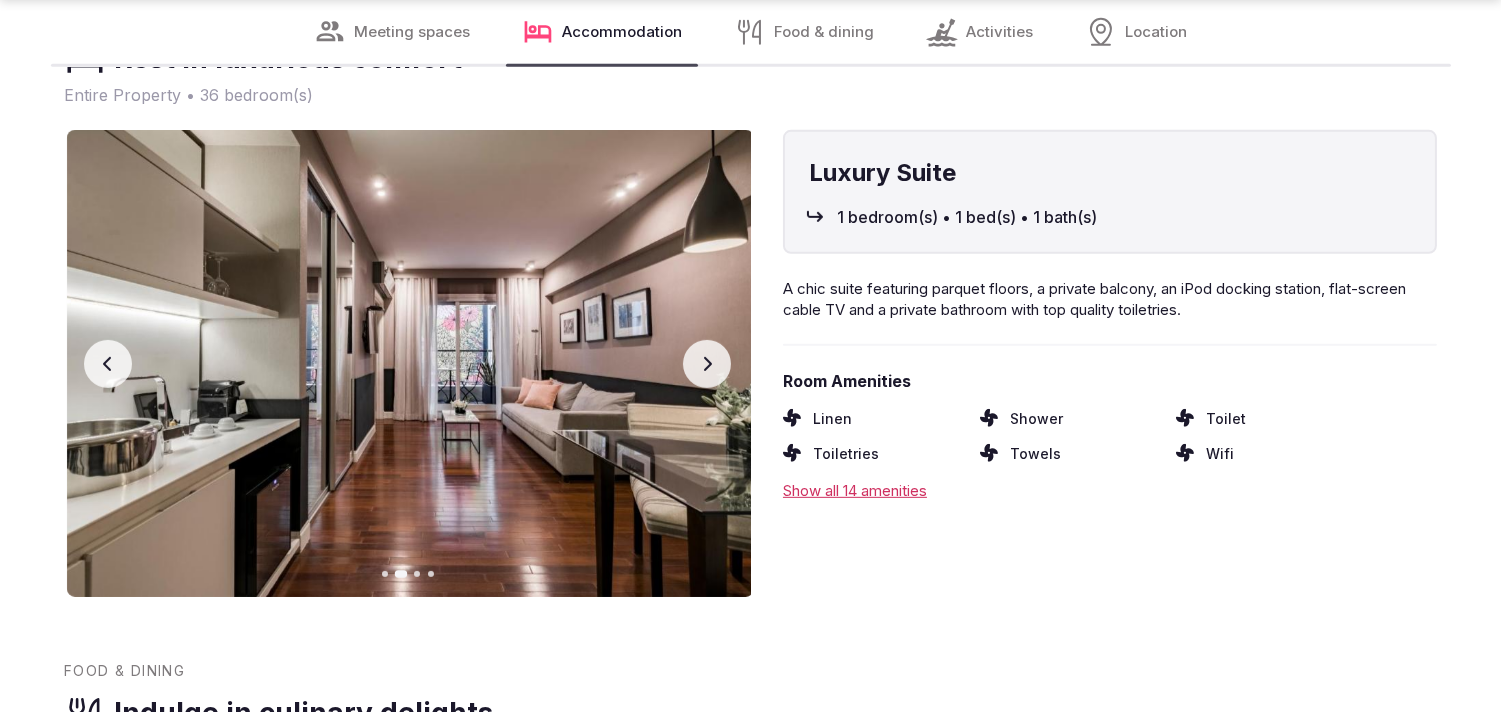 click 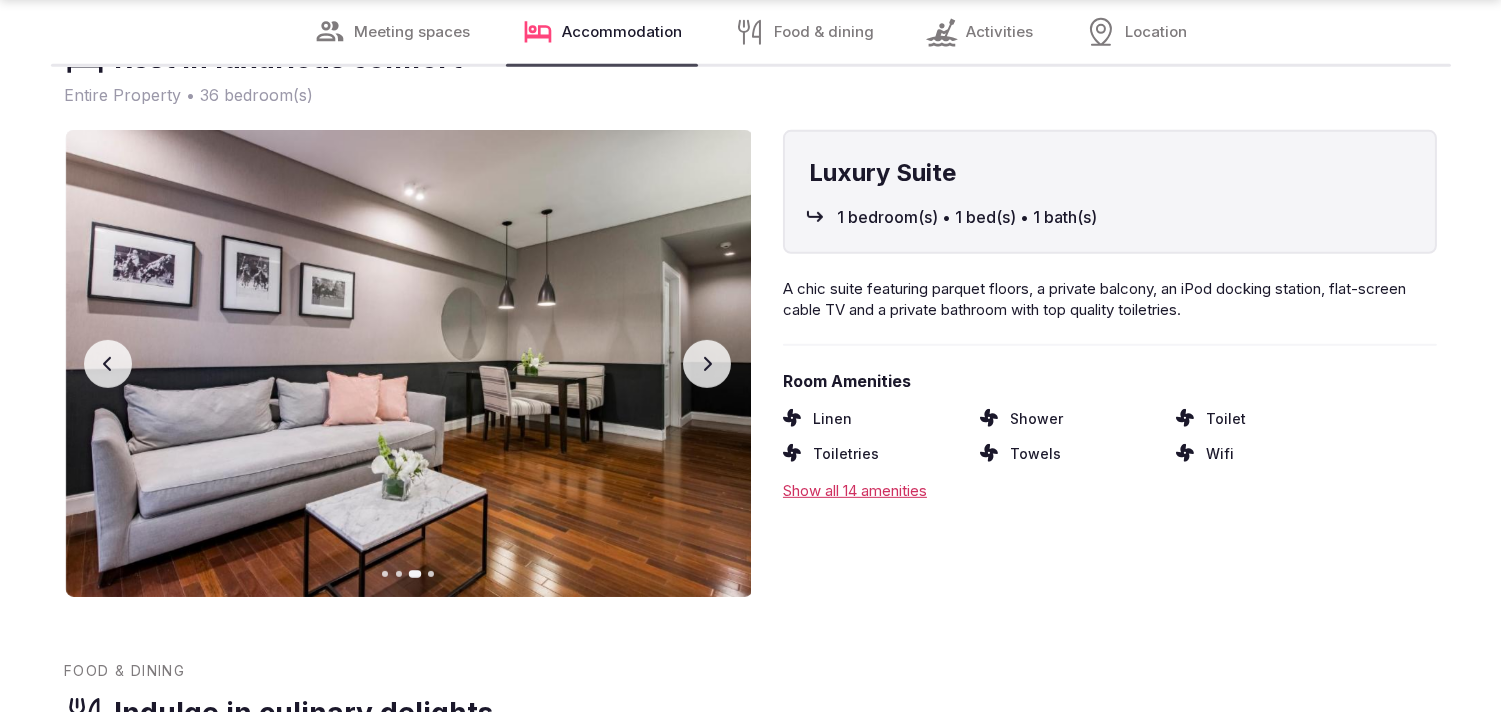 click 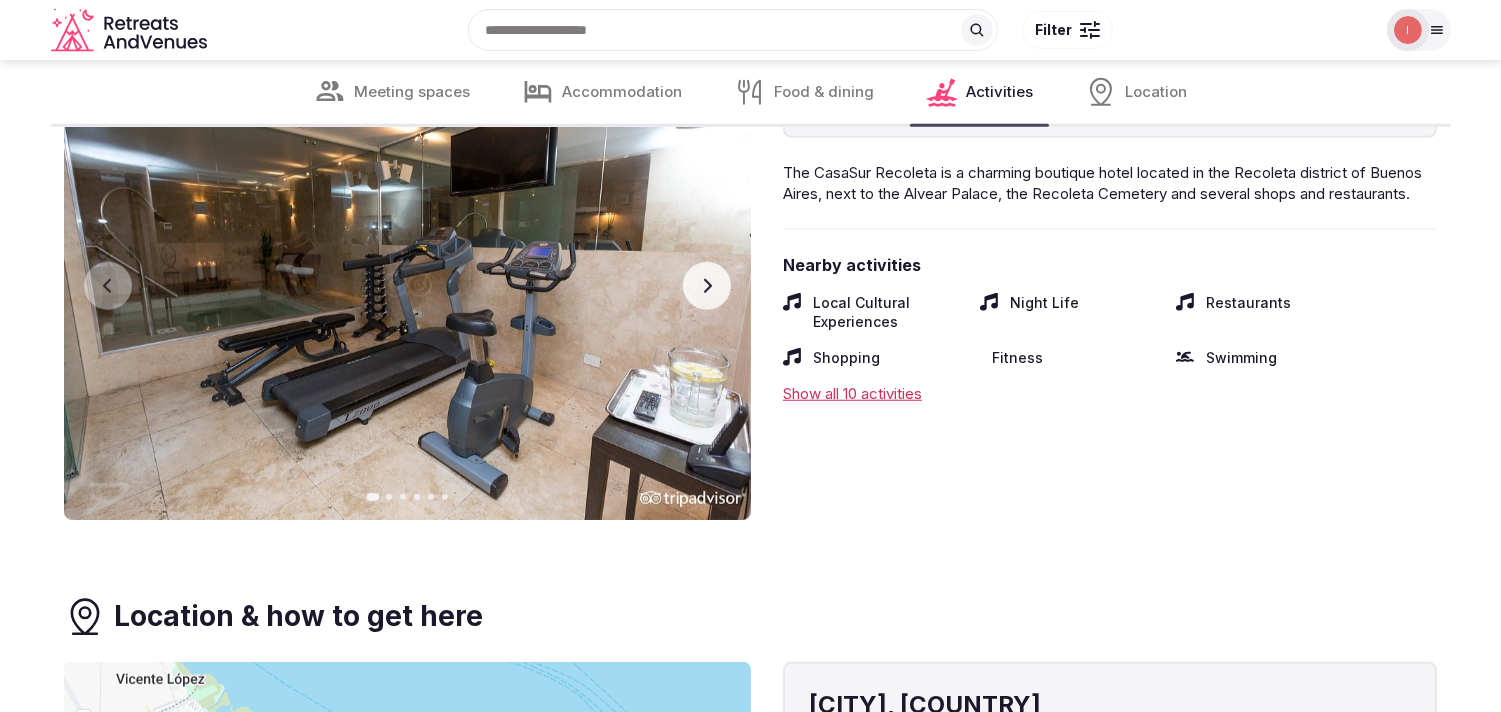 scroll, scrollTop: 3111, scrollLeft: 0, axis: vertical 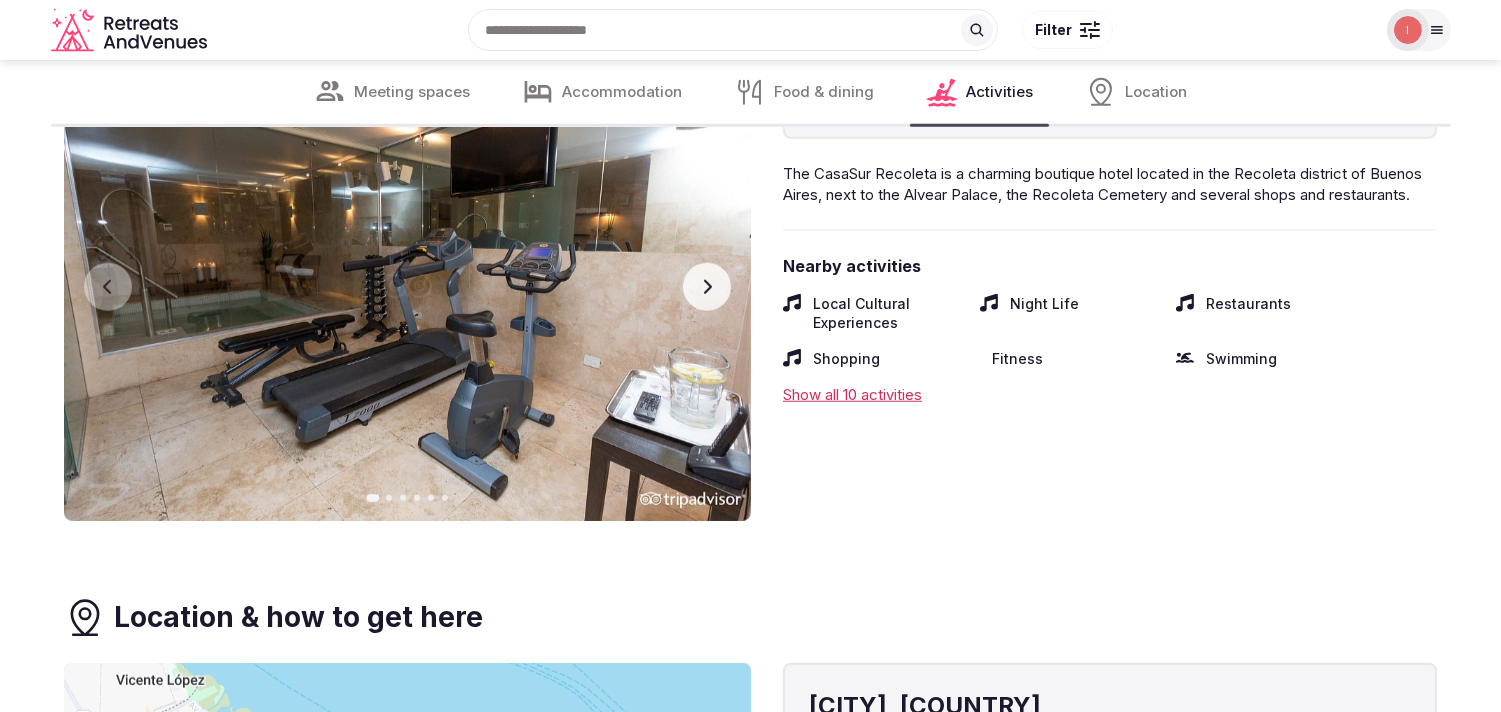 click on "Next slide" at bounding box center (707, 287) 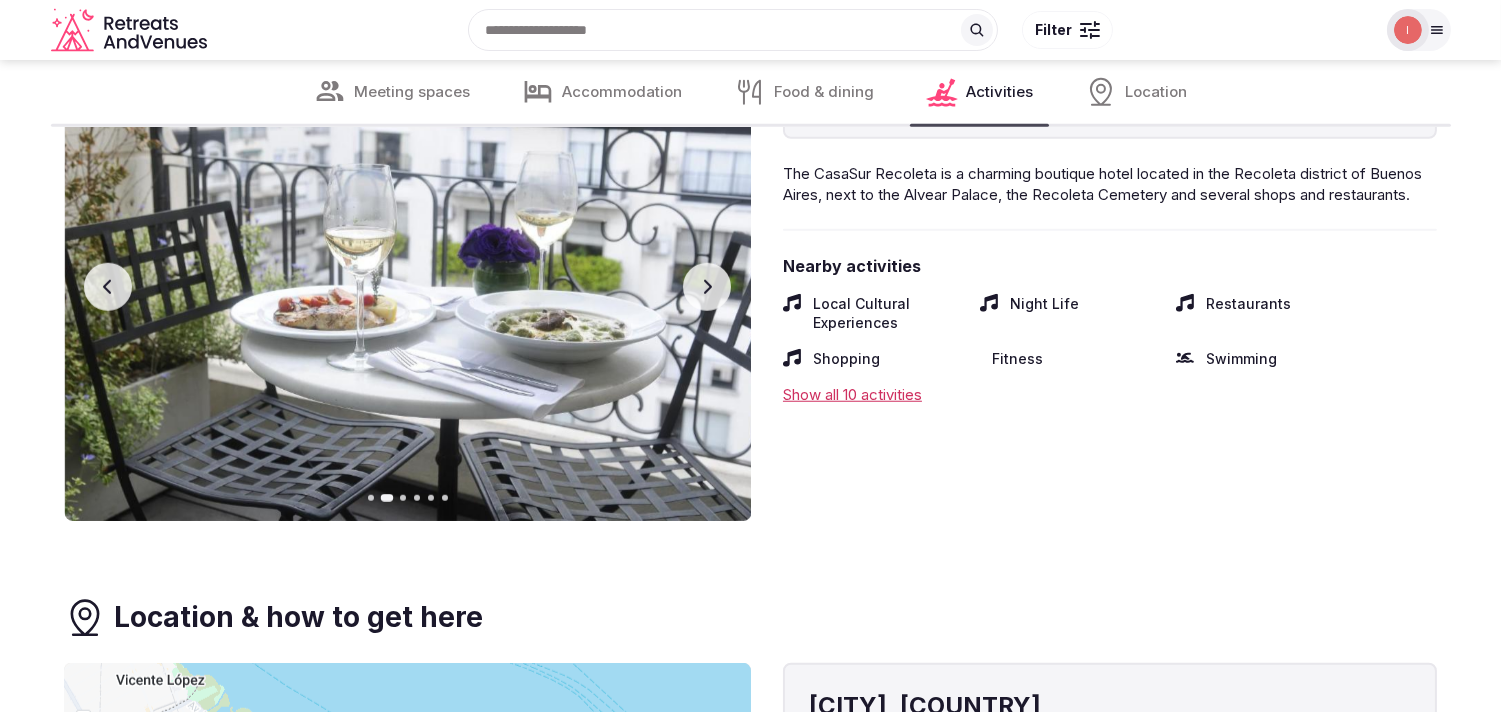 click on "Next slide" at bounding box center (707, 287) 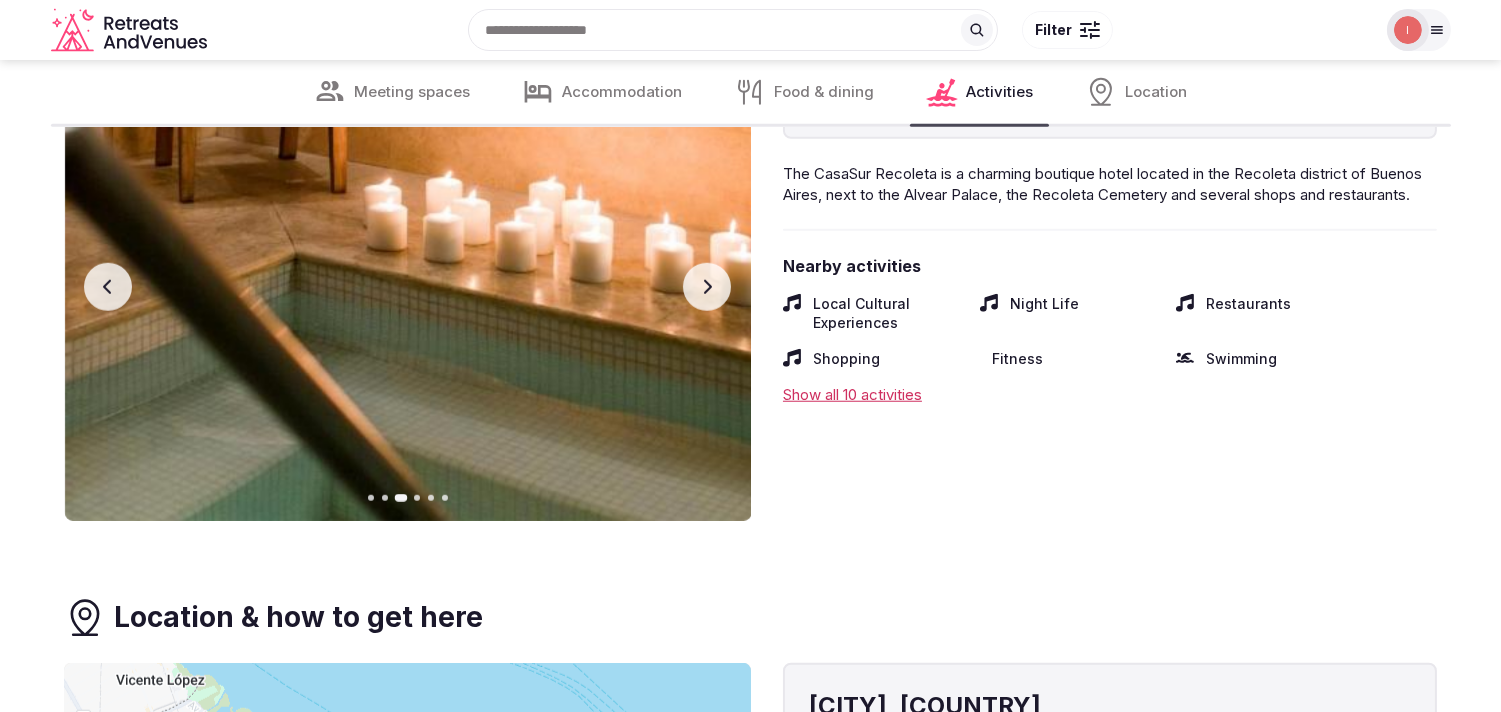 click on "Next slide" at bounding box center (707, 287) 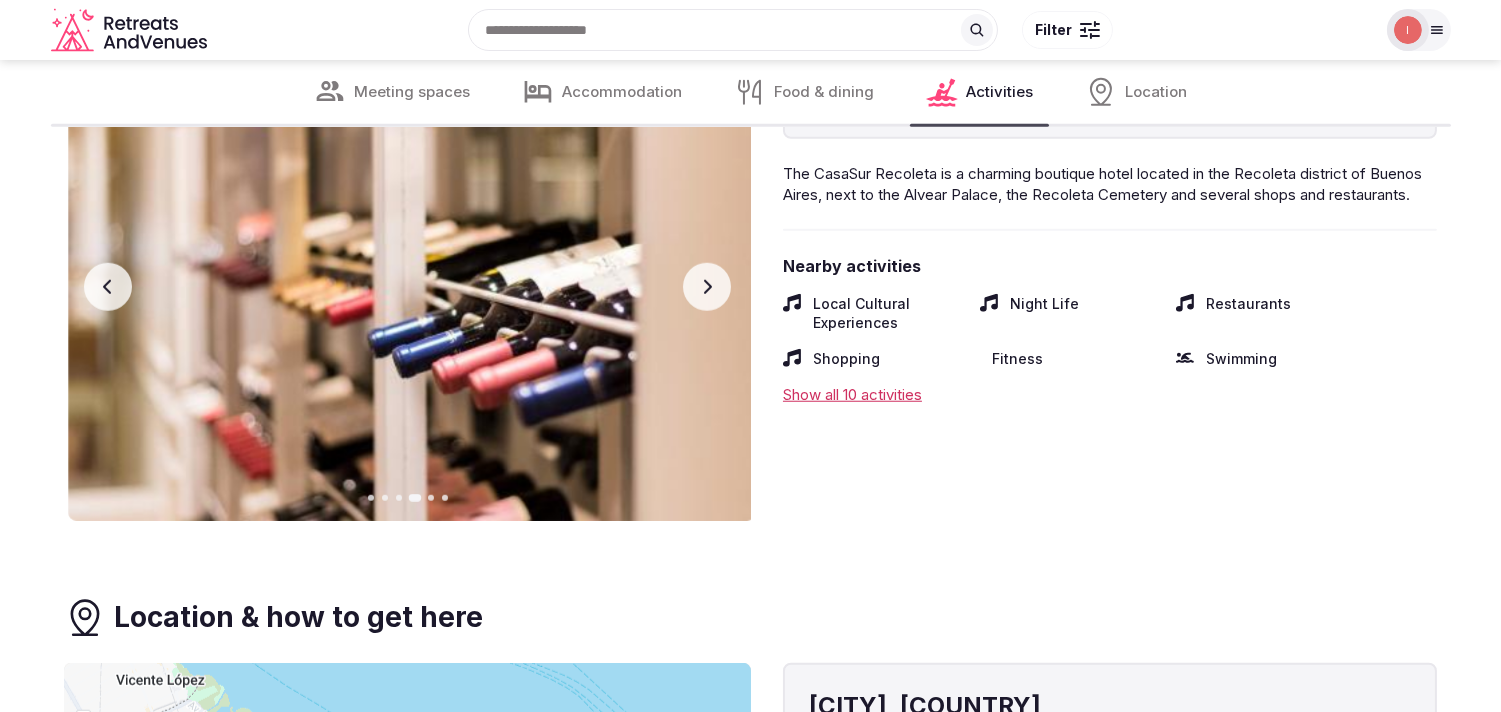 click on "Next slide" at bounding box center [707, 287] 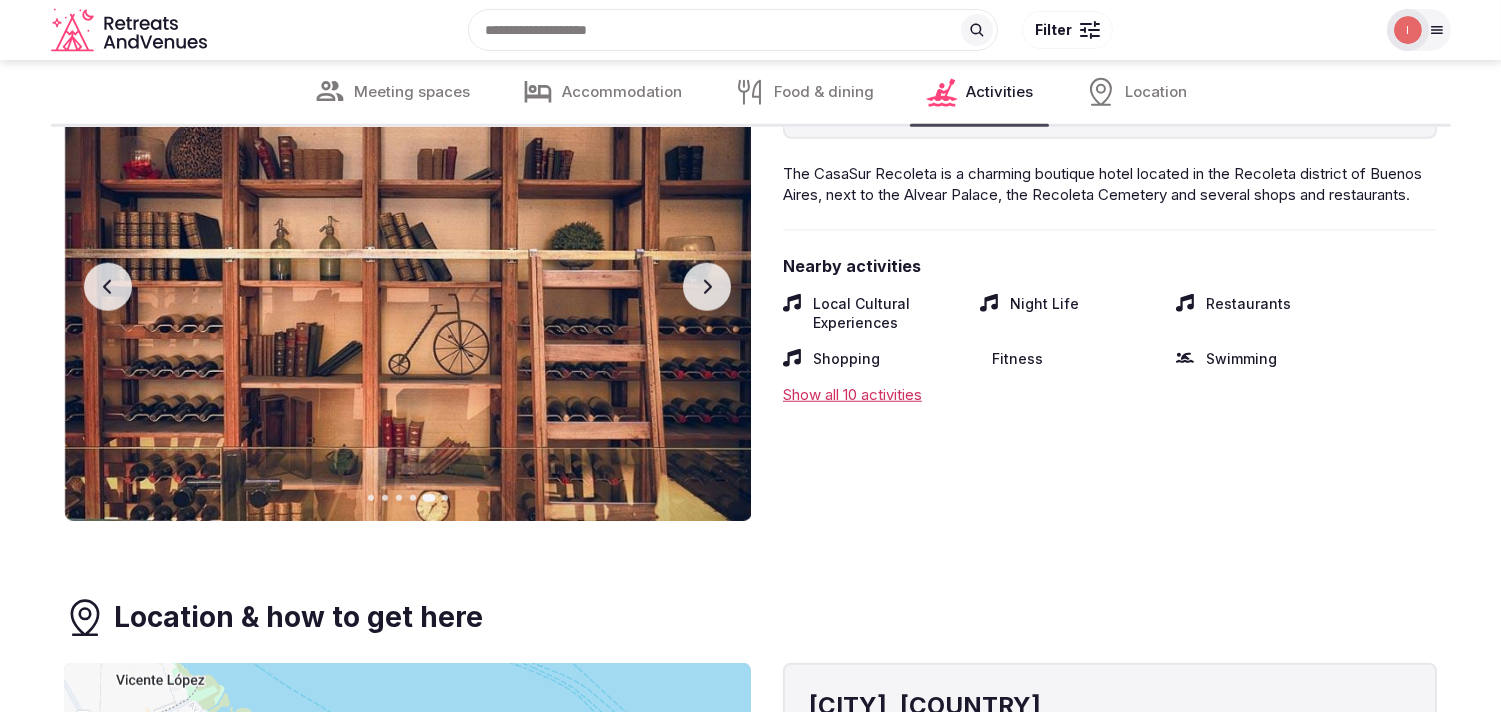 click on "Next slide" at bounding box center (707, 287) 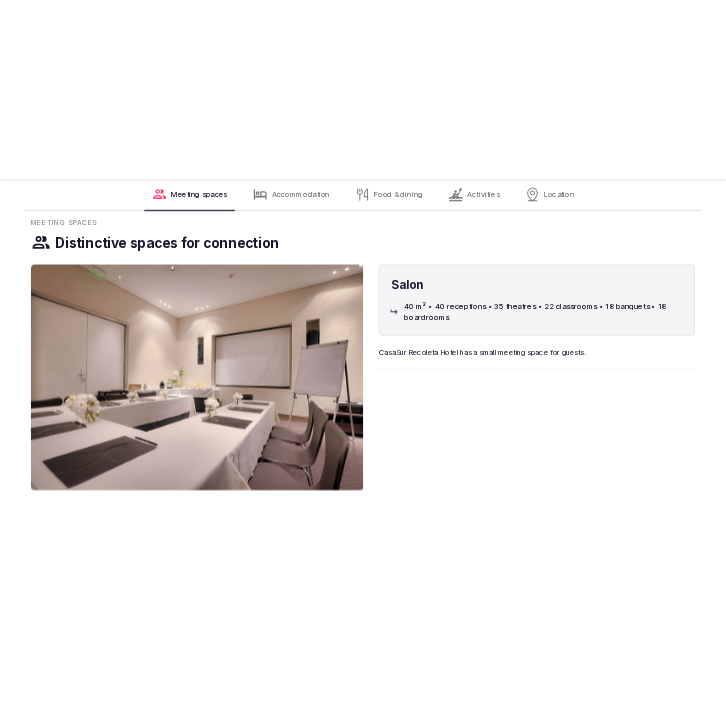 scroll, scrollTop: 1111, scrollLeft: 0, axis: vertical 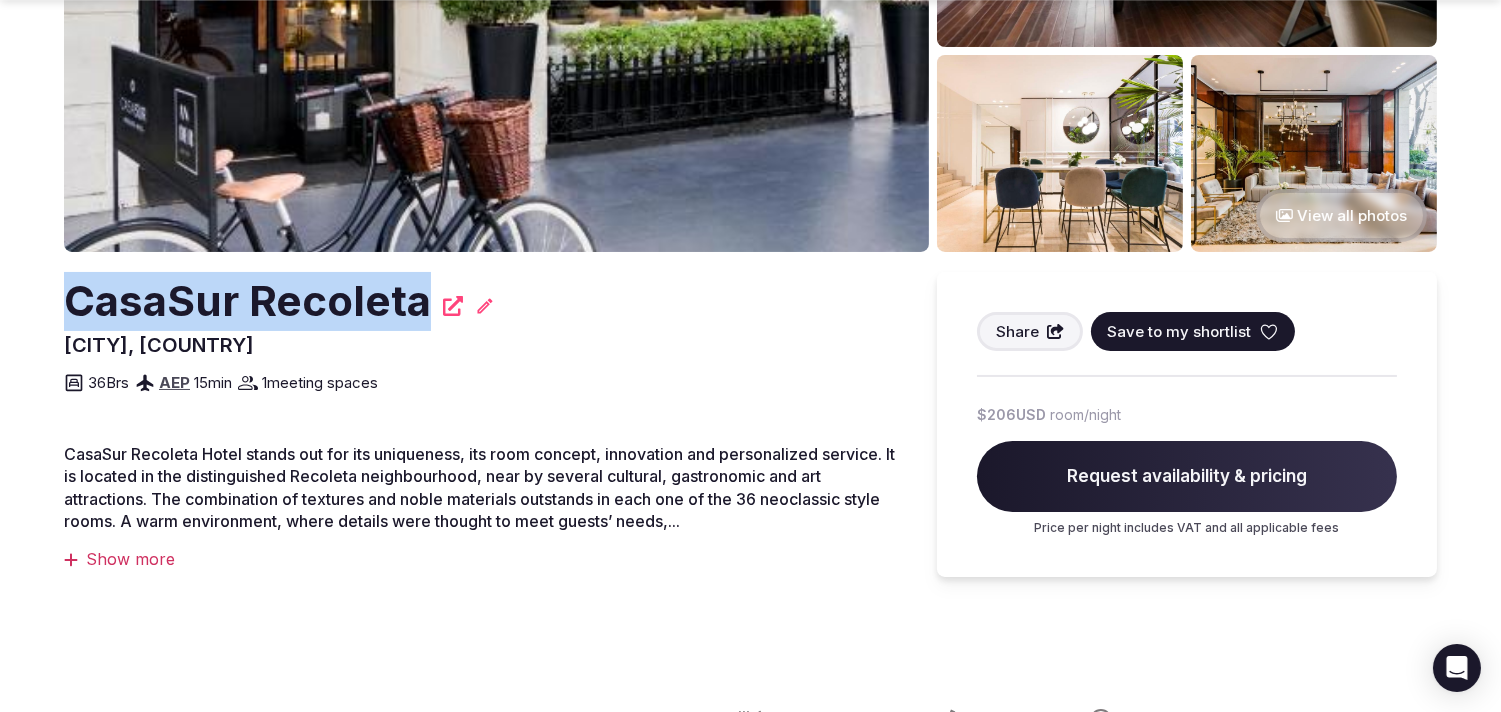 drag, startPoint x: 67, startPoint y: 295, endPoint x: 425, endPoint y: 290, distance: 358.0349 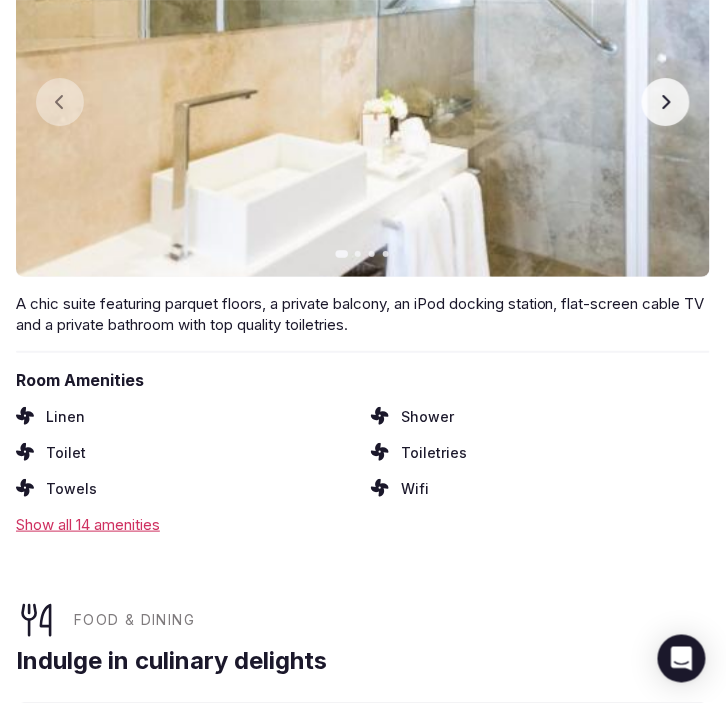 scroll, scrollTop: 2111, scrollLeft: 0, axis: vertical 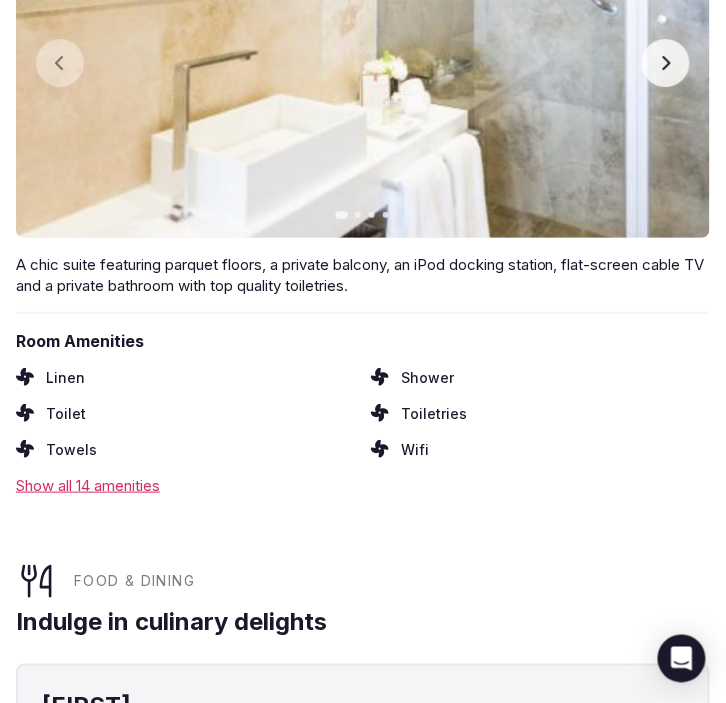 click on "Show all 14 amenities" at bounding box center (363, 485) 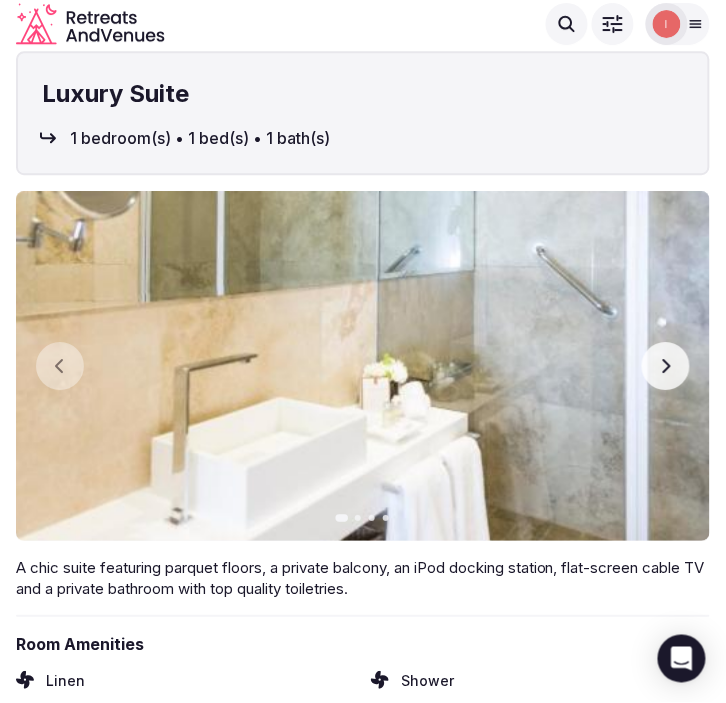 scroll, scrollTop: 1777, scrollLeft: 0, axis: vertical 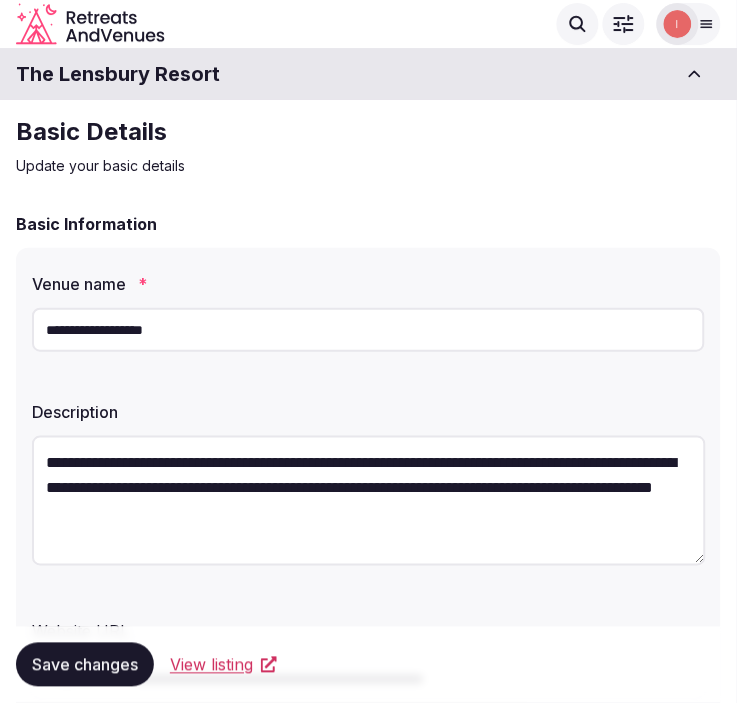 click on "The Lensbury Resort" at bounding box center (118, 74) 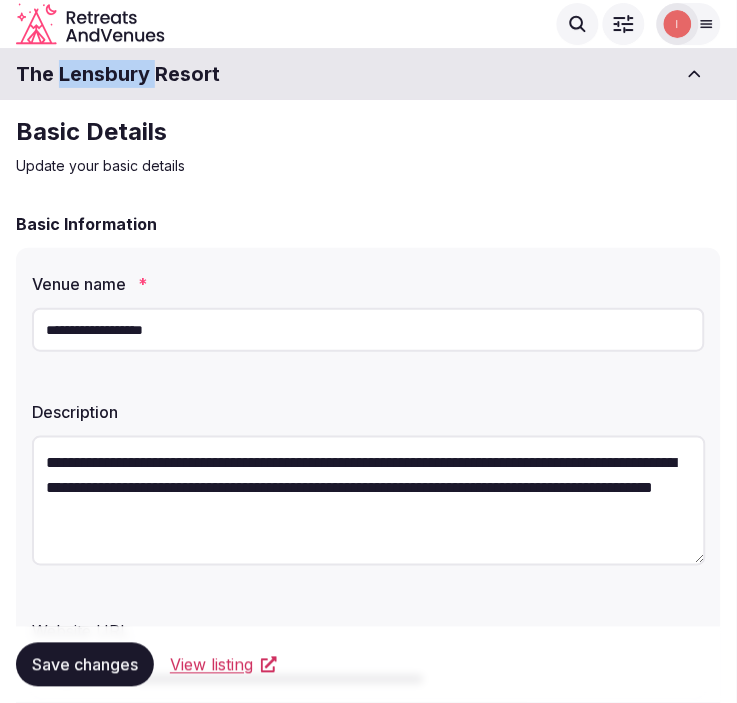 click on "The Lensbury Resort" at bounding box center [118, 74] 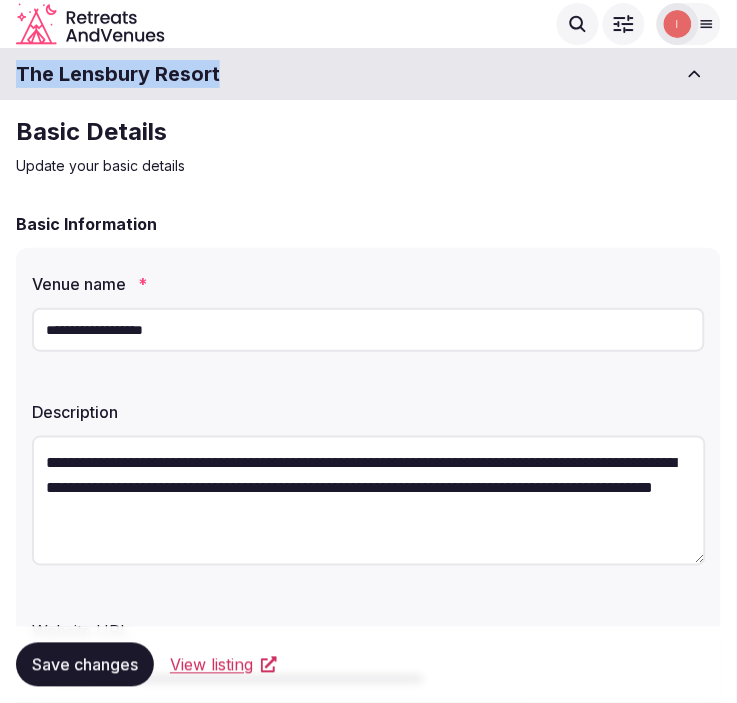 click on "The Lensbury Resort" at bounding box center (118, 74) 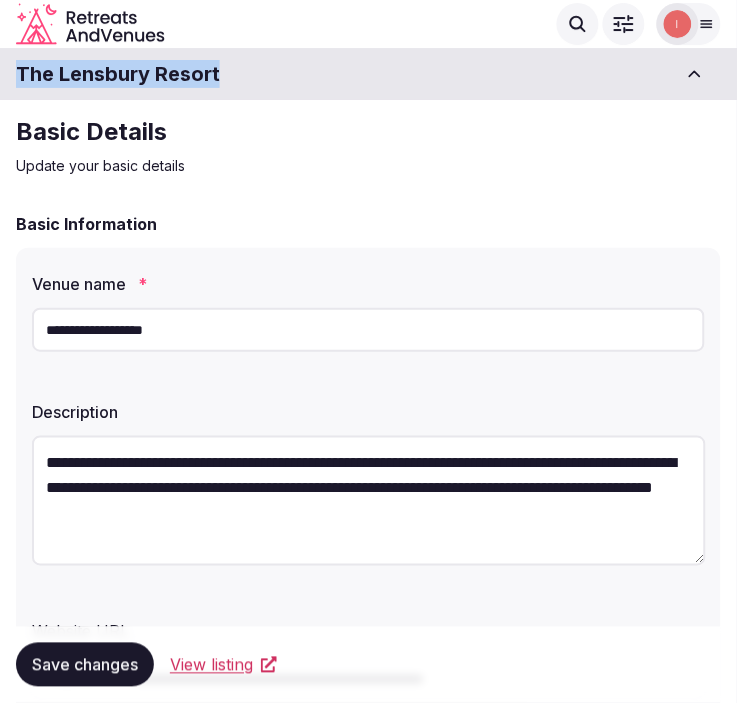 copy on "The Lensbury Resort" 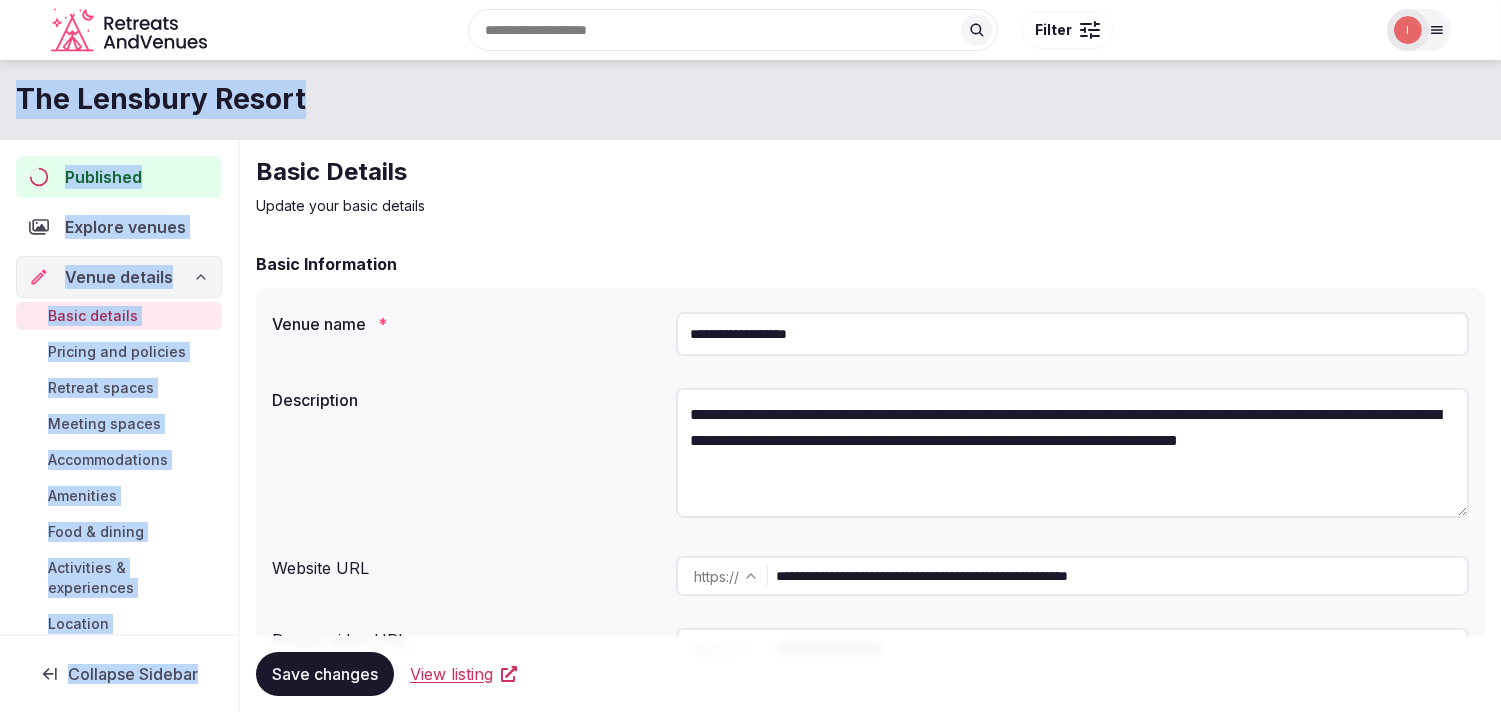click on "The Lensbury Resort" at bounding box center [750, 99] 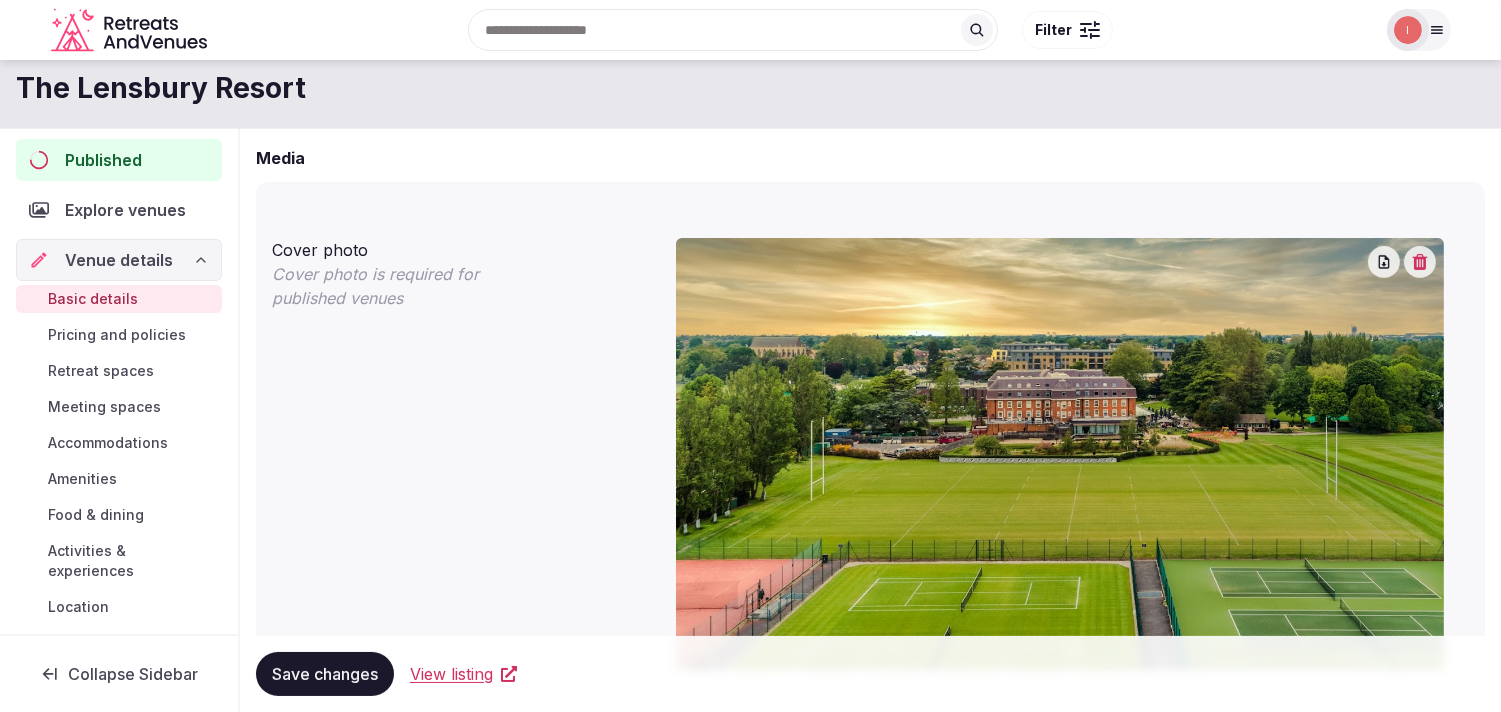 scroll, scrollTop: 777, scrollLeft: 0, axis: vertical 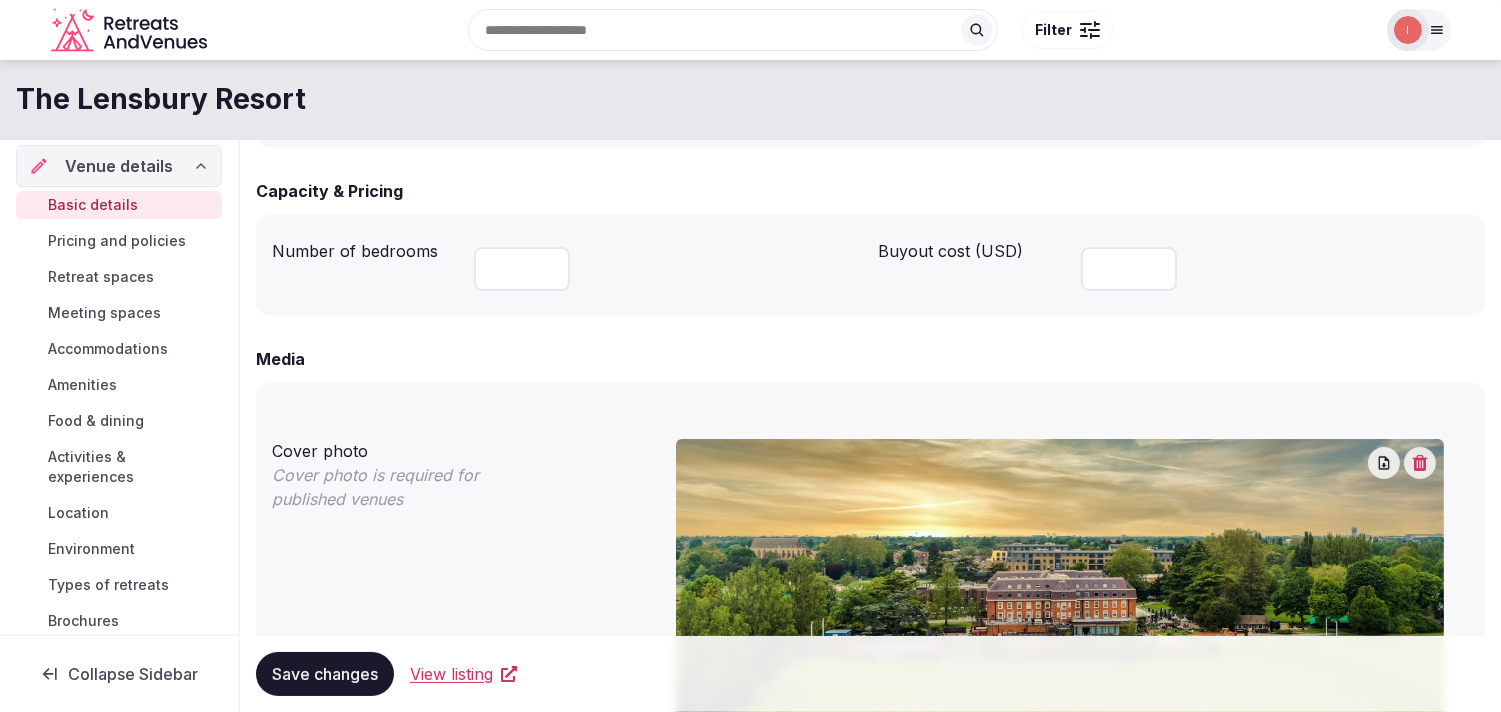 click on "Meeting spaces" at bounding box center [104, 313] 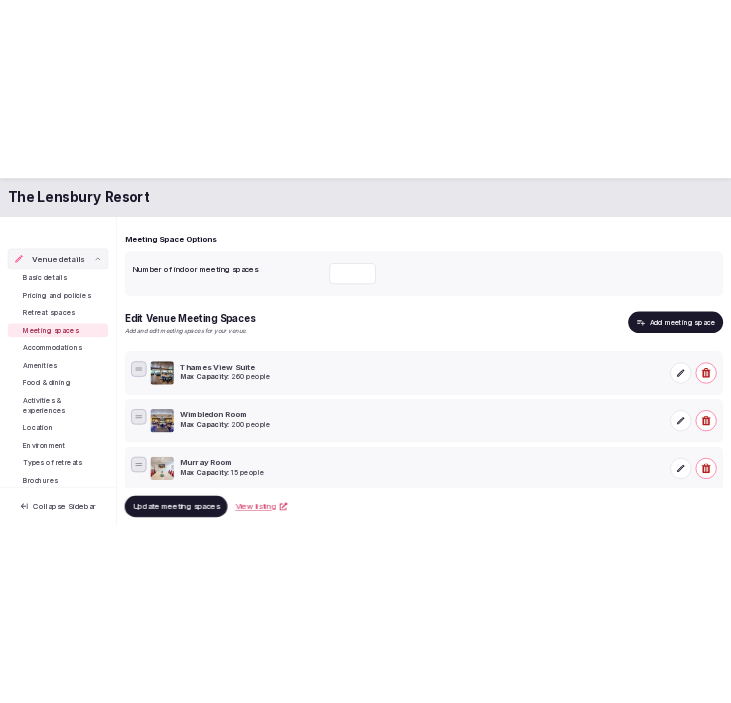 scroll, scrollTop: 114, scrollLeft: 0, axis: vertical 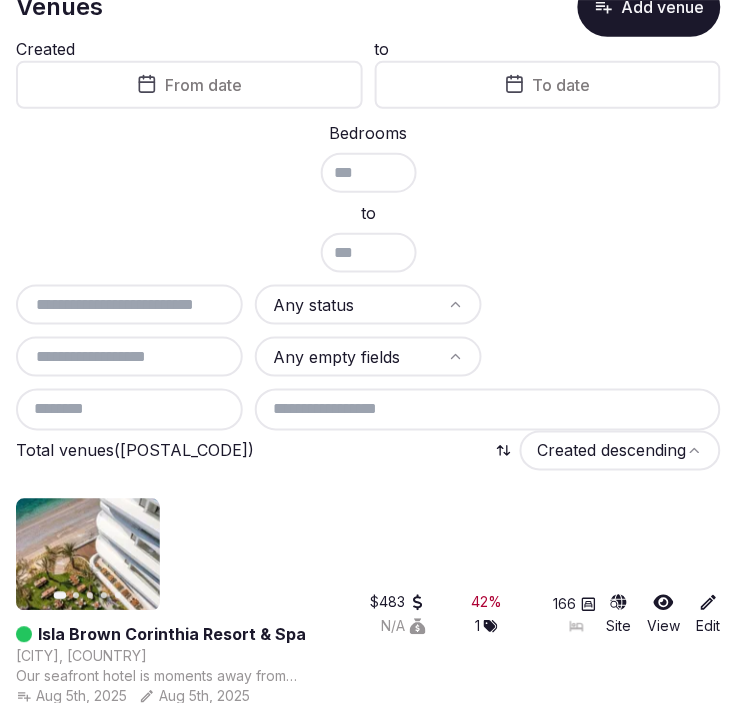 click at bounding box center (129, 305) 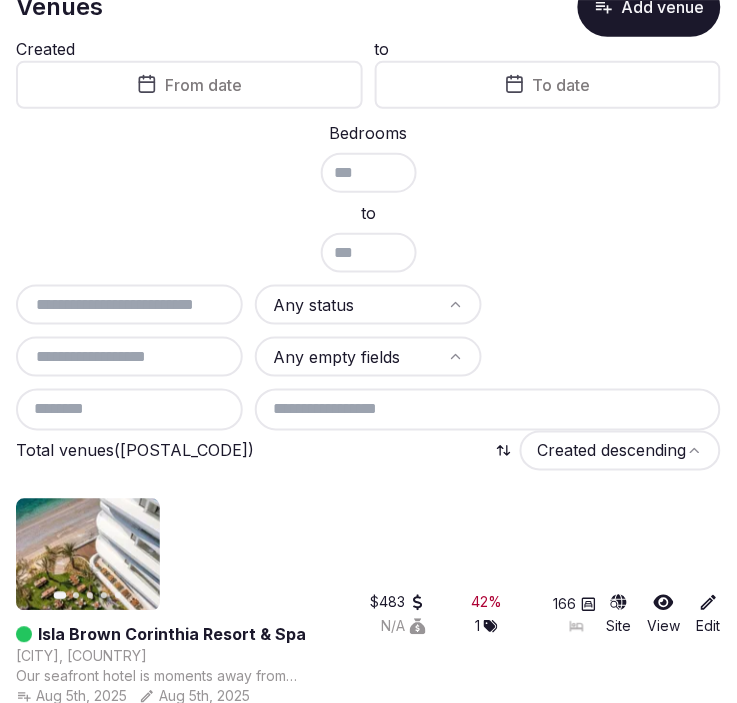 paste on "**********" 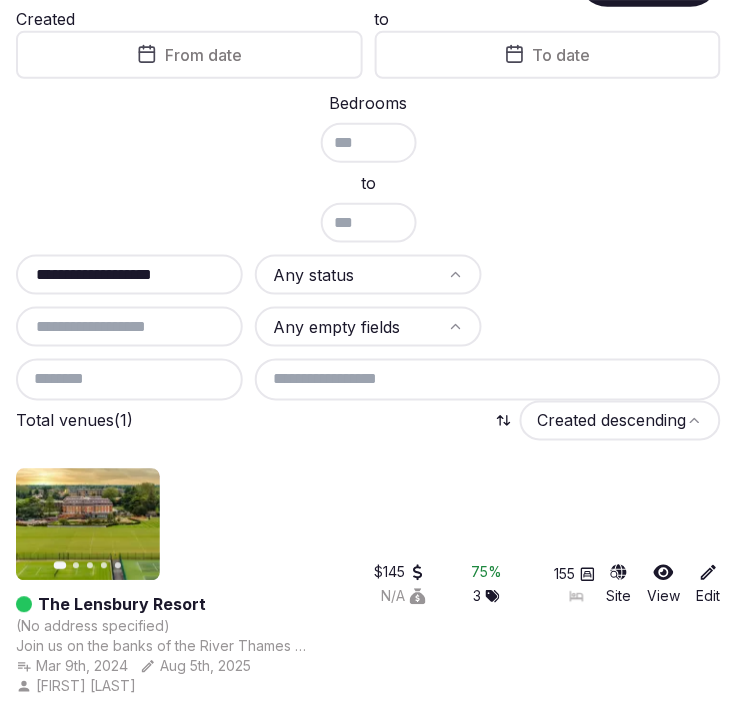 scroll, scrollTop: 157, scrollLeft: 0, axis: vertical 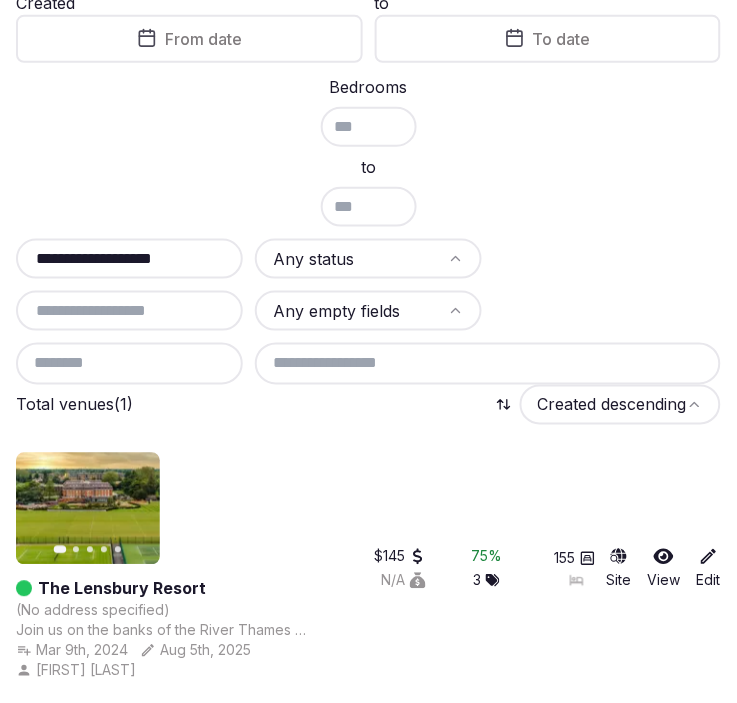 type on "**********" 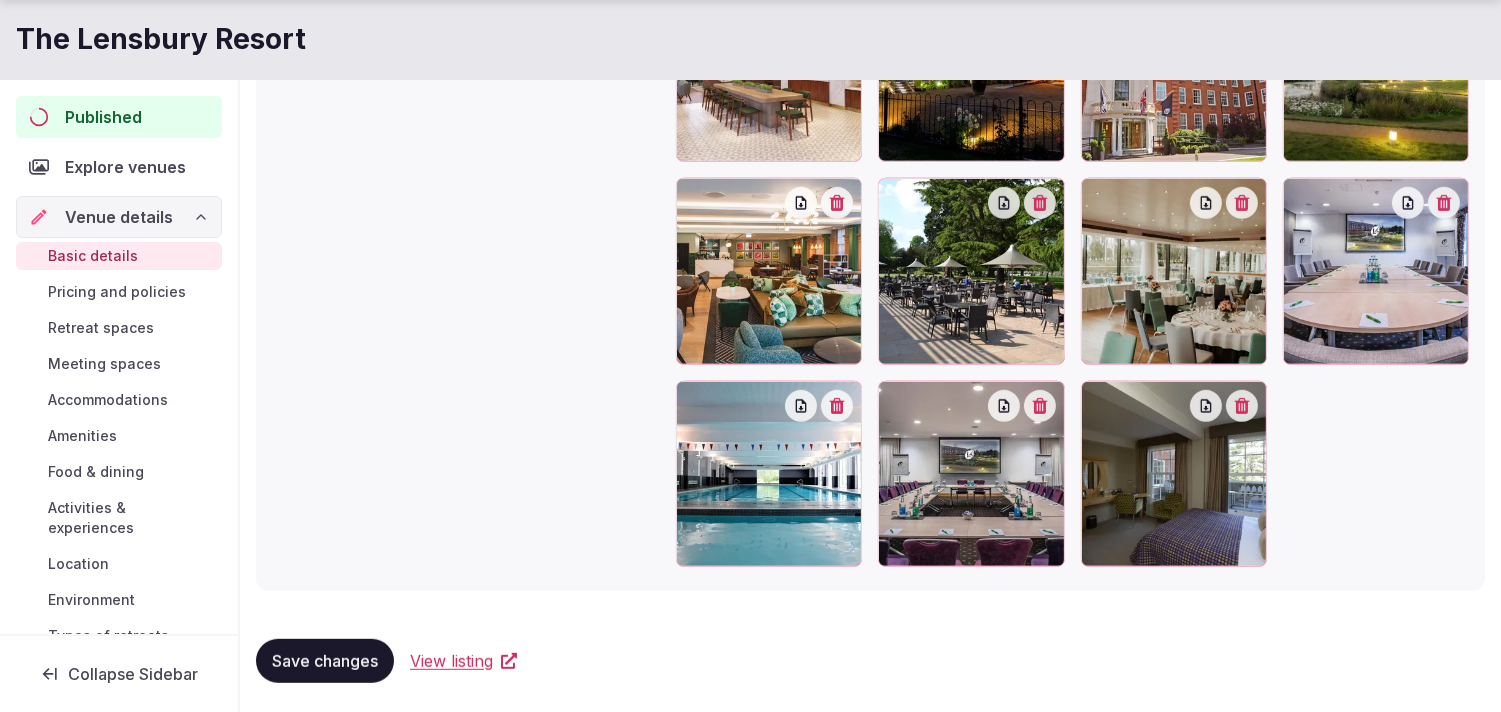 scroll, scrollTop: 2067, scrollLeft: 0, axis: vertical 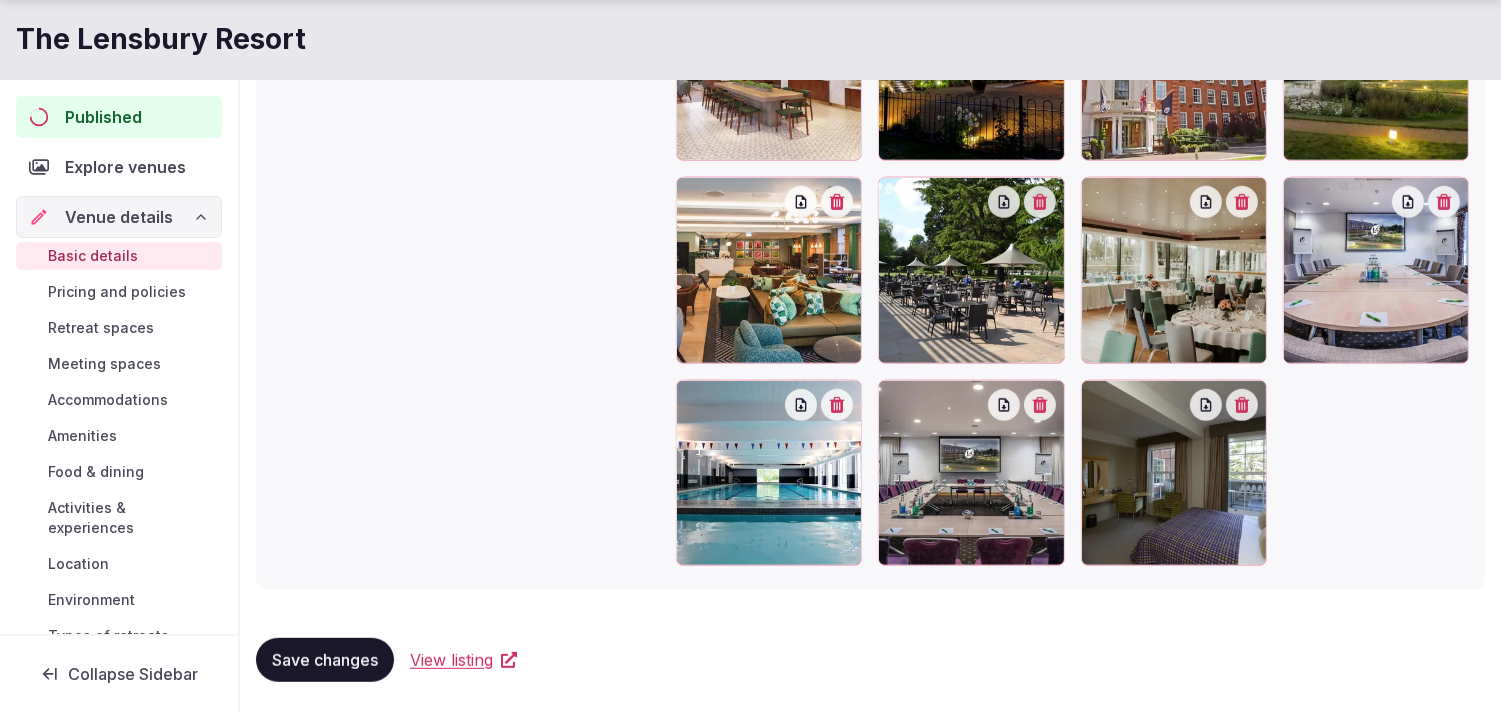 click on "Retreat spaces" at bounding box center (101, 328) 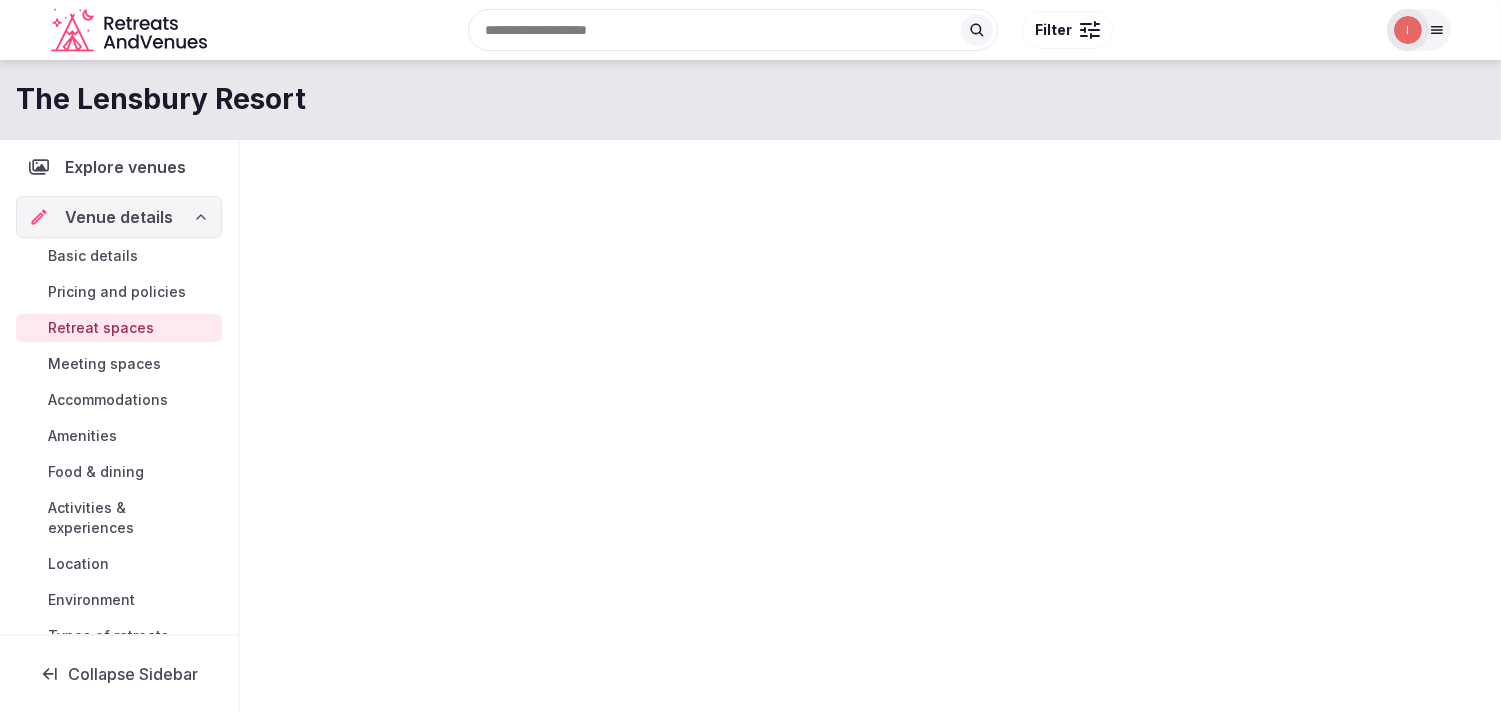 scroll, scrollTop: 0, scrollLeft: 0, axis: both 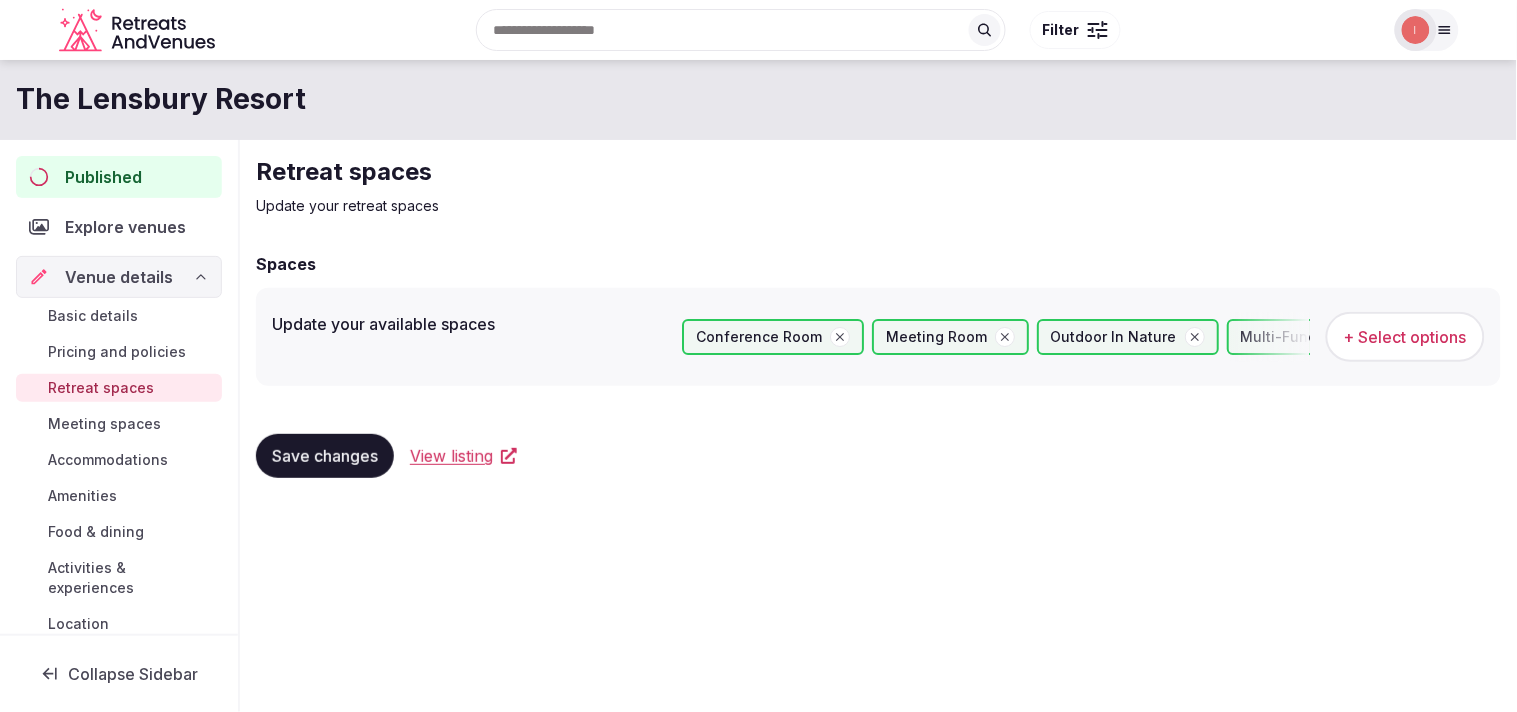 click on "Meeting spaces" at bounding box center [104, 424] 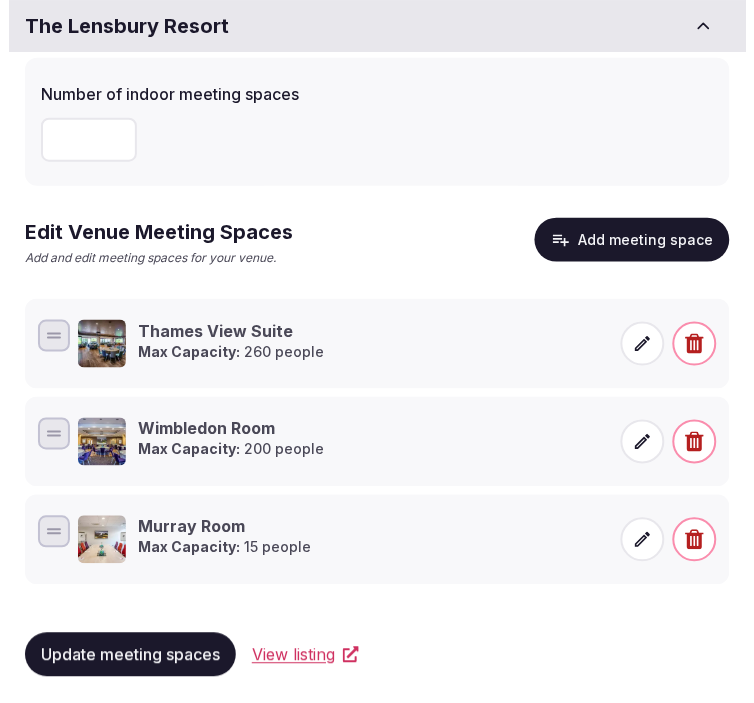 scroll, scrollTop: 120, scrollLeft: 0, axis: vertical 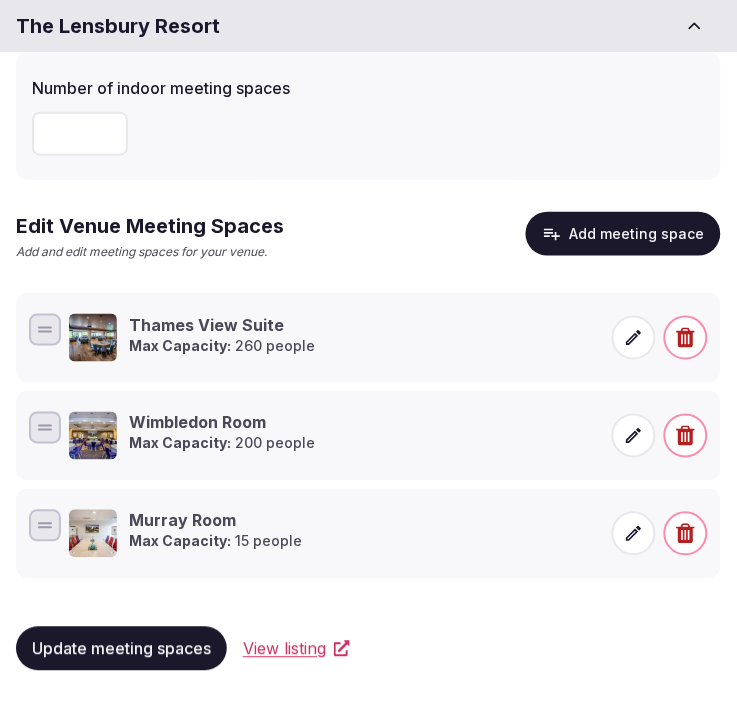 click on "Add meeting space" at bounding box center [623, 234] 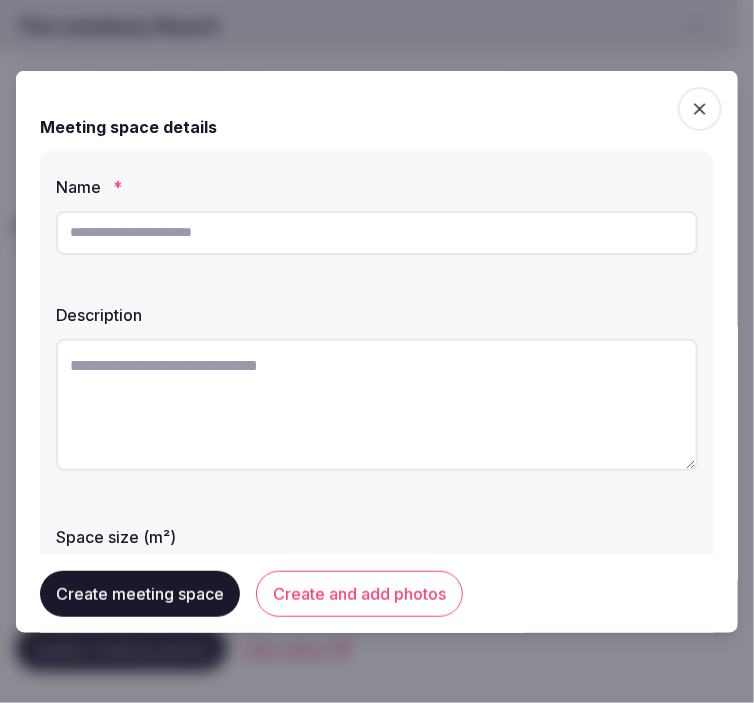 click at bounding box center [377, 232] 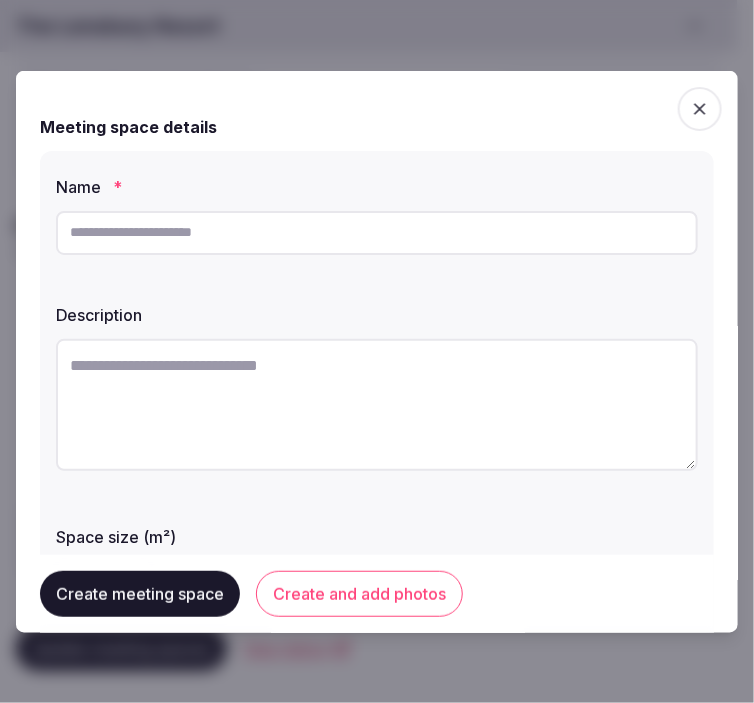 paste on "**********" 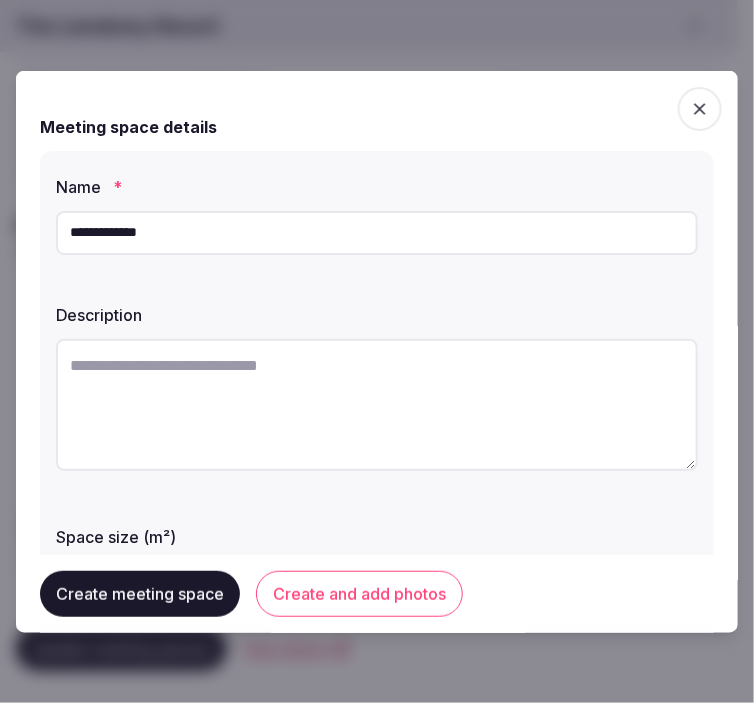 type on "**********" 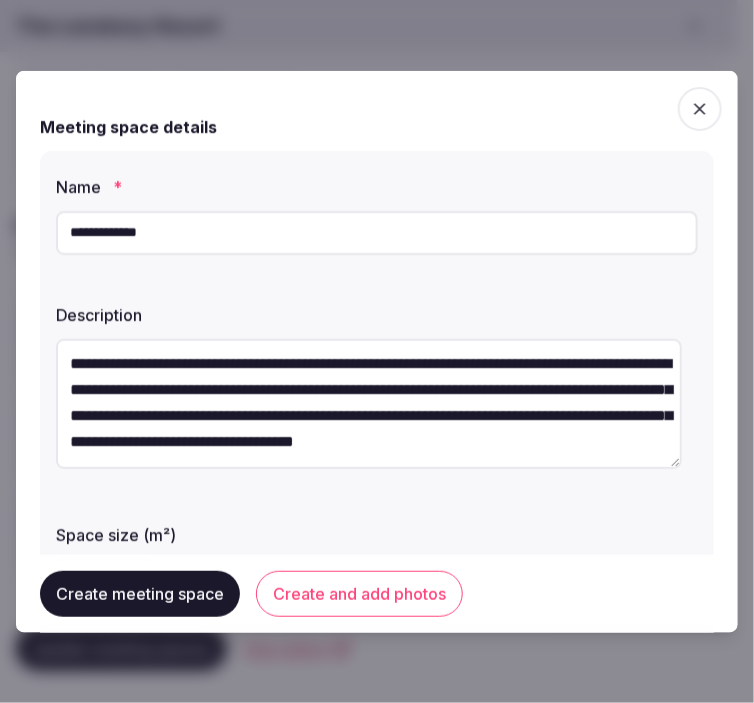 scroll, scrollTop: 77, scrollLeft: 0, axis: vertical 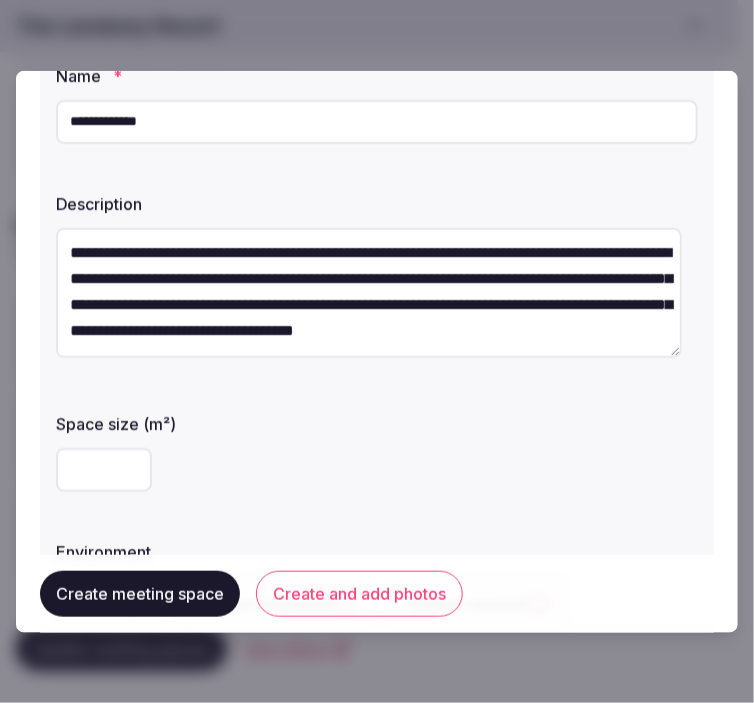 type on "**********" 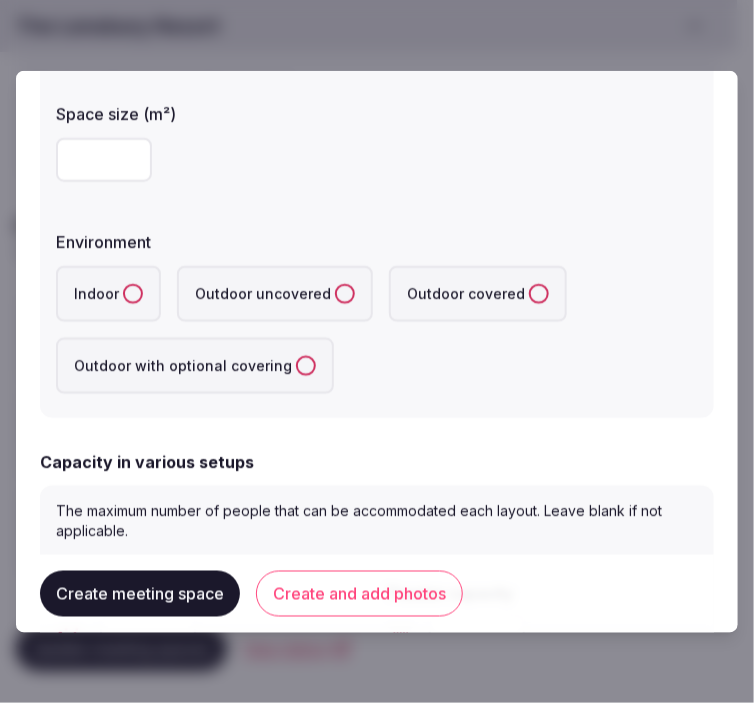 scroll, scrollTop: 555, scrollLeft: 0, axis: vertical 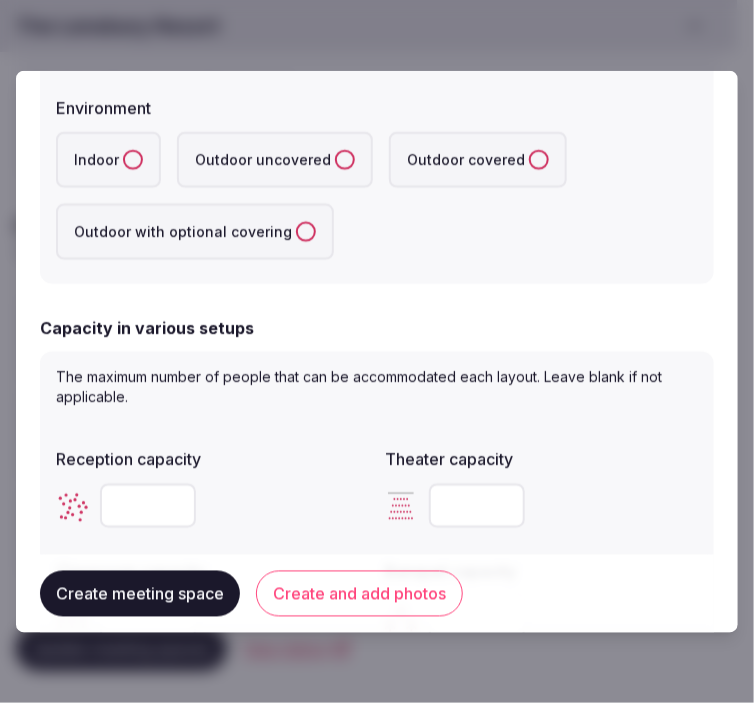 click on "Indoor" at bounding box center (133, 159) 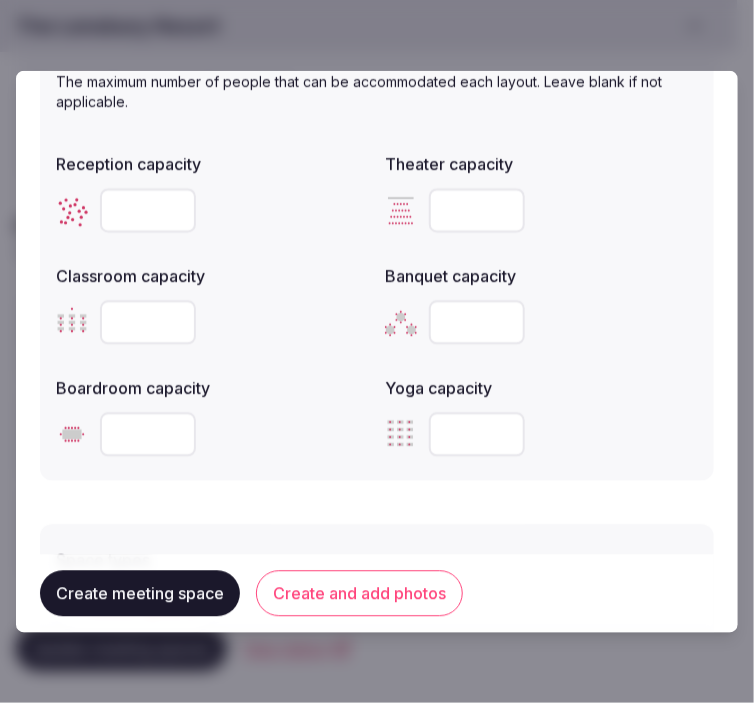 scroll, scrollTop: 888, scrollLeft: 0, axis: vertical 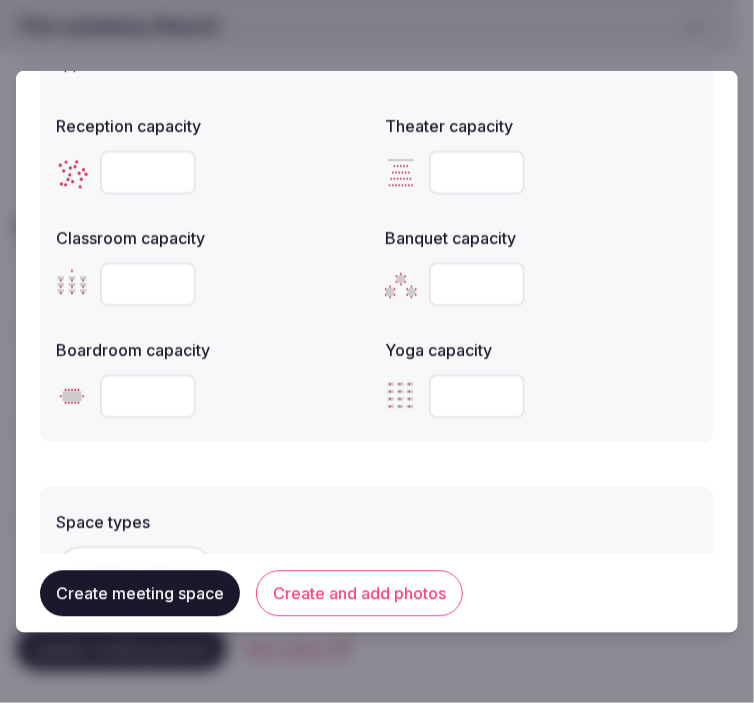 click at bounding box center [148, 172] 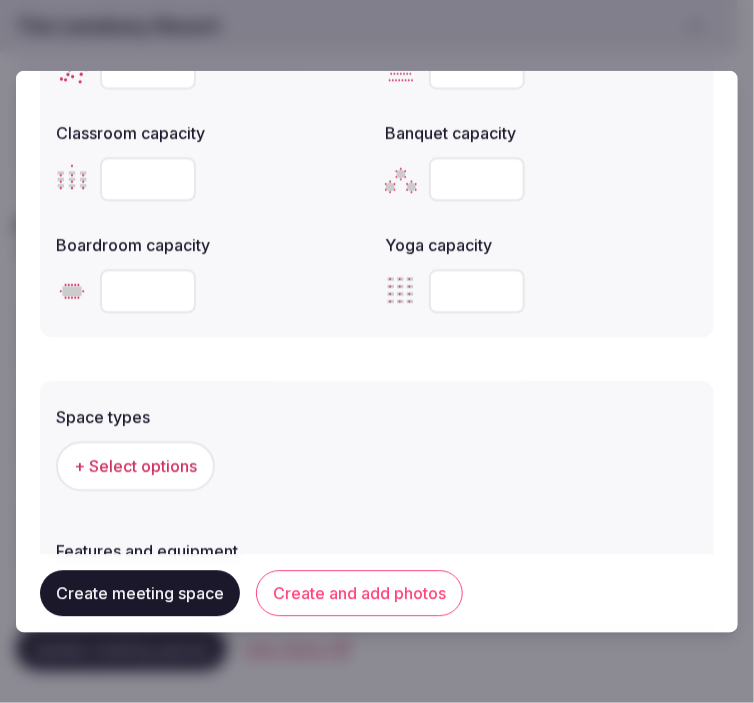scroll, scrollTop: 1111, scrollLeft: 0, axis: vertical 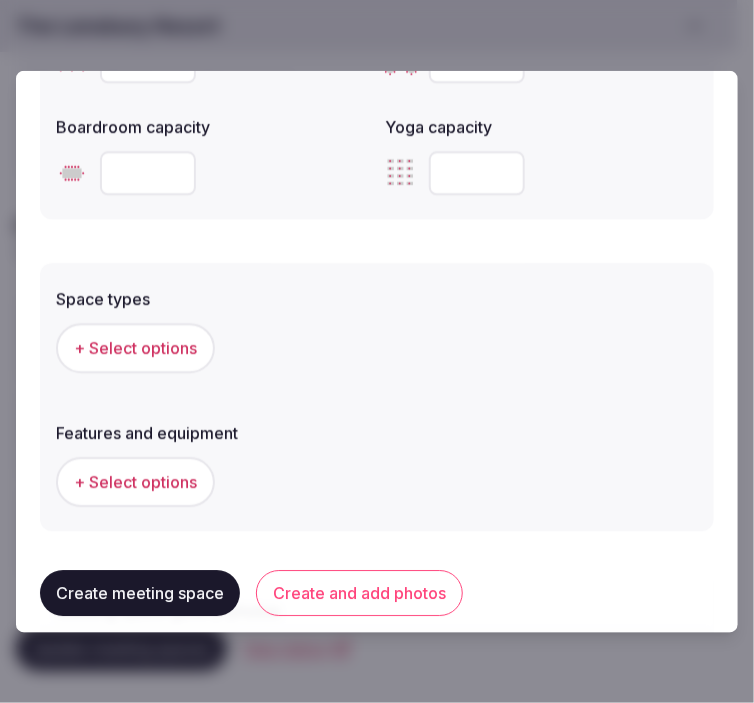 type on "**" 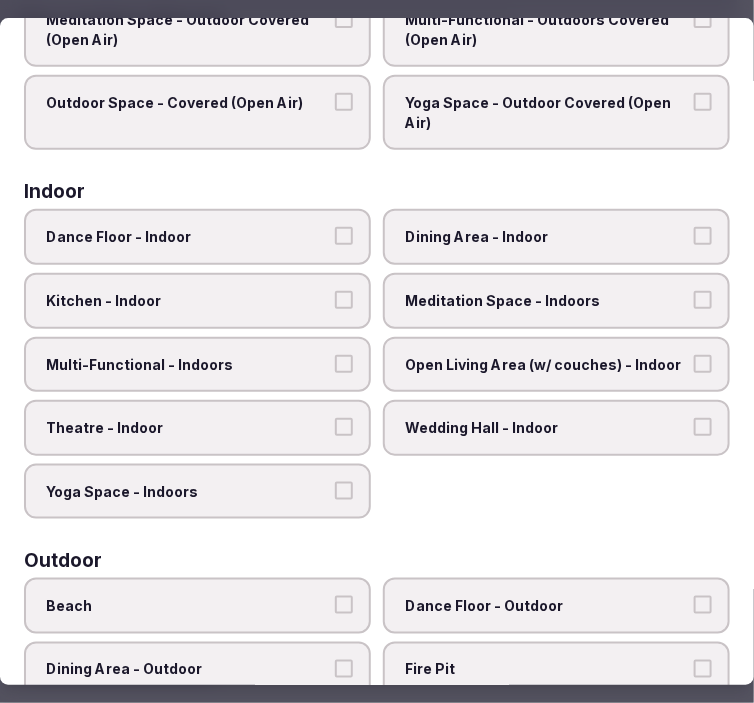 scroll, scrollTop: 222, scrollLeft: 0, axis: vertical 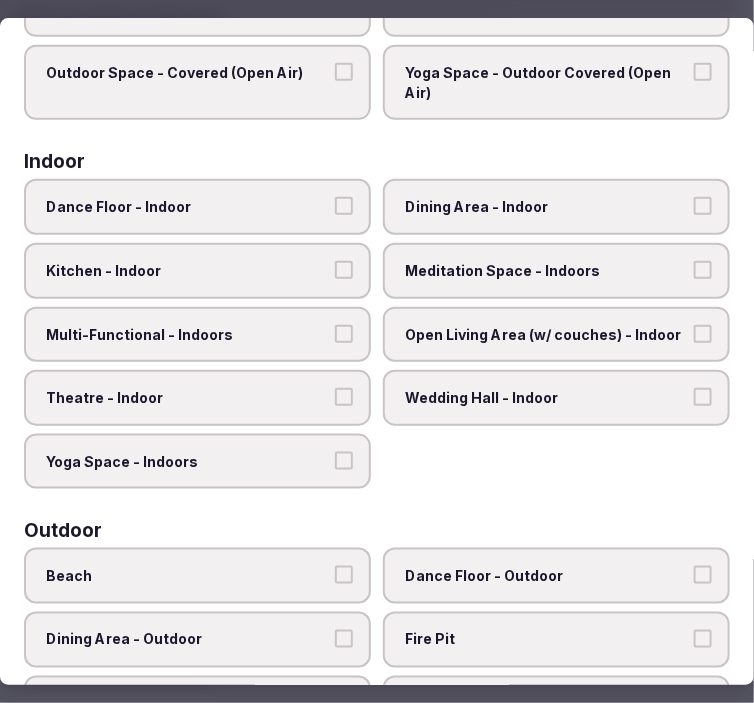 click on "Multi-Functional - Indoors" at bounding box center (344, 334) 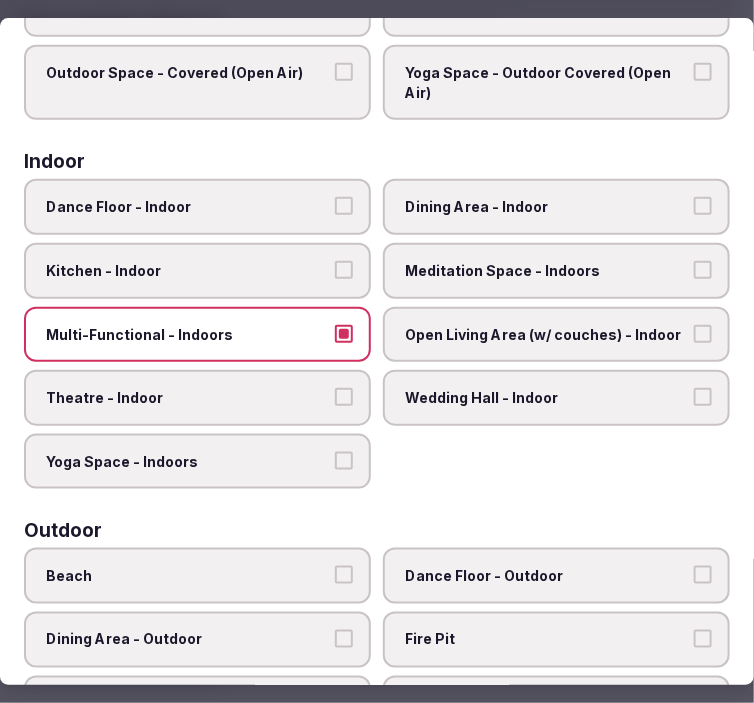 click on "Dining Area - Indoor" at bounding box center (703, 207) 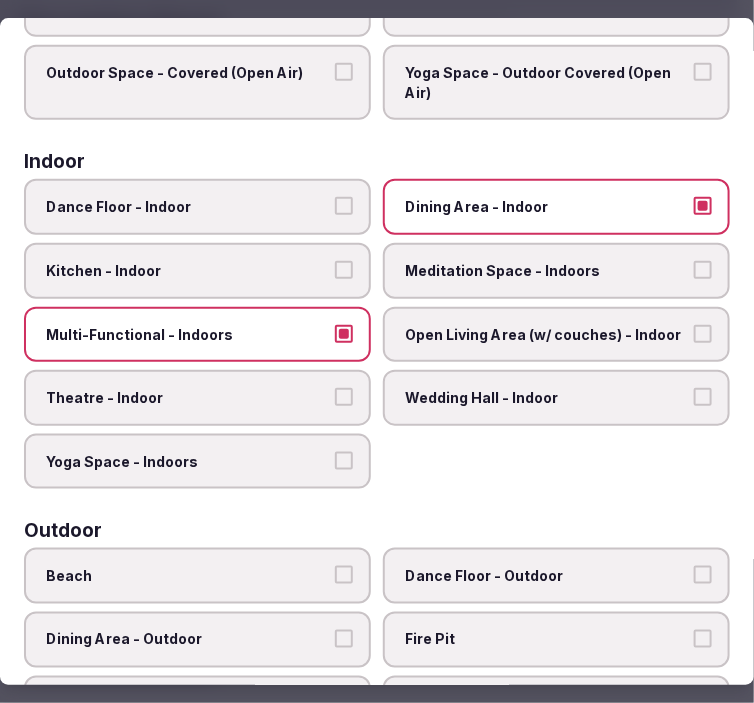 click on "Theatre - Indoor" at bounding box center (344, 397) 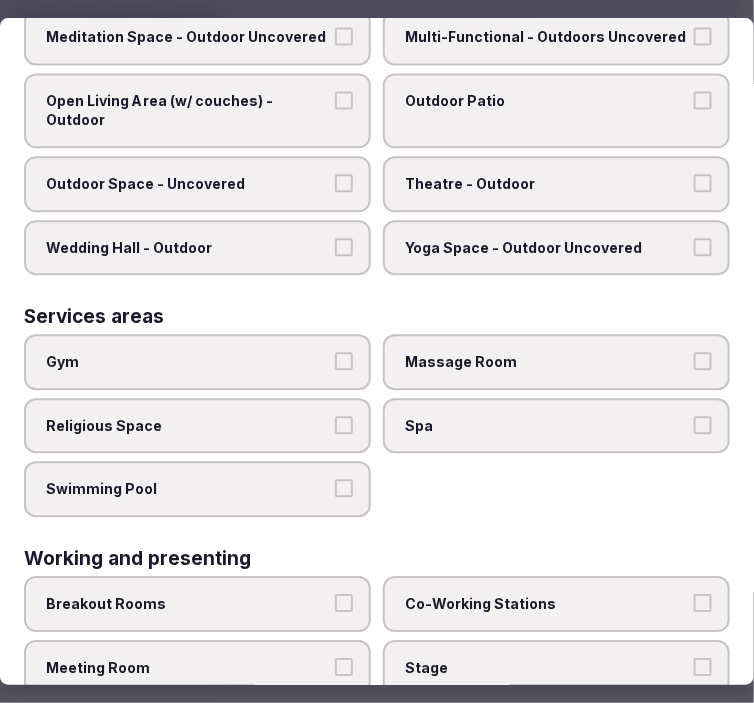 scroll, scrollTop: 1012, scrollLeft: 0, axis: vertical 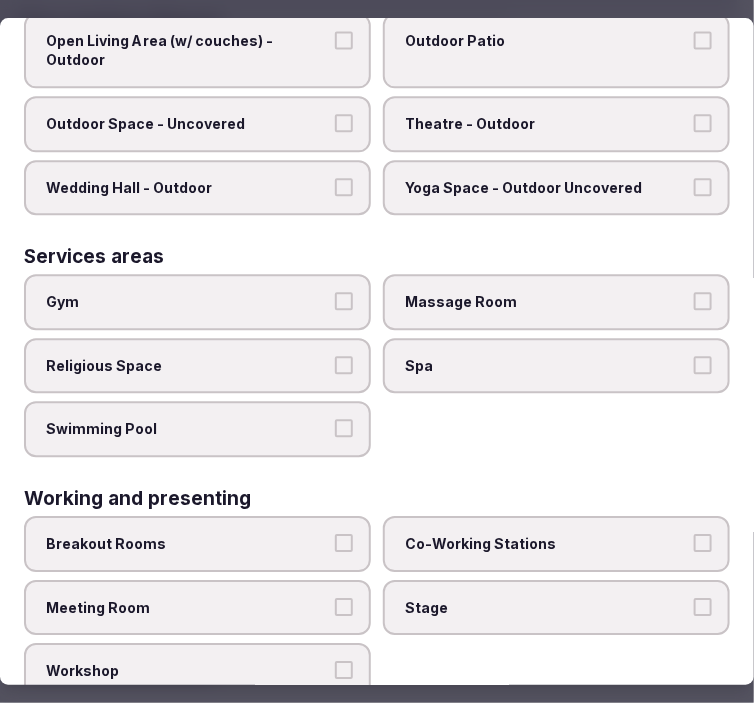 click on "Meeting Room" at bounding box center [197, 608] 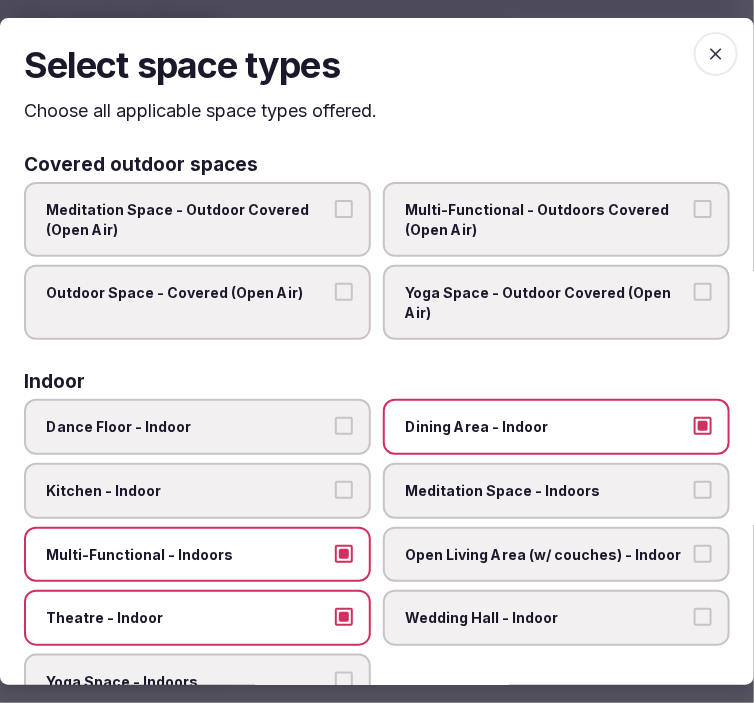 scroll, scrollTop: 0, scrollLeft: 0, axis: both 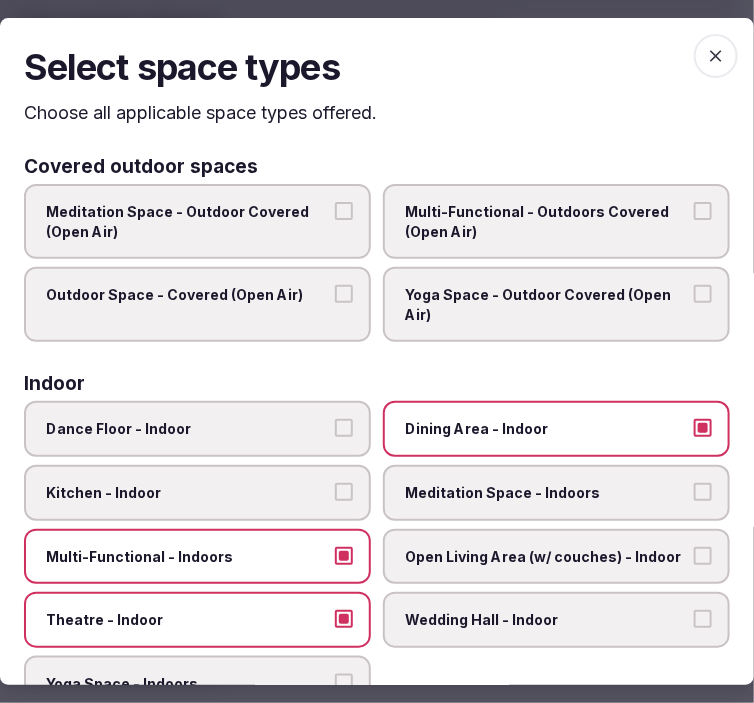 click 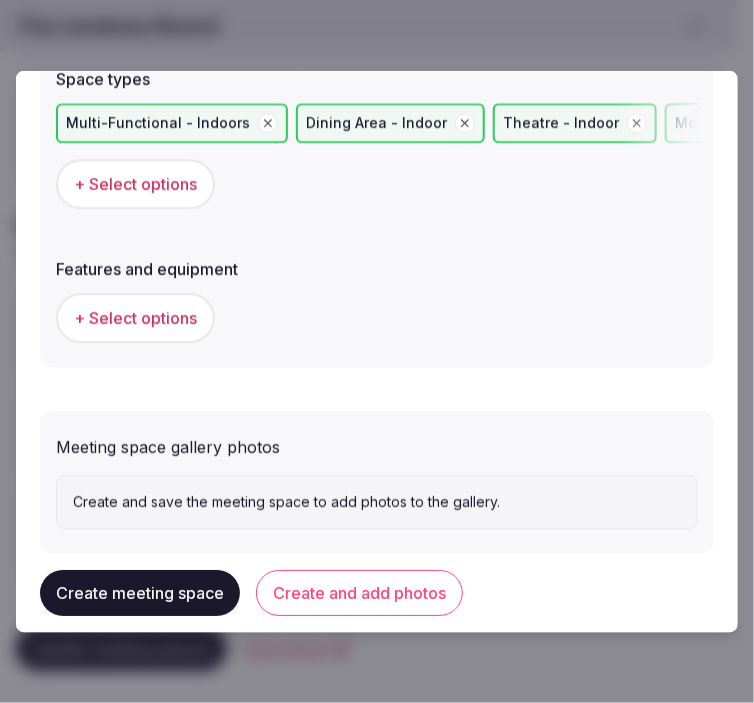 scroll, scrollTop: 1333, scrollLeft: 0, axis: vertical 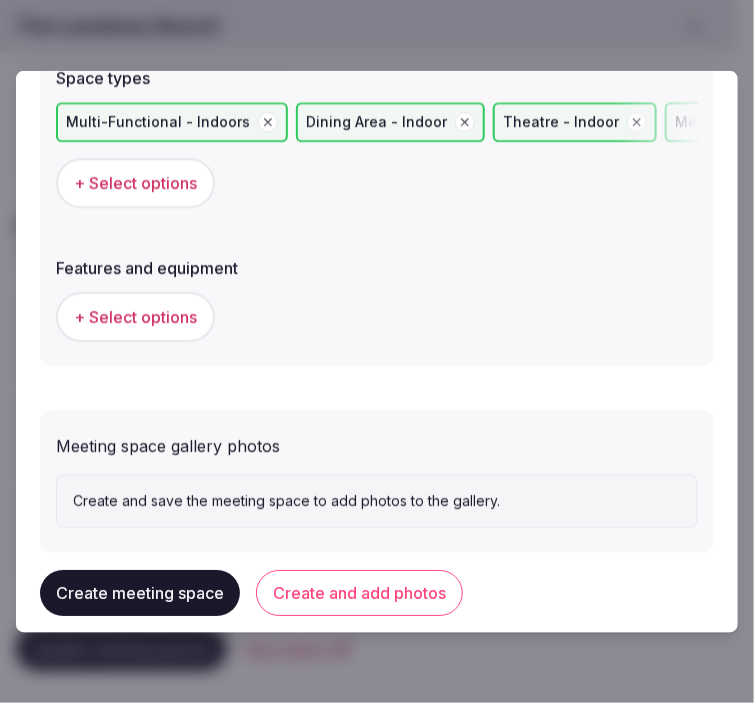 click on "+ Select options" at bounding box center [135, 317] 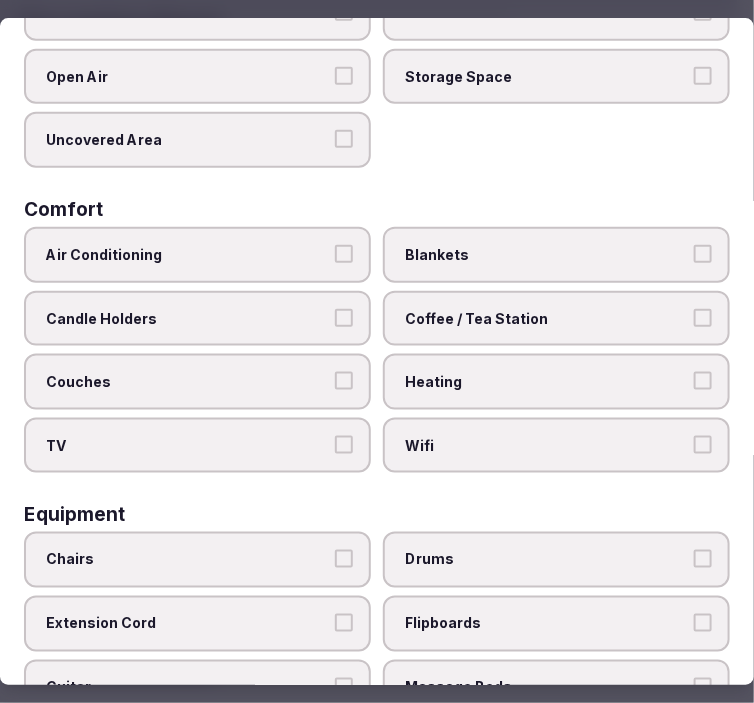 scroll, scrollTop: 333, scrollLeft: 0, axis: vertical 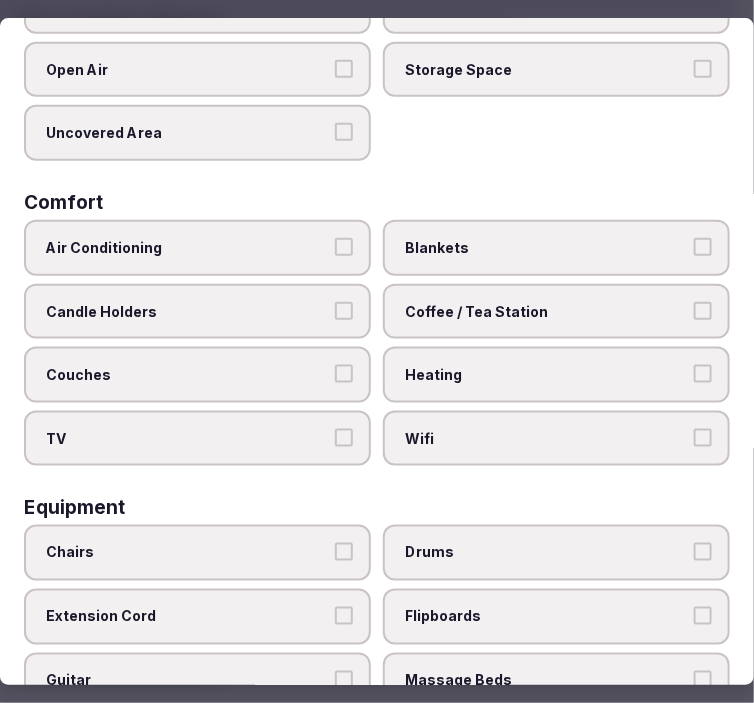 click on "Air Conditioning" at bounding box center (344, 247) 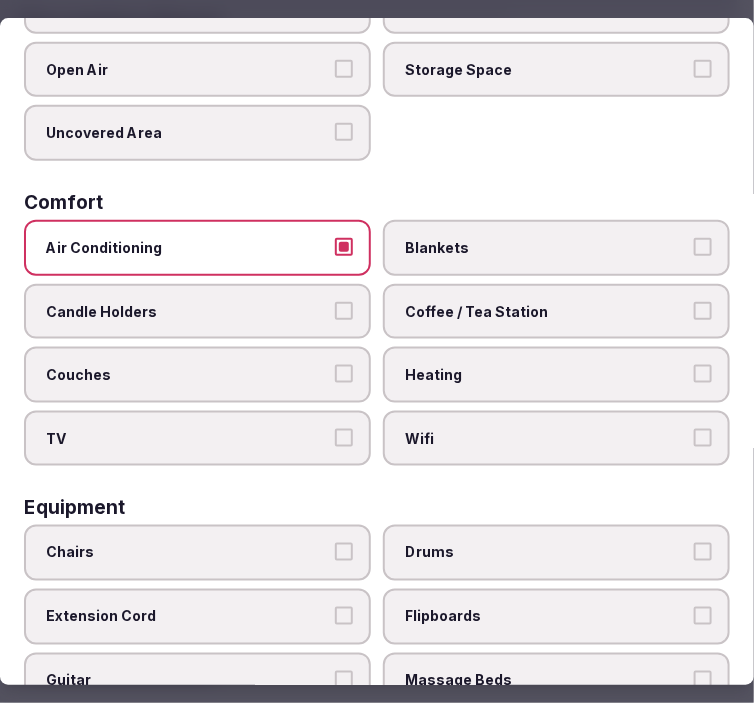 click on "Wifi" at bounding box center [703, 438] 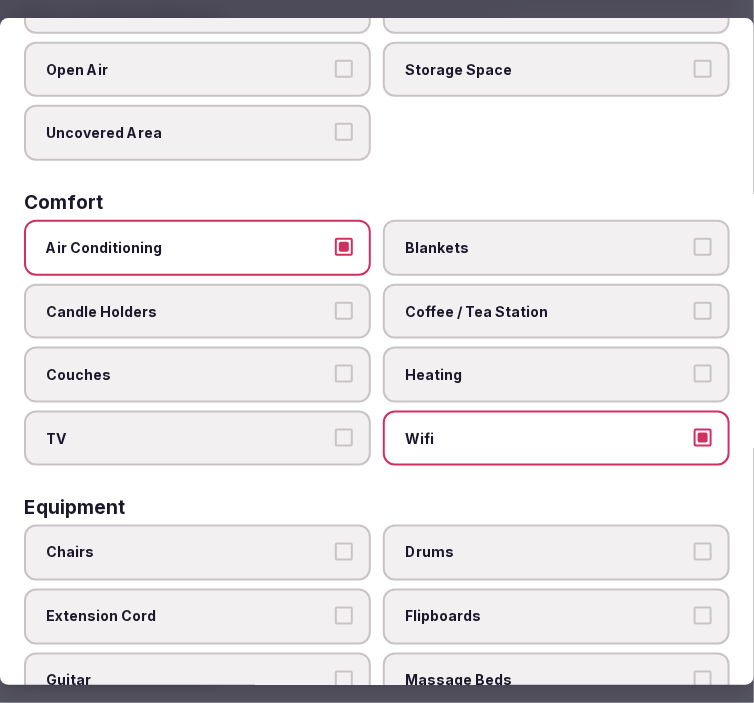 click on "TV" at bounding box center [197, 439] 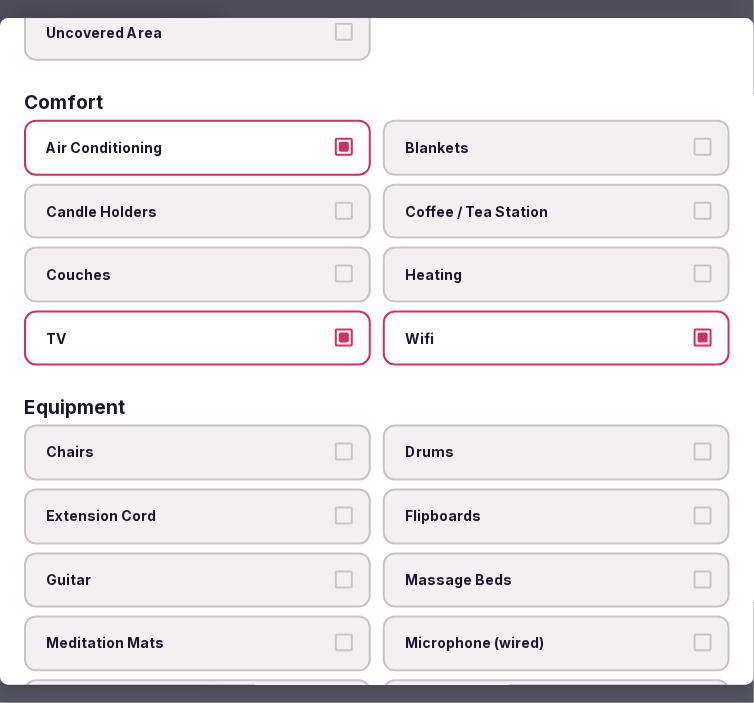 scroll, scrollTop: 555, scrollLeft: 0, axis: vertical 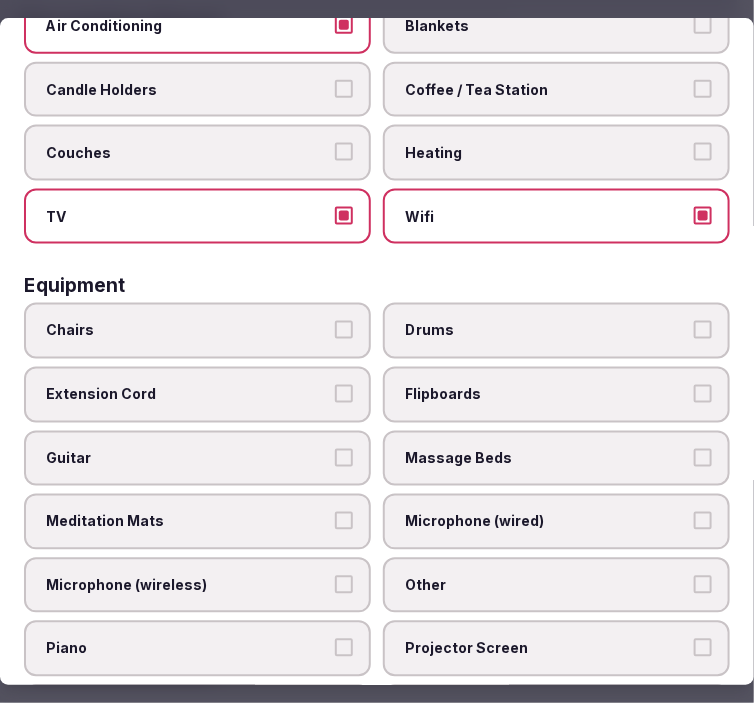 click on "Chairs" at bounding box center (197, 332) 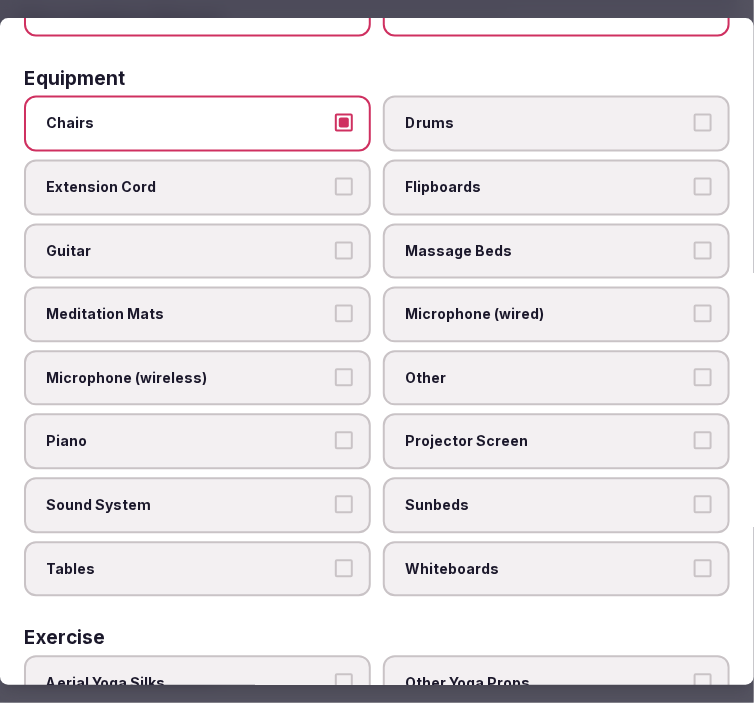 scroll, scrollTop: 777, scrollLeft: 0, axis: vertical 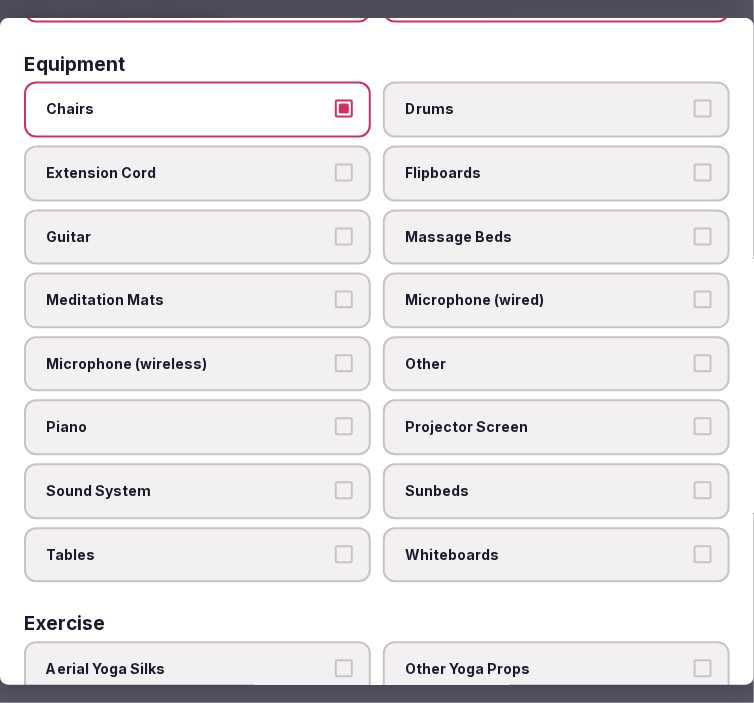 click on "Other" at bounding box center [556, 364] 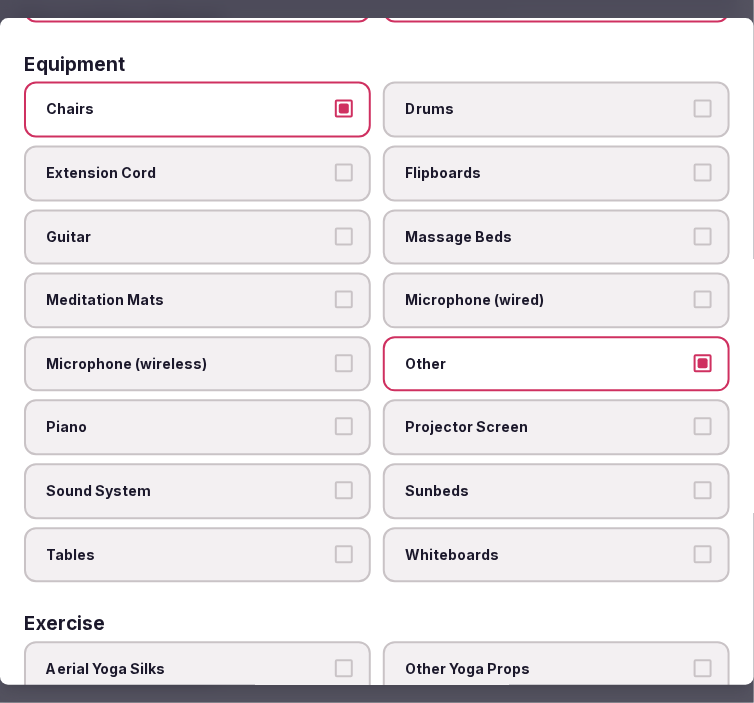 click on "Sound System" at bounding box center (344, 490) 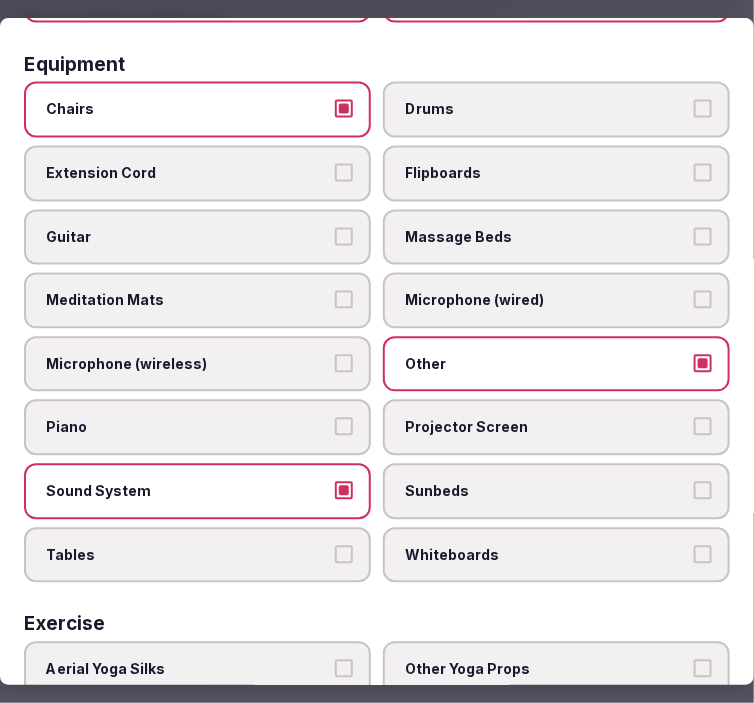 click on "Projector Screen" at bounding box center [703, 426] 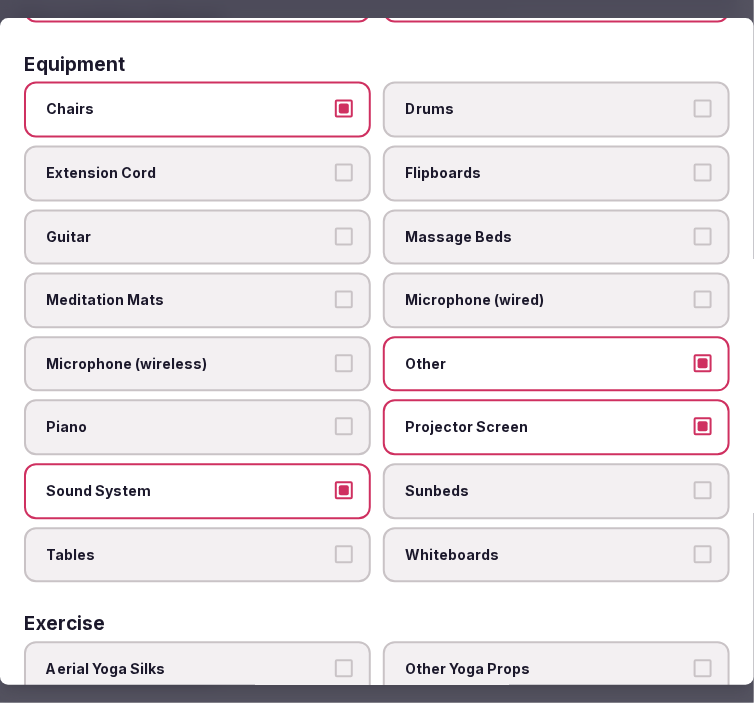 click on "Tables" at bounding box center [344, 554] 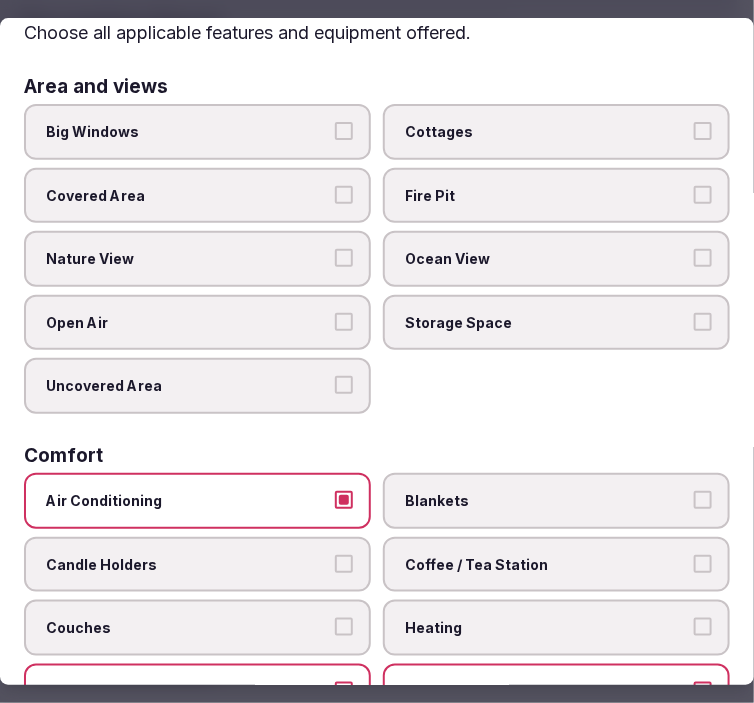 scroll, scrollTop: 0, scrollLeft: 0, axis: both 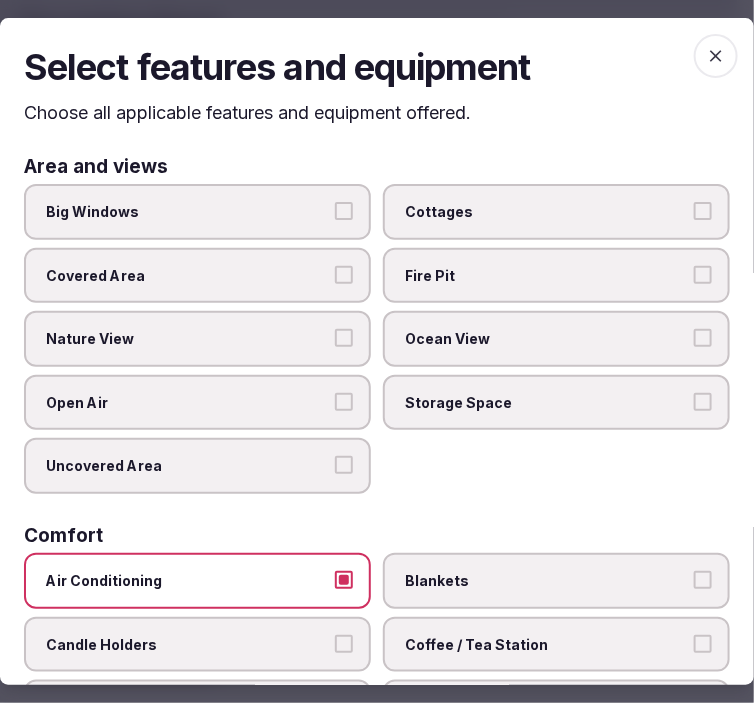 click 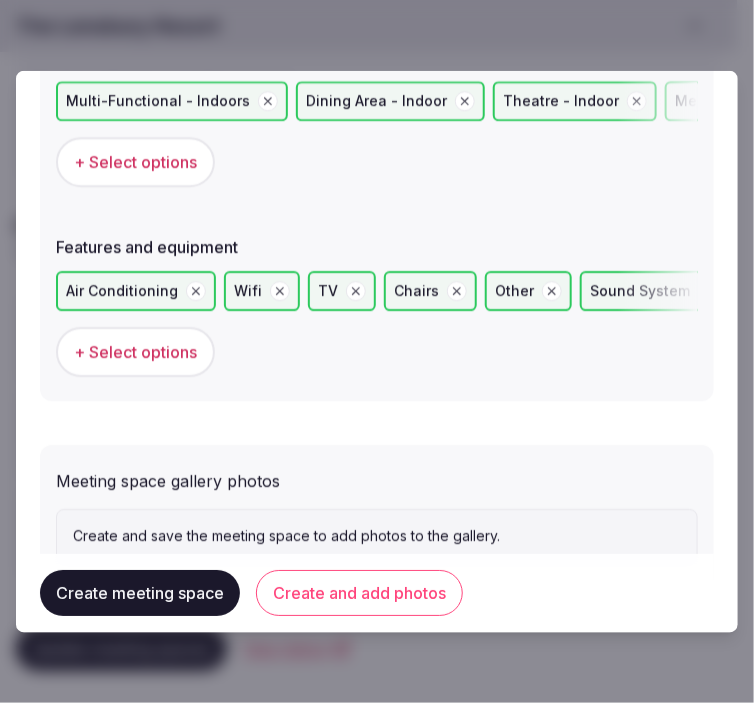 scroll, scrollTop: 1414, scrollLeft: 0, axis: vertical 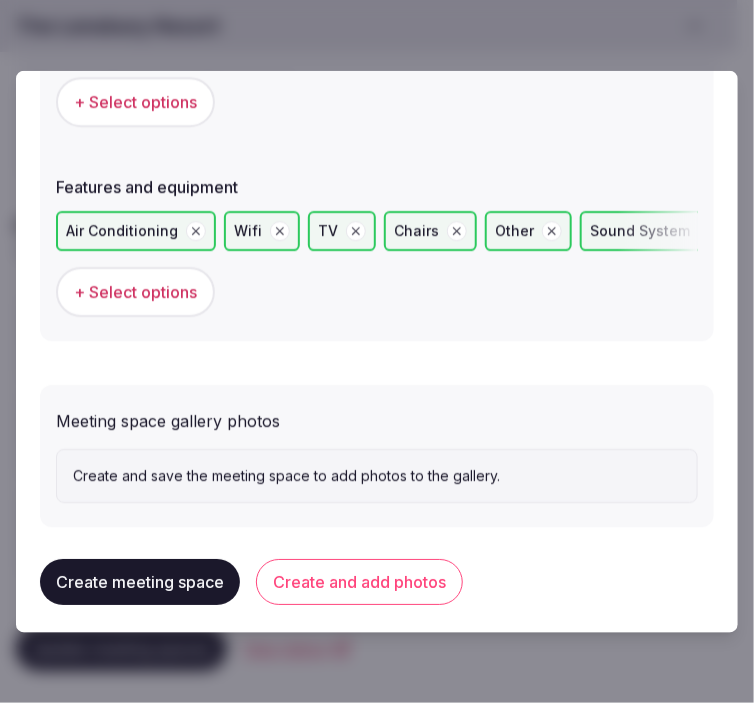 click on "Create and add photos" at bounding box center (359, 582) 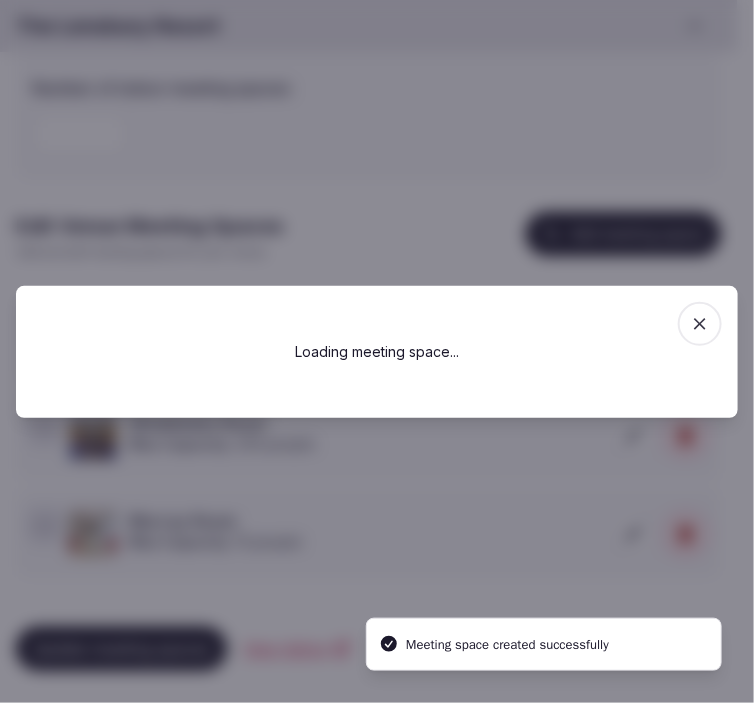 scroll, scrollTop: 0, scrollLeft: 0, axis: both 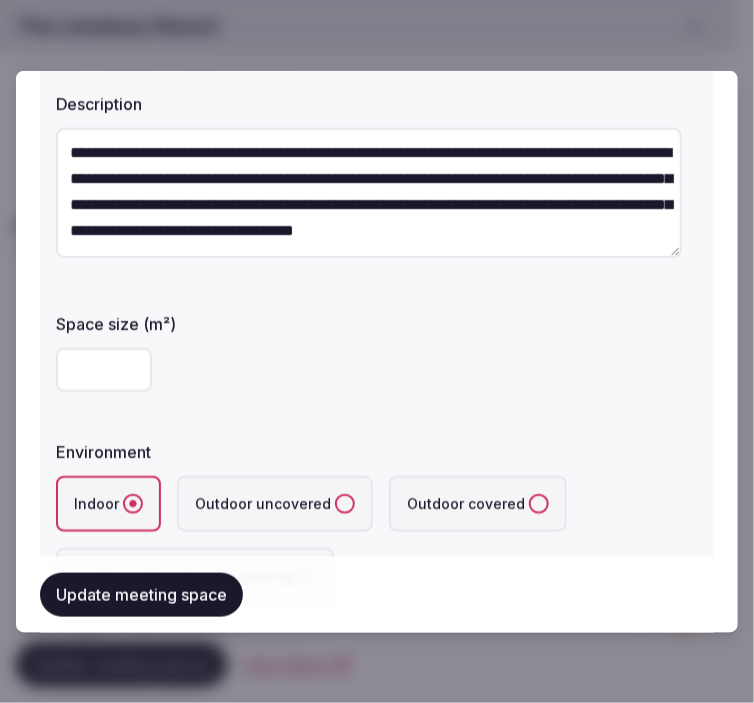 click at bounding box center [104, 369] 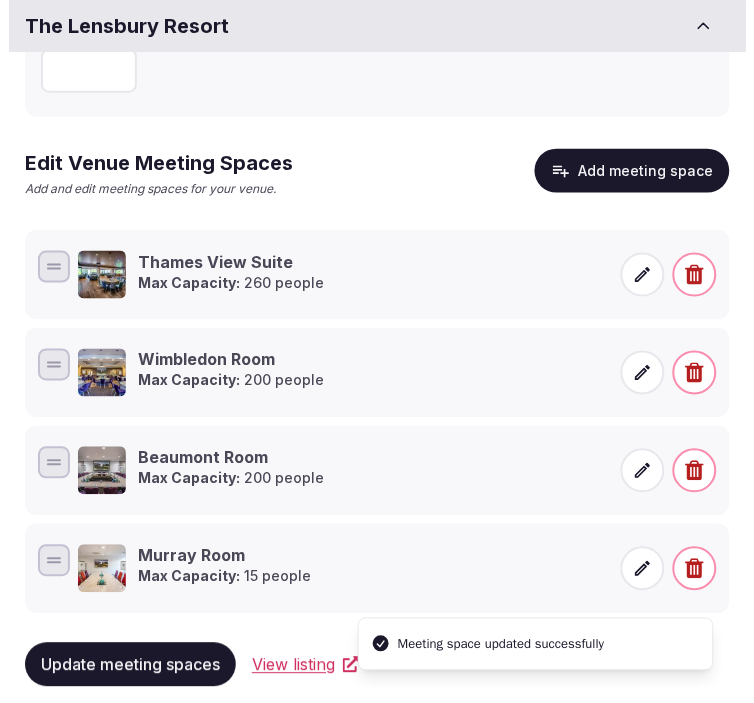 scroll, scrollTop: 217, scrollLeft: 0, axis: vertical 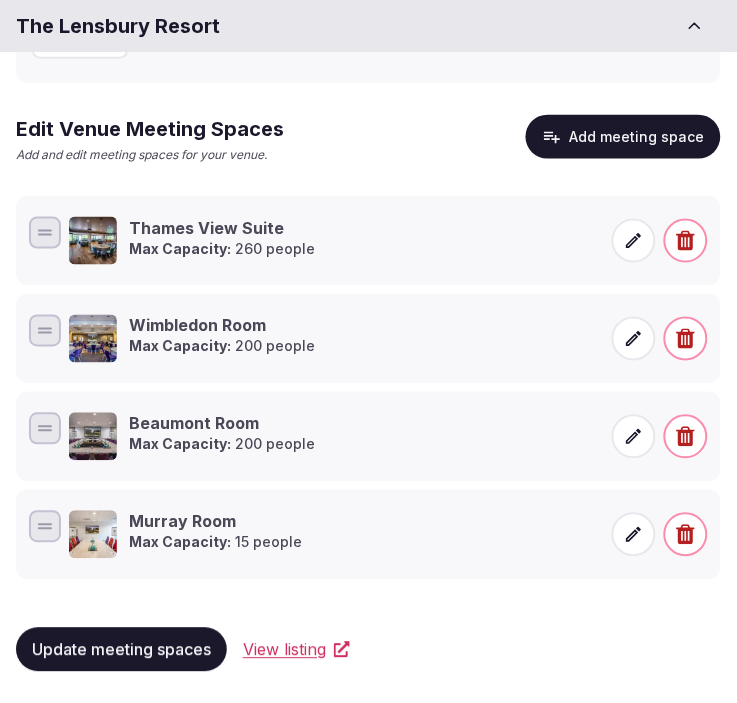 click on "Add meeting space" at bounding box center (623, 137) 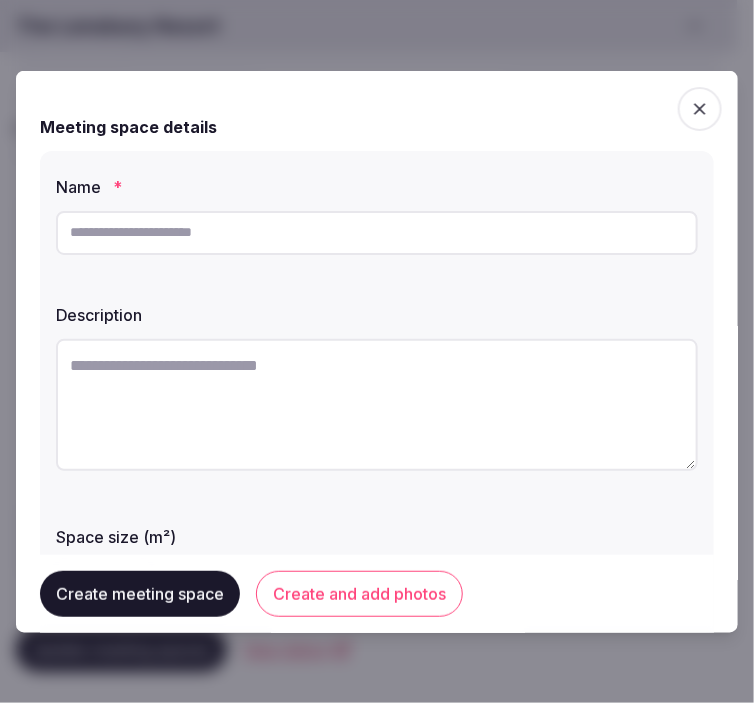 click at bounding box center [377, 232] 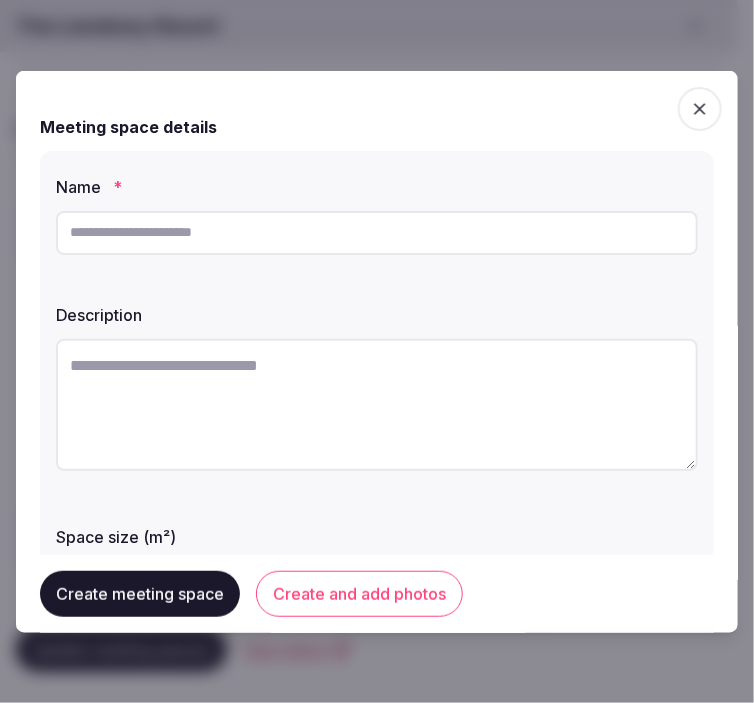 paste on "**********" 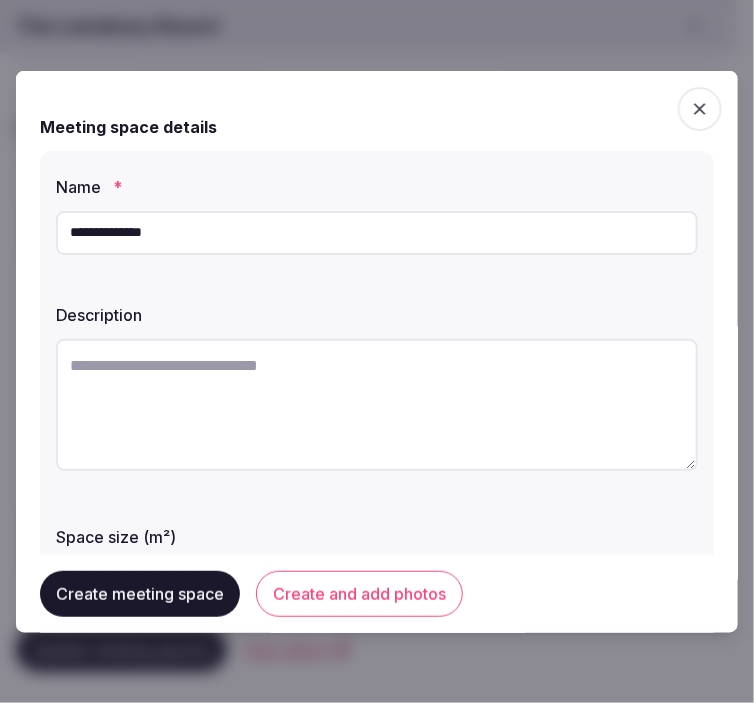 type on "**********" 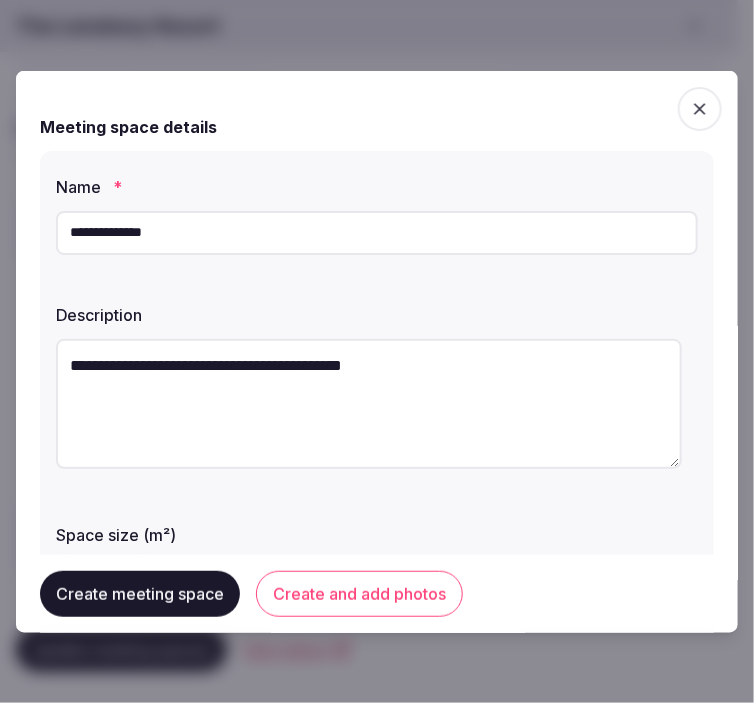type on "**********" 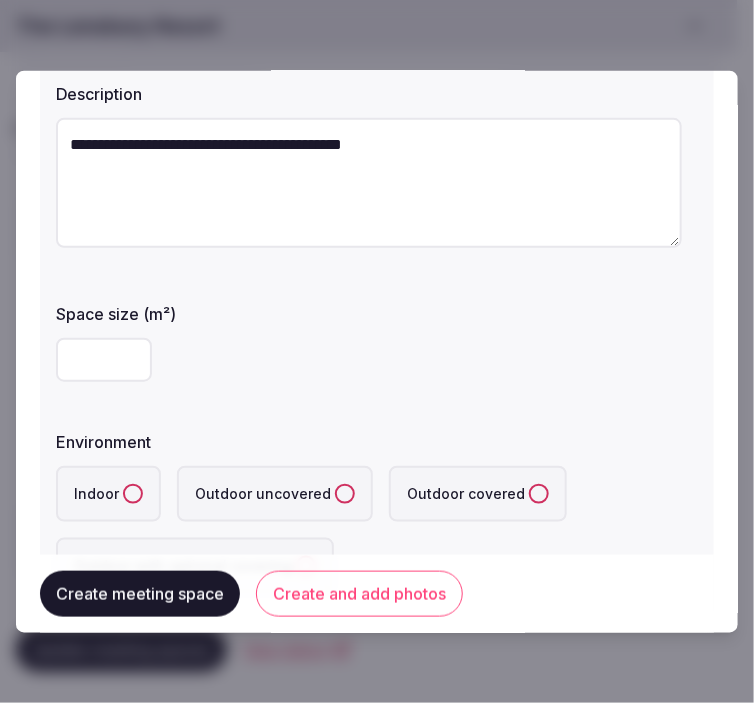 scroll, scrollTop: 222, scrollLeft: 0, axis: vertical 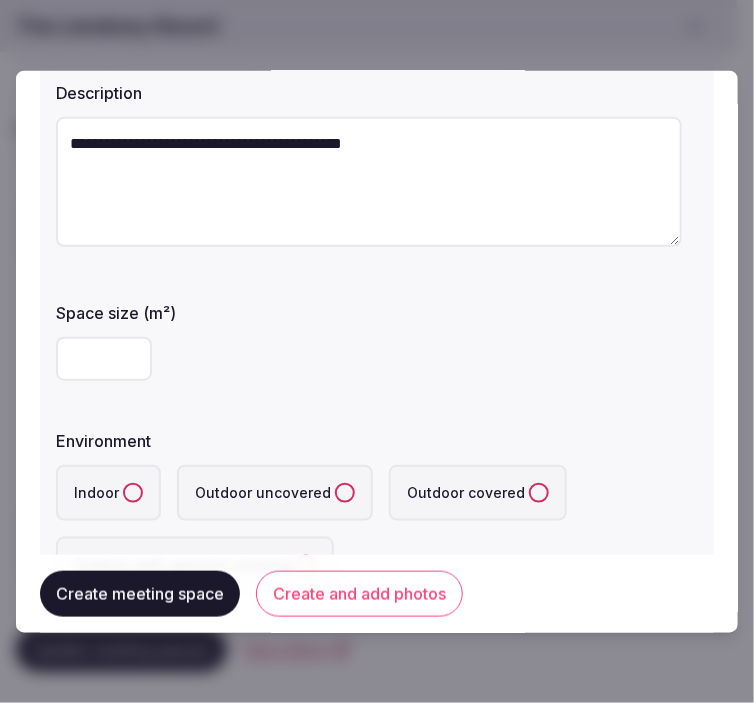 click at bounding box center [104, 358] 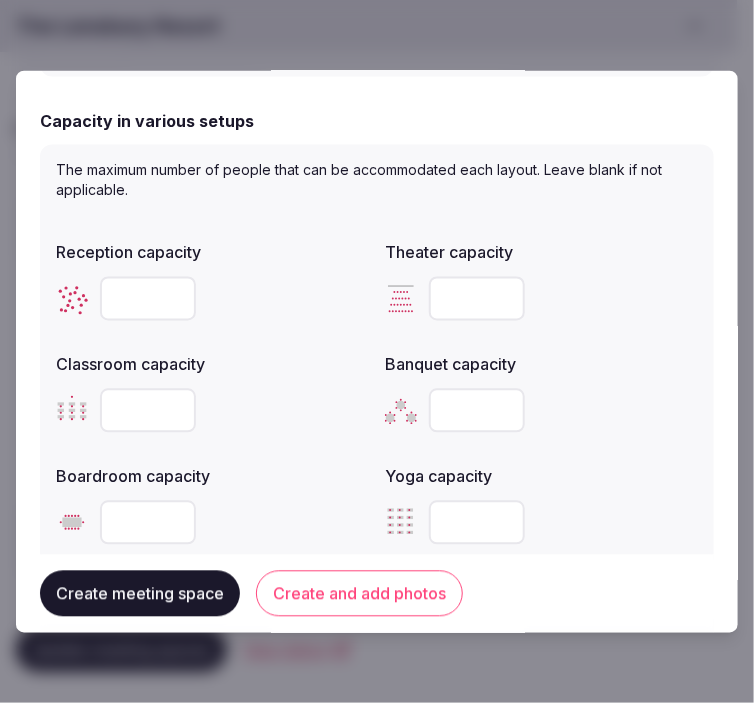 scroll, scrollTop: 888, scrollLeft: 0, axis: vertical 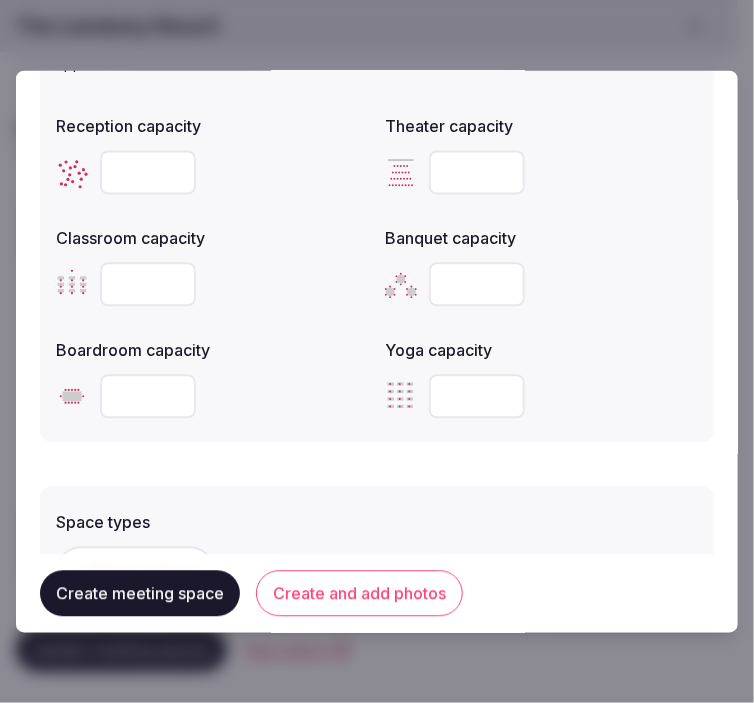 click at bounding box center (477, 172) 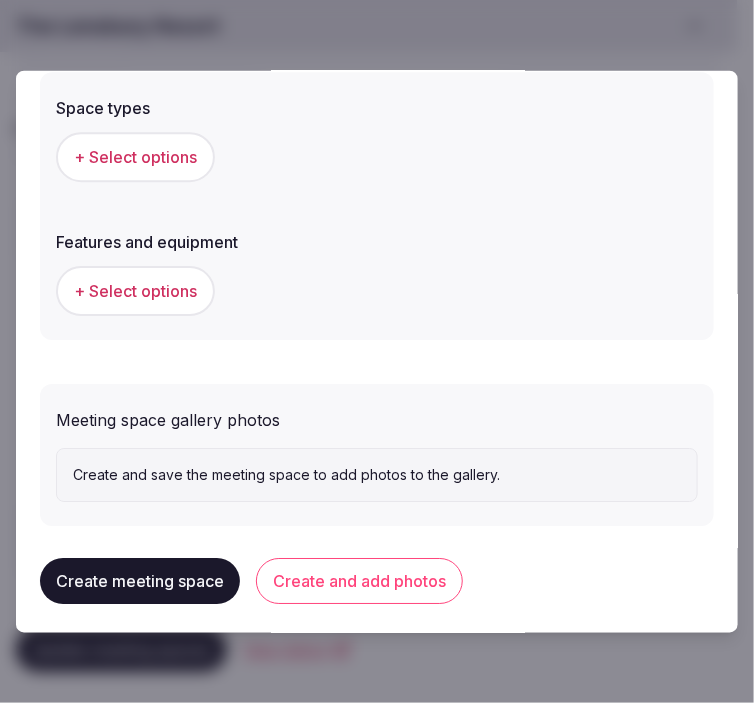 scroll, scrollTop: 1306, scrollLeft: 0, axis: vertical 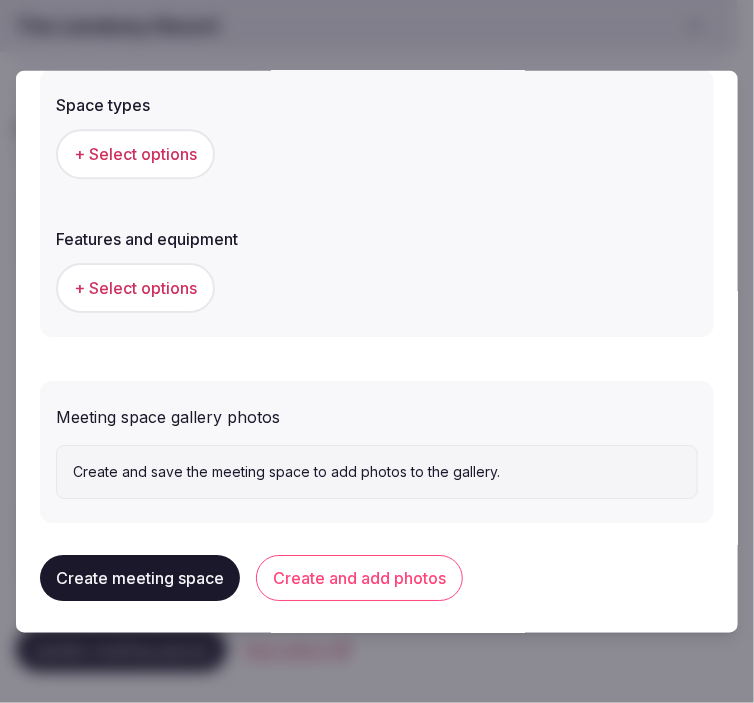 type on "**" 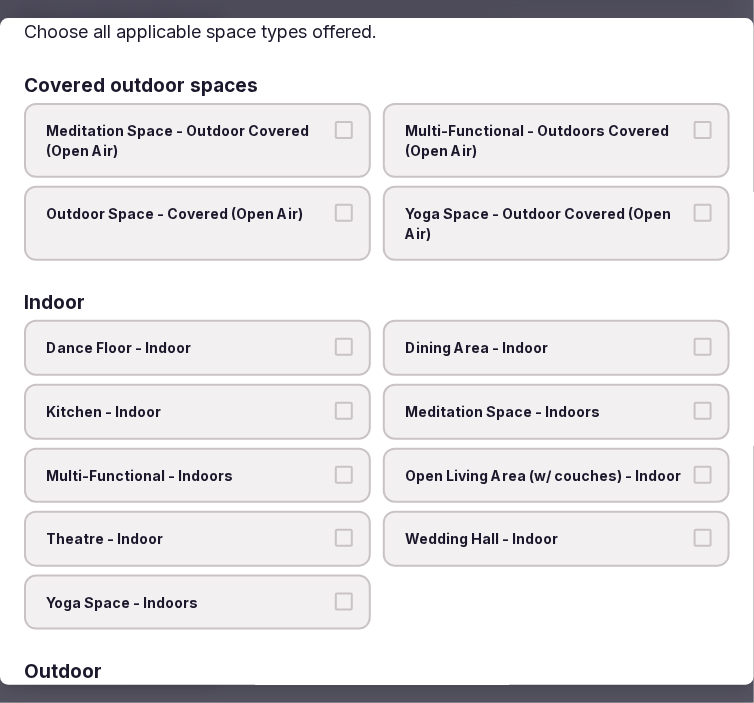 scroll, scrollTop: 222, scrollLeft: 0, axis: vertical 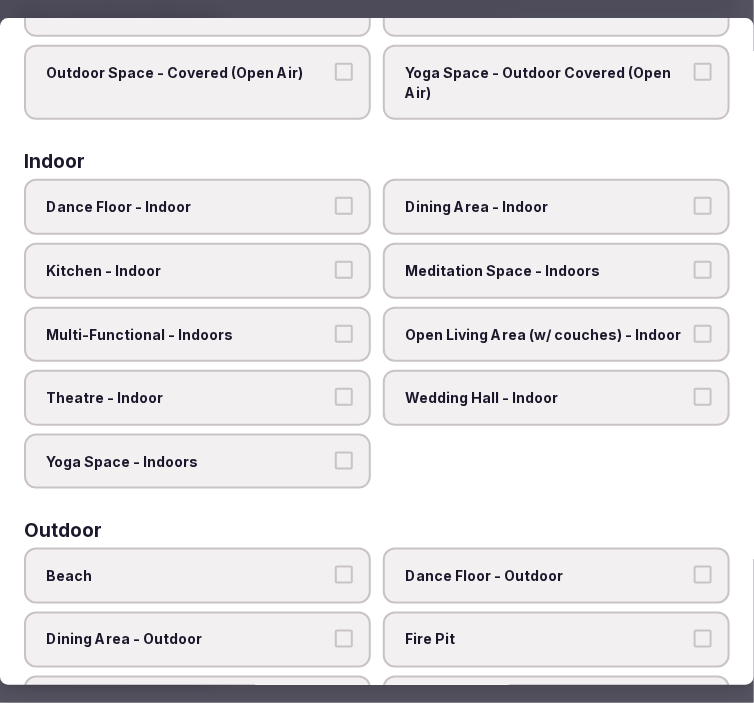 click on "Theatre - Indoor" at bounding box center (344, 397) 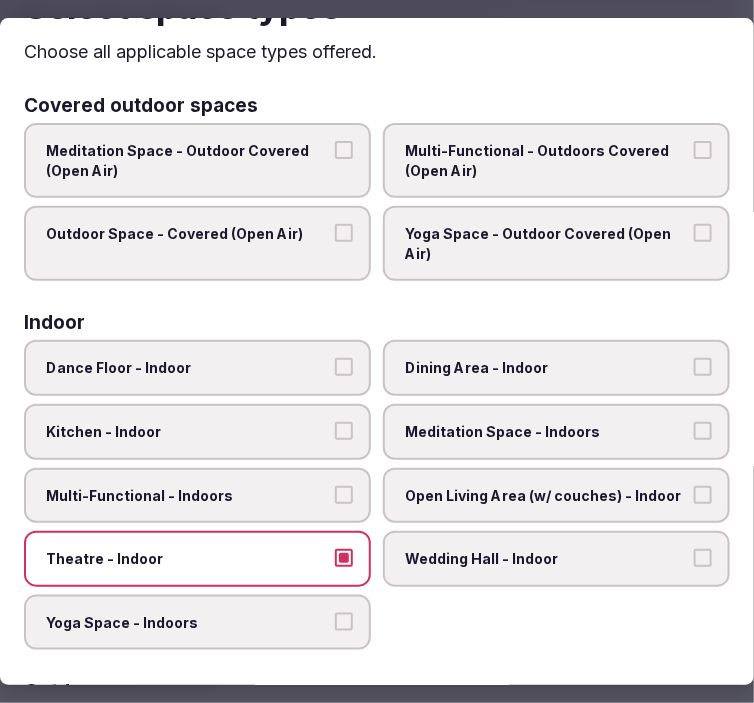 scroll, scrollTop: 0, scrollLeft: 0, axis: both 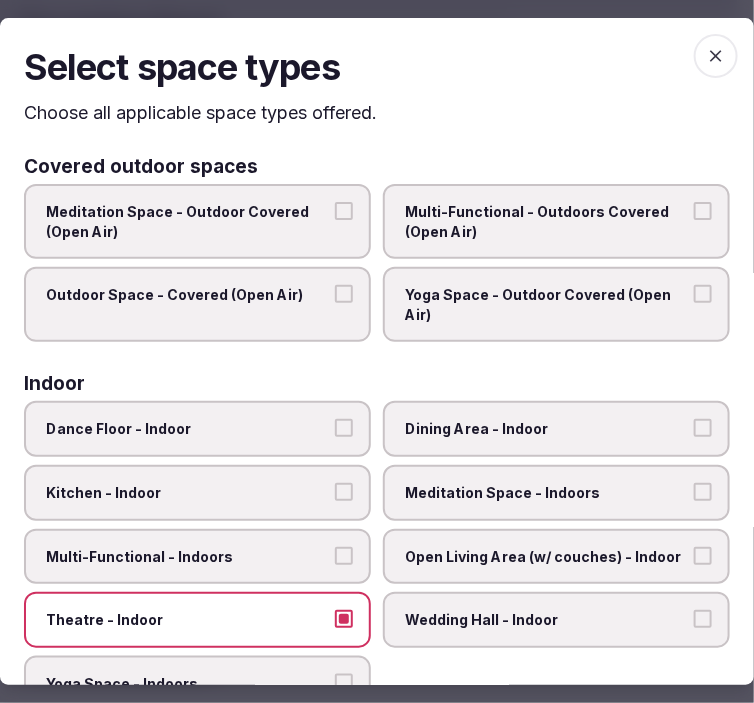 click at bounding box center (716, 56) 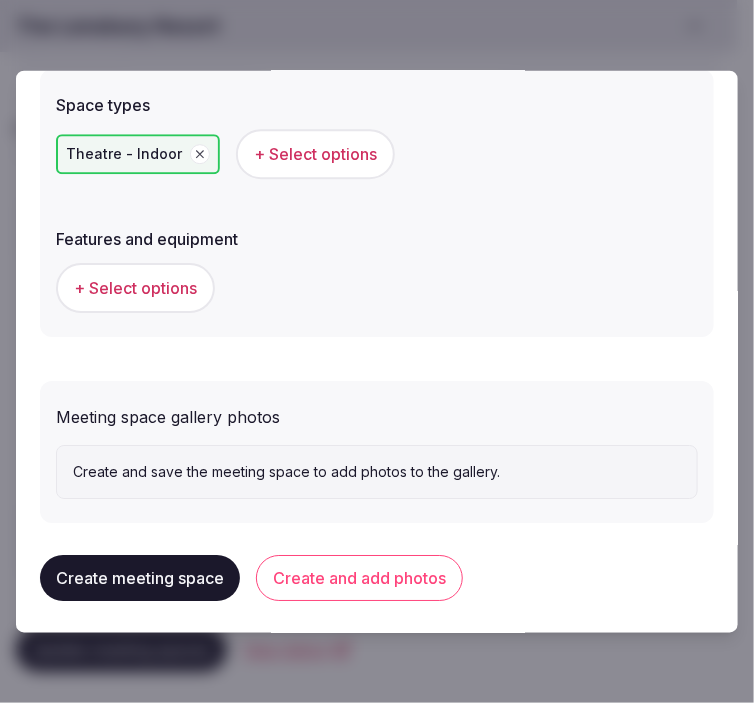 click on "+ Select options" at bounding box center [135, 288] 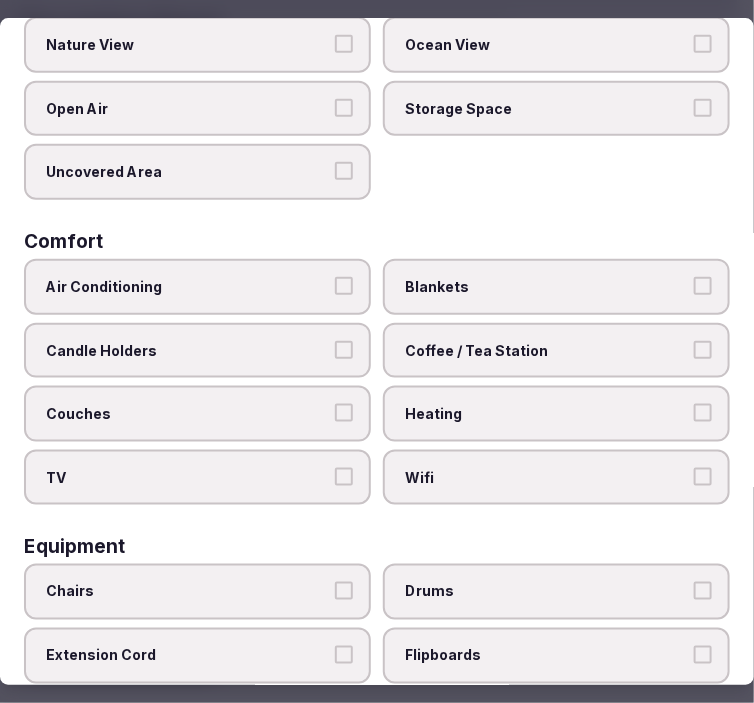 scroll, scrollTop: 333, scrollLeft: 0, axis: vertical 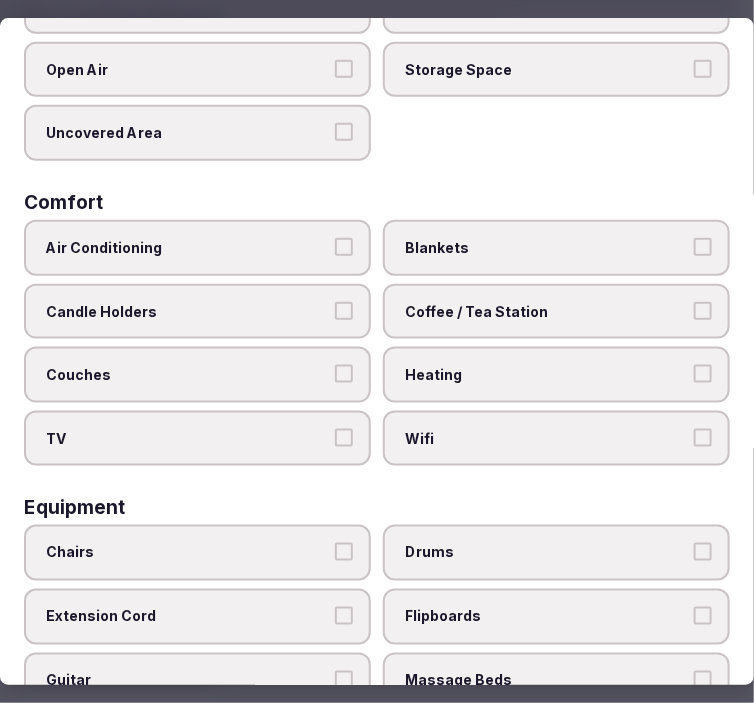 click on "Air Conditioning" at bounding box center (197, 248) 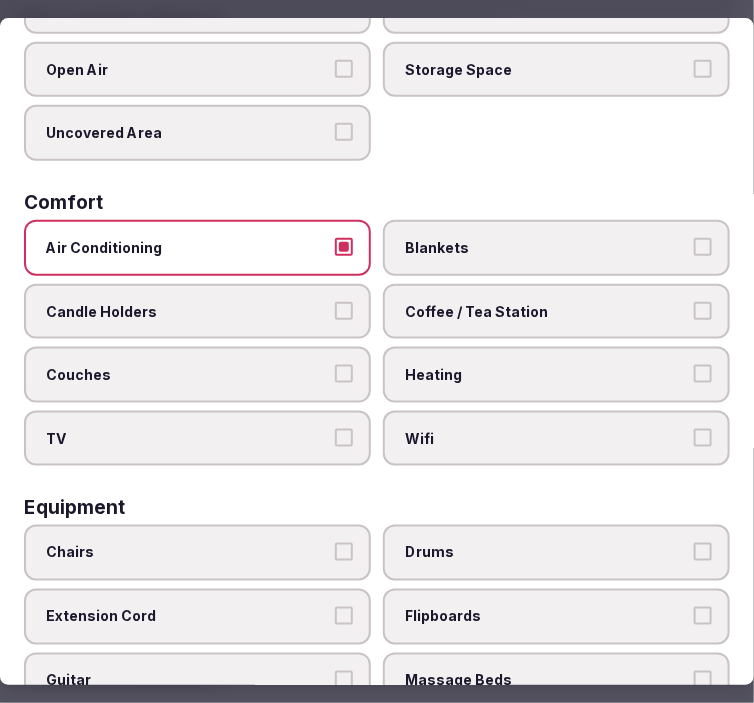click on "Wifi" at bounding box center [703, 438] 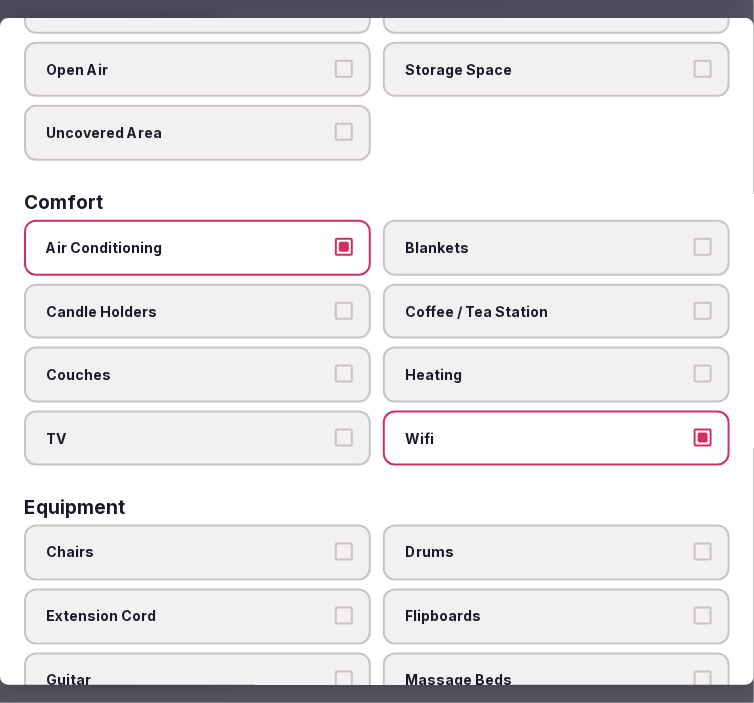 click on "Coffee / Tea Station" at bounding box center (703, 311) 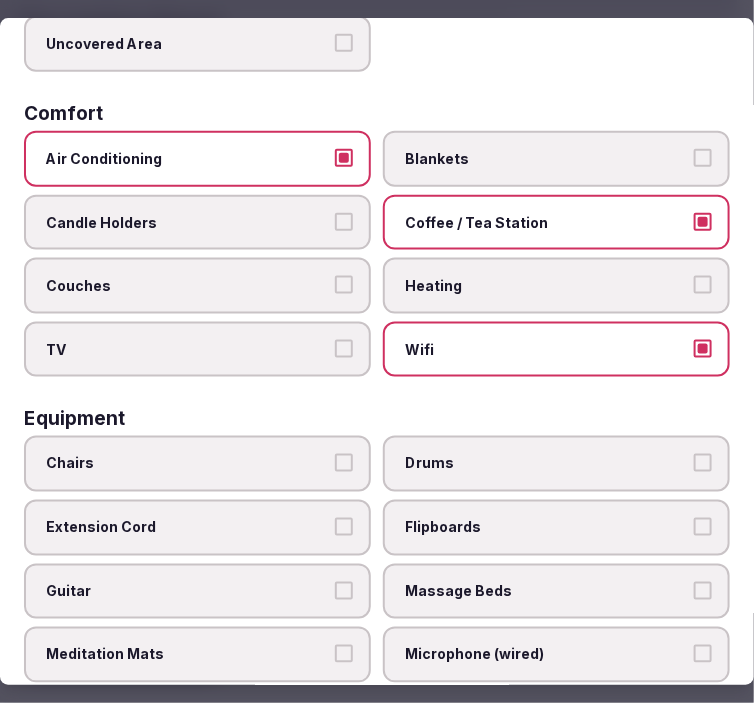scroll, scrollTop: 555, scrollLeft: 0, axis: vertical 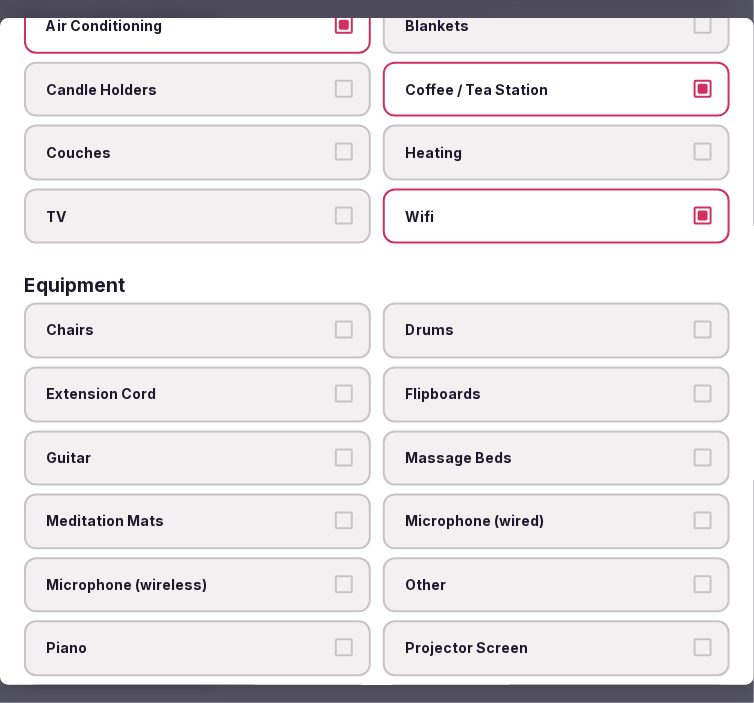 click on "Chairs" at bounding box center (344, 331) 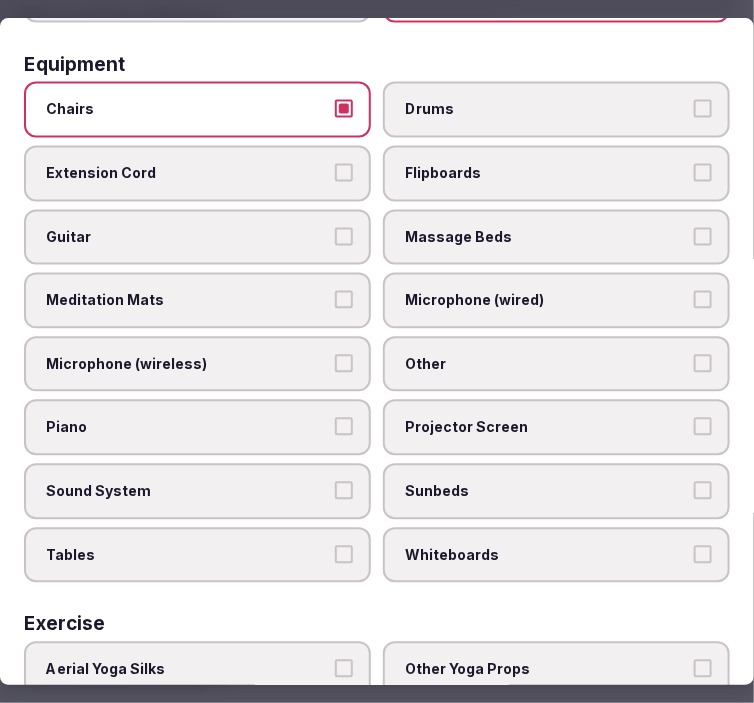 scroll, scrollTop: 888, scrollLeft: 0, axis: vertical 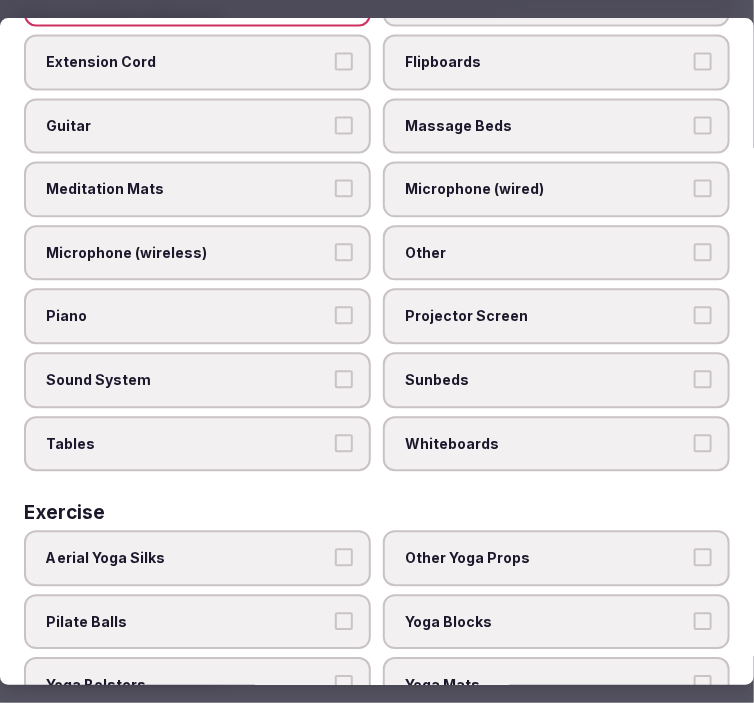 click on "Projector Screen" at bounding box center [703, 315] 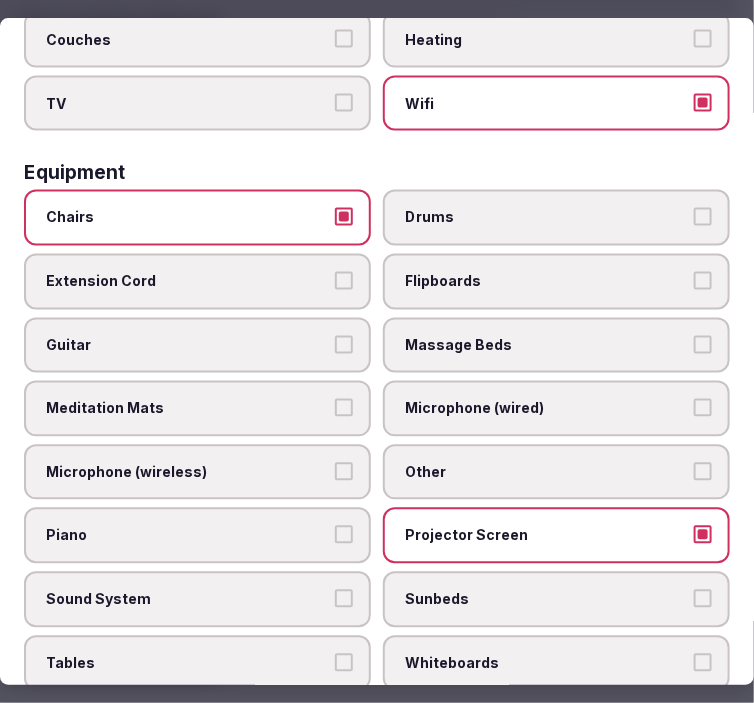 scroll, scrollTop: 666, scrollLeft: 0, axis: vertical 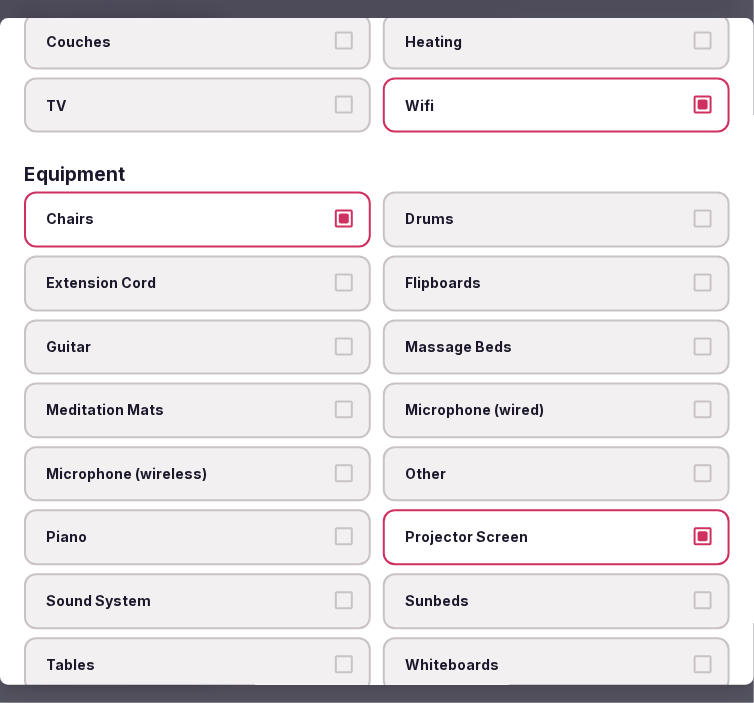 click on "Other" at bounding box center (703, 474) 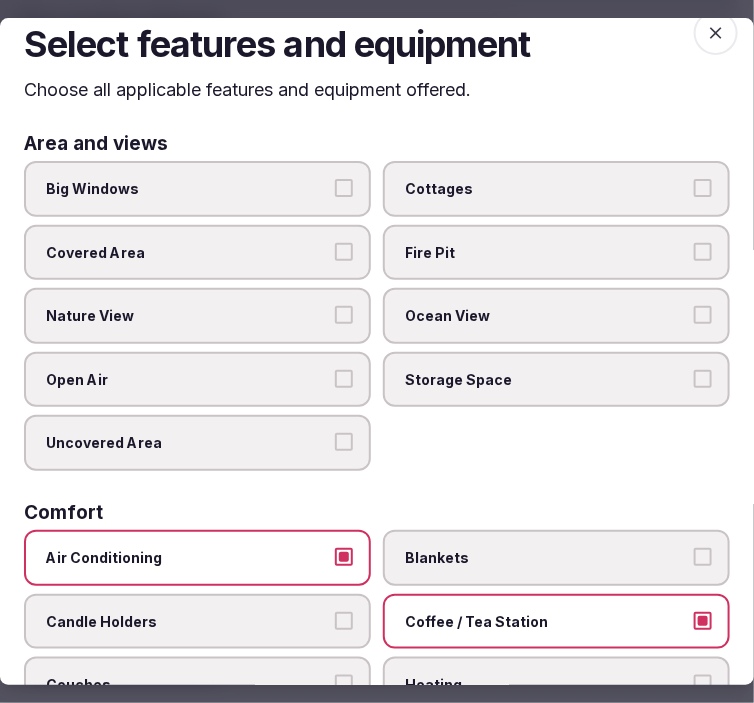 scroll, scrollTop: 0, scrollLeft: 0, axis: both 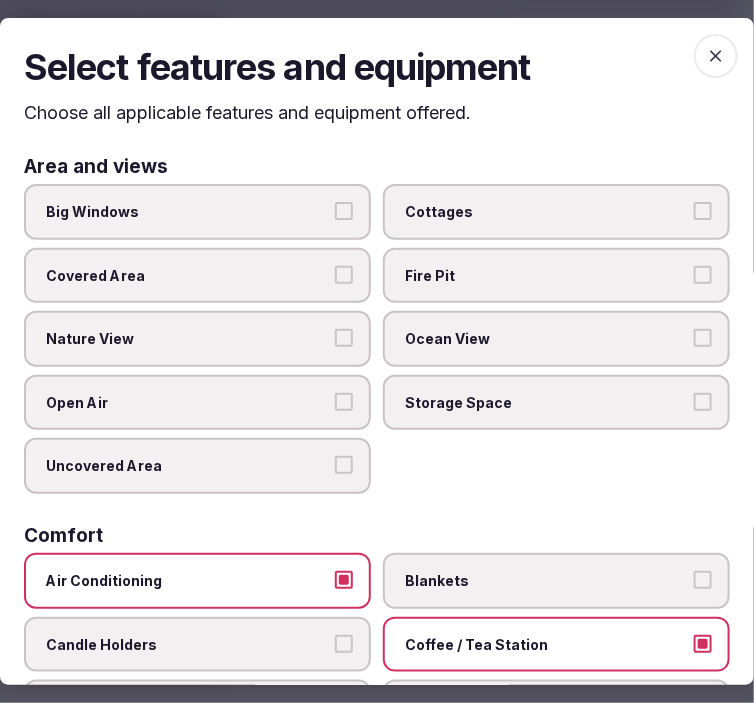 click 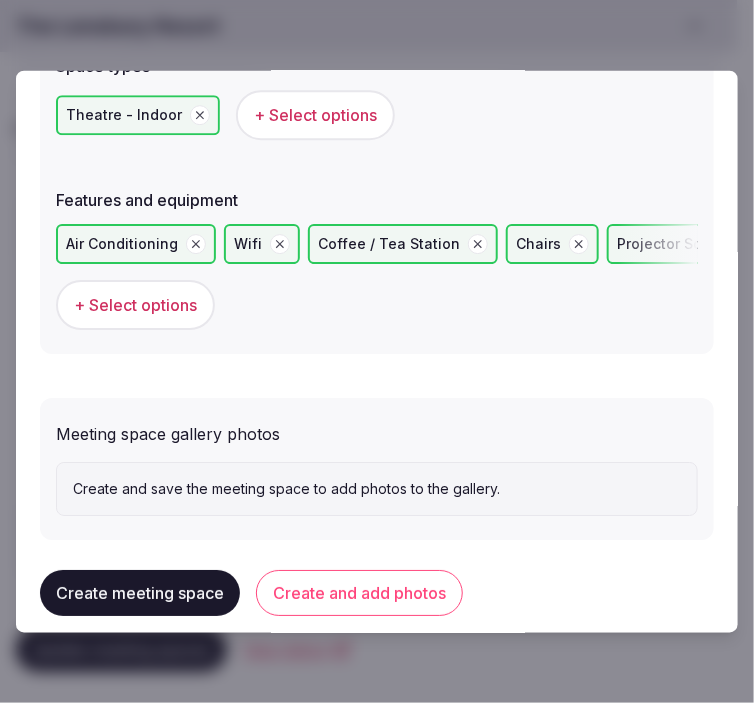 scroll, scrollTop: 1361, scrollLeft: 0, axis: vertical 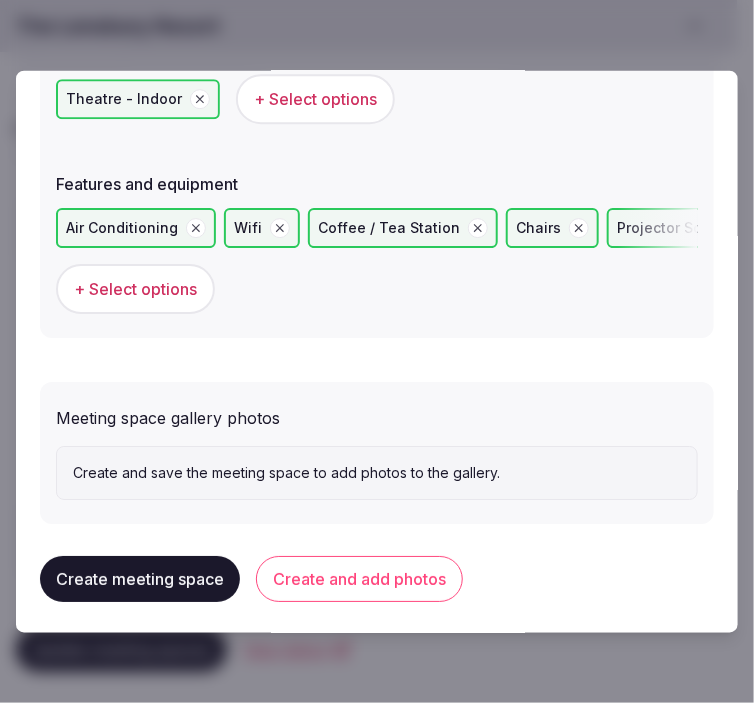 click on "Create and add photos" at bounding box center [359, 579] 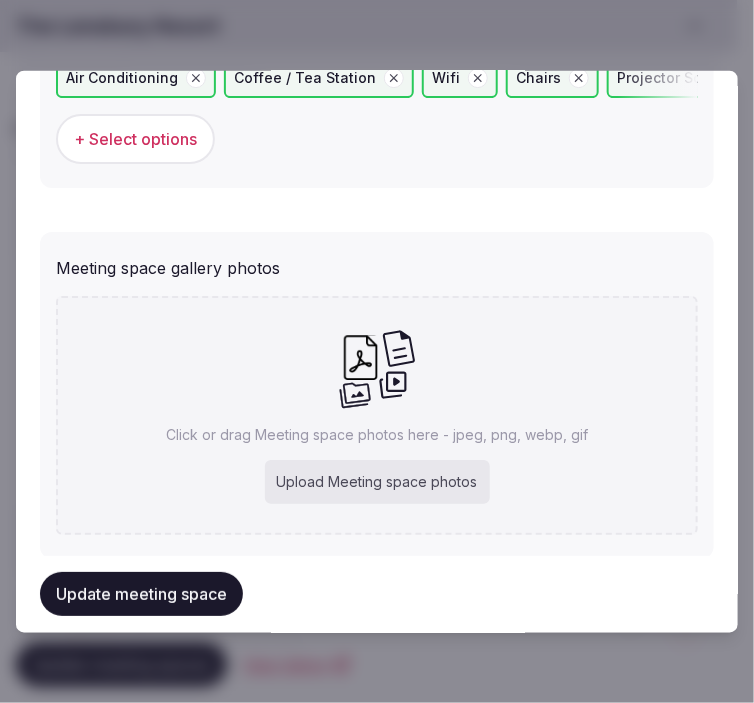 scroll, scrollTop: 1543, scrollLeft: 0, axis: vertical 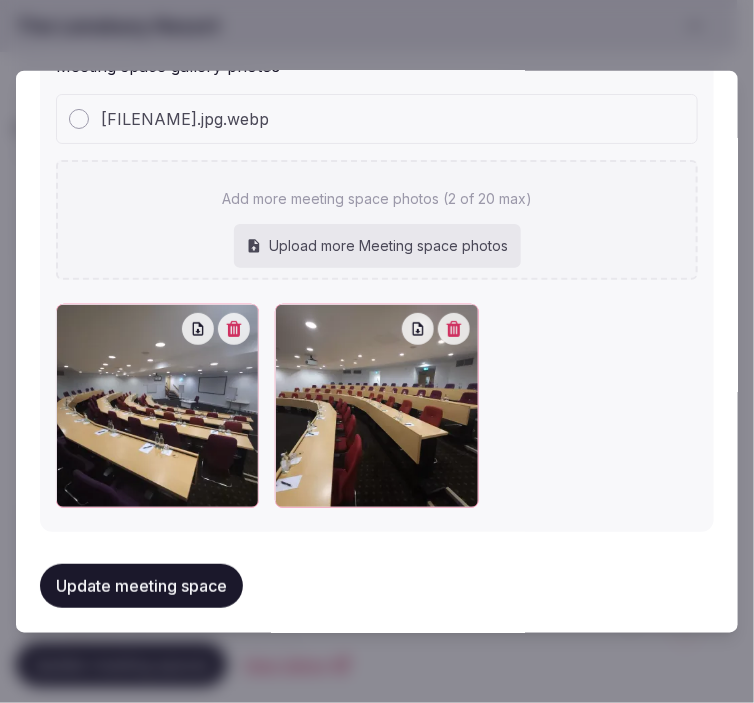 click on "Update meeting space" at bounding box center [141, 586] 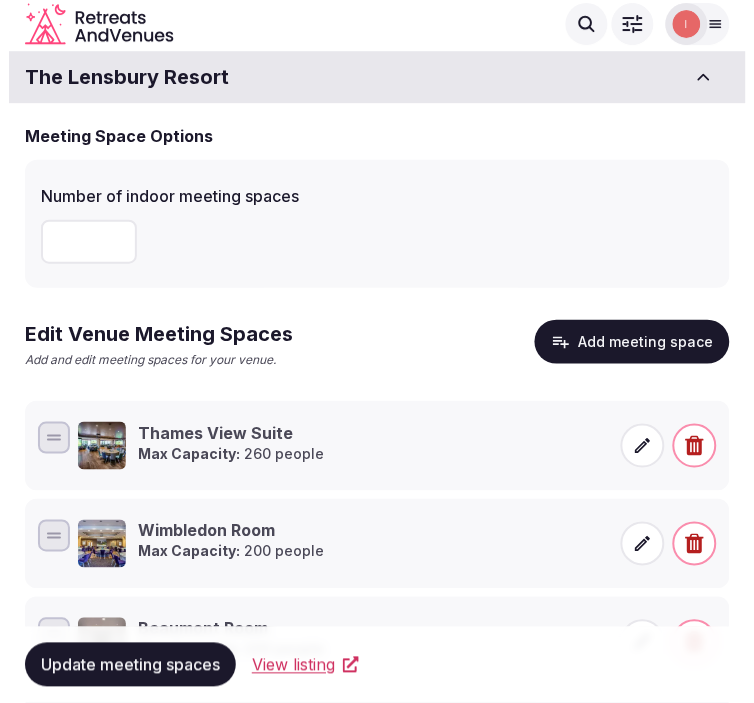 scroll, scrollTop: 0, scrollLeft: 0, axis: both 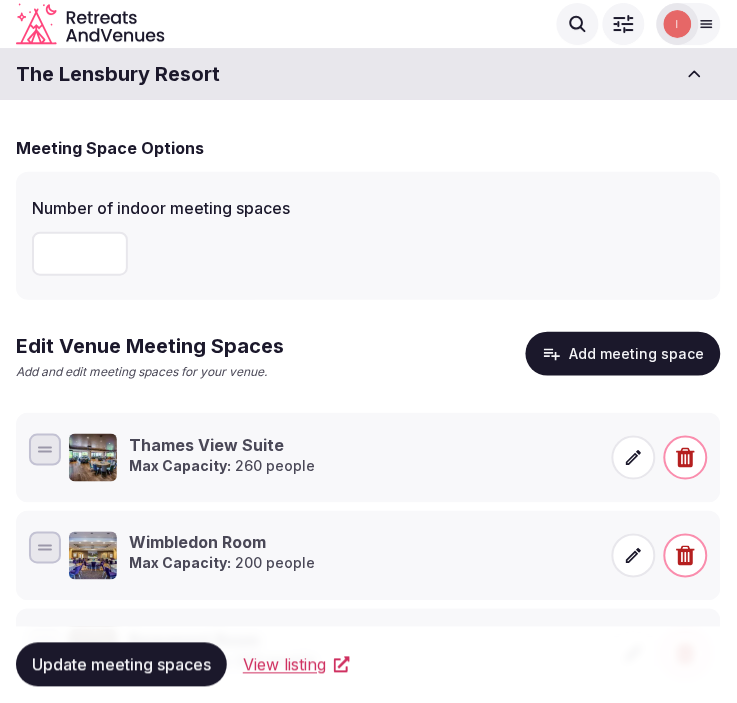 click on "Add meeting space" at bounding box center (623, 354) 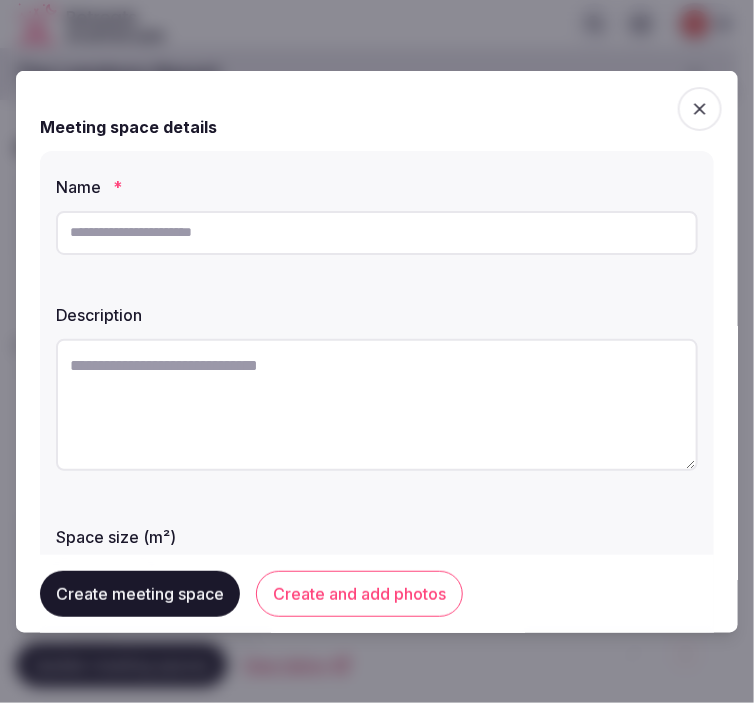 click at bounding box center [377, 232] 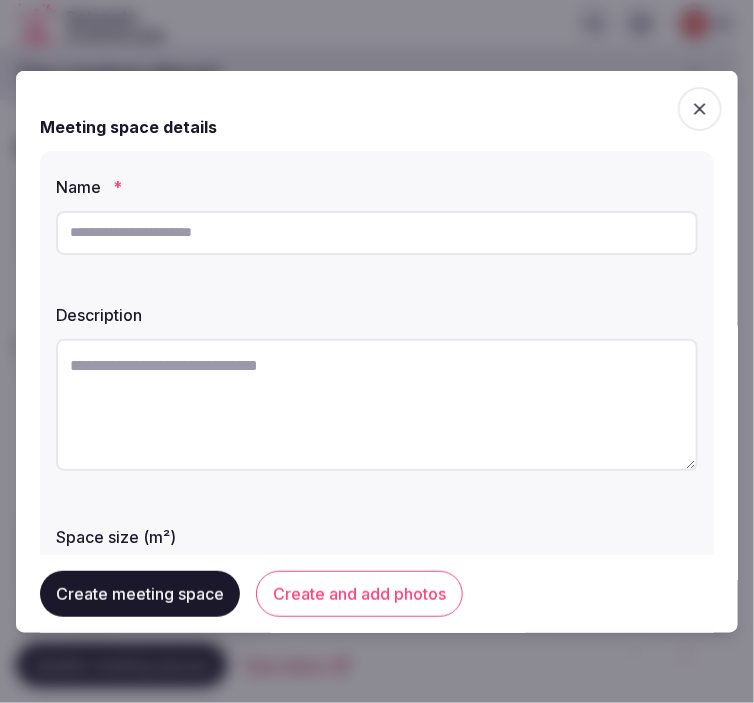 paste on "**********" 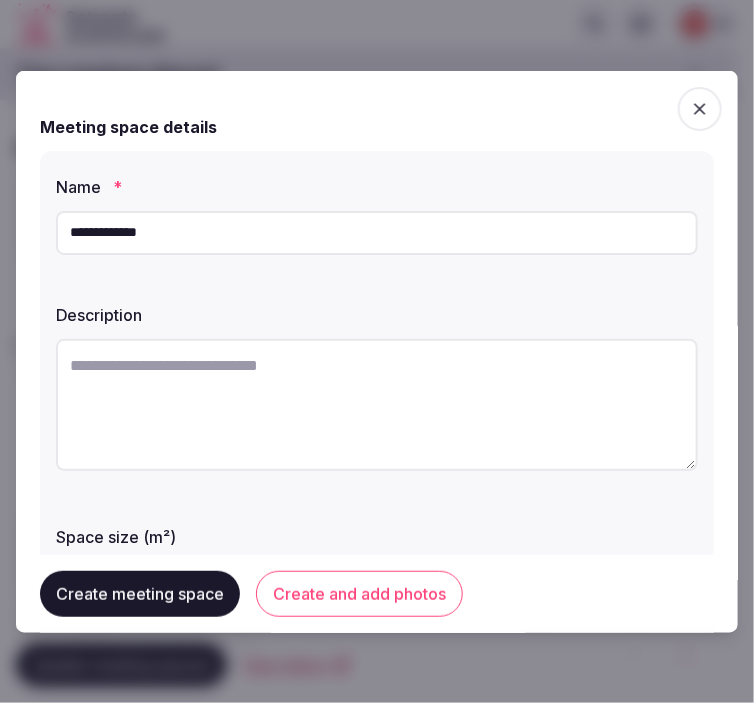 type on "**********" 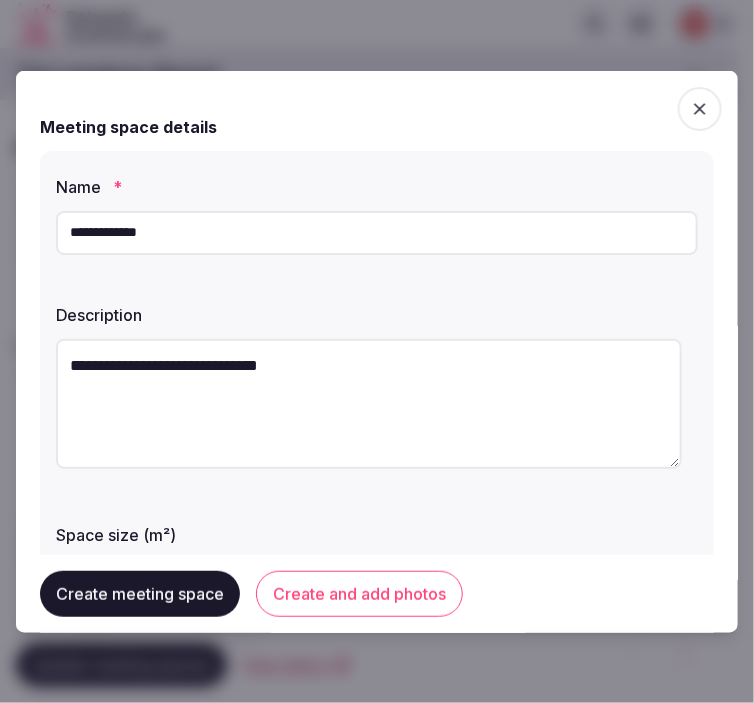 type on "**********" 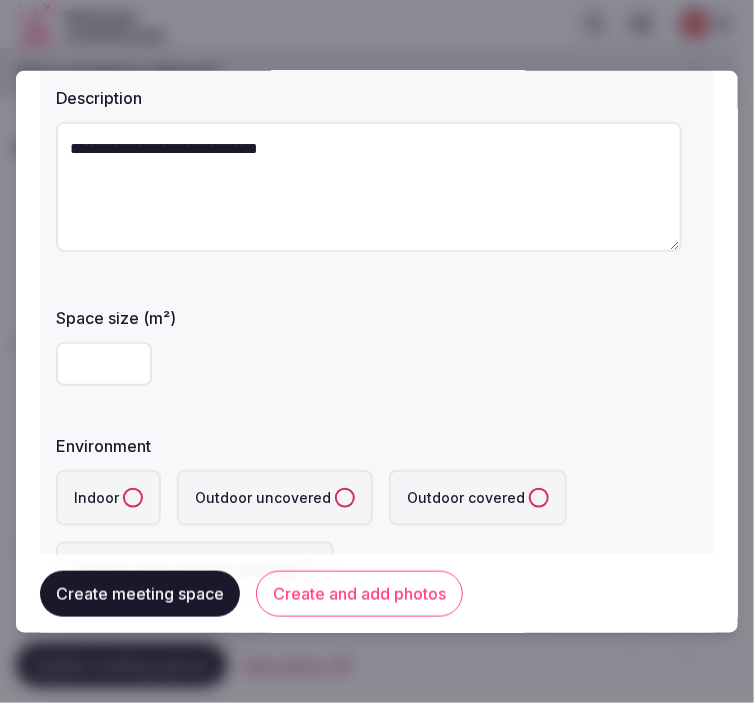 scroll, scrollTop: 222, scrollLeft: 0, axis: vertical 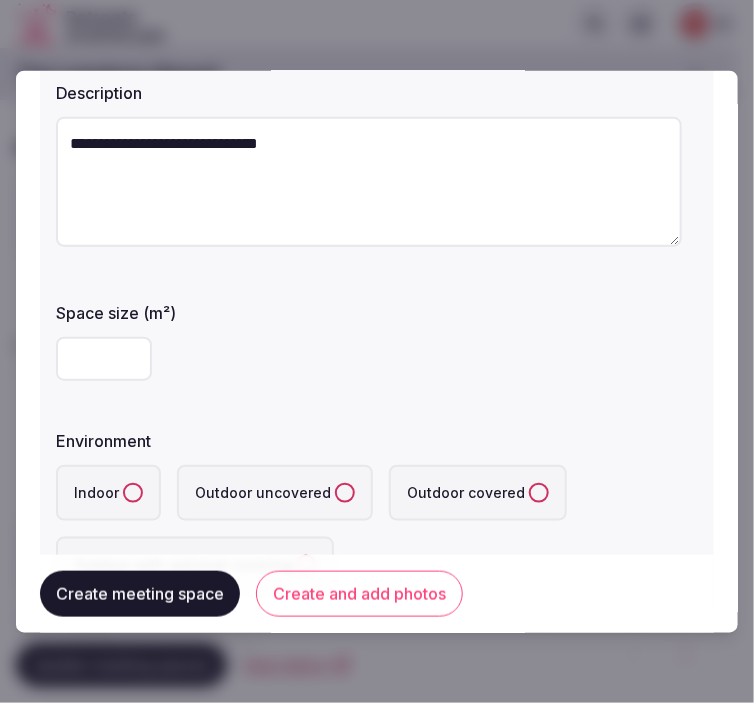 click at bounding box center [104, 358] 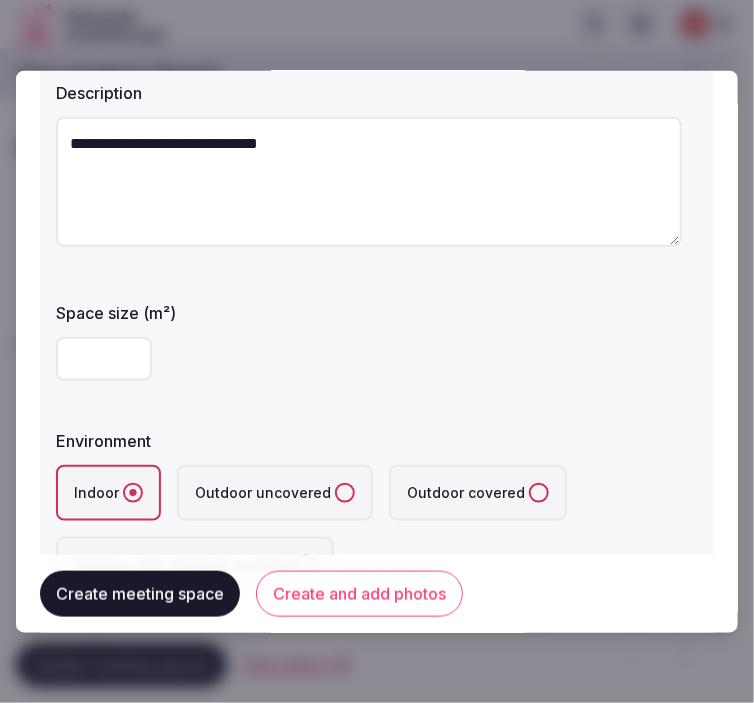 click on "**********" at bounding box center (377, 272) 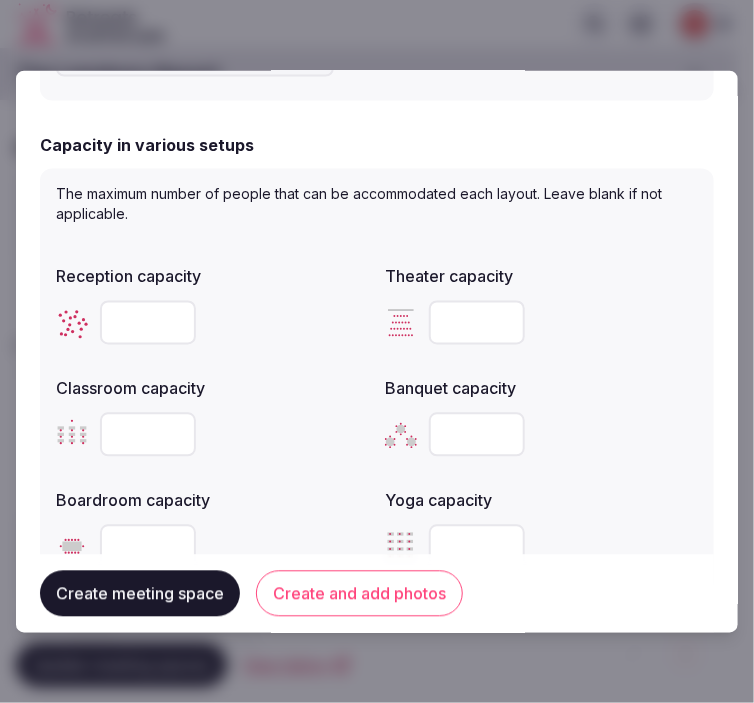 scroll, scrollTop: 777, scrollLeft: 0, axis: vertical 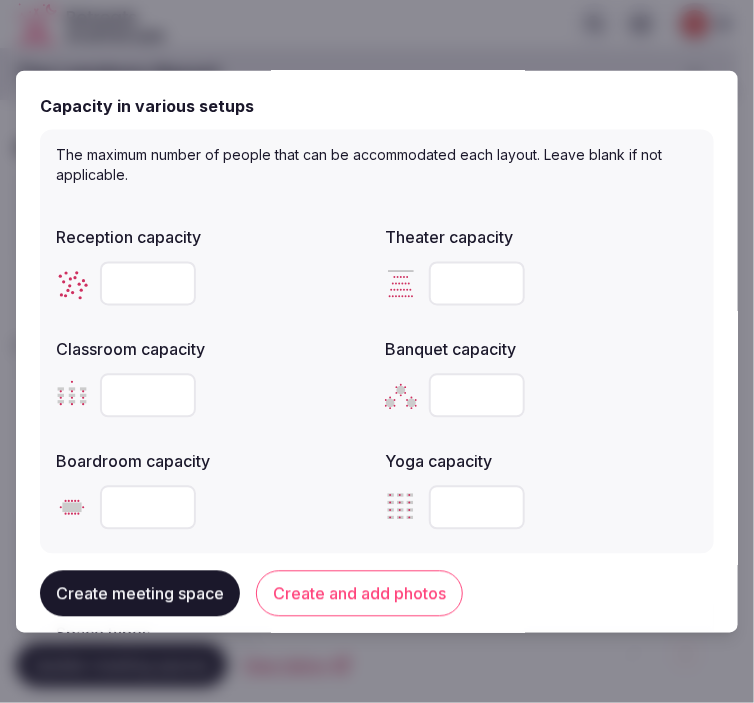 click at bounding box center [477, 283] 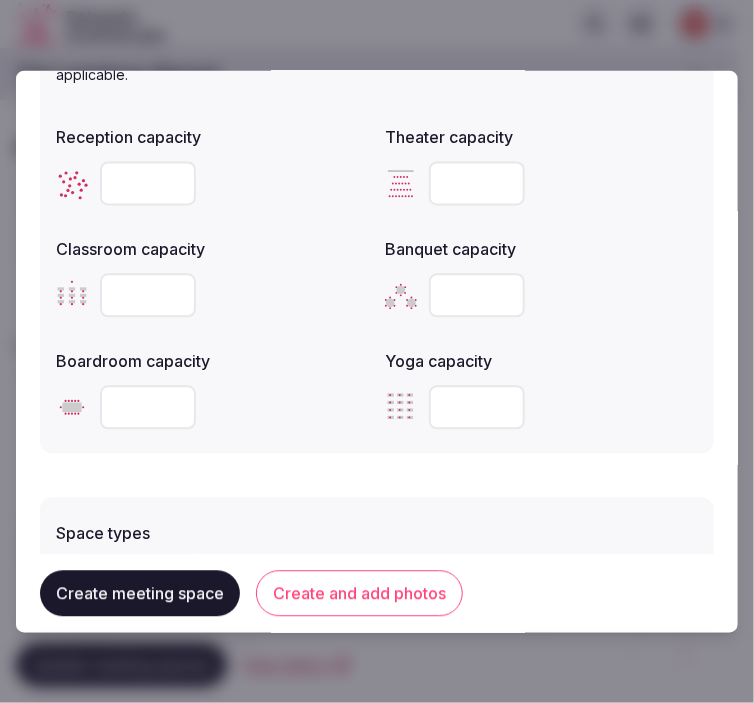 scroll, scrollTop: 1000, scrollLeft: 0, axis: vertical 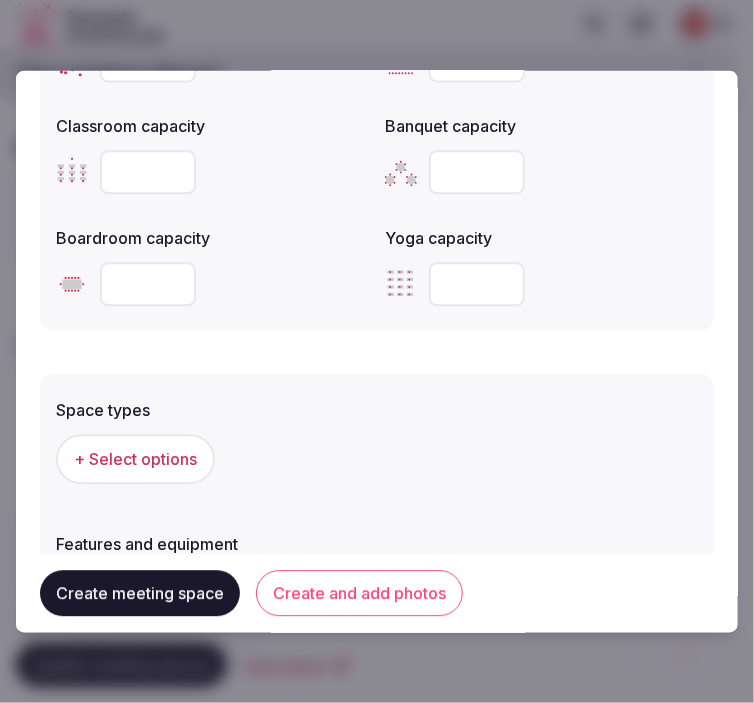 type on "**" 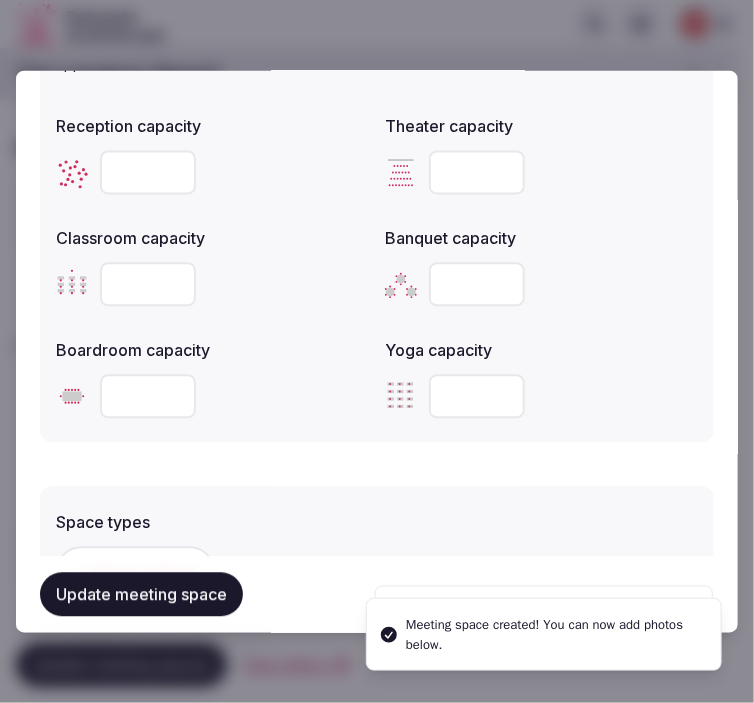 scroll, scrollTop: 1111, scrollLeft: 0, axis: vertical 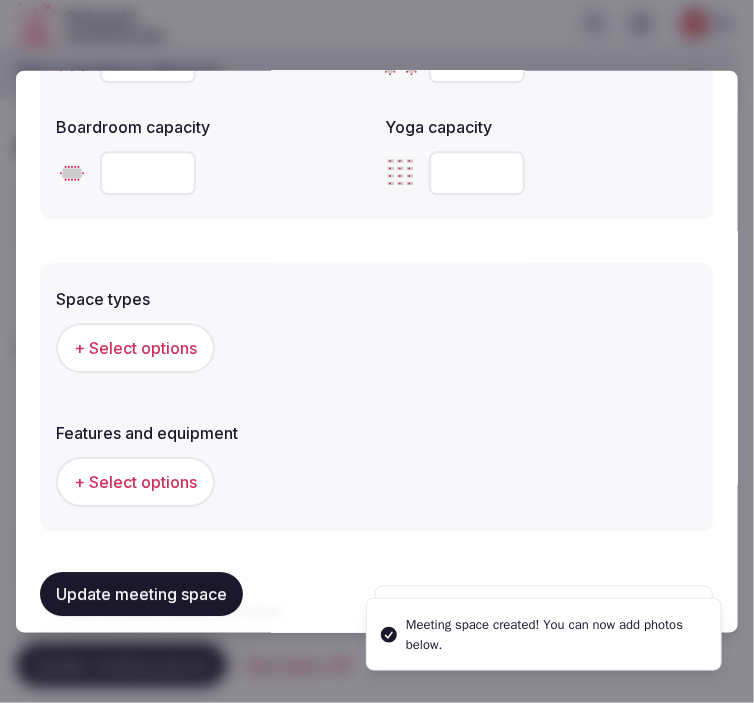 click on "+ Select options" at bounding box center [135, 348] 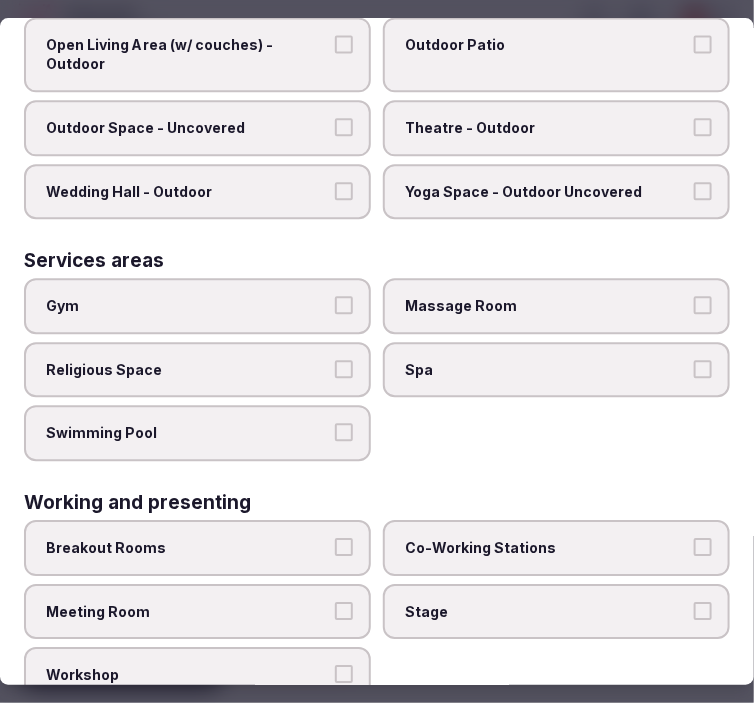 scroll, scrollTop: 1012, scrollLeft: 0, axis: vertical 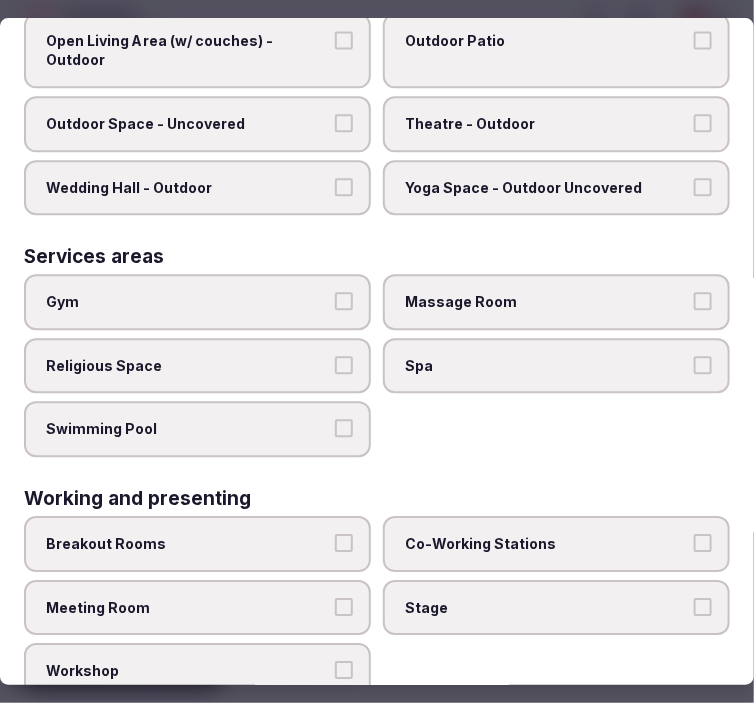 click on "Meeting Room" at bounding box center [344, 607] 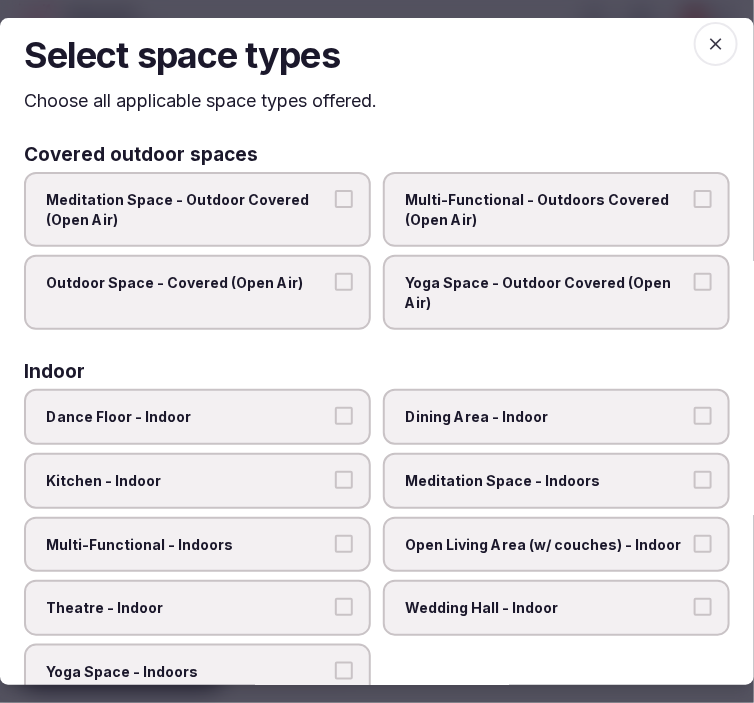 scroll, scrollTop: 0, scrollLeft: 0, axis: both 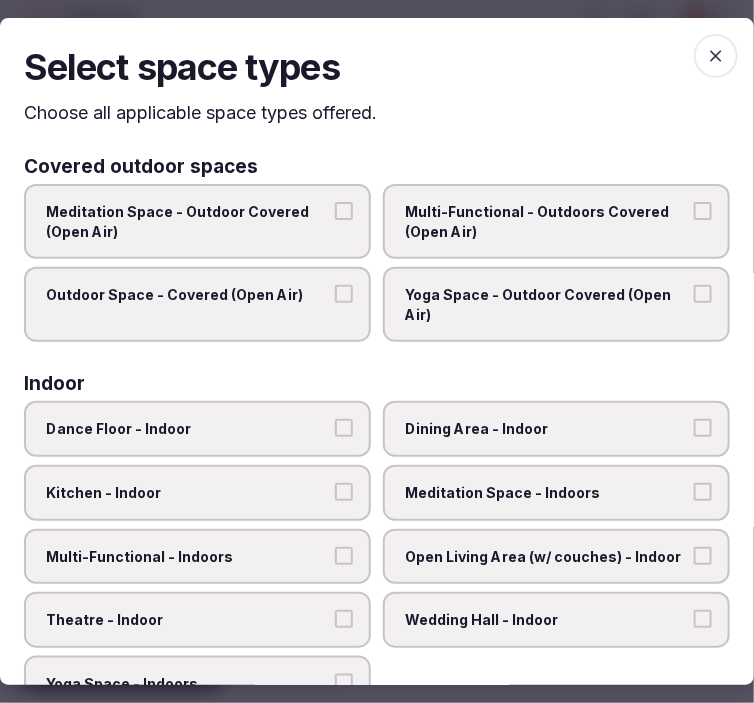 click at bounding box center (716, 56) 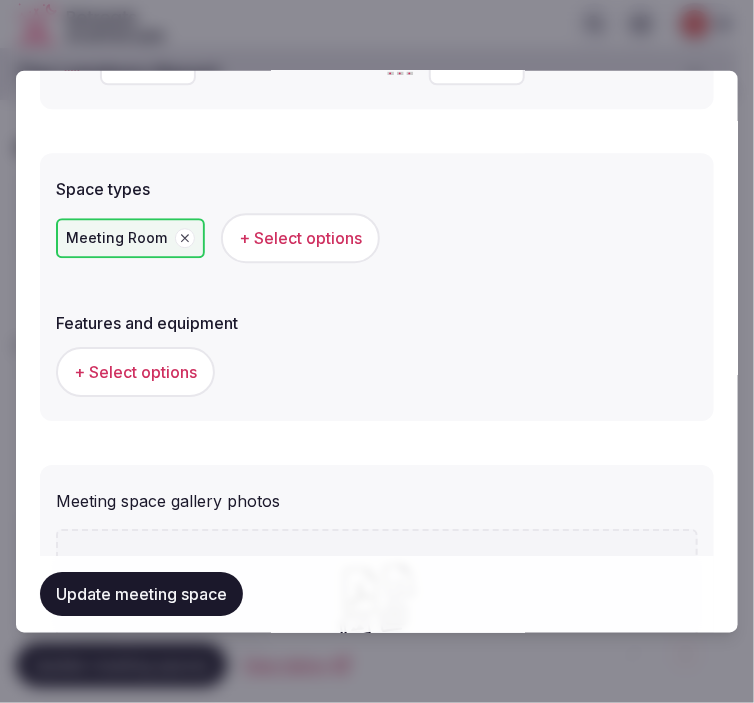 scroll, scrollTop: 1333, scrollLeft: 0, axis: vertical 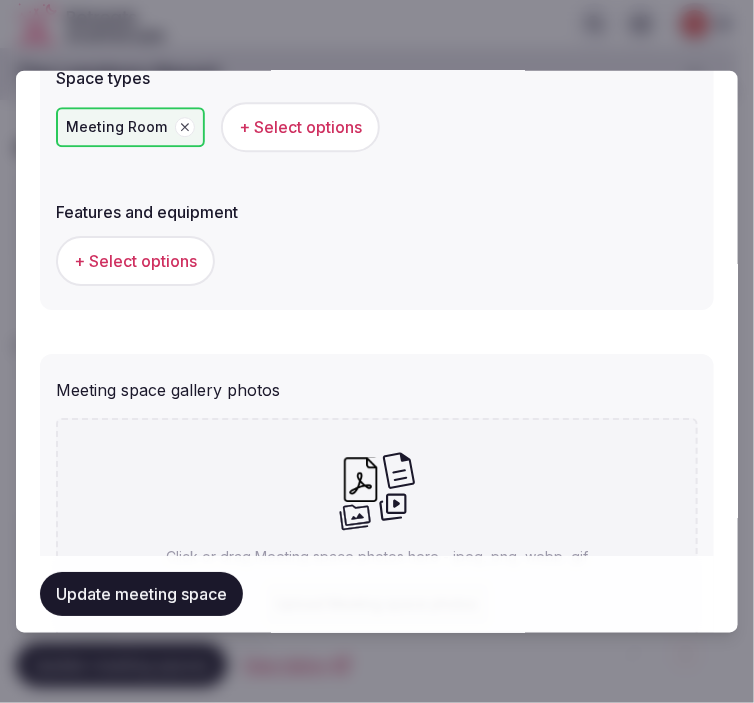click on "+ Select options" at bounding box center [135, 261] 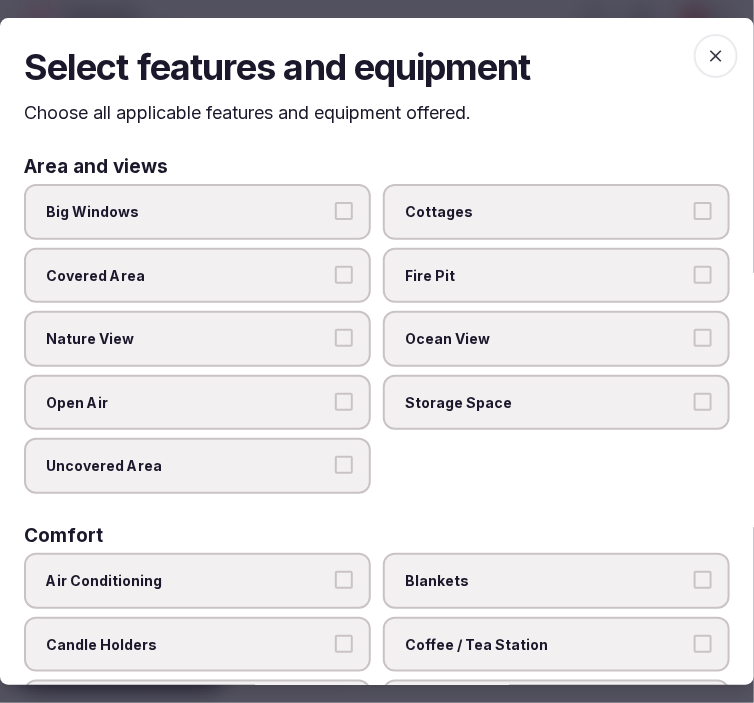 click on "Big Windows" at bounding box center (197, 212) 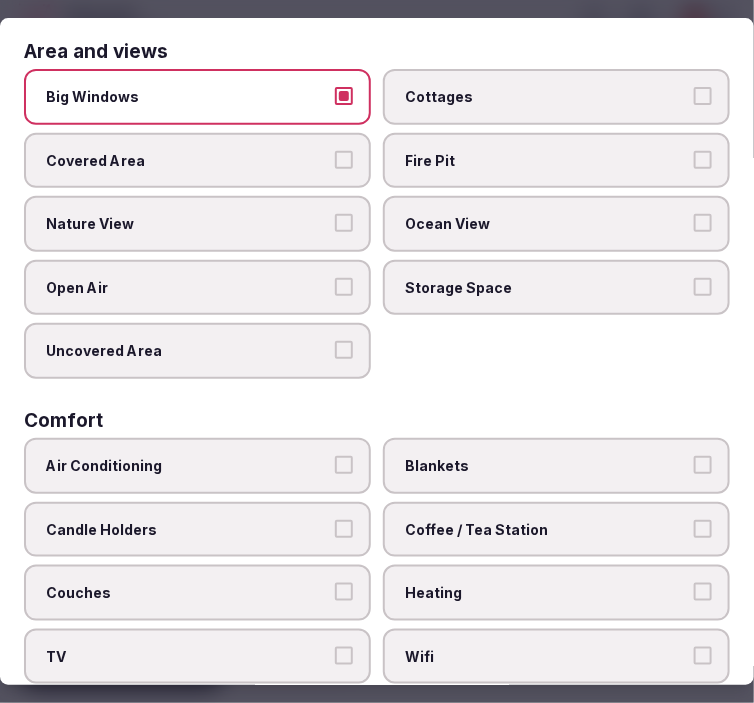 scroll, scrollTop: 222, scrollLeft: 0, axis: vertical 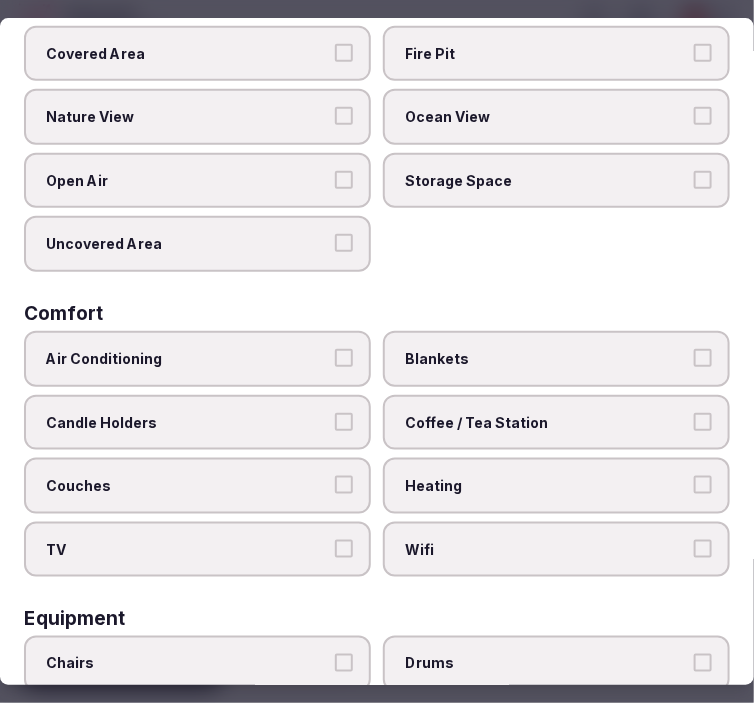 click on "Air Conditioning" at bounding box center [197, 359] 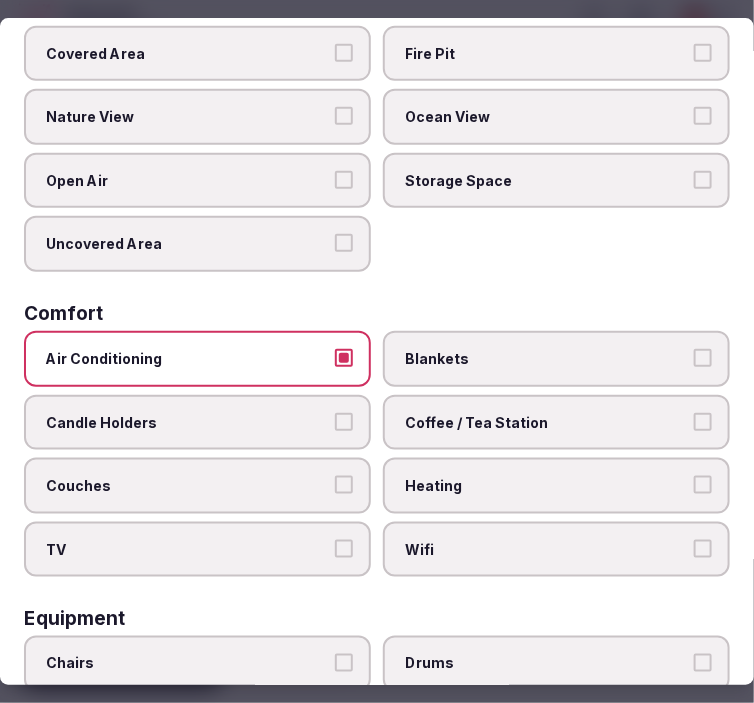 drag, startPoint x: 687, startPoint y: 533, endPoint x: 396, endPoint y: 568, distance: 293.09726 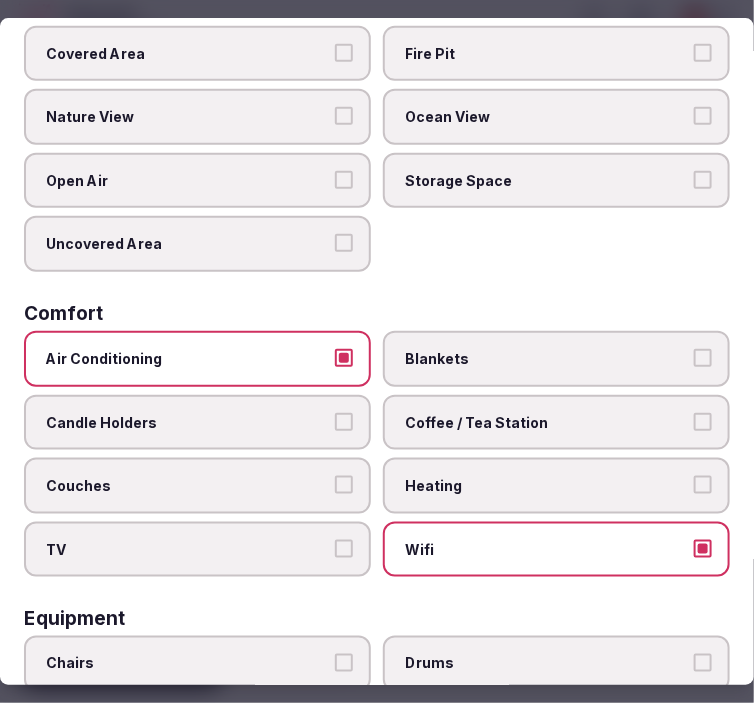 click on "TV" at bounding box center (344, 549) 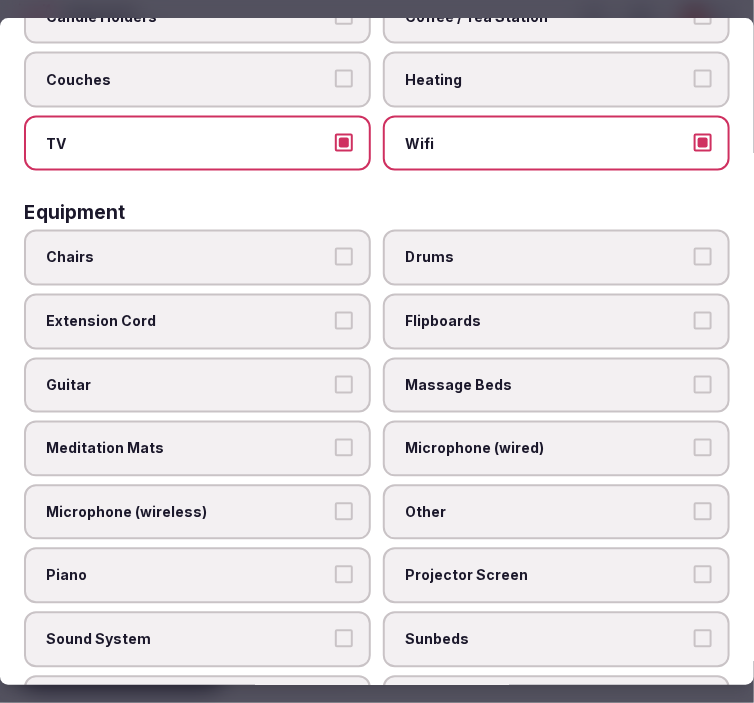 scroll, scrollTop: 666, scrollLeft: 0, axis: vertical 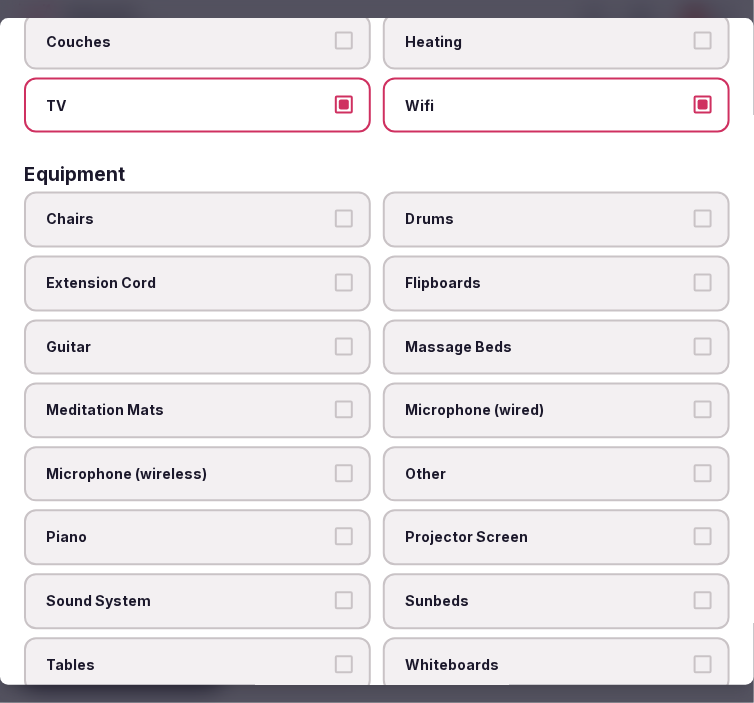 click on "Chairs" at bounding box center (344, 220) 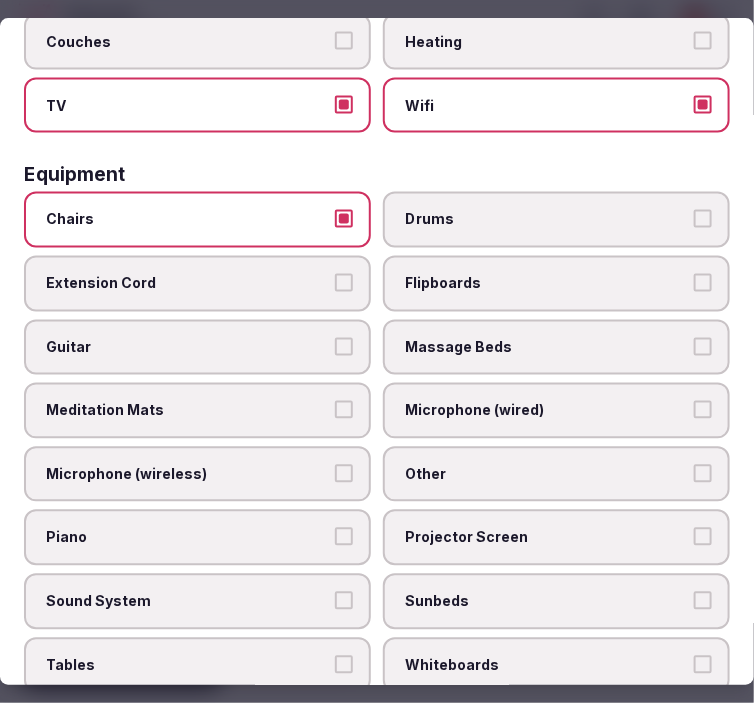 click on "Flipboards" at bounding box center (703, 283) 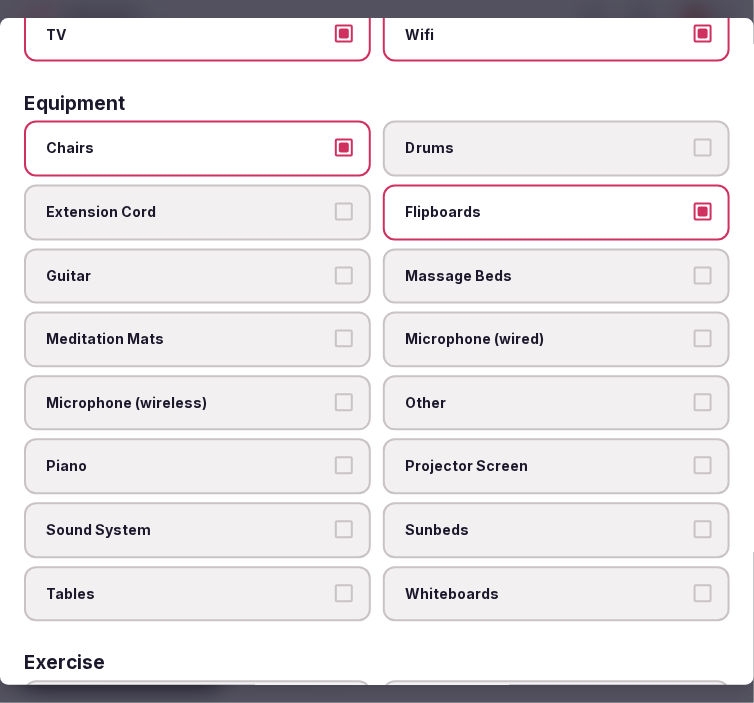 scroll, scrollTop: 777, scrollLeft: 0, axis: vertical 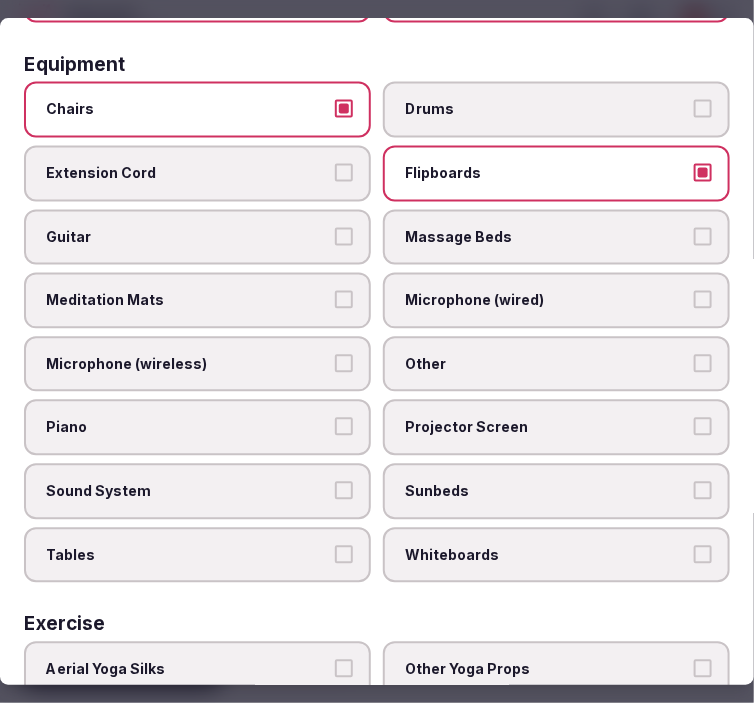 drag, startPoint x: 343, startPoint y: 461, endPoint x: 346, endPoint y: 472, distance: 11.401754 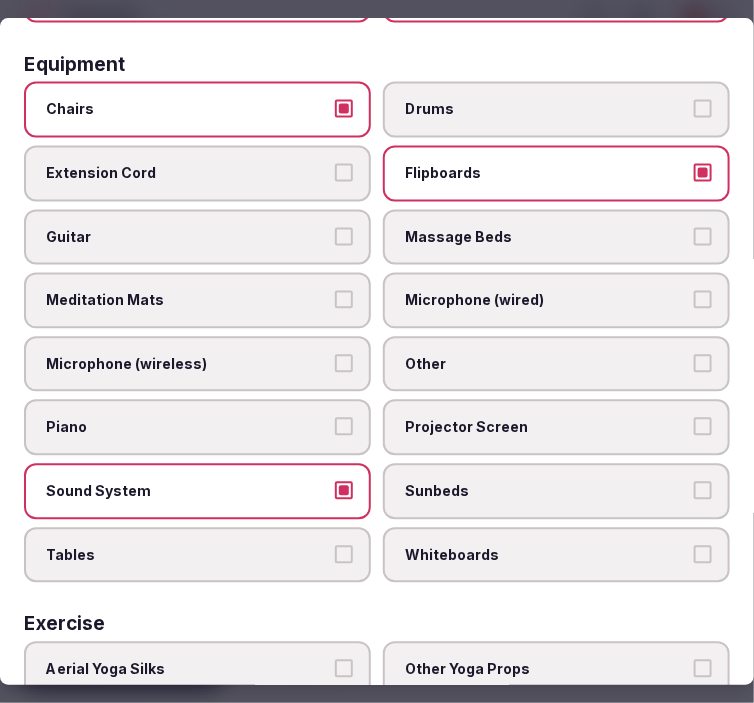 click on "Tables" at bounding box center [197, 555] 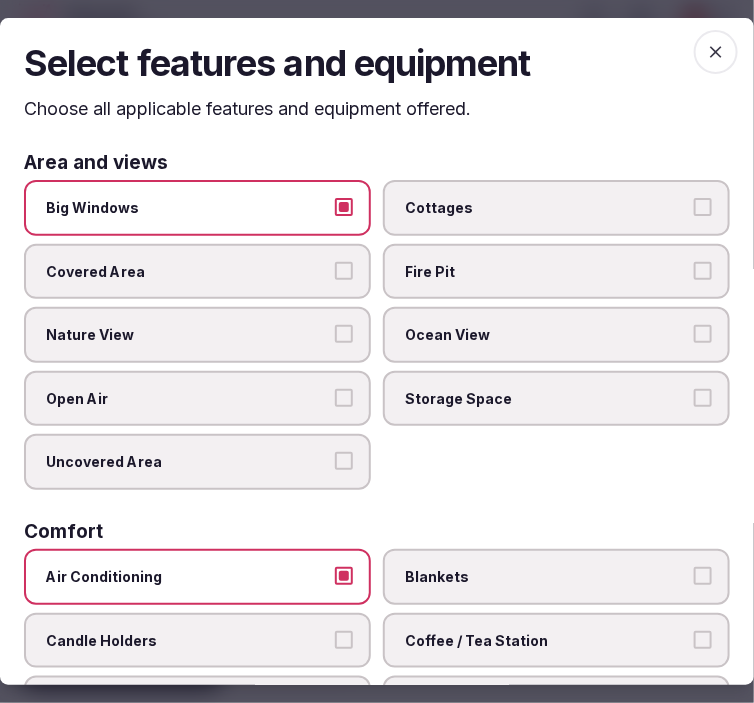 scroll, scrollTop: 0, scrollLeft: 0, axis: both 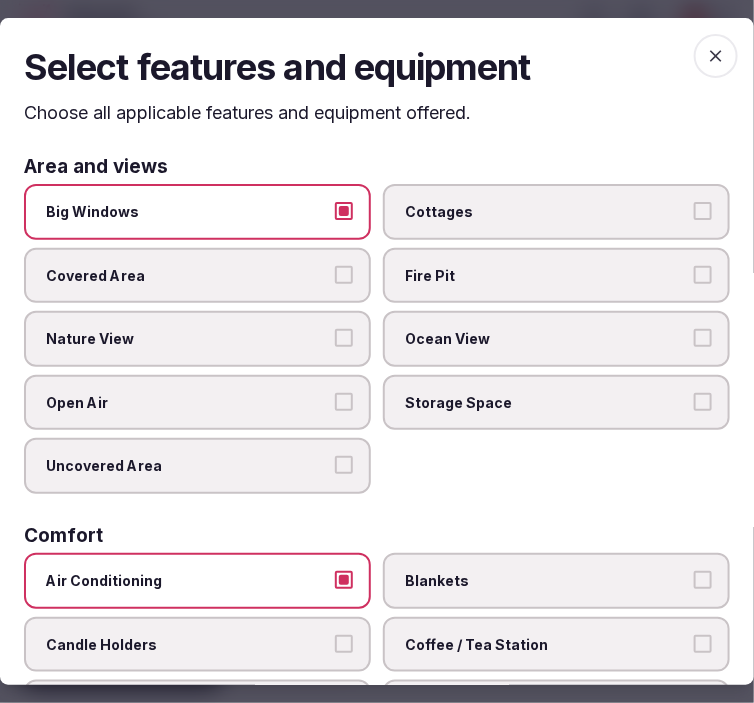 click 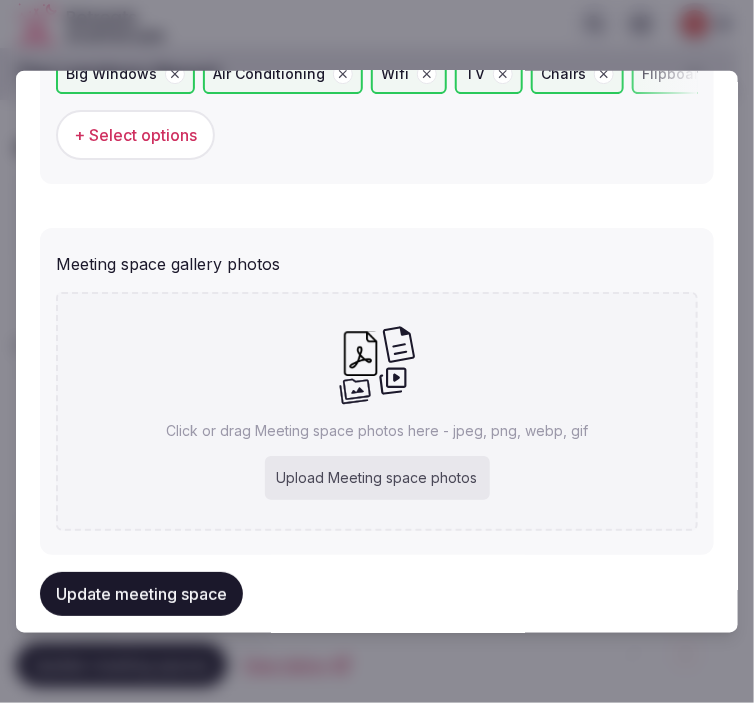 scroll, scrollTop: 1543, scrollLeft: 0, axis: vertical 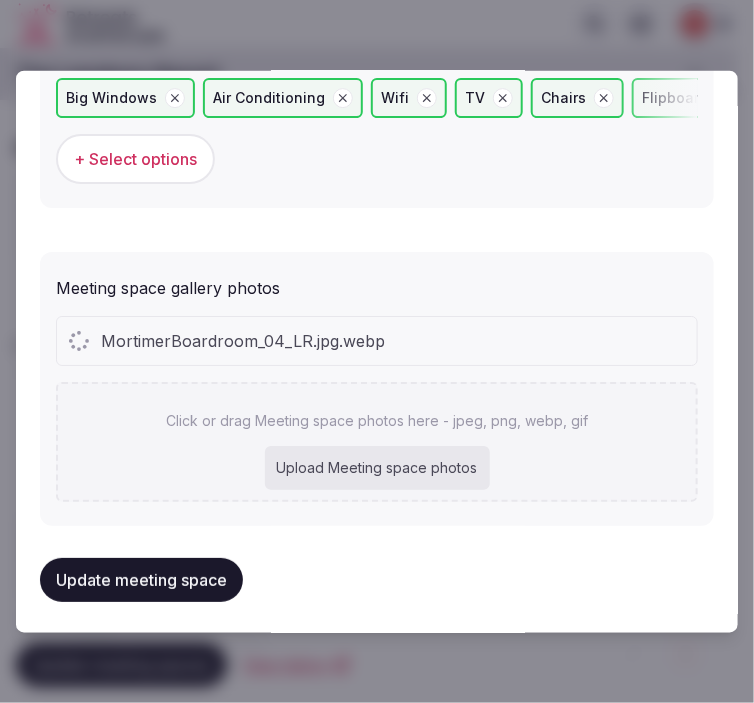 click on "MortimerBoardroom_04_LR.jpg.webp" at bounding box center [377, 341] 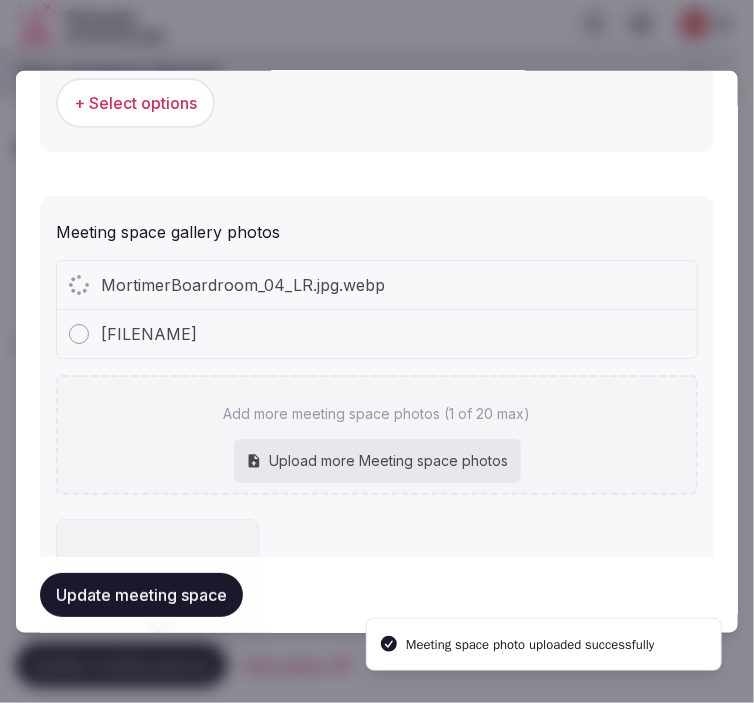 click on "Add more meeting space photos (1 of 20 max) Upload more Meeting space photos" at bounding box center (377, 435) 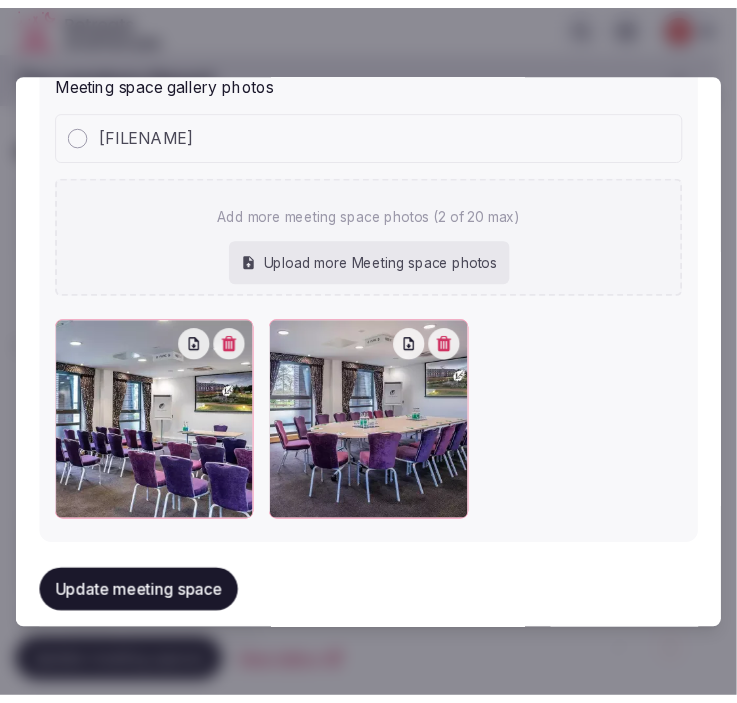 scroll, scrollTop: 1658, scrollLeft: 0, axis: vertical 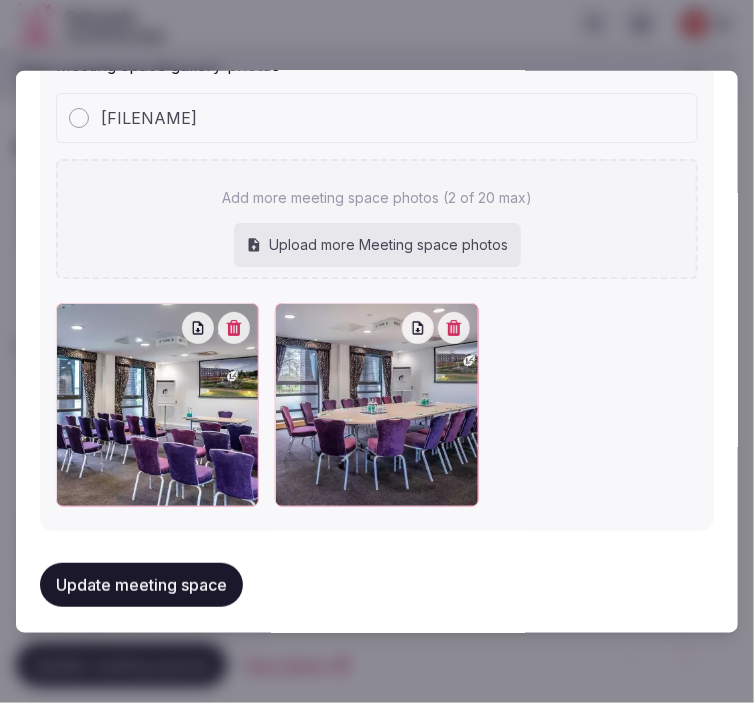 click on "Update meeting space" at bounding box center (141, 585) 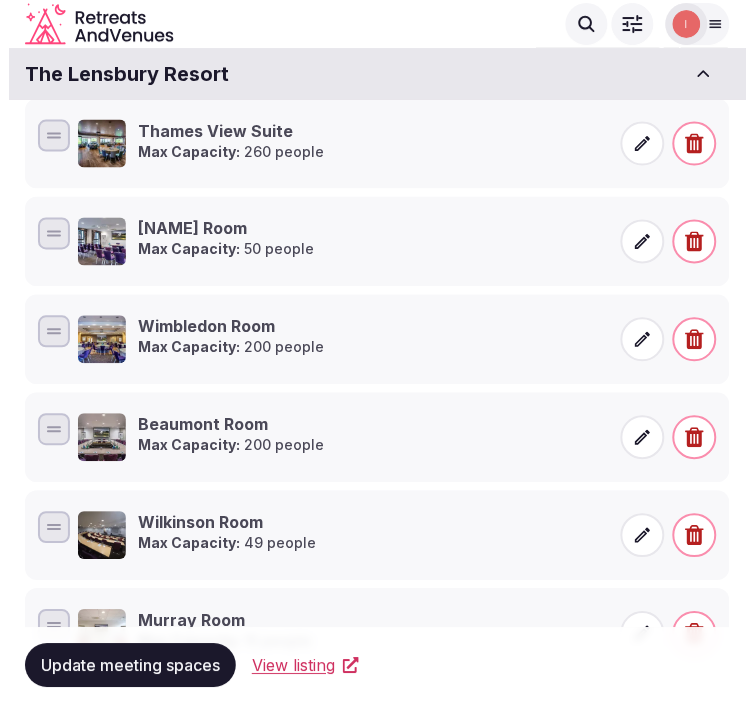 scroll, scrollTop: 192, scrollLeft: 0, axis: vertical 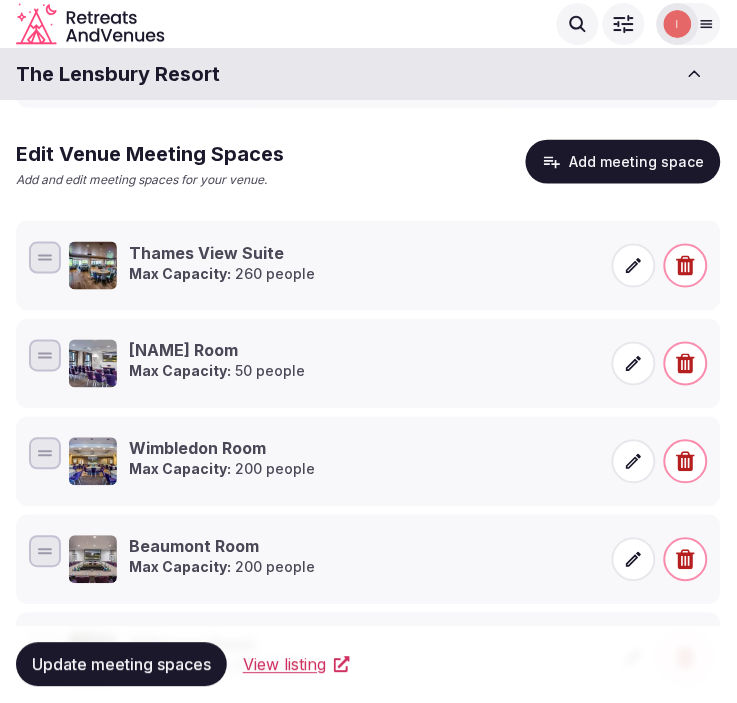 click on "Add meeting space" at bounding box center (623, 162) 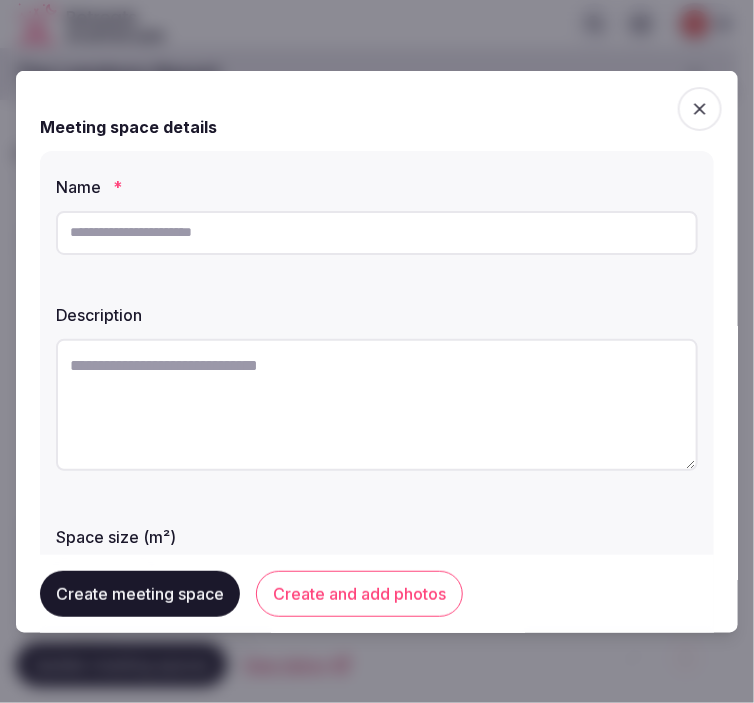 click at bounding box center [377, 232] 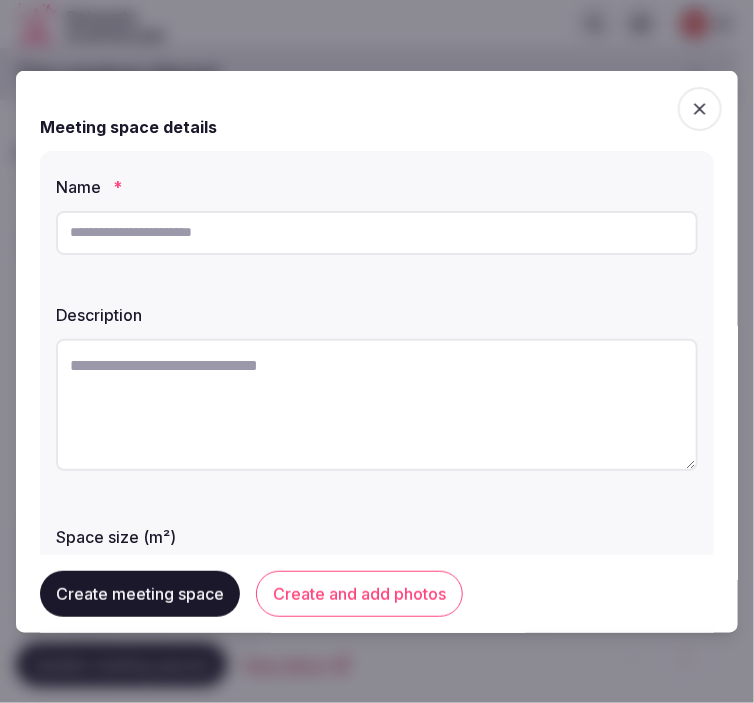 paste on "**********" 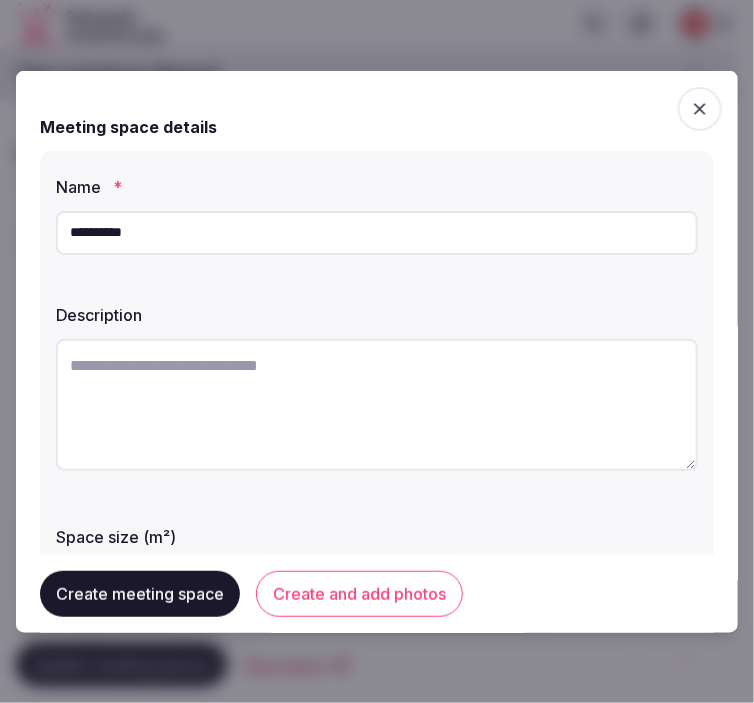 type on "**********" 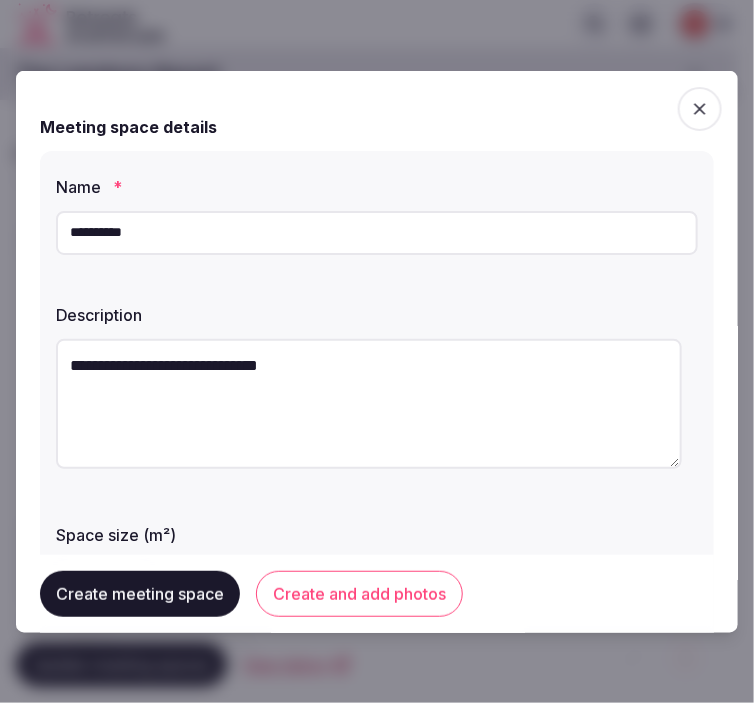 type on "**********" 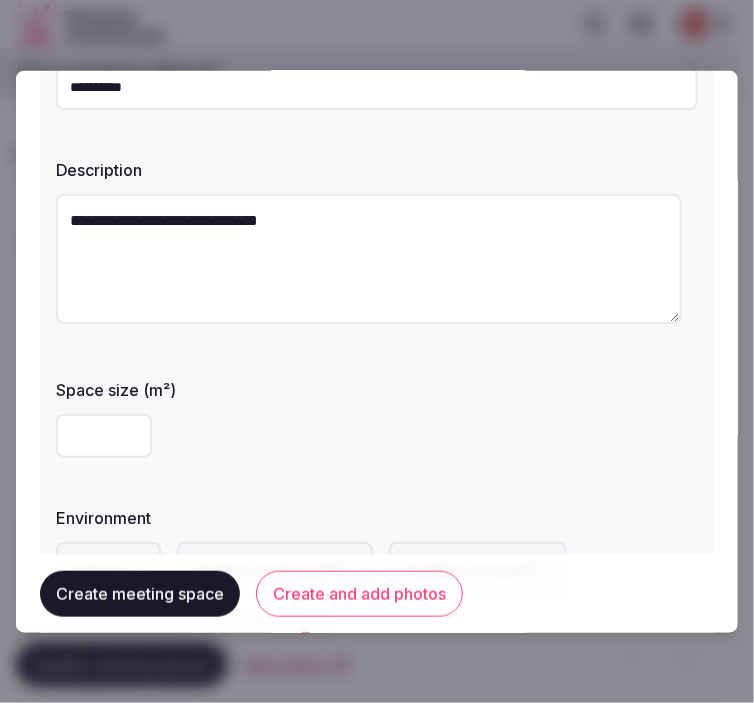 scroll, scrollTop: 222, scrollLeft: 0, axis: vertical 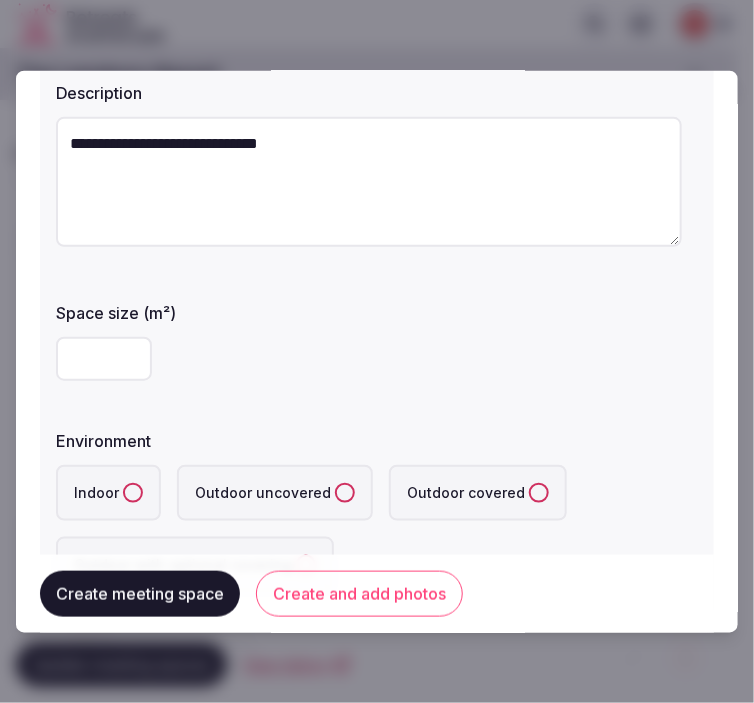 click at bounding box center (104, 358) 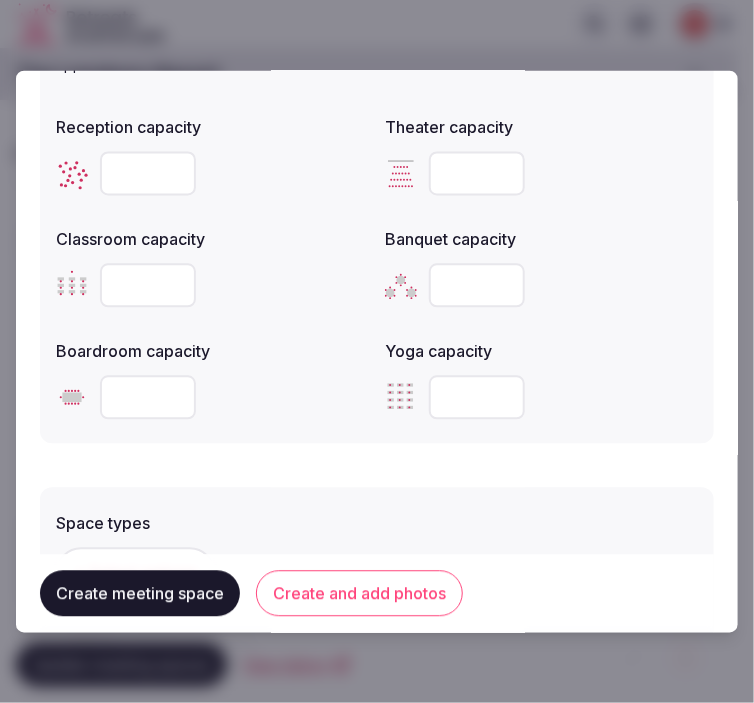 scroll, scrollTop: 888, scrollLeft: 0, axis: vertical 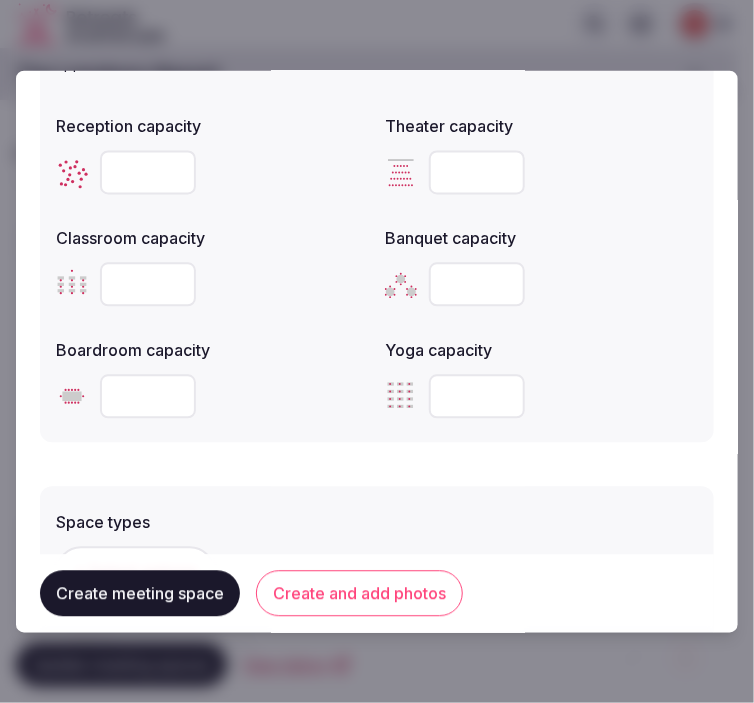 click at bounding box center [477, 284] 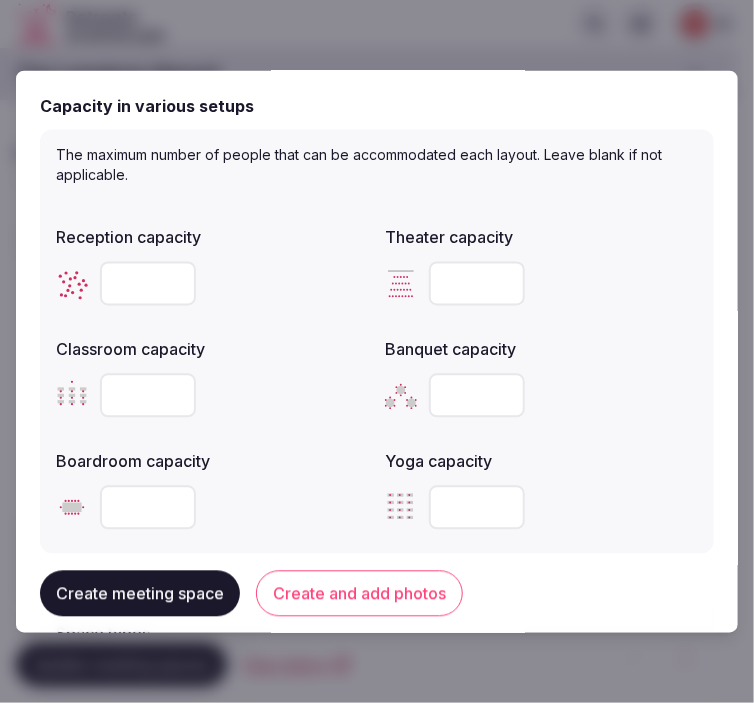 scroll, scrollTop: 888, scrollLeft: 0, axis: vertical 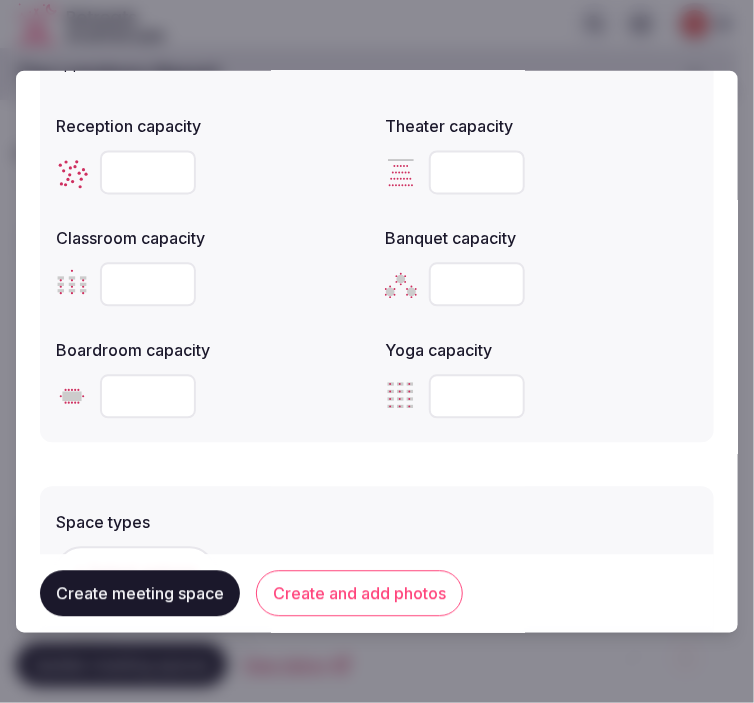 type on "**" 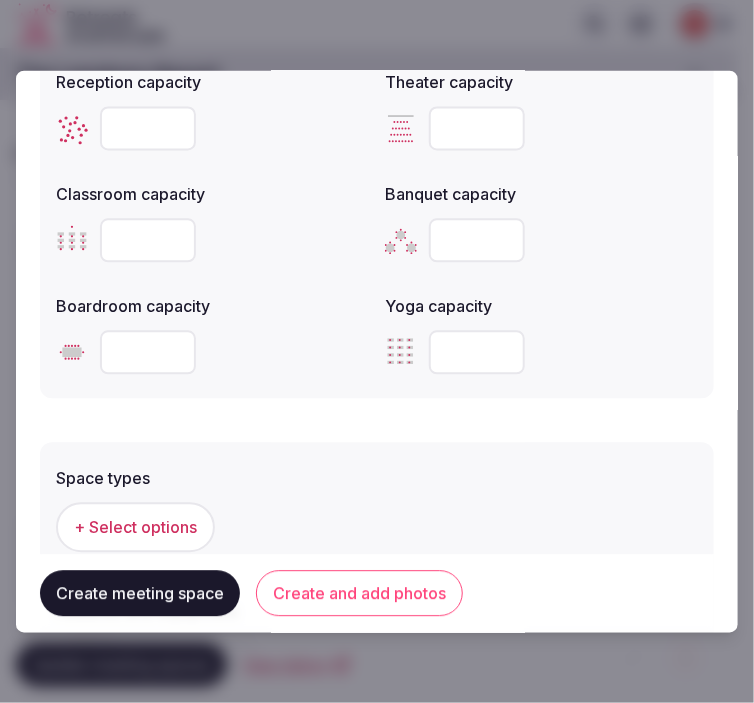 scroll, scrollTop: 1000, scrollLeft: 0, axis: vertical 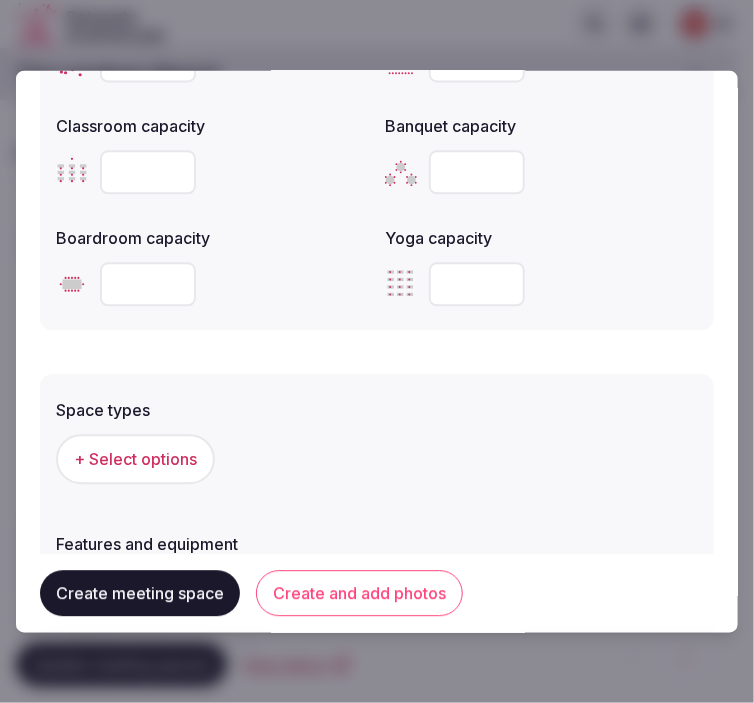 type on "**" 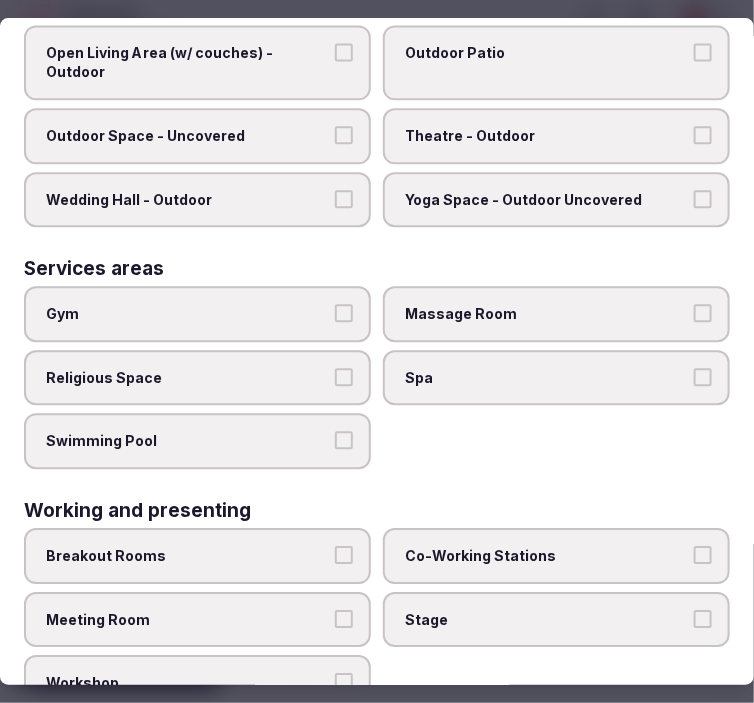 scroll, scrollTop: 1012, scrollLeft: 0, axis: vertical 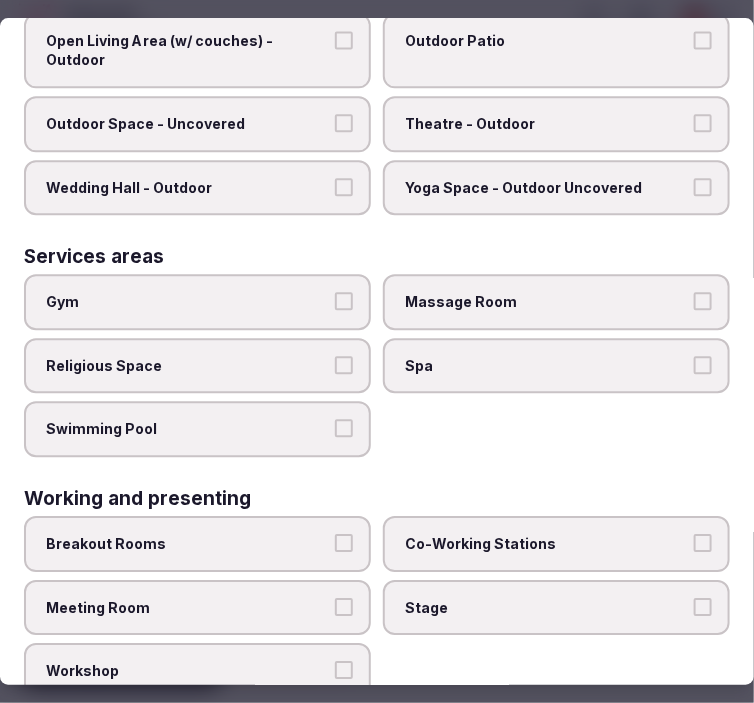 click on "Meeting Room" at bounding box center [344, 607] 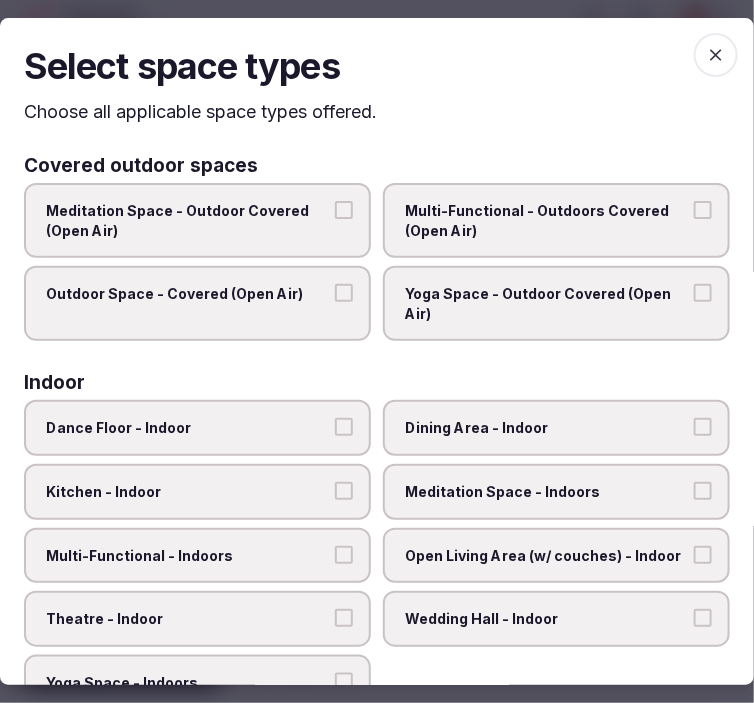scroll, scrollTop: 0, scrollLeft: 0, axis: both 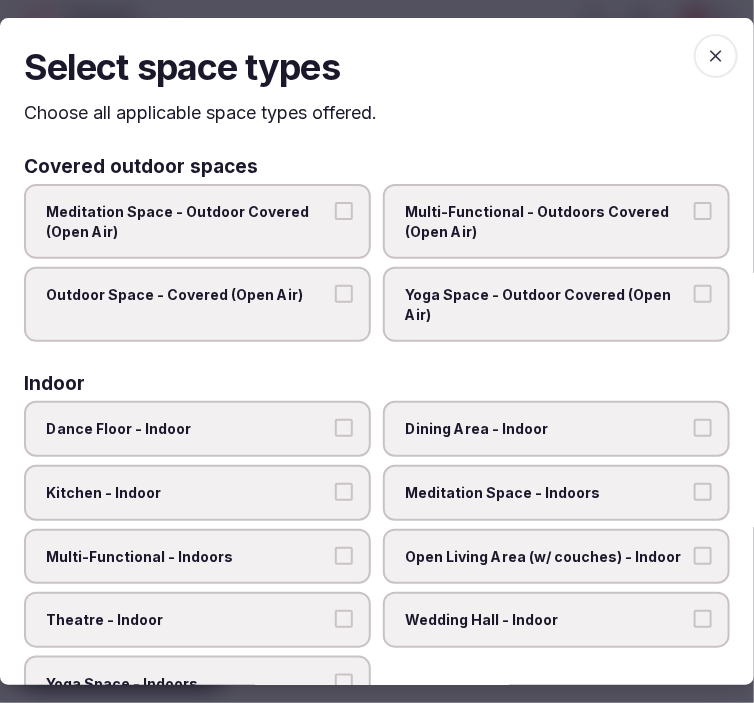 click 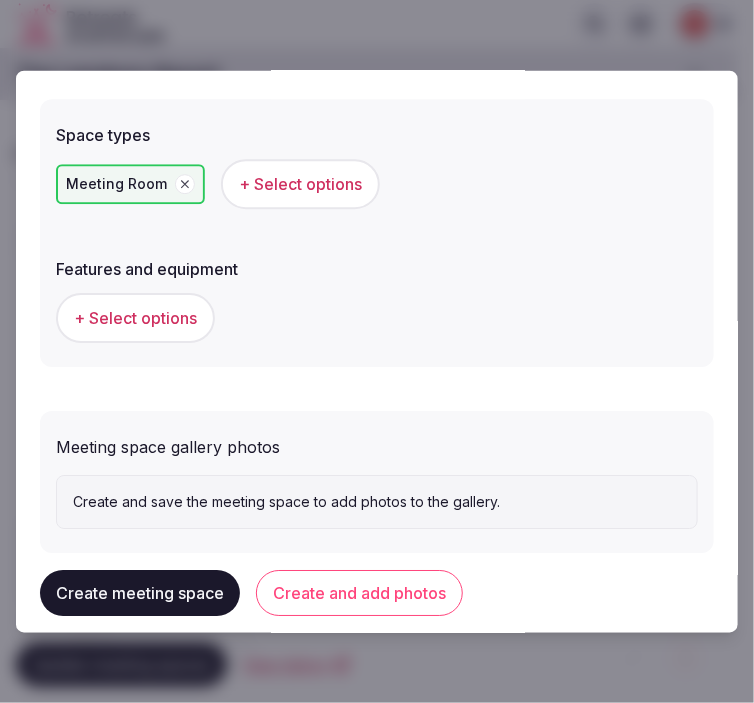 scroll, scrollTop: 1306, scrollLeft: 0, axis: vertical 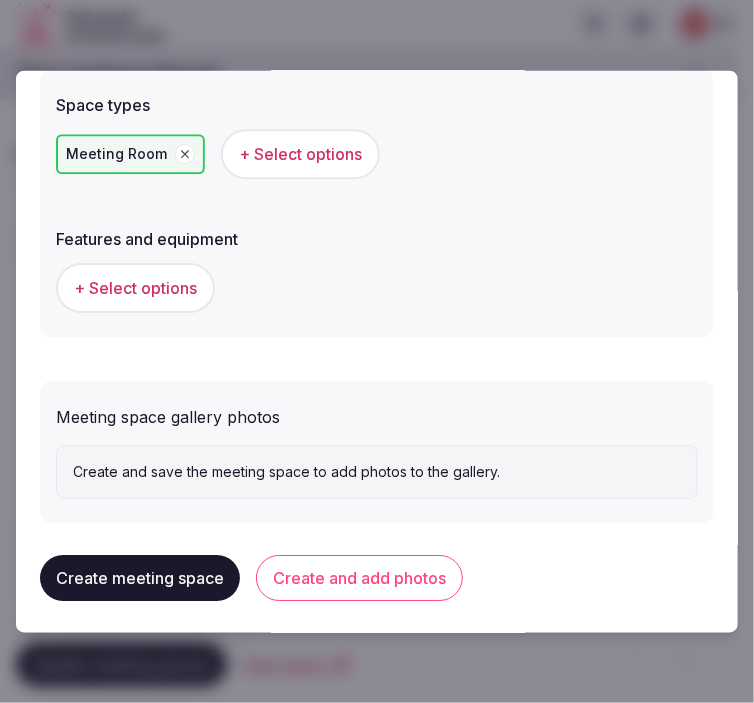 click on "+ Select options" at bounding box center (135, 288) 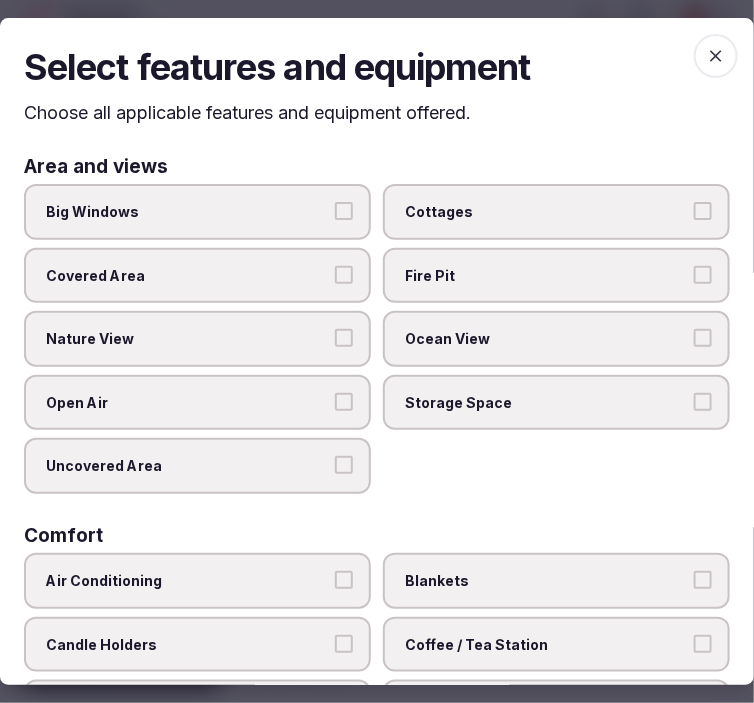 click on "Big Windows" at bounding box center (344, 211) 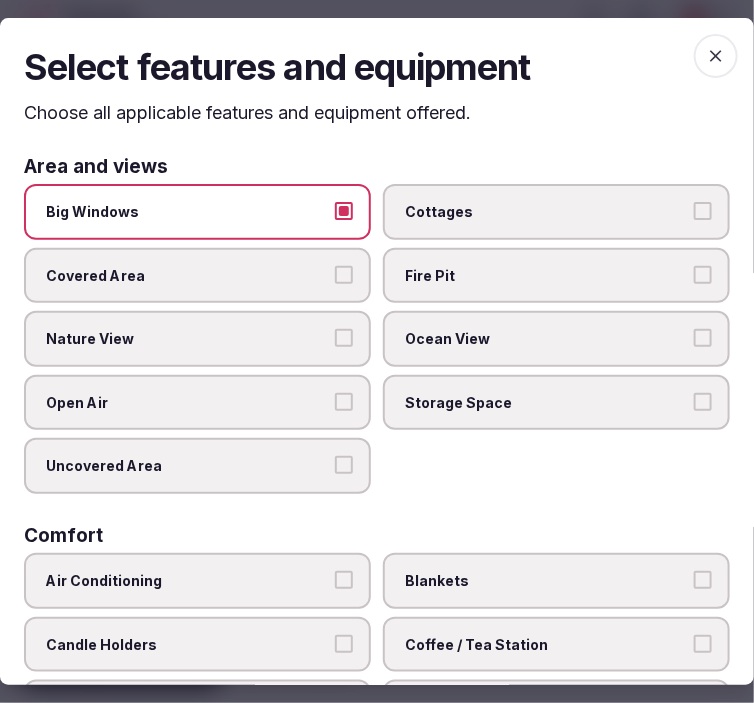 click on "Big Windows" at bounding box center (197, 212) 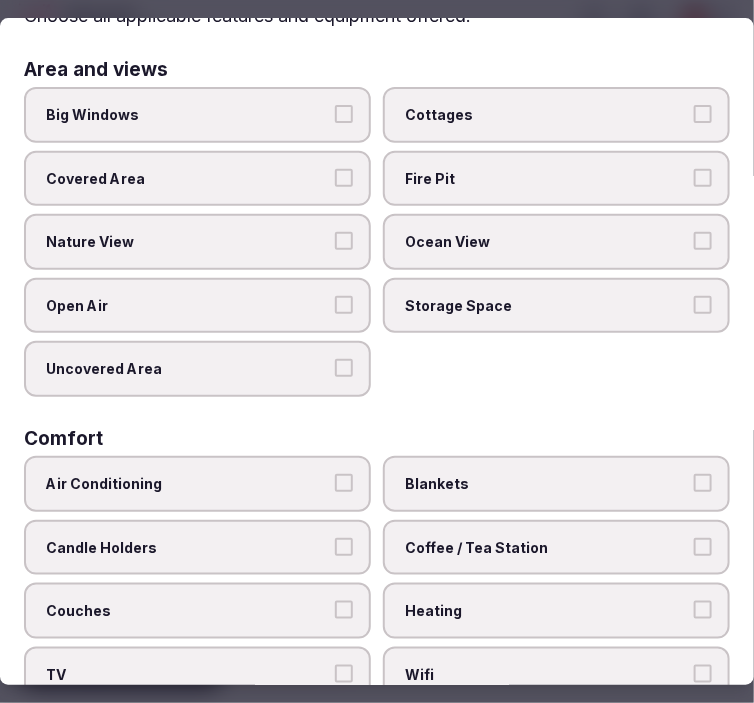 scroll, scrollTop: 222, scrollLeft: 0, axis: vertical 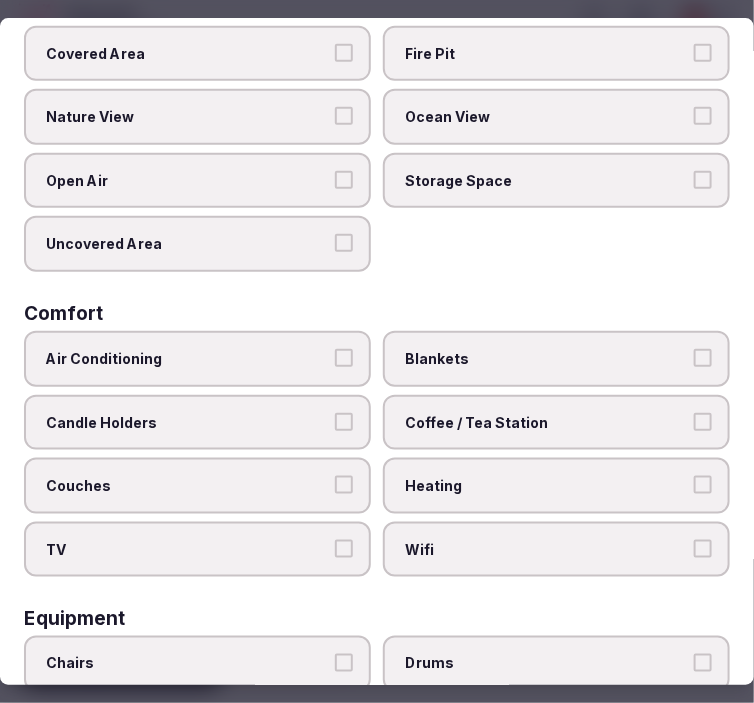 click on "Air Conditioning" at bounding box center (344, 358) 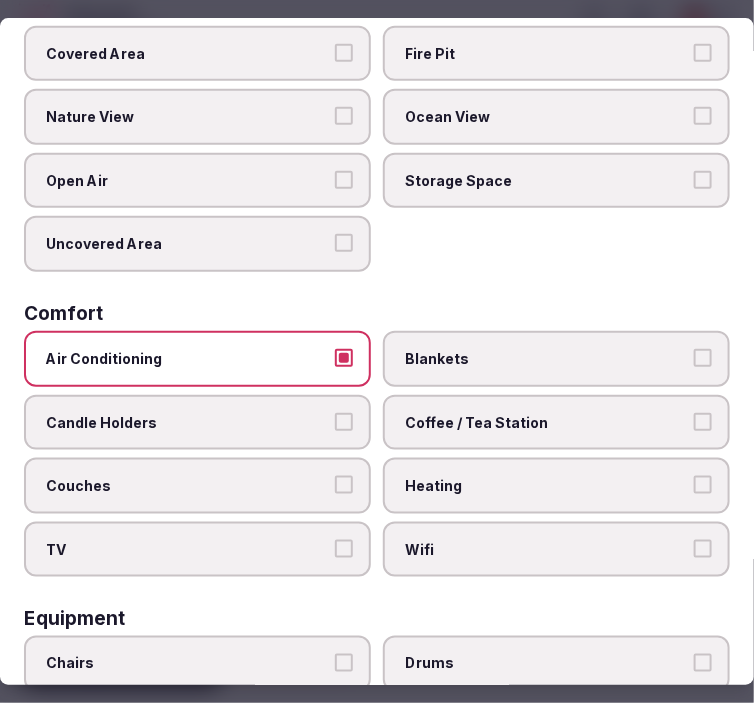 click on "TV" at bounding box center [344, 549] 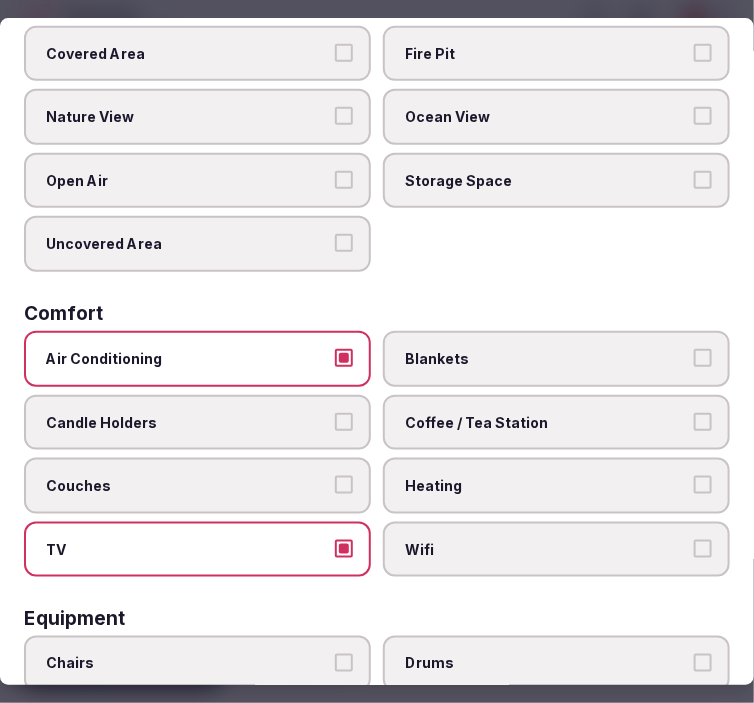 click on "Wifi" at bounding box center (703, 549) 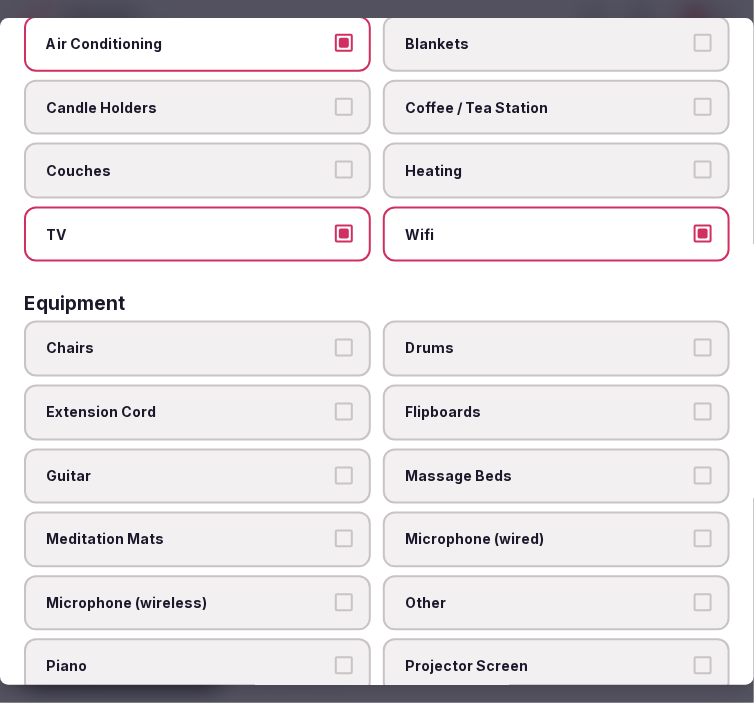 scroll, scrollTop: 555, scrollLeft: 0, axis: vertical 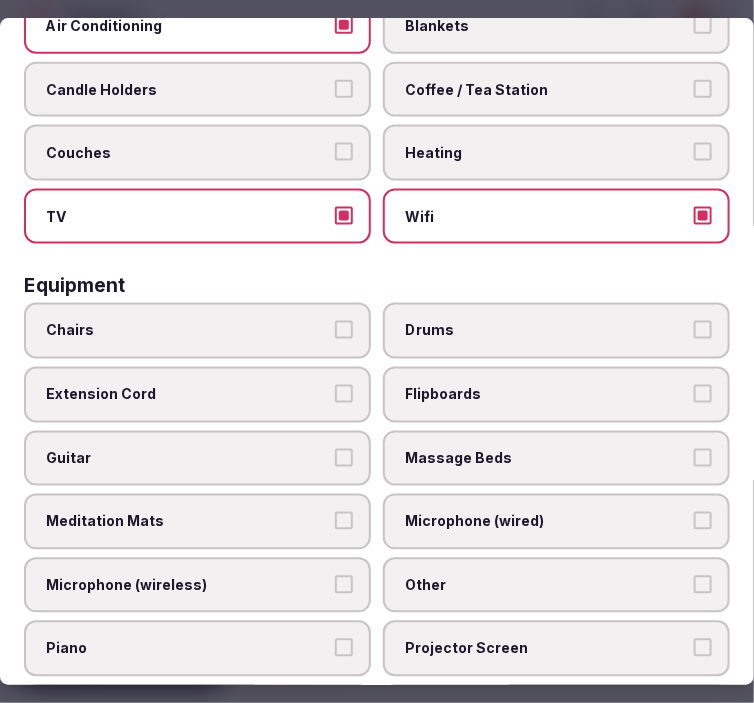 click on "Chairs" at bounding box center (197, 332) 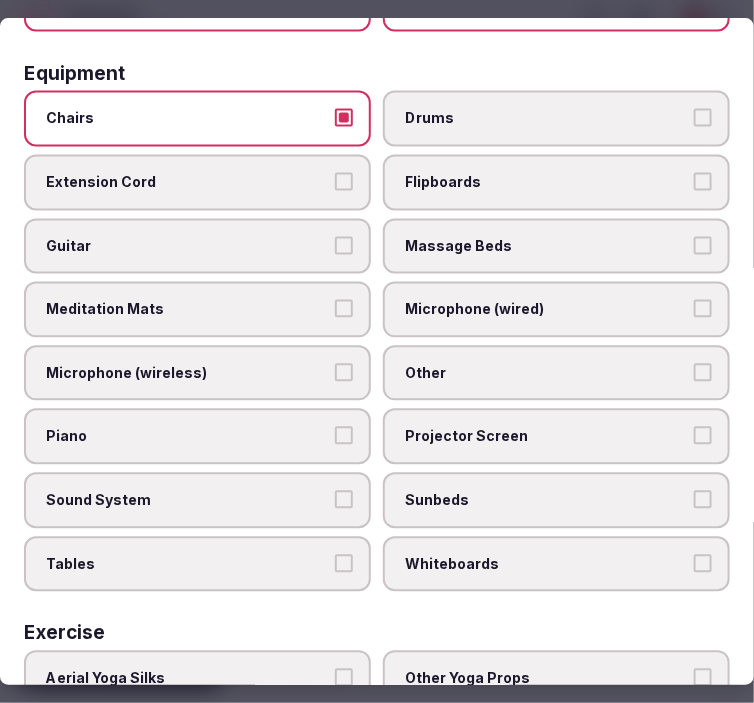 scroll, scrollTop: 777, scrollLeft: 0, axis: vertical 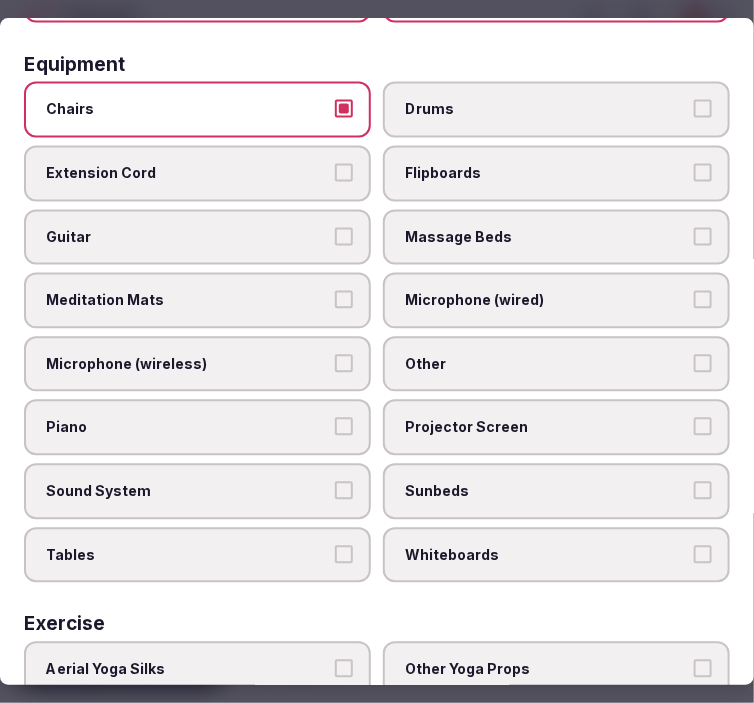 click on "Tables" at bounding box center [197, 555] 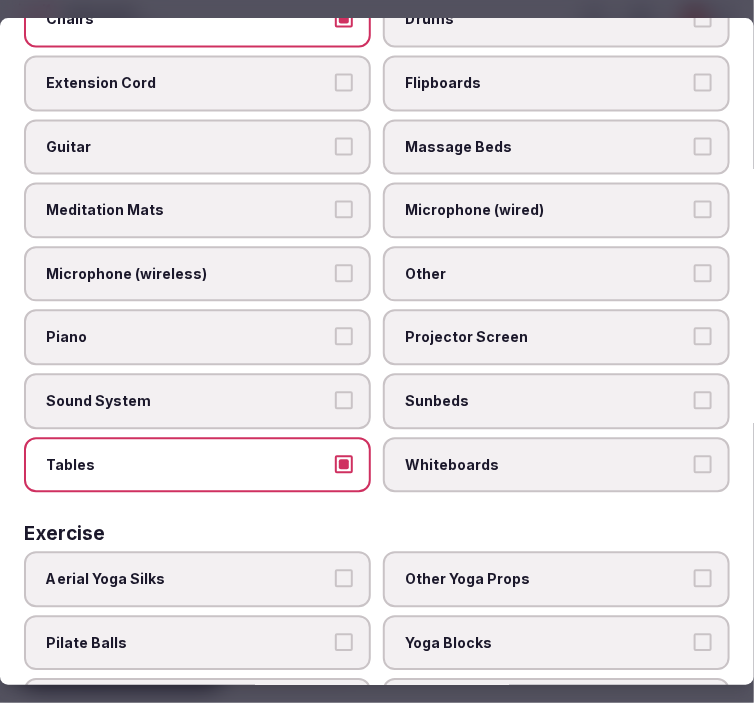 scroll, scrollTop: 742, scrollLeft: 0, axis: vertical 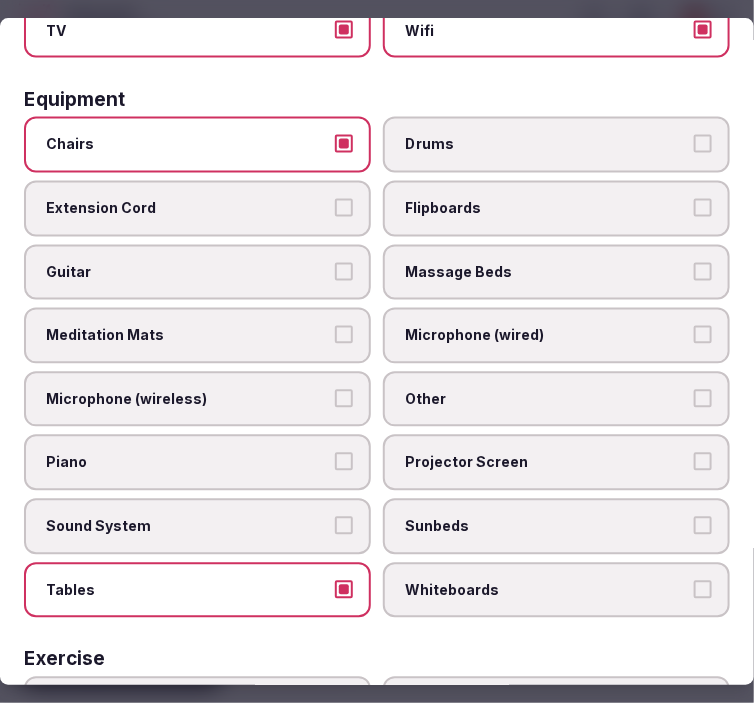click on "Other" at bounding box center (703, 398) 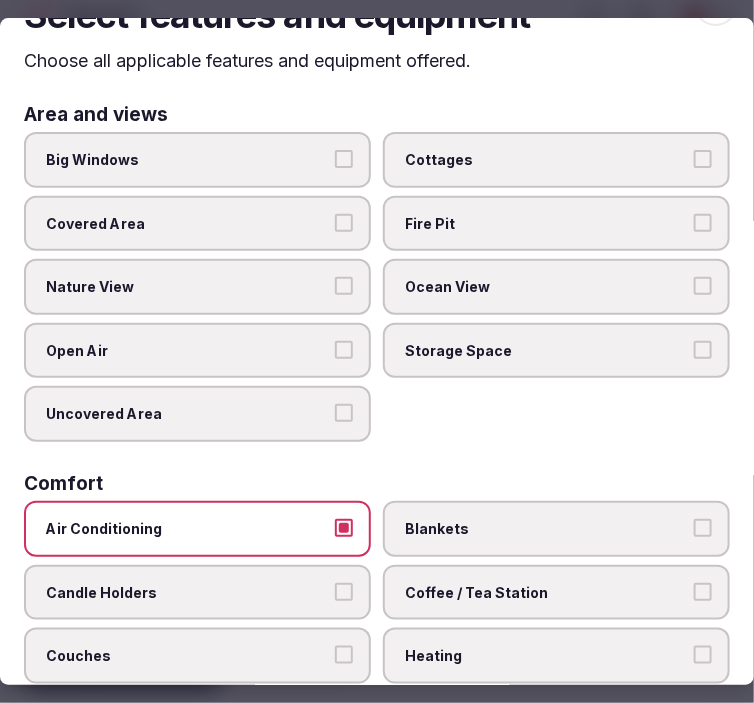 scroll, scrollTop: 0, scrollLeft: 0, axis: both 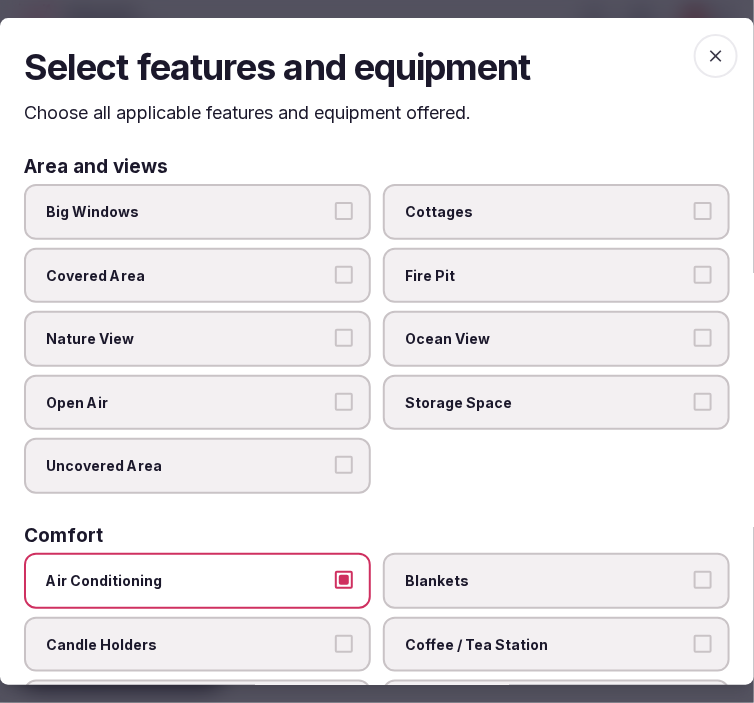 click 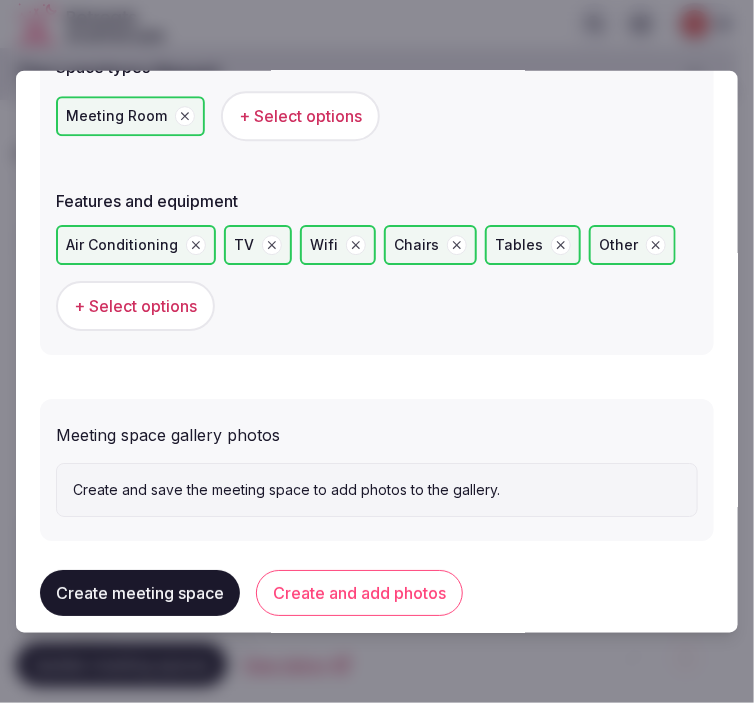 scroll, scrollTop: 1361, scrollLeft: 0, axis: vertical 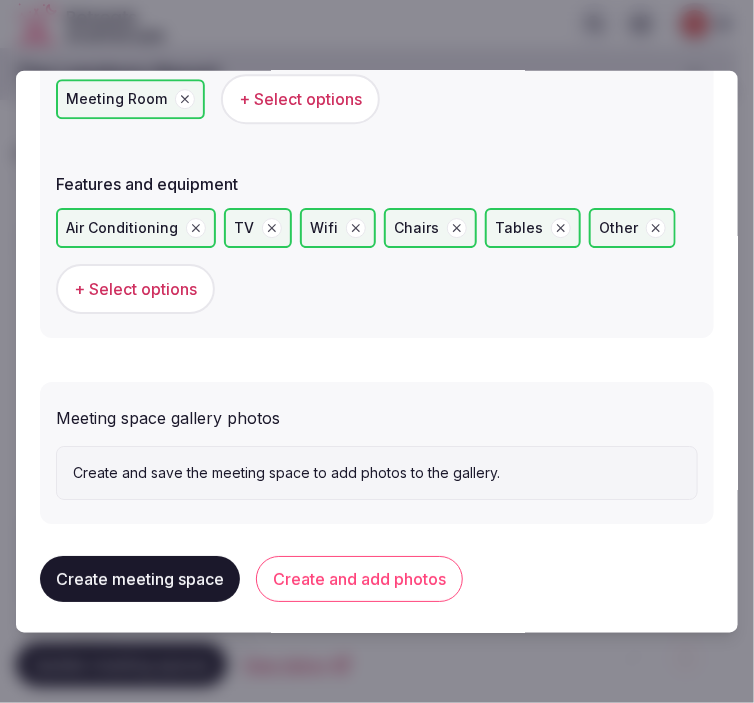click on "Create and add photos" at bounding box center (359, 579) 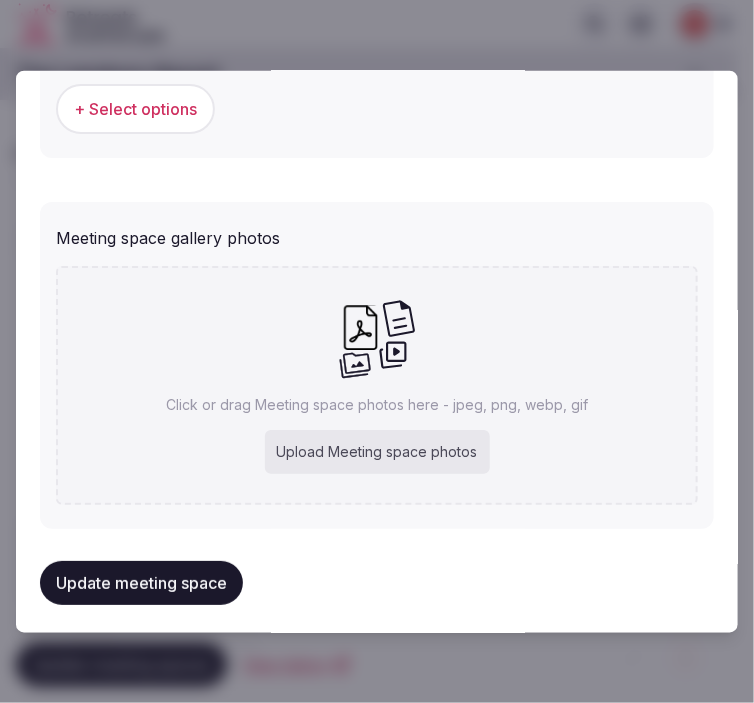 scroll, scrollTop: 1543, scrollLeft: 0, axis: vertical 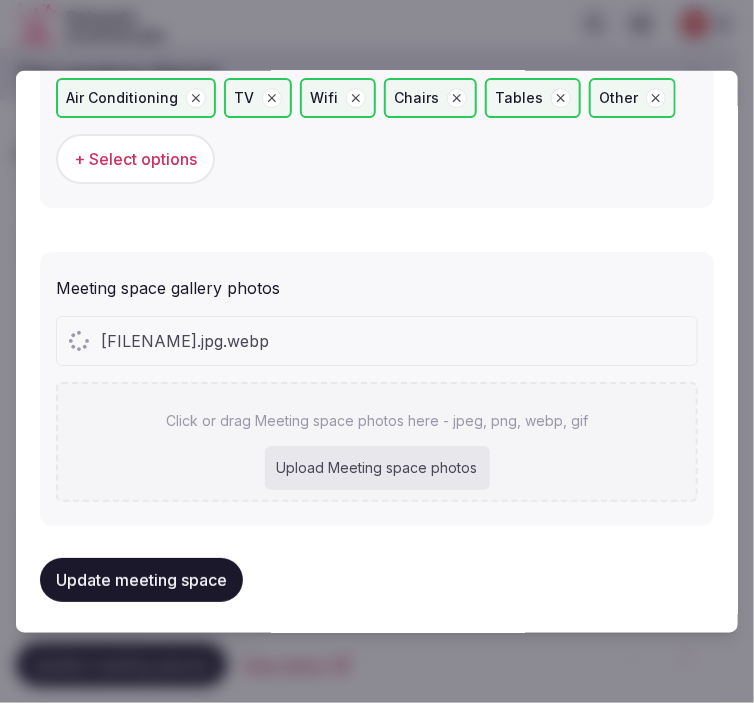 click on "[FILENAME].jpg.webp Click or drag Meeting space photos here - jpeg, png, webp, gif Upload Meeting space photos" at bounding box center (377, 409) 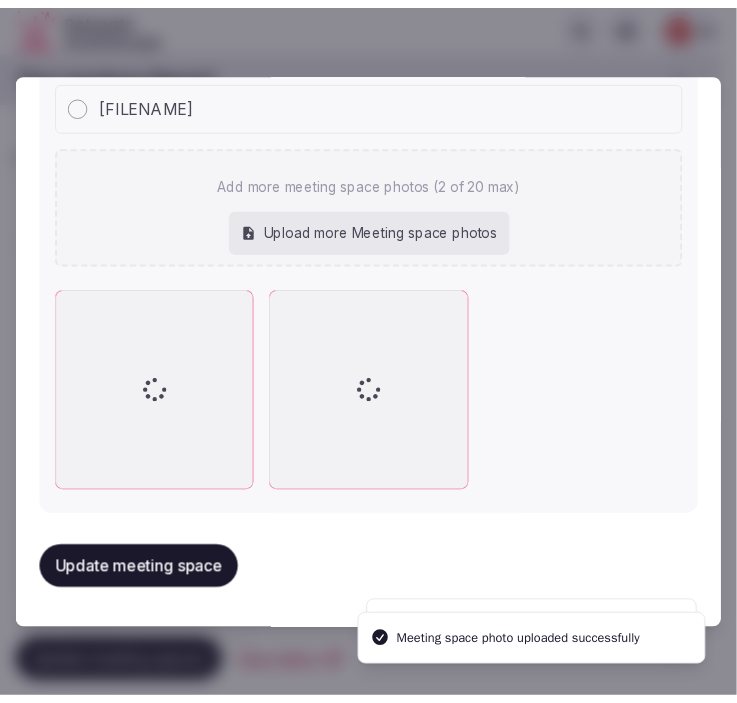 scroll, scrollTop: 1713, scrollLeft: 0, axis: vertical 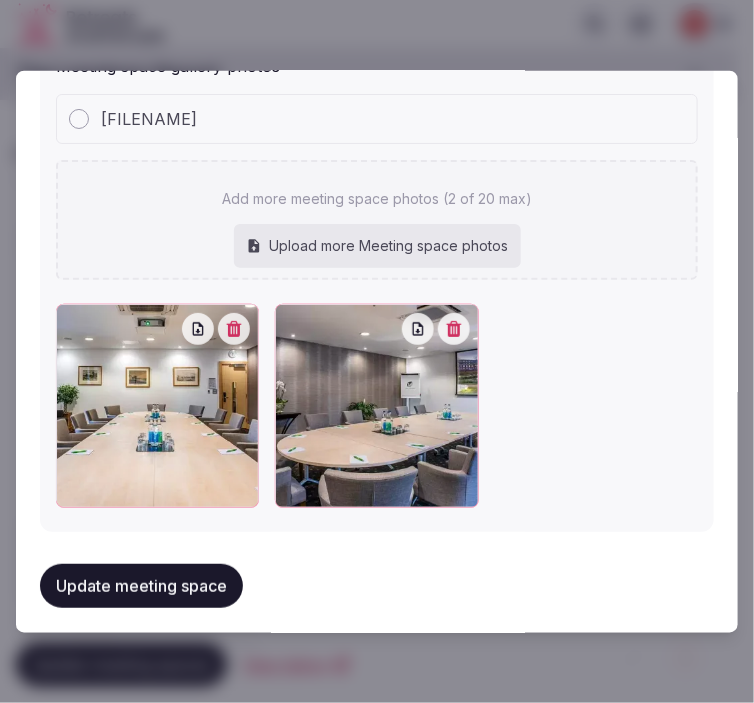 drag, startPoint x: 185, startPoint y: 572, endPoint x: 700, endPoint y: 356, distance: 558.4631 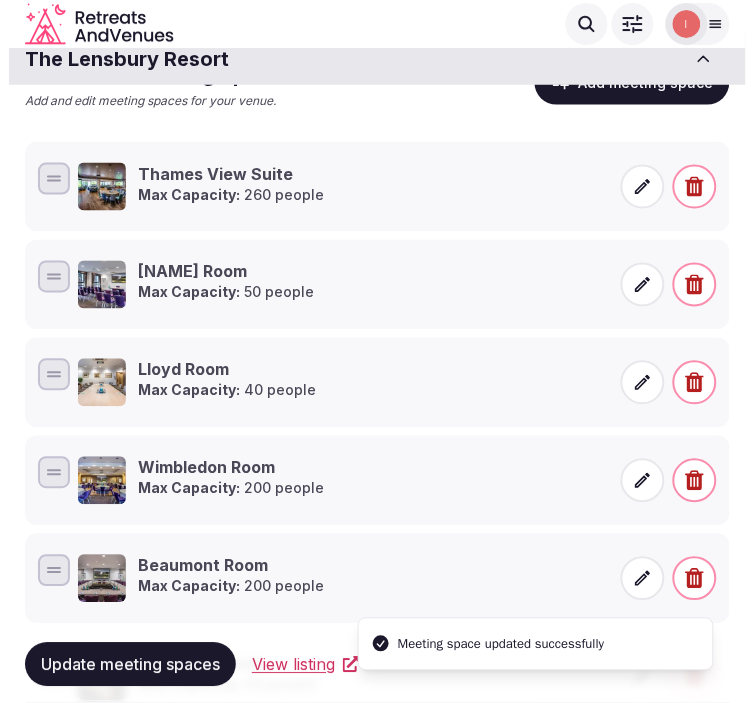 scroll, scrollTop: 178, scrollLeft: 0, axis: vertical 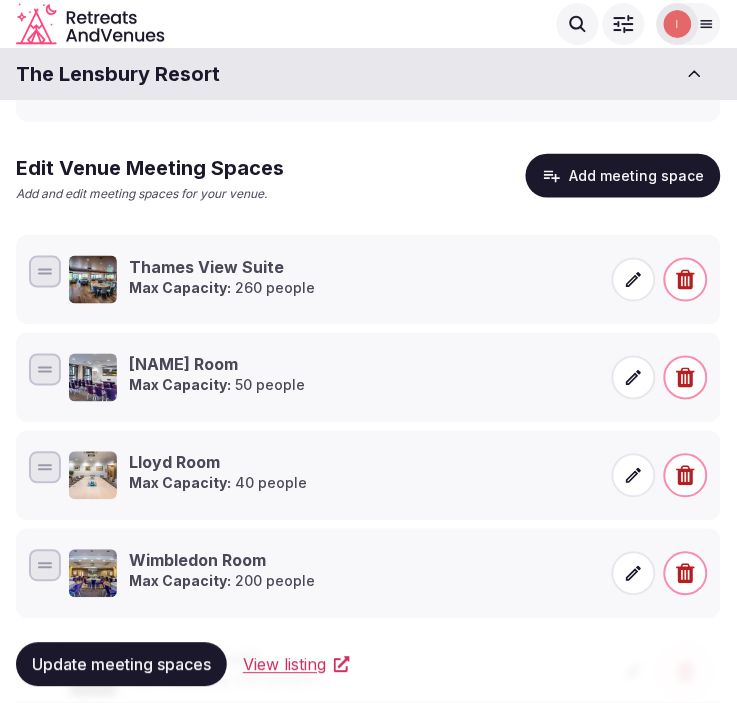 click on "Add meeting space" at bounding box center (623, 176) 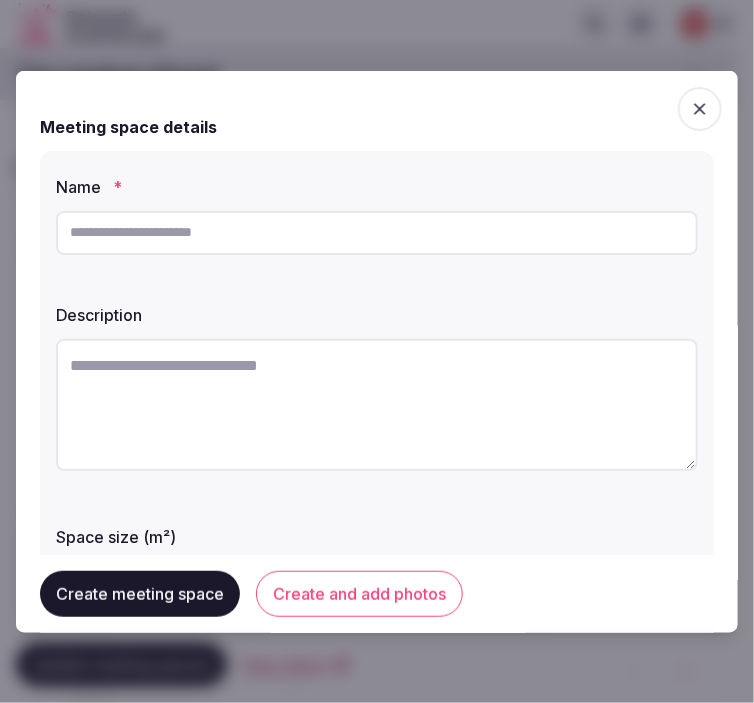 click at bounding box center (377, 232) 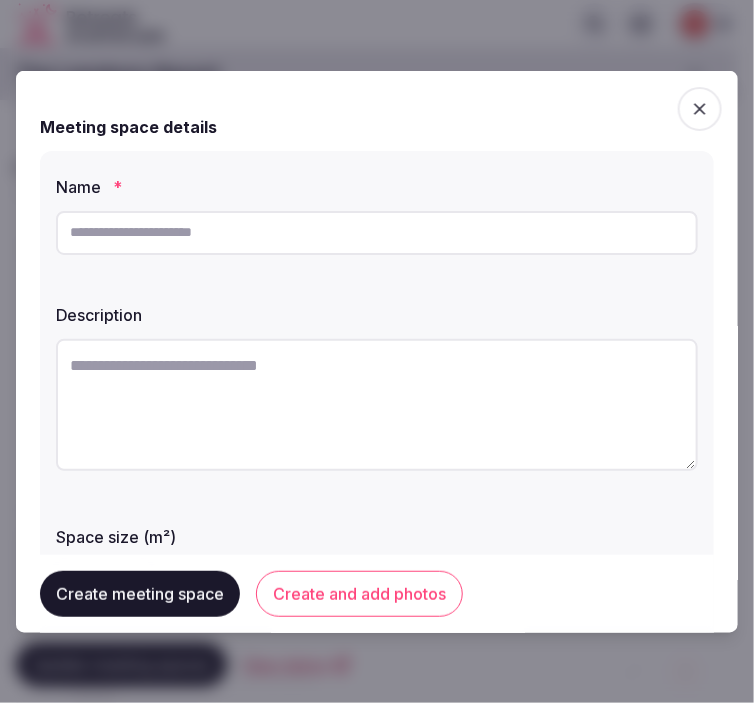 paste on "**********" 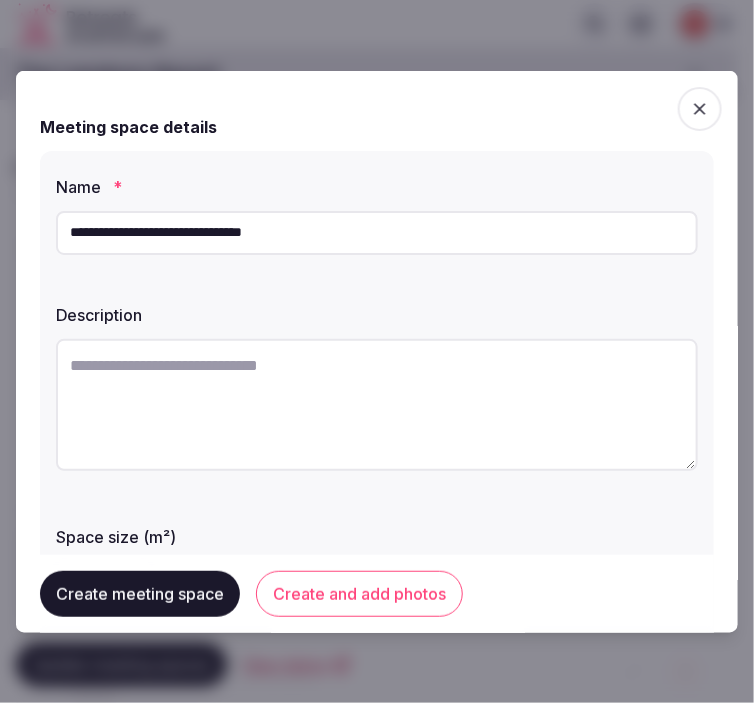 type on "**********" 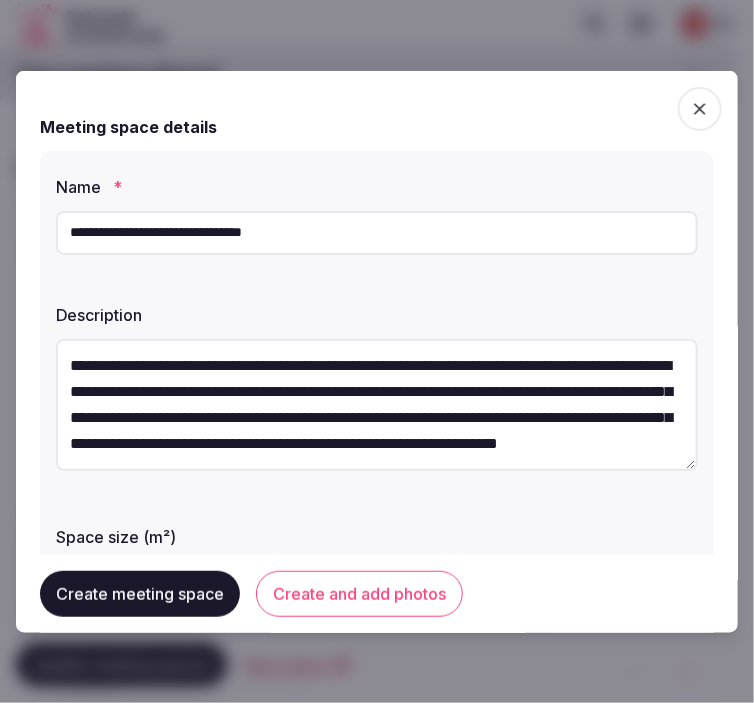 scroll, scrollTop: 37, scrollLeft: 0, axis: vertical 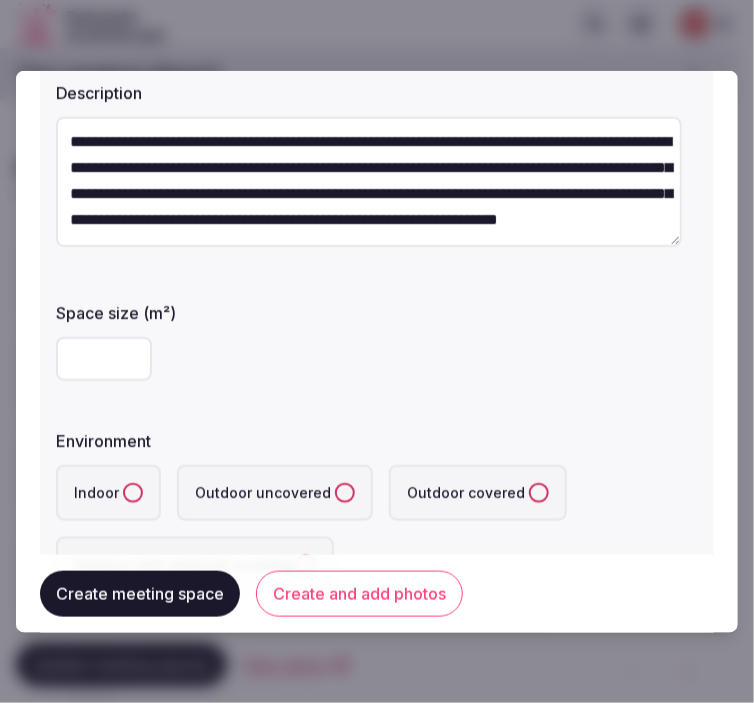 type on "**********" 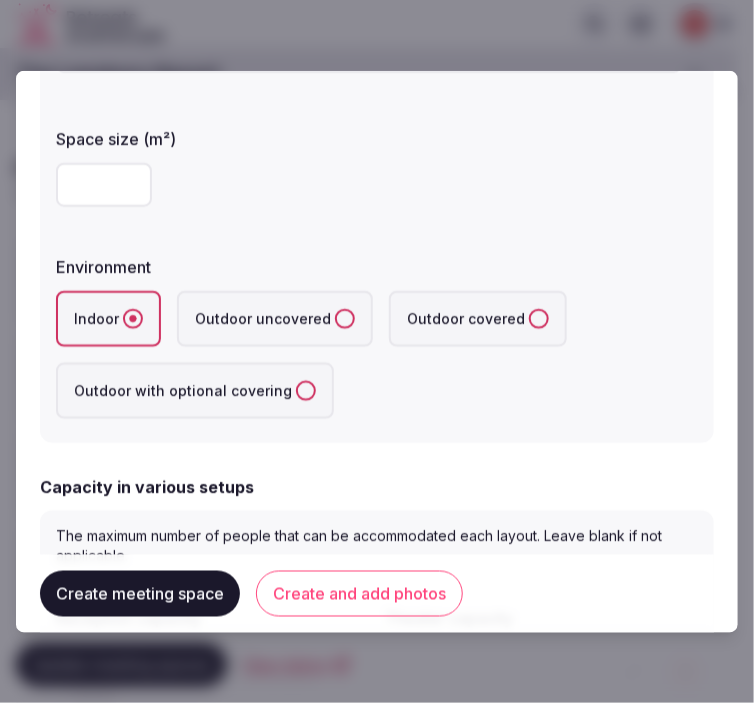 scroll, scrollTop: 666, scrollLeft: 0, axis: vertical 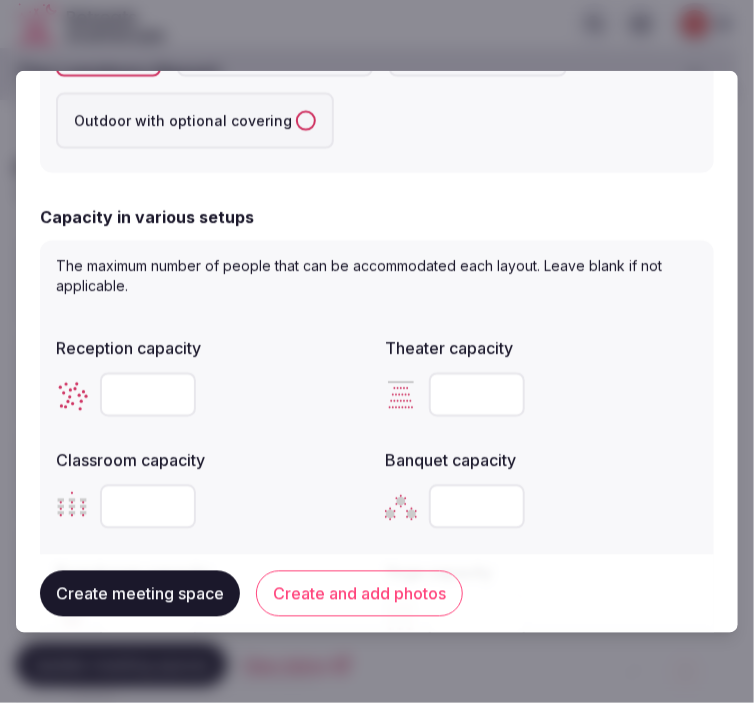 click at bounding box center (477, 394) 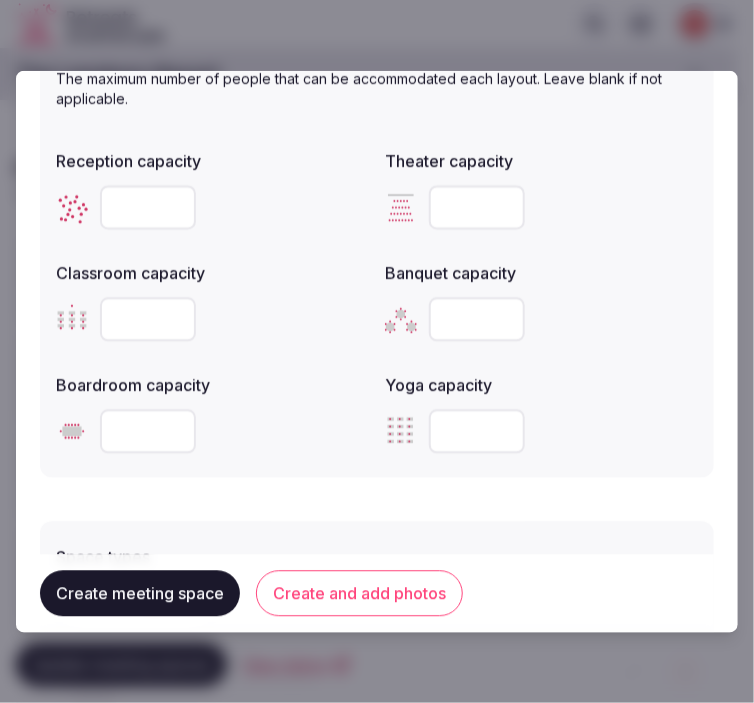 scroll, scrollTop: 888, scrollLeft: 0, axis: vertical 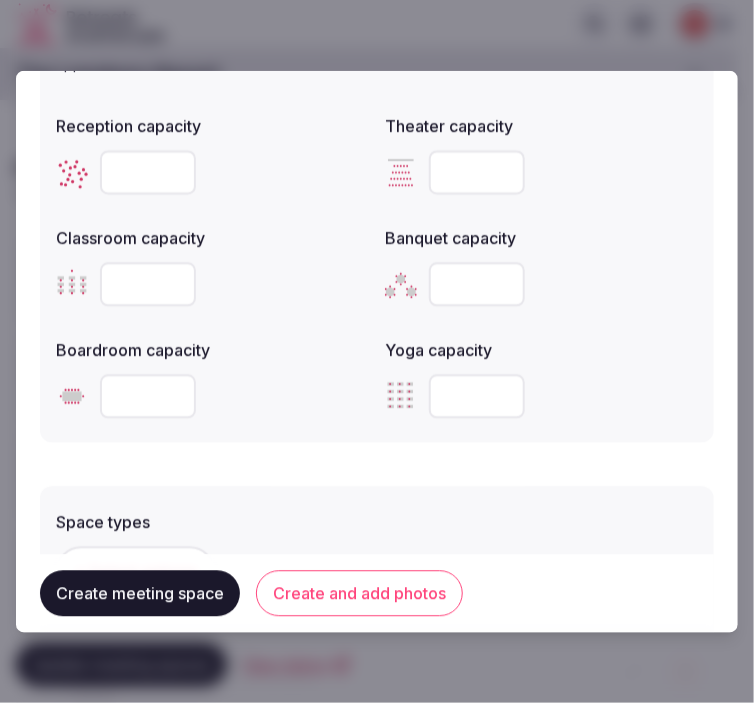 type on "**" 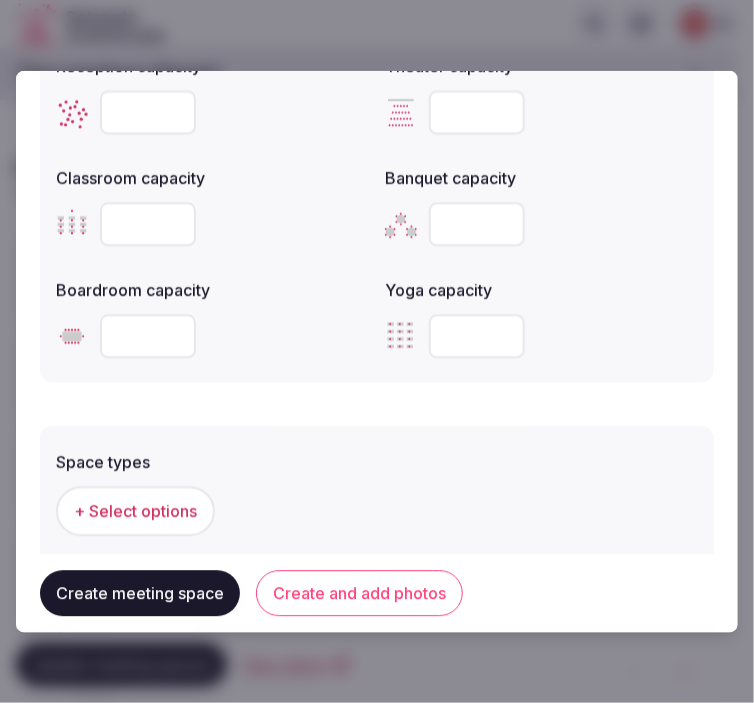 scroll, scrollTop: 1000, scrollLeft: 0, axis: vertical 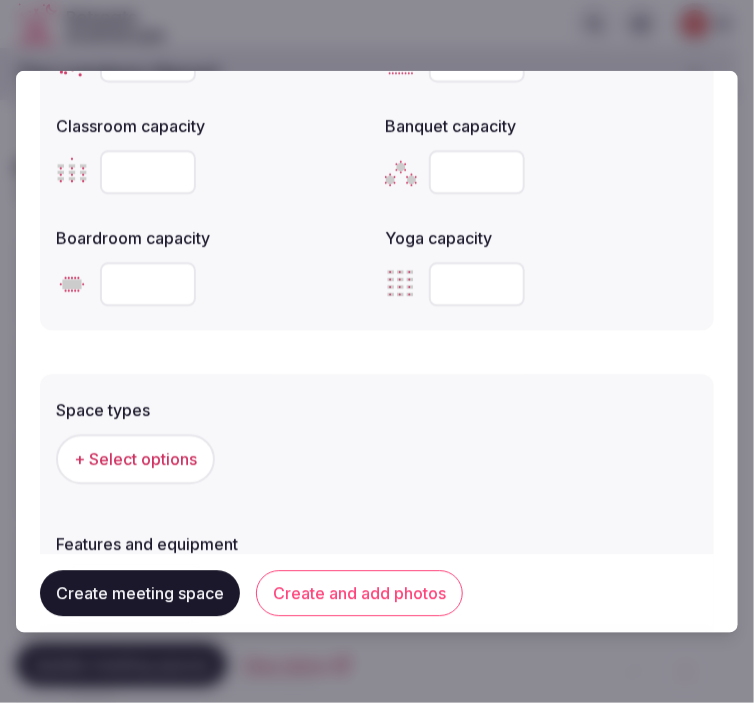 type on "**" 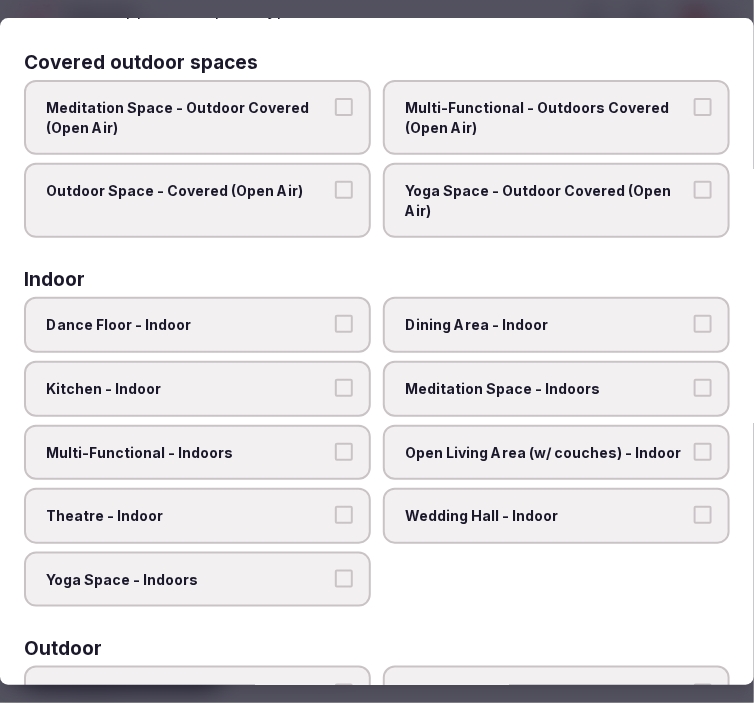 scroll, scrollTop: 222, scrollLeft: 0, axis: vertical 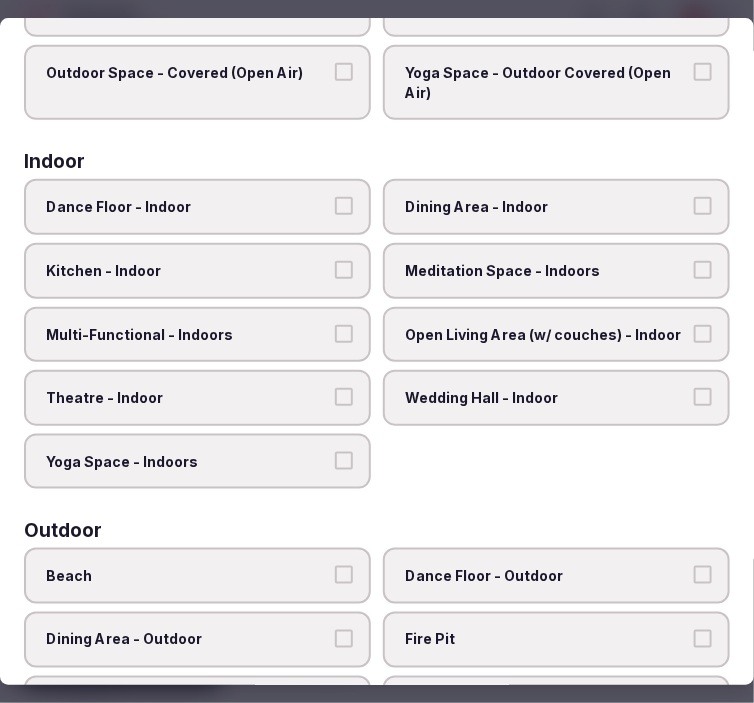 click on "Theatre - Indoor" at bounding box center (344, 397) 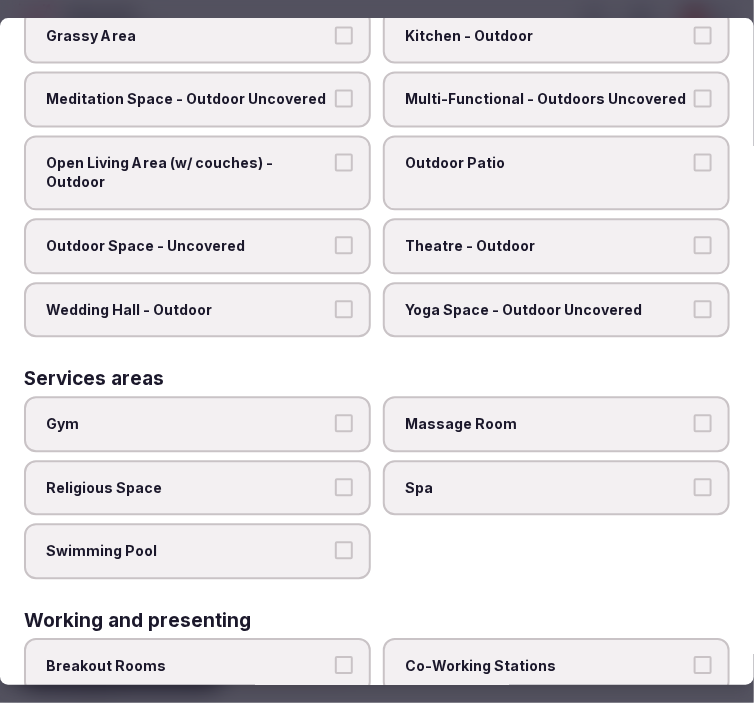 scroll, scrollTop: 1012, scrollLeft: 0, axis: vertical 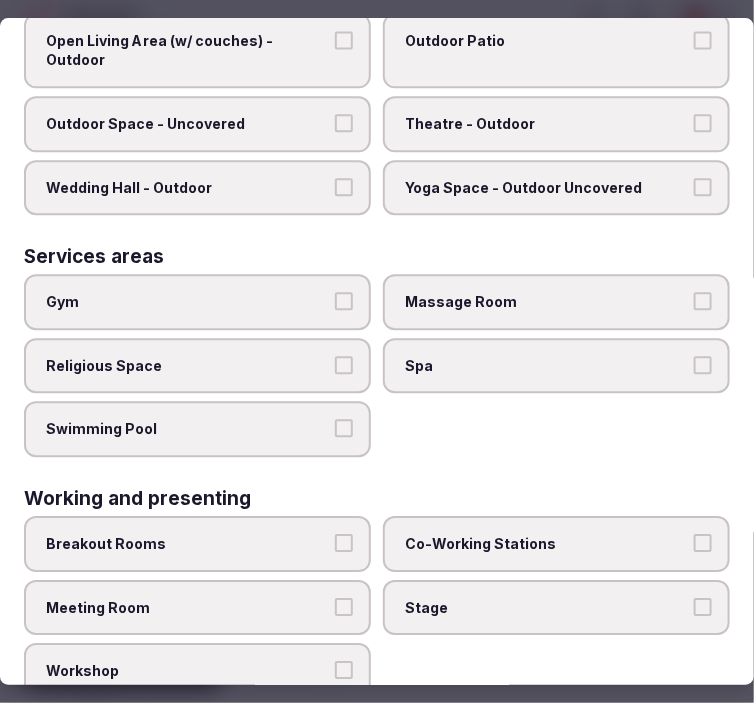 click on "Meeting Room" at bounding box center [344, 607] 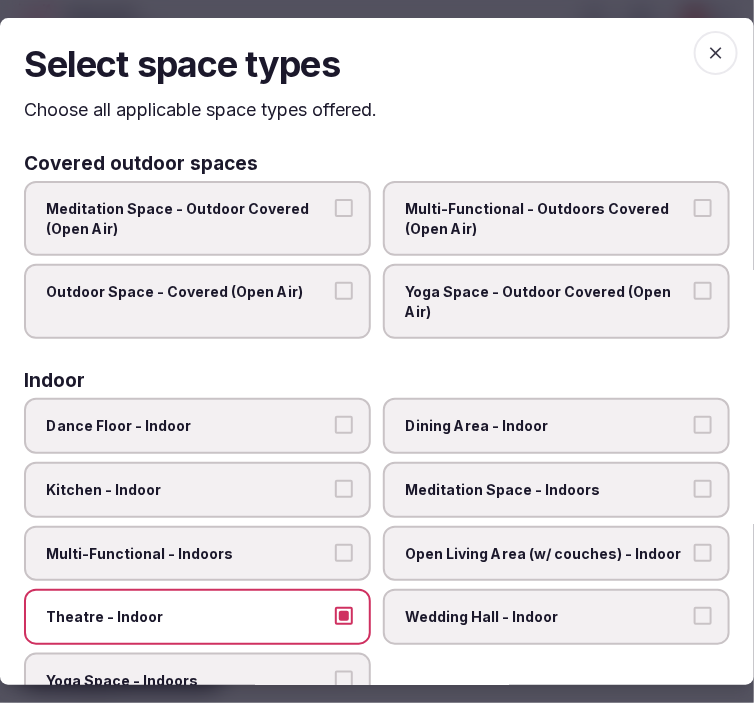 scroll, scrollTop: 0, scrollLeft: 0, axis: both 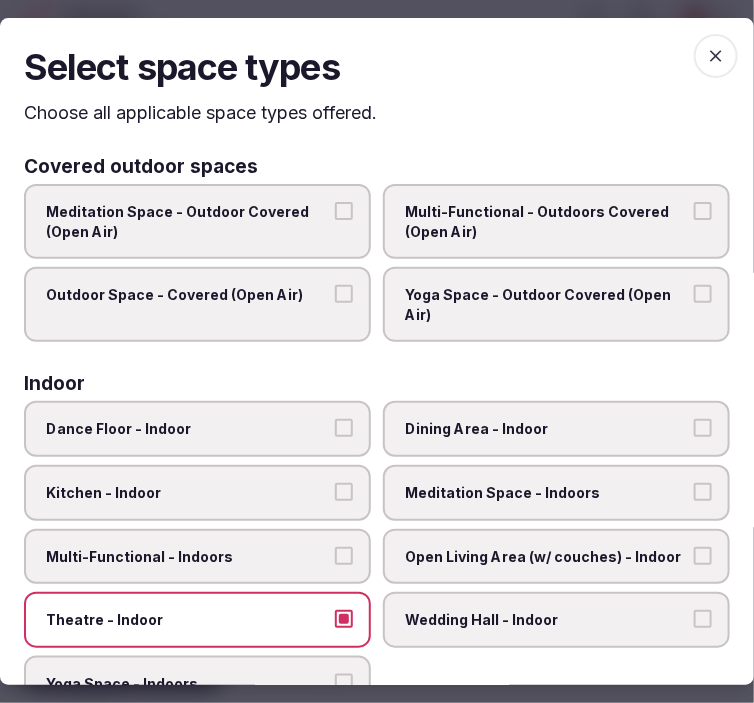 click 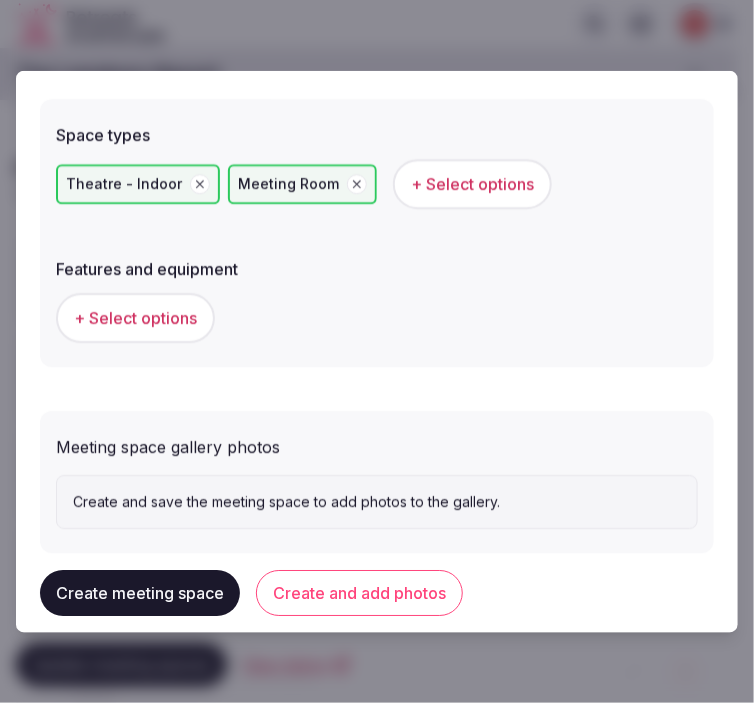 scroll, scrollTop: 1306, scrollLeft: 0, axis: vertical 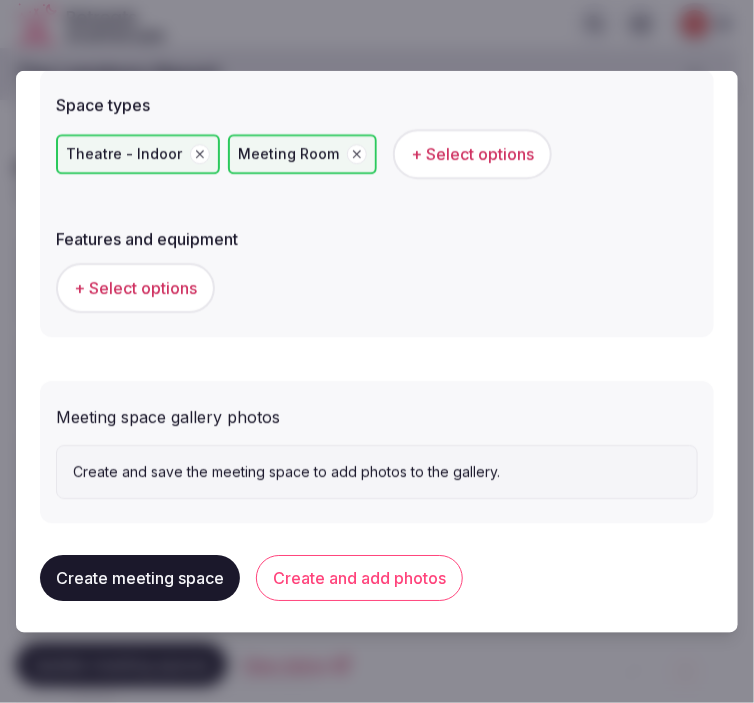 click on "+ Select options" at bounding box center [135, 288] 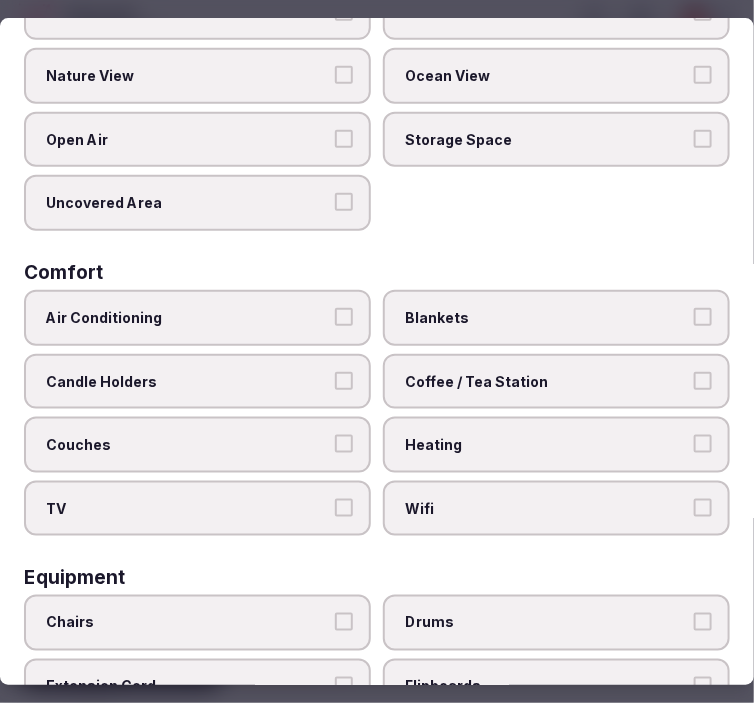scroll, scrollTop: 333, scrollLeft: 0, axis: vertical 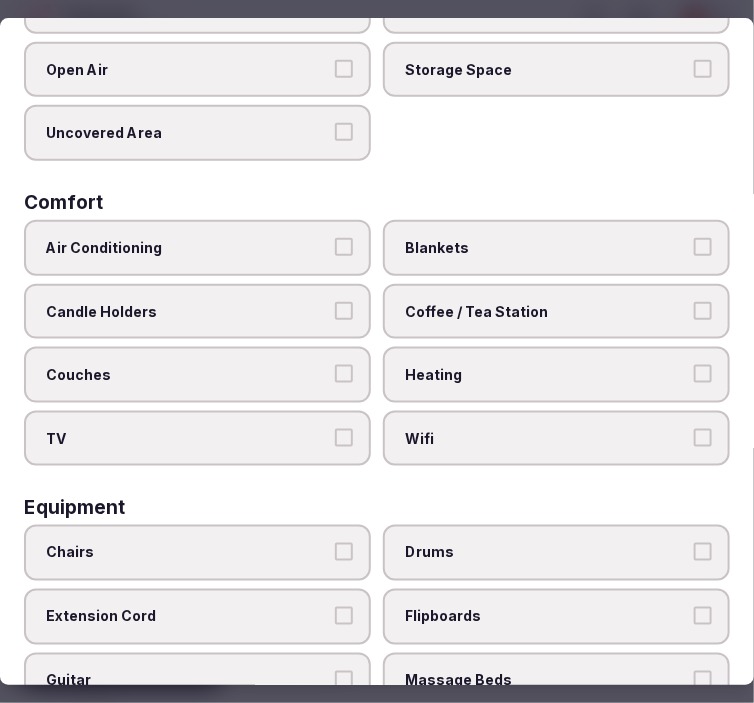 click on "Air Conditioning" at bounding box center (197, 248) 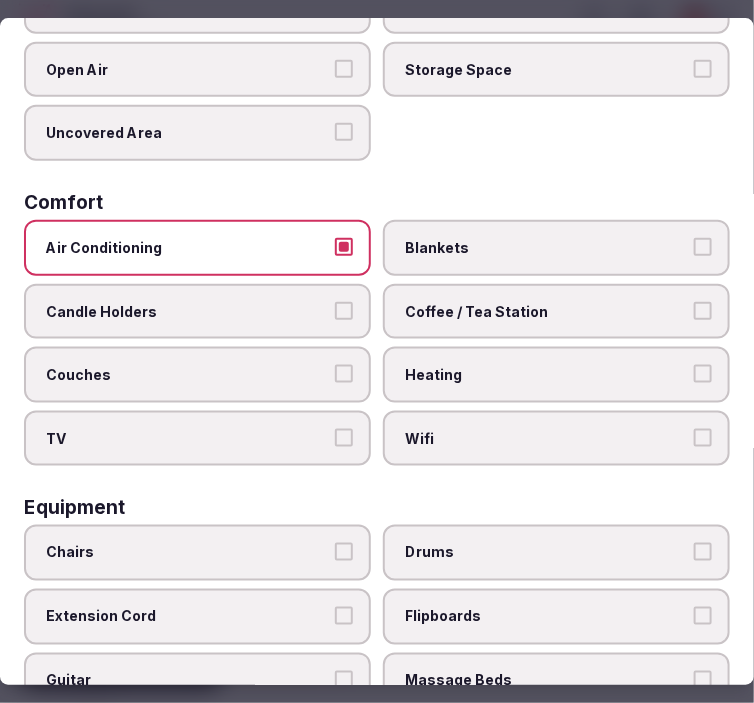 click on "TV" at bounding box center [197, 439] 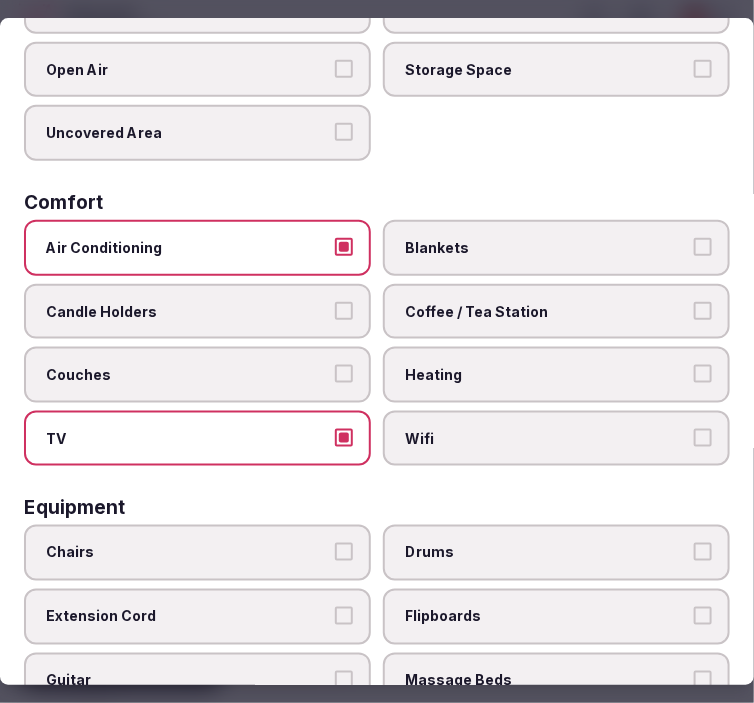 click on "Wifi" at bounding box center [703, 438] 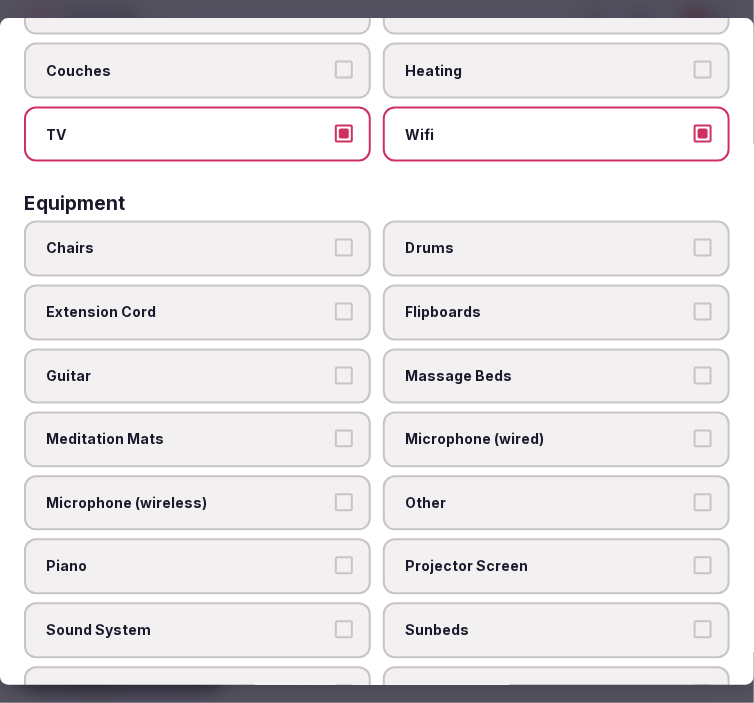 scroll, scrollTop: 666, scrollLeft: 0, axis: vertical 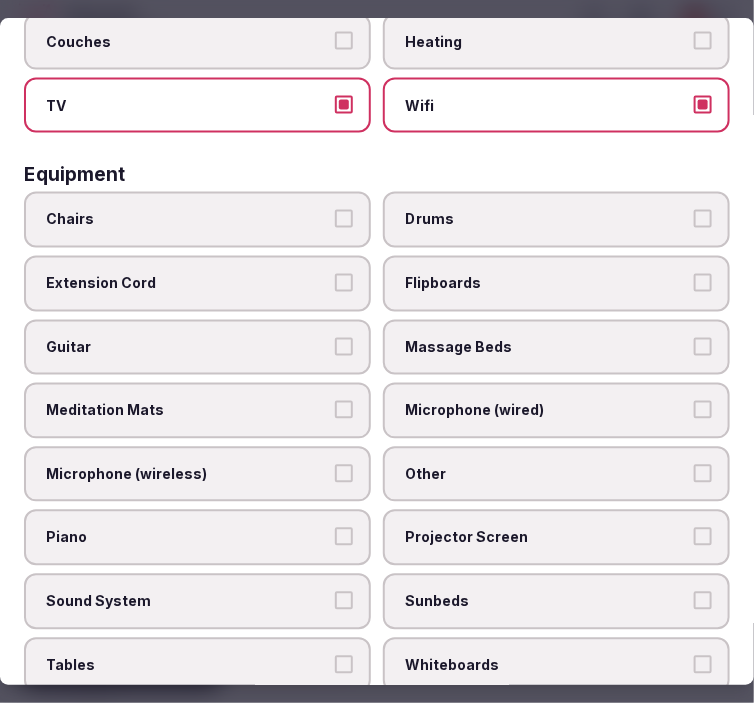 click on "Chairs" at bounding box center [344, 220] 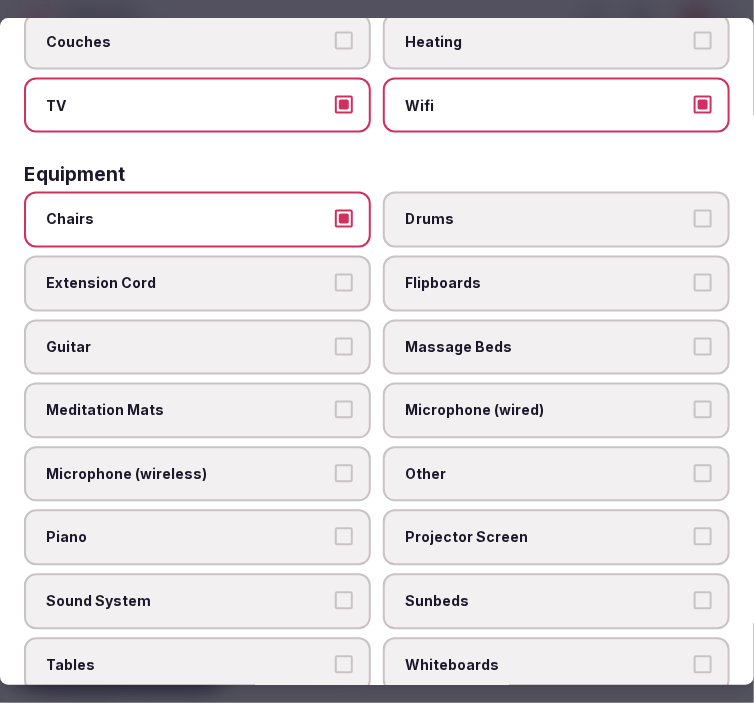 click on "Projector Screen" at bounding box center [556, 538] 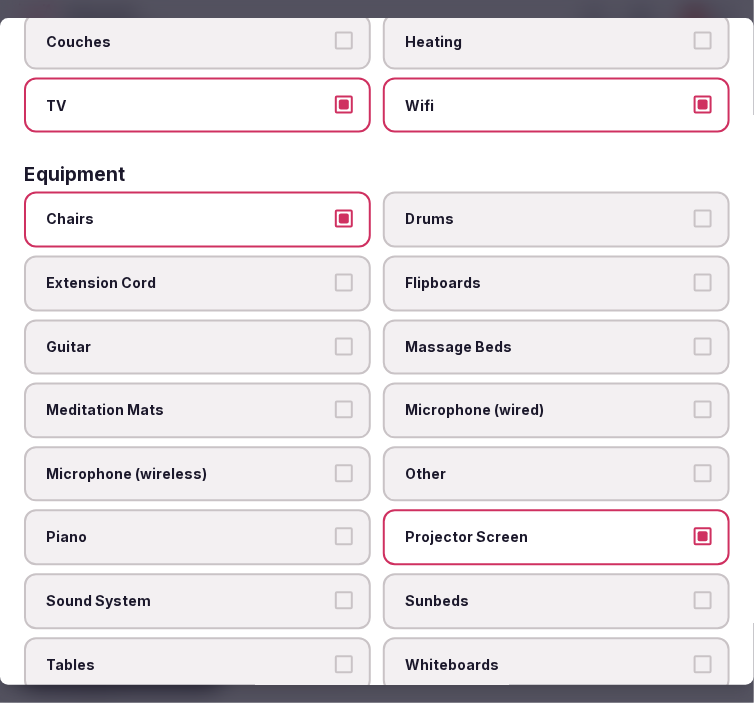 click on "Other" at bounding box center [703, 474] 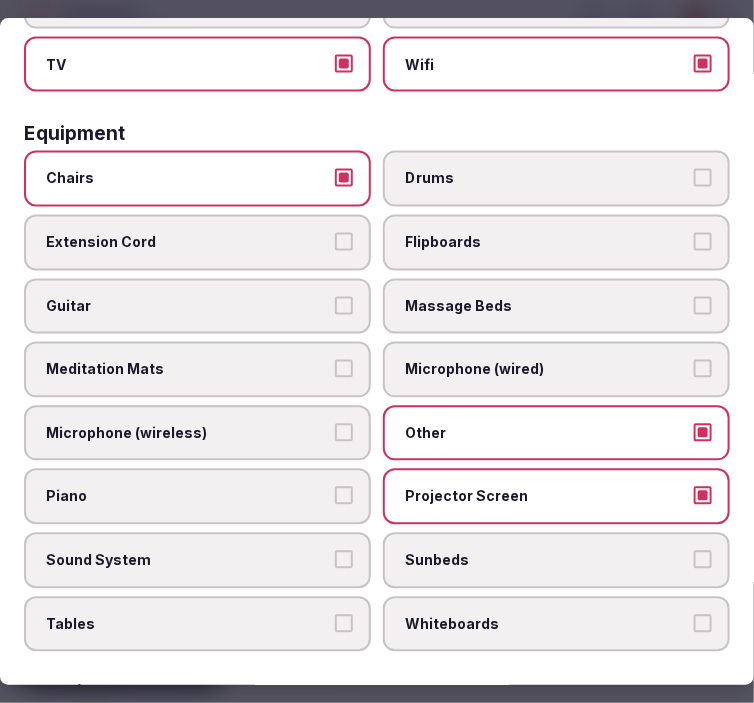 scroll, scrollTop: 777, scrollLeft: 0, axis: vertical 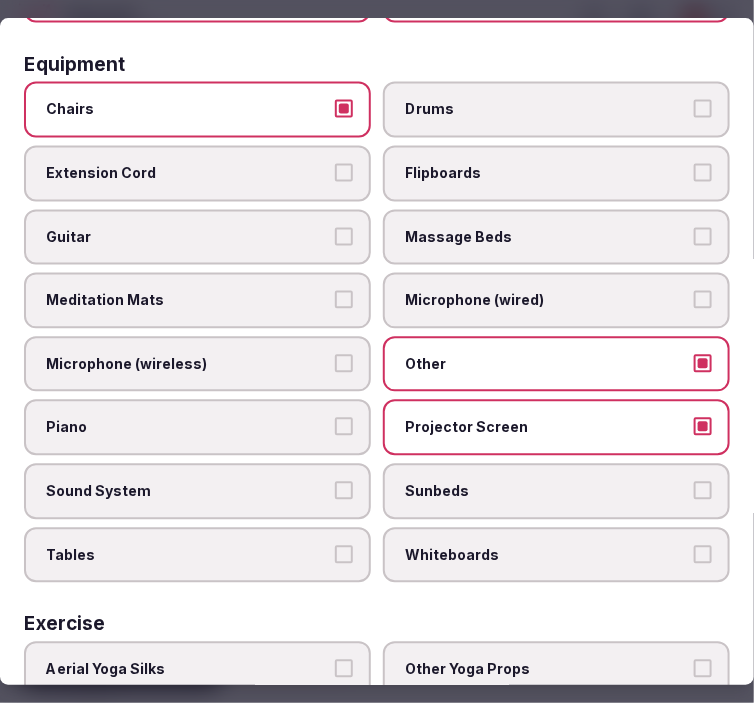 click on "Sound System" at bounding box center (197, 491) 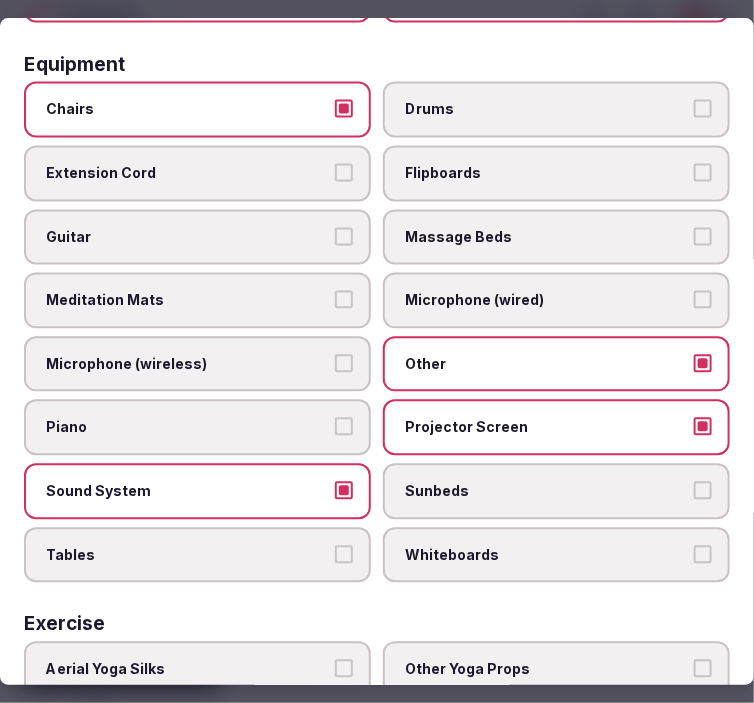 click on "Tables" at bounding box center [344, 554] 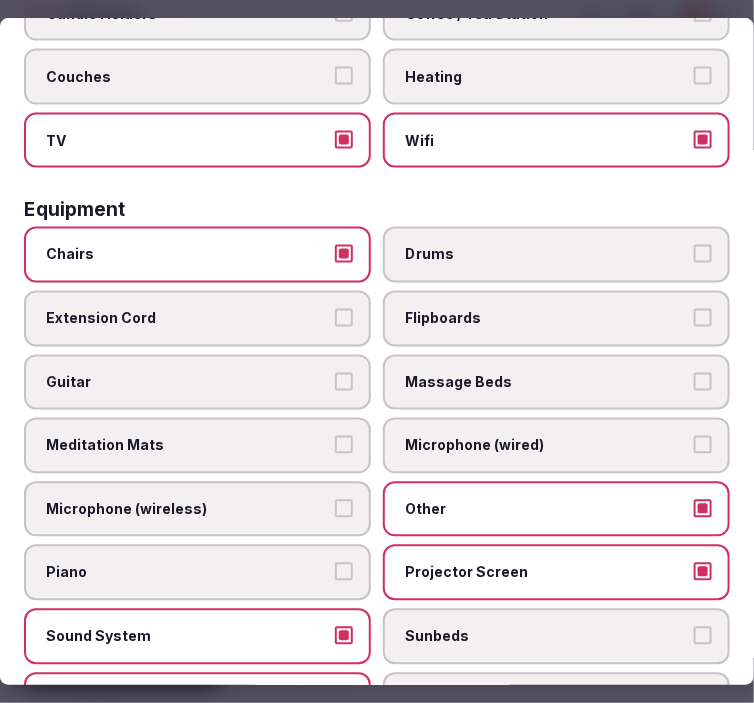 scroll, scrollTop: 0, scrollLeft: 0, axis: both 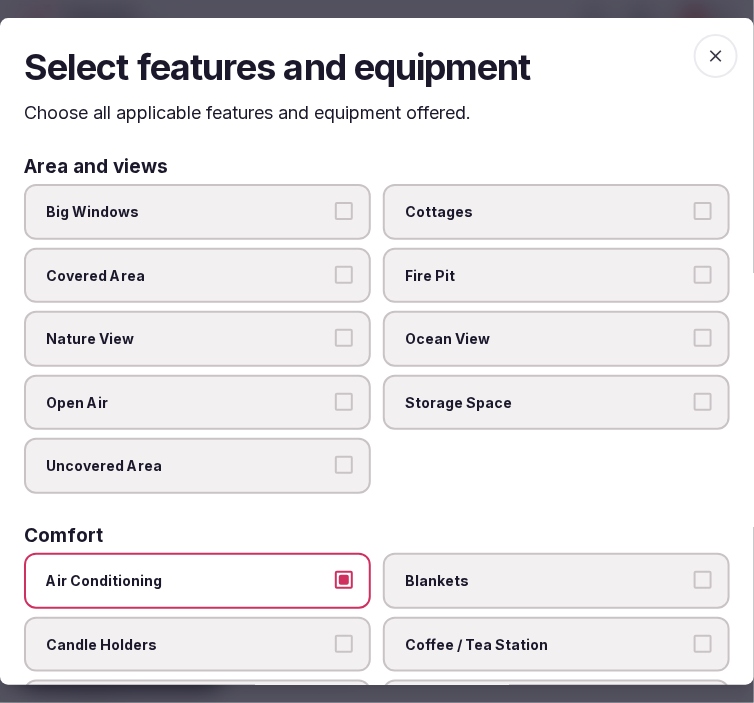 drag, startPoint x: 702, startPoint y: 43, endPoint x: 694, endPoint y: 52, distance: 12.0415945 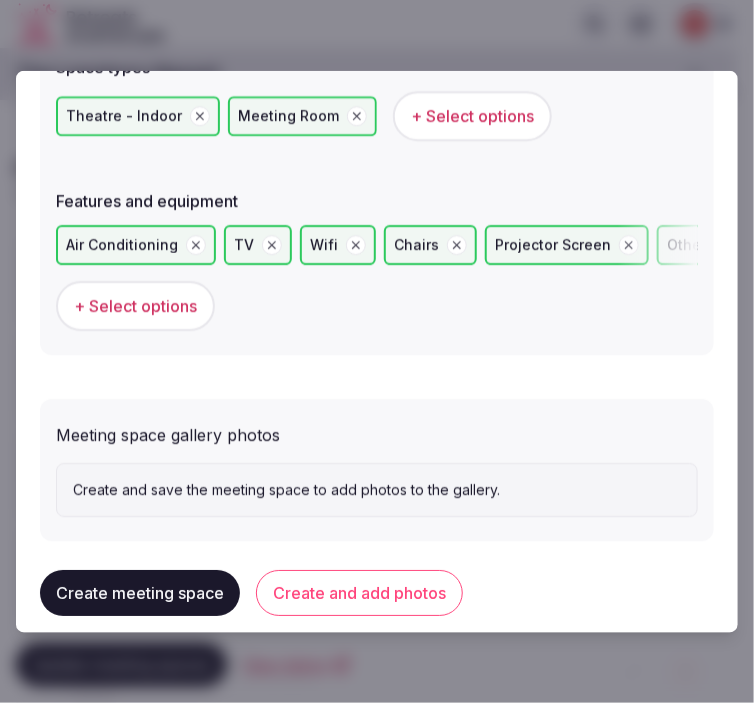 scroll, scrollTop: 1361, scrollLeft: 0, axis: vertical 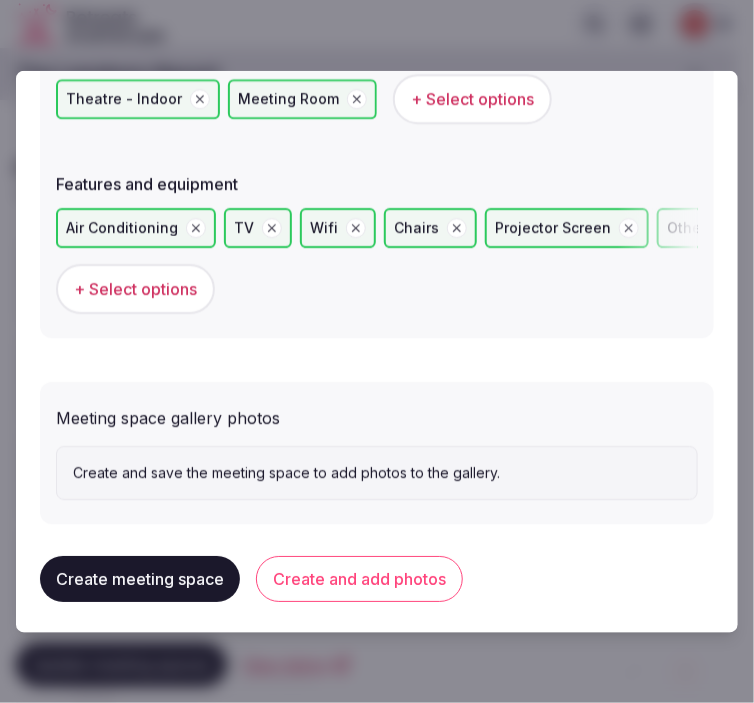 click on "Create and add photos" at bounding box center (359, 579) 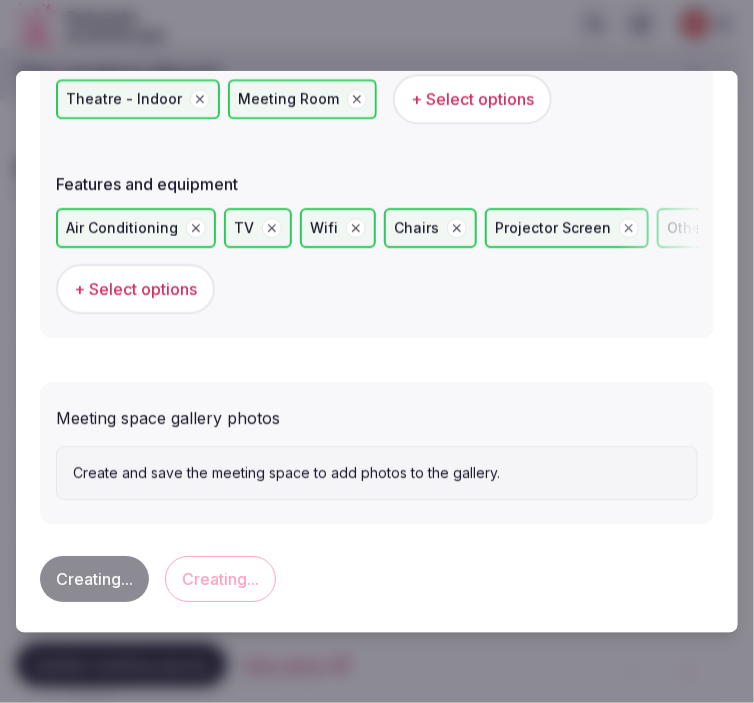 scroll, scrollTop: 0, scrollLeft: 0, axis: both 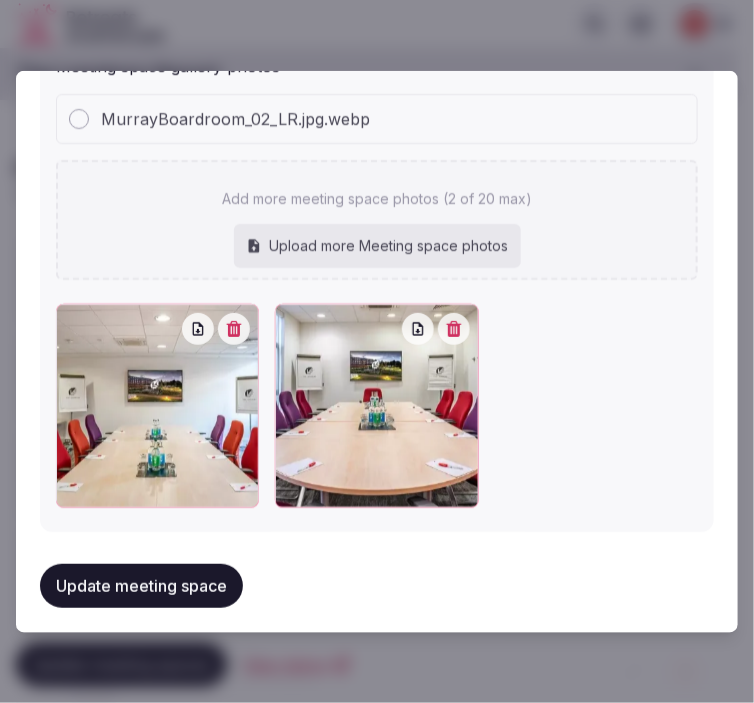click on "Update meeting space" at bounding box center (141, 586) 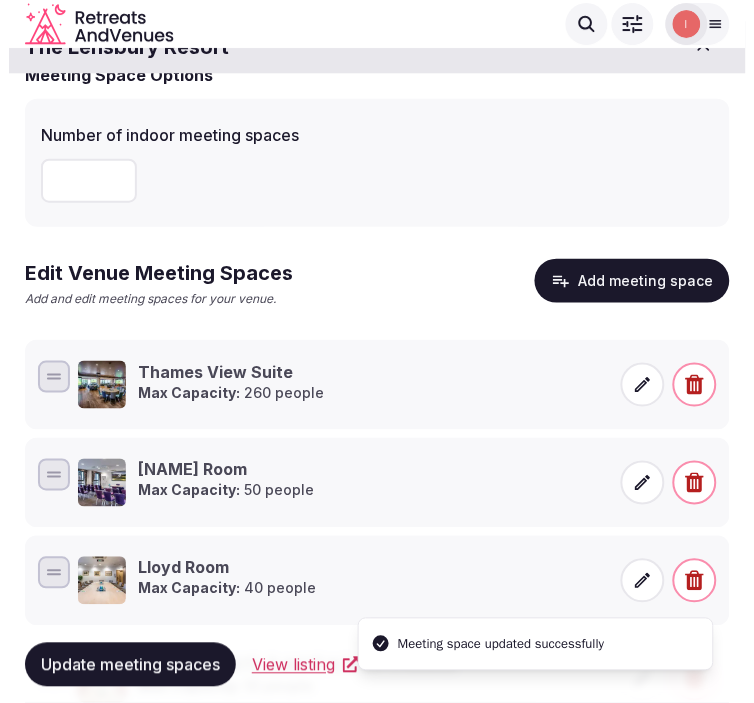 scroll, scrollTop: 55, scrollLeft: 0, axis: vertical 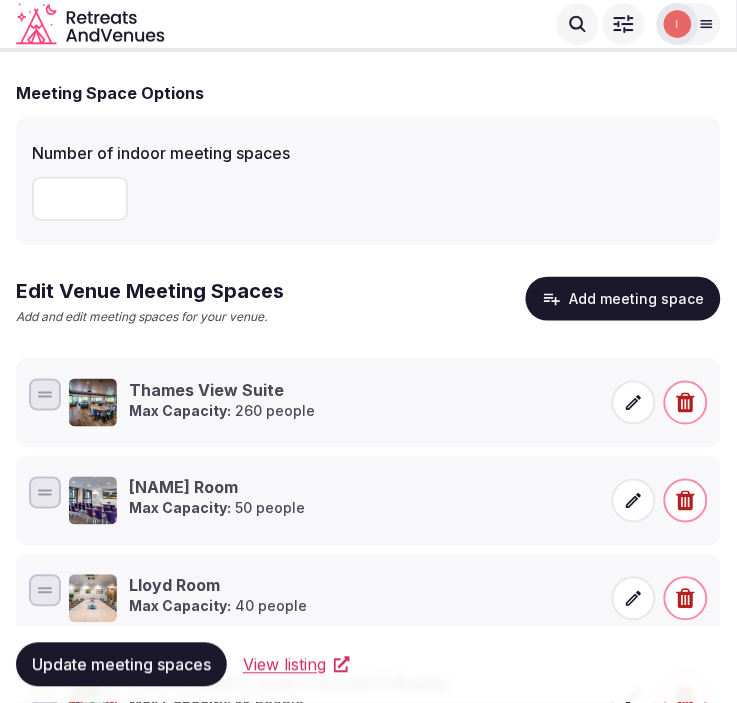 click on "Add meeting space" at bounding box center (623, 299) 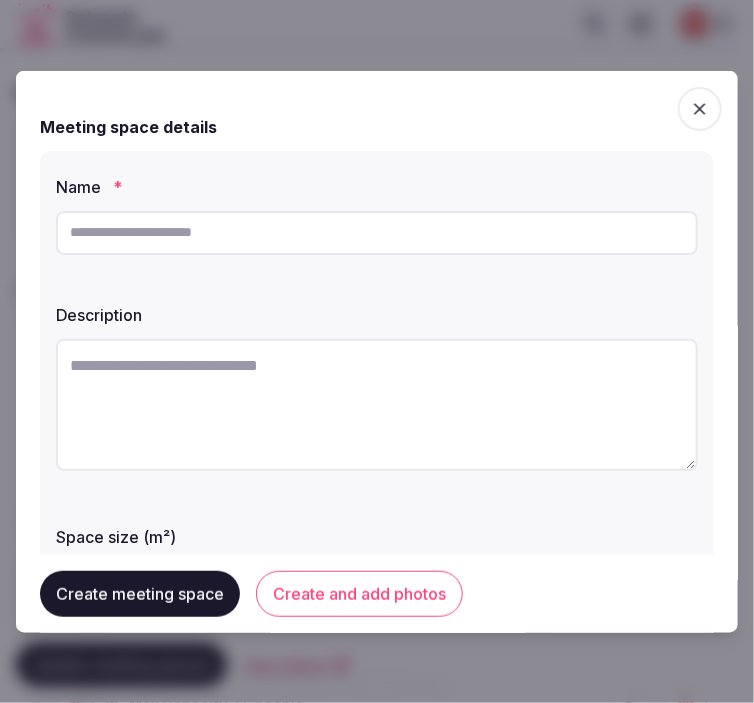 click at bounding box center (377, 232) 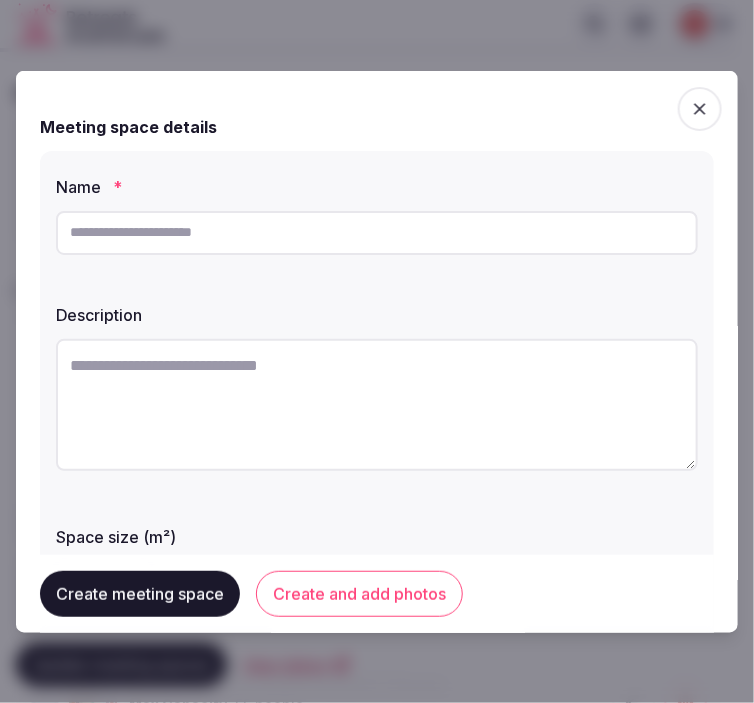 drag, startPoint x: 236, startPoint y: 258, endPoint x: 161, endPoint y: 214, distance: 86.95401 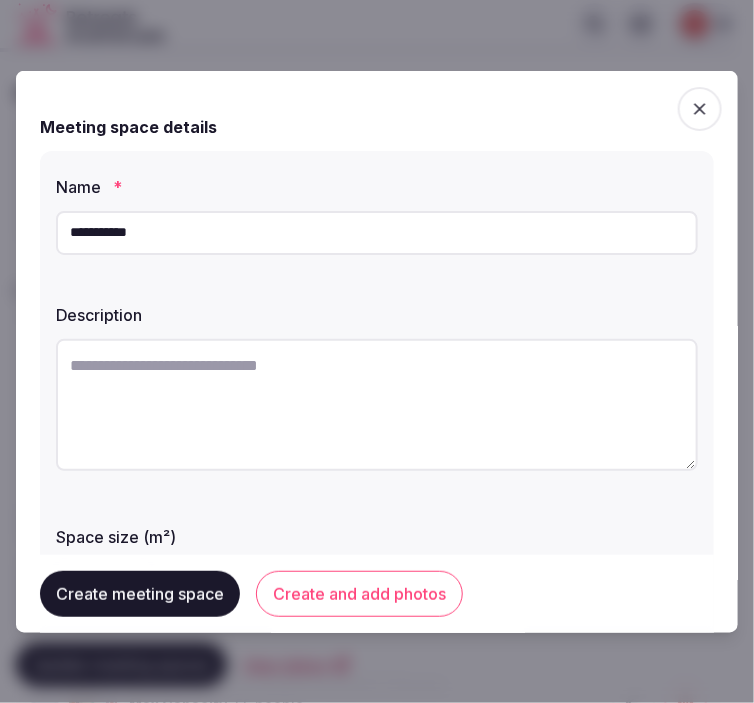 type on "**********" 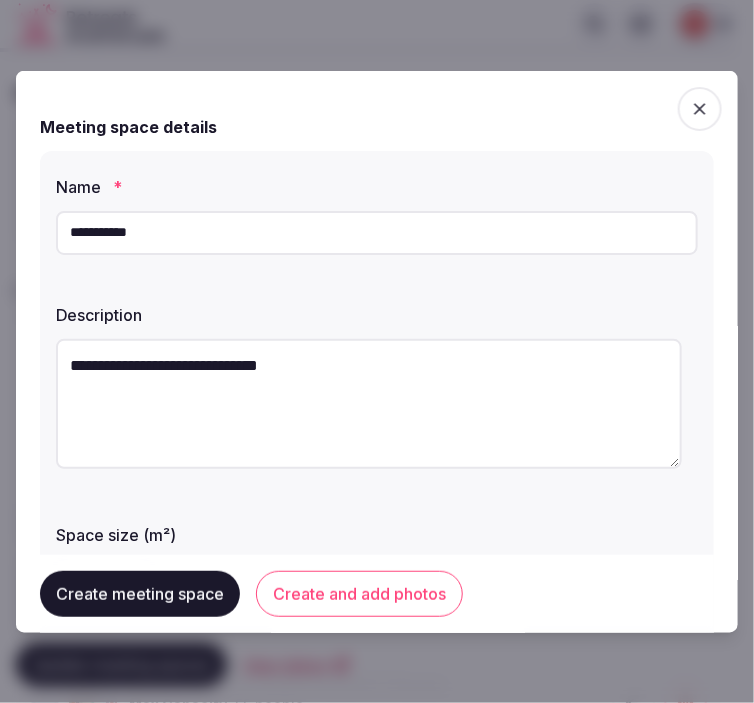 scroll, scrollTop: 111, scrollLeft: 0, axis: vertical 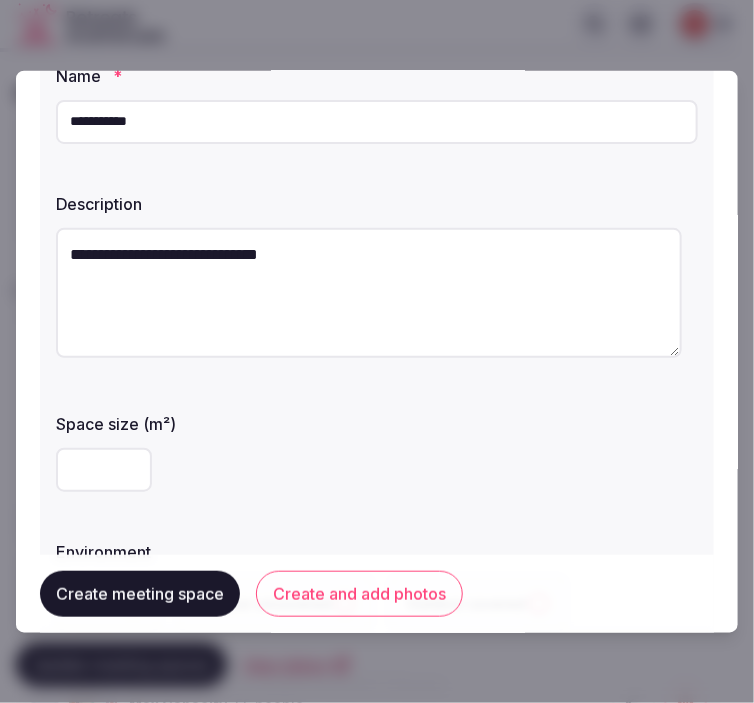 type on "**********" 